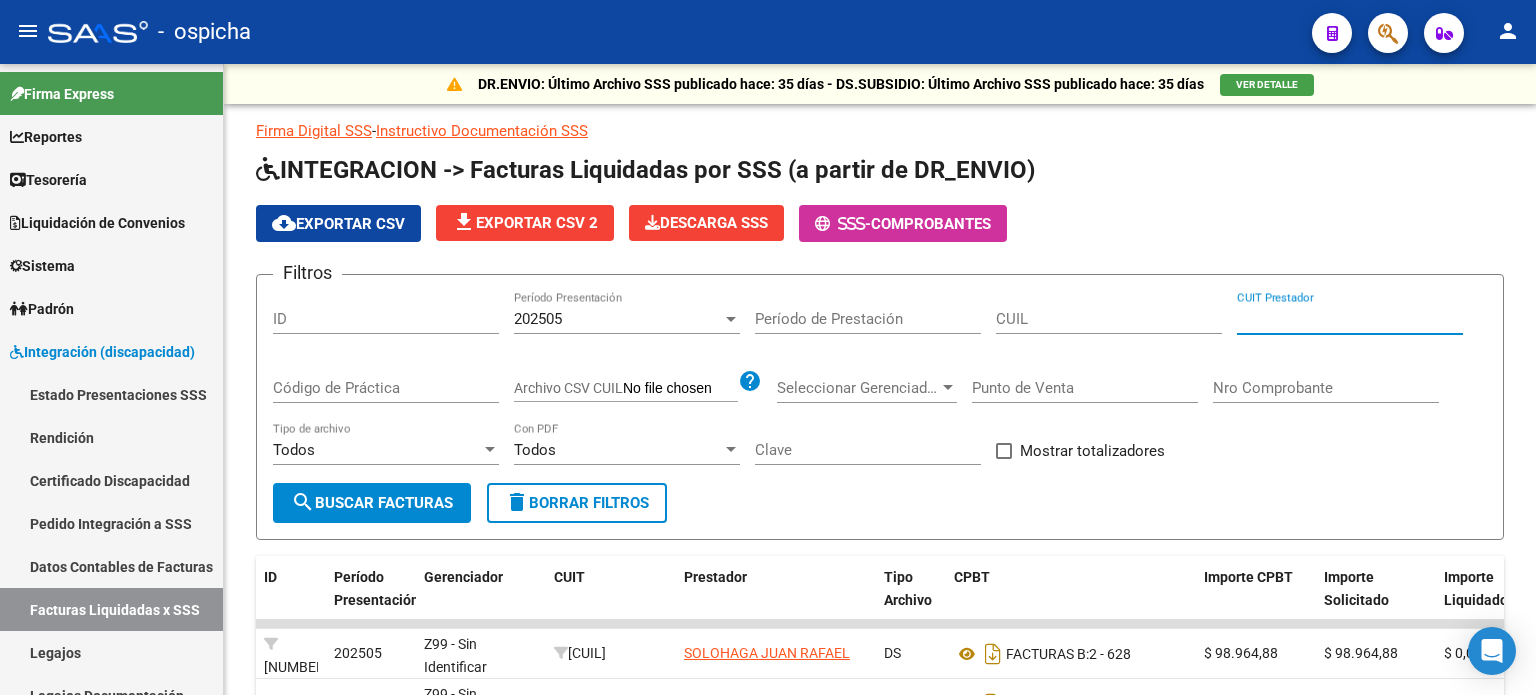 scroll, scrollTop: 0, scrollLeft: 0, axis: both 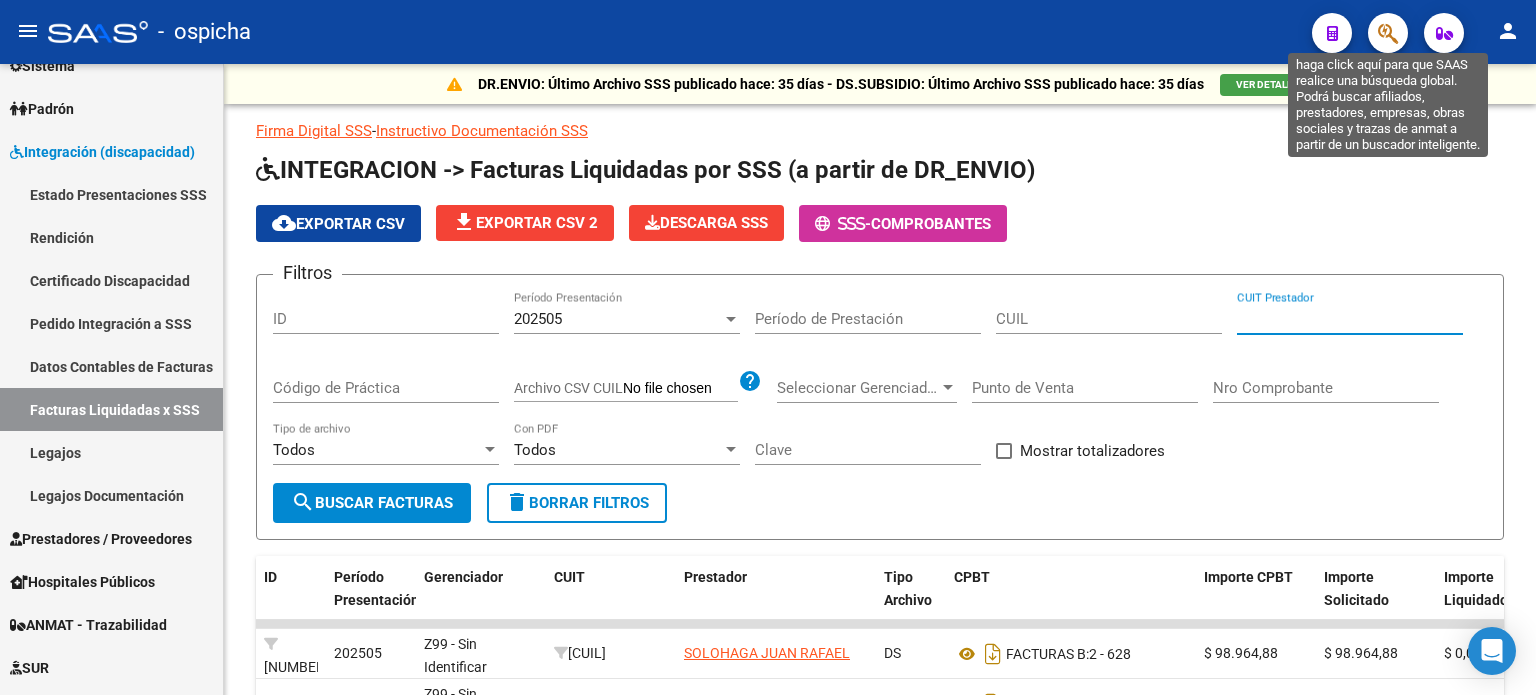 click 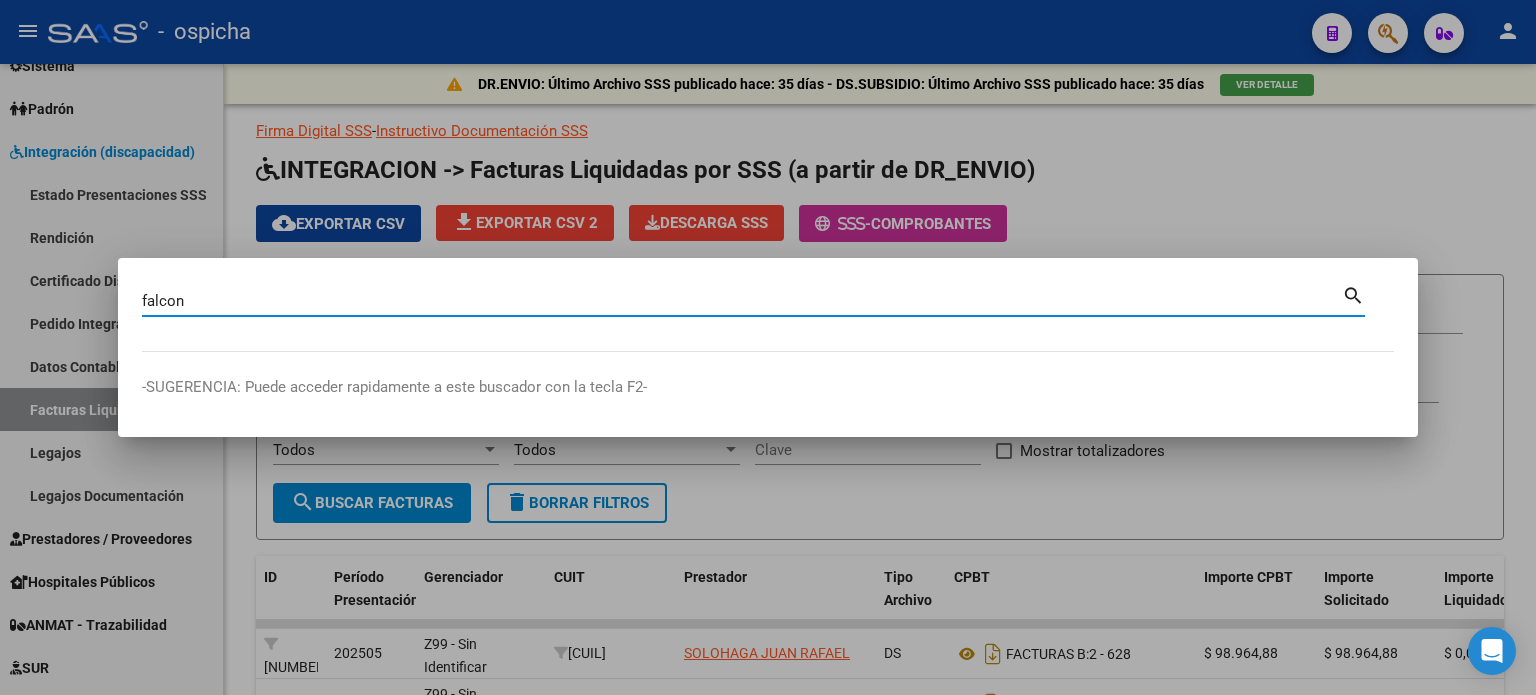type on "falcon" 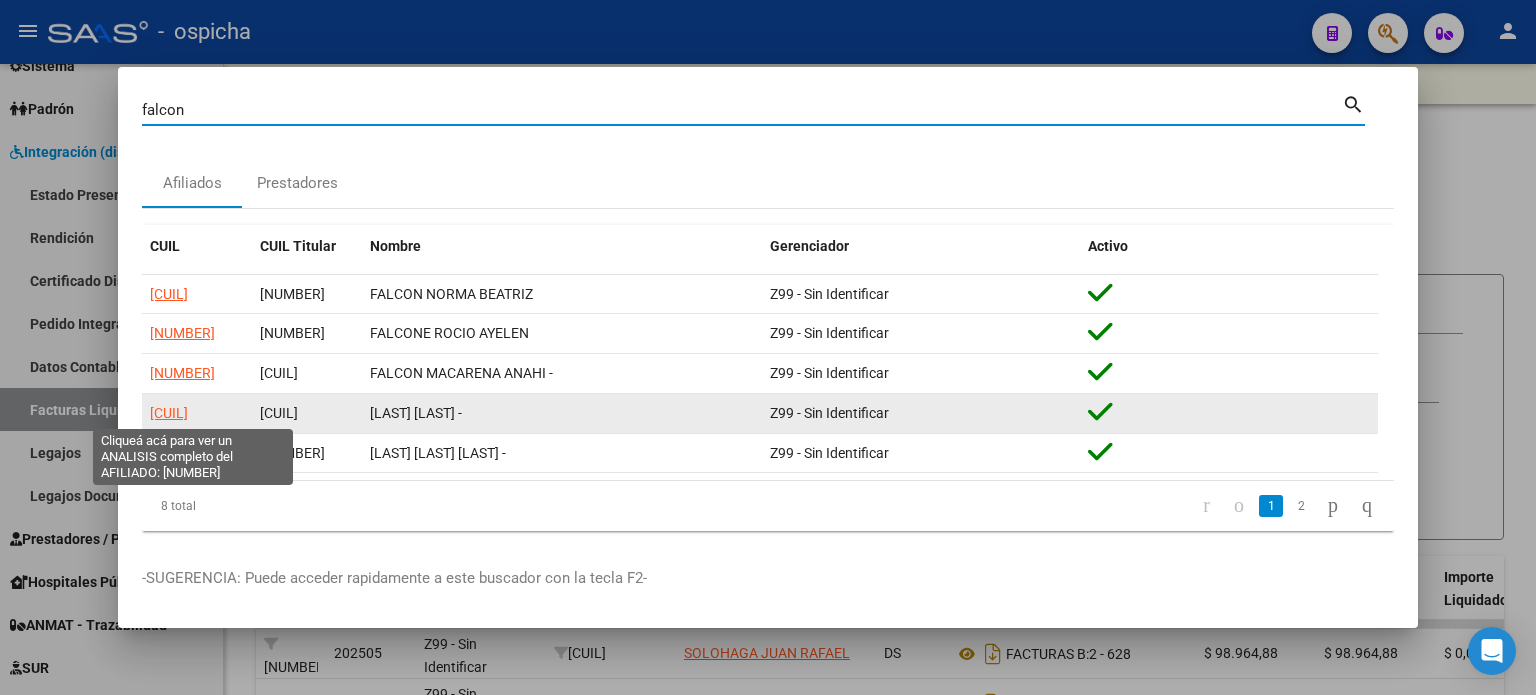 click on "[CUIL]" 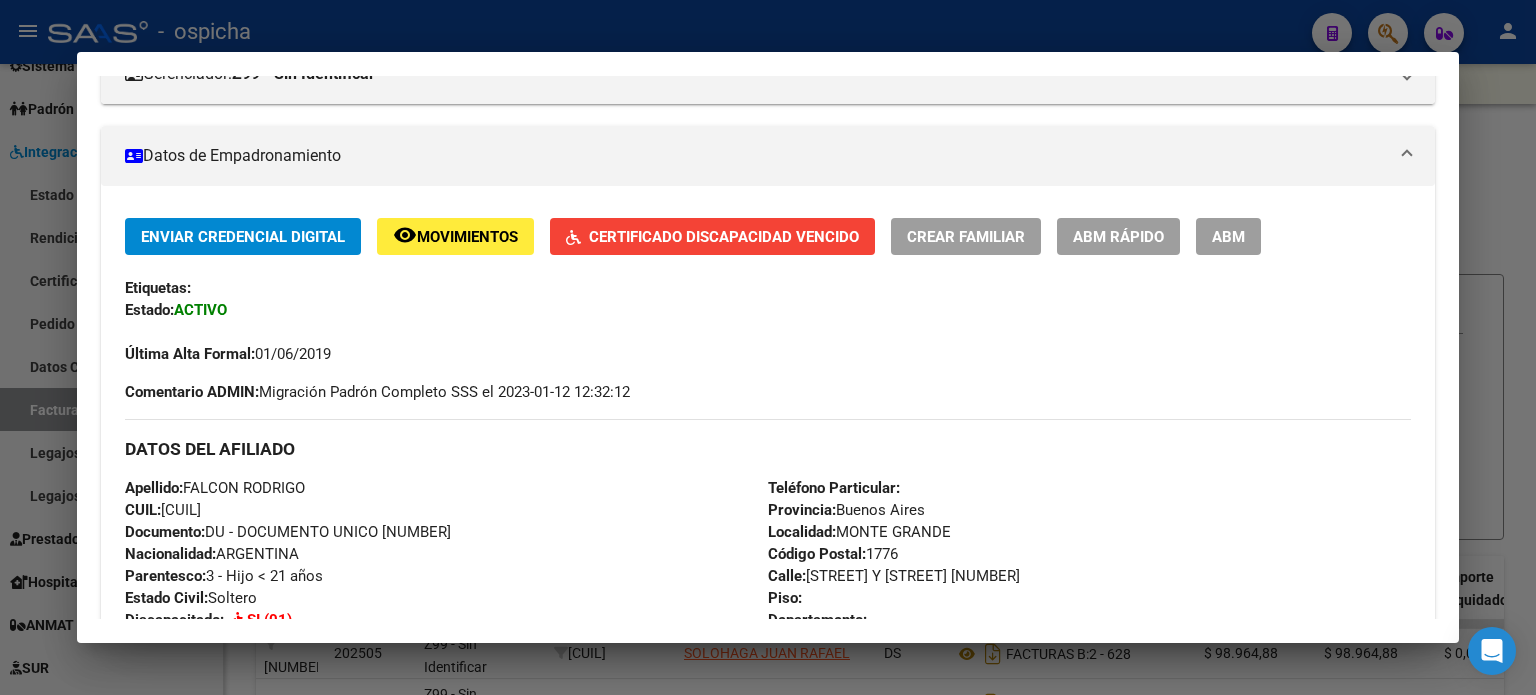 scroll, scrollTop: 300, scrollLeft: 0, axis: vertical 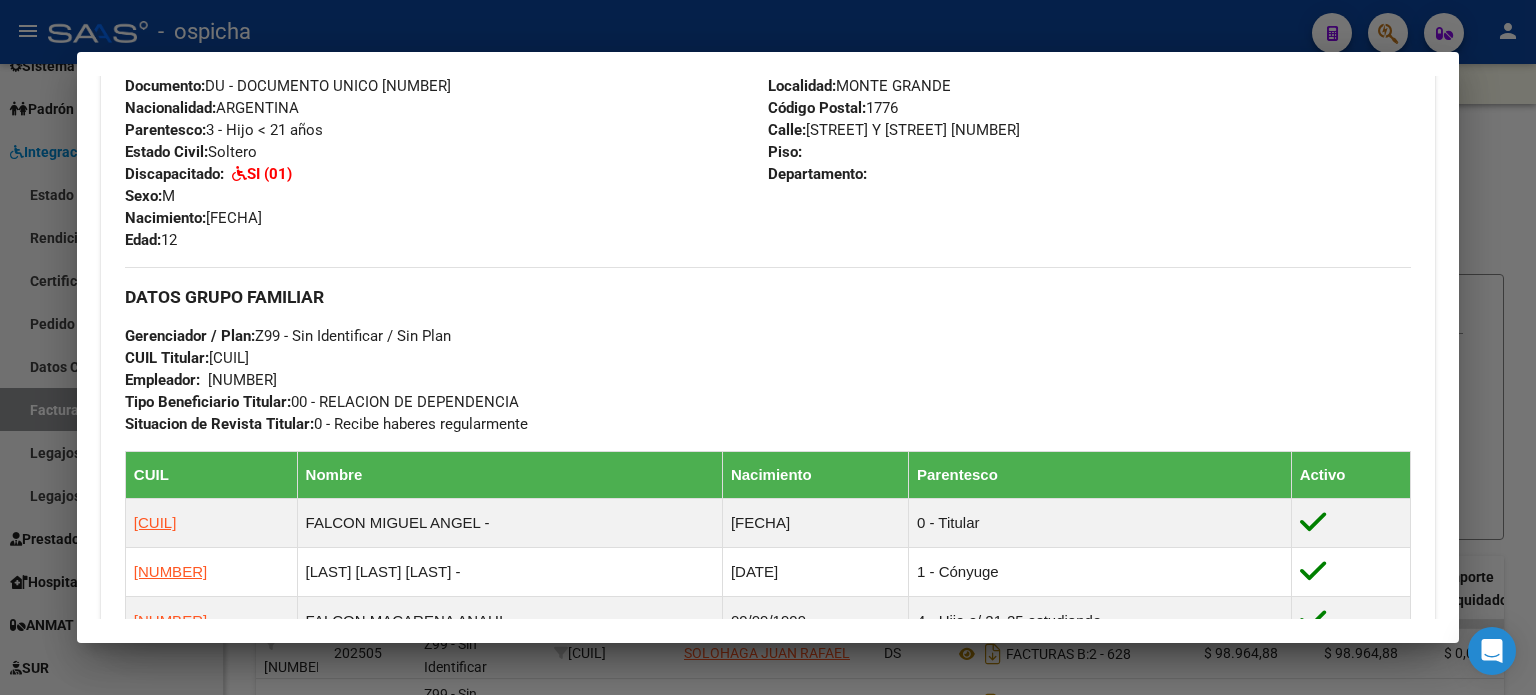 drag, startPoint x: 128, startPoint y: 287, endPoint x: 1169, endPoint y: 438, distance: 1051.8945 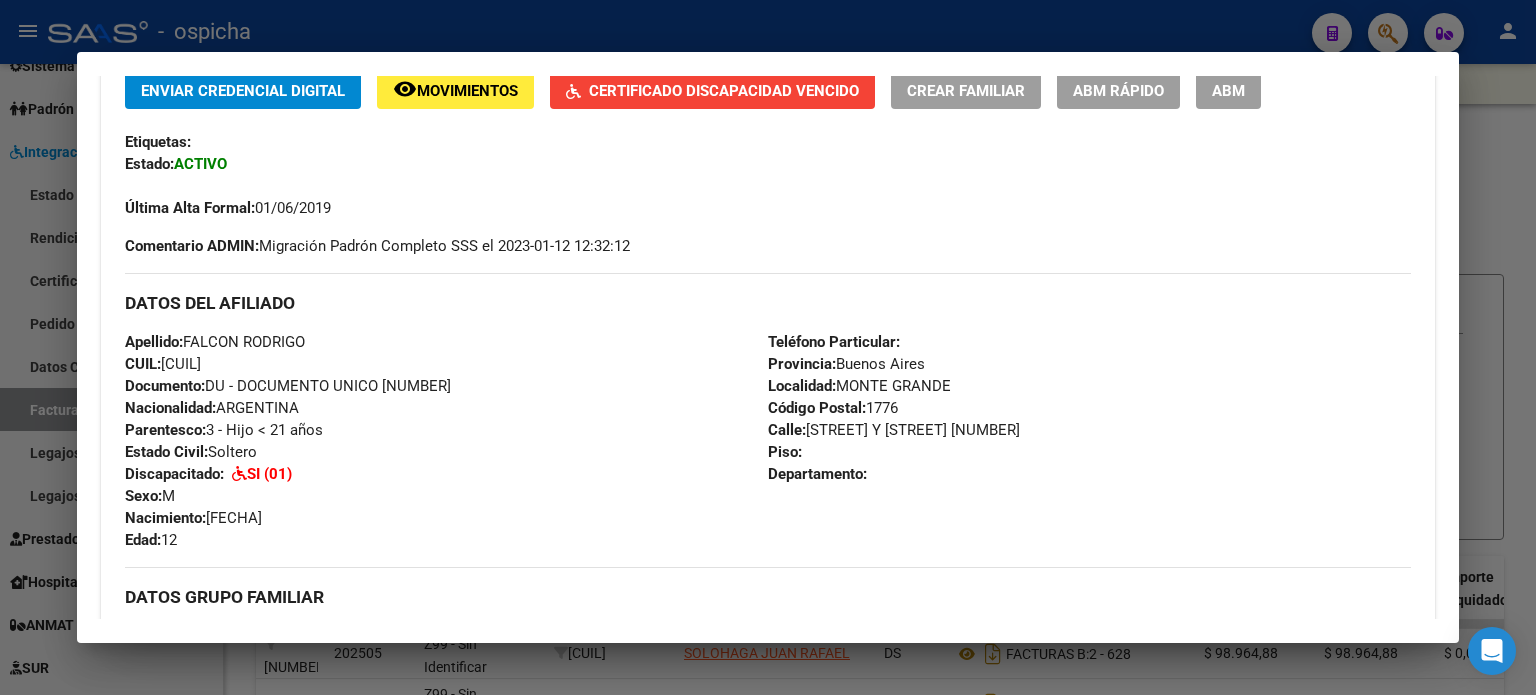 scroll, scrollTop: 0, scrollLeft: 0, axis: both 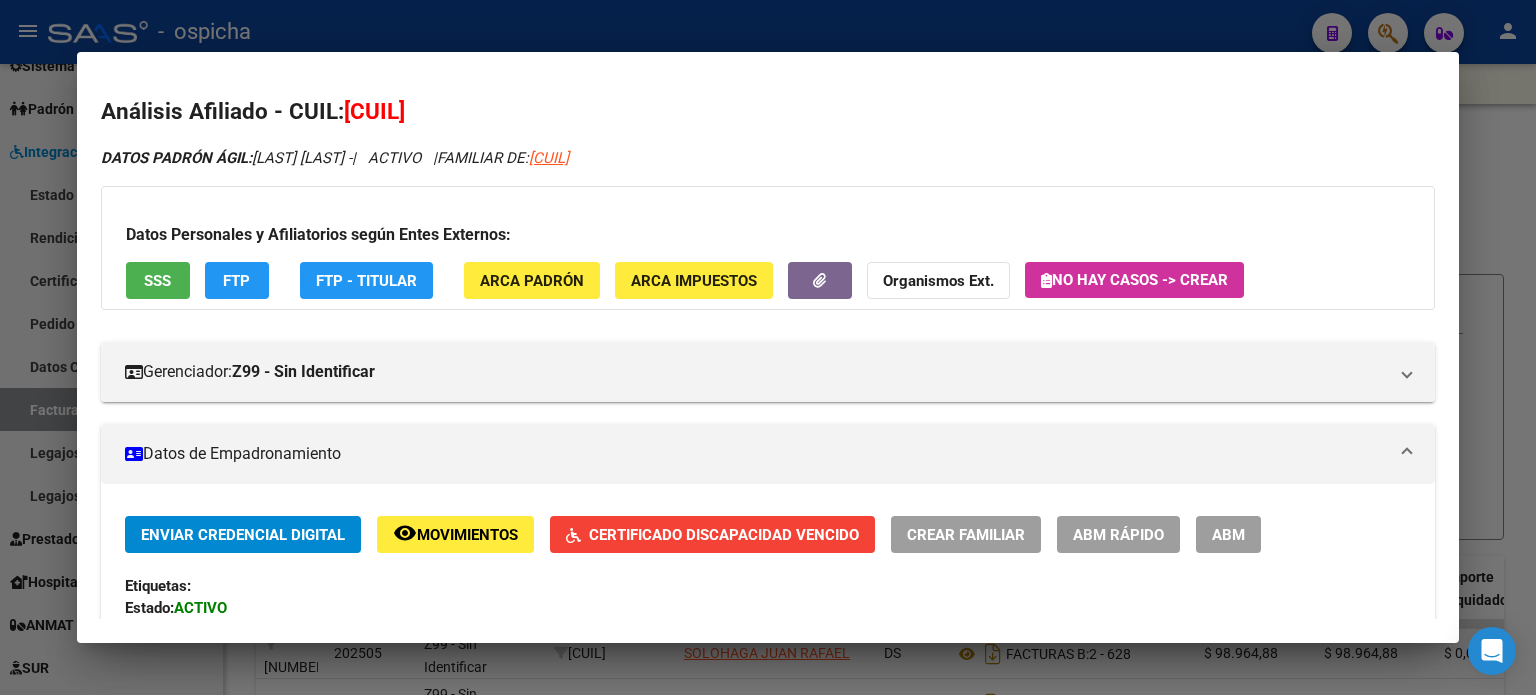 click at bounding box center (768, 347) 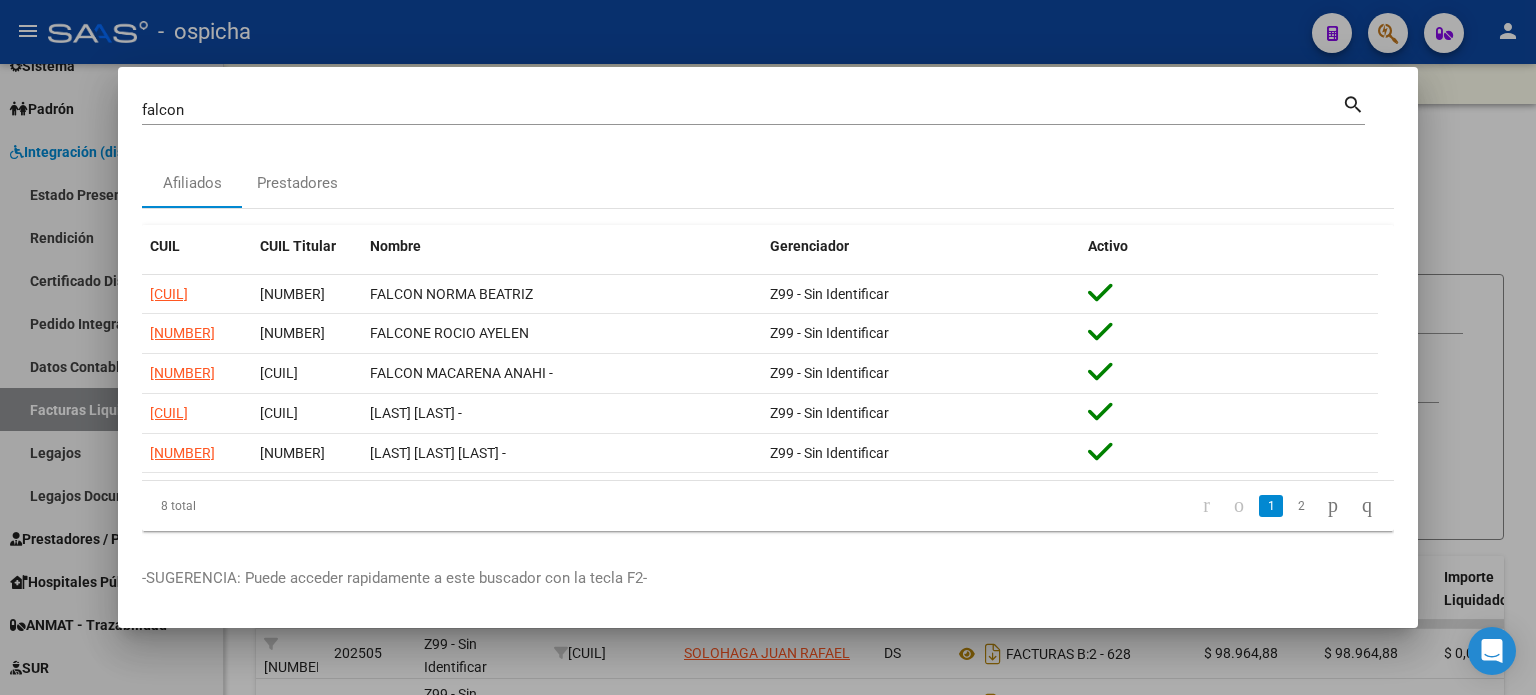 click at bounding box center [768, 347] 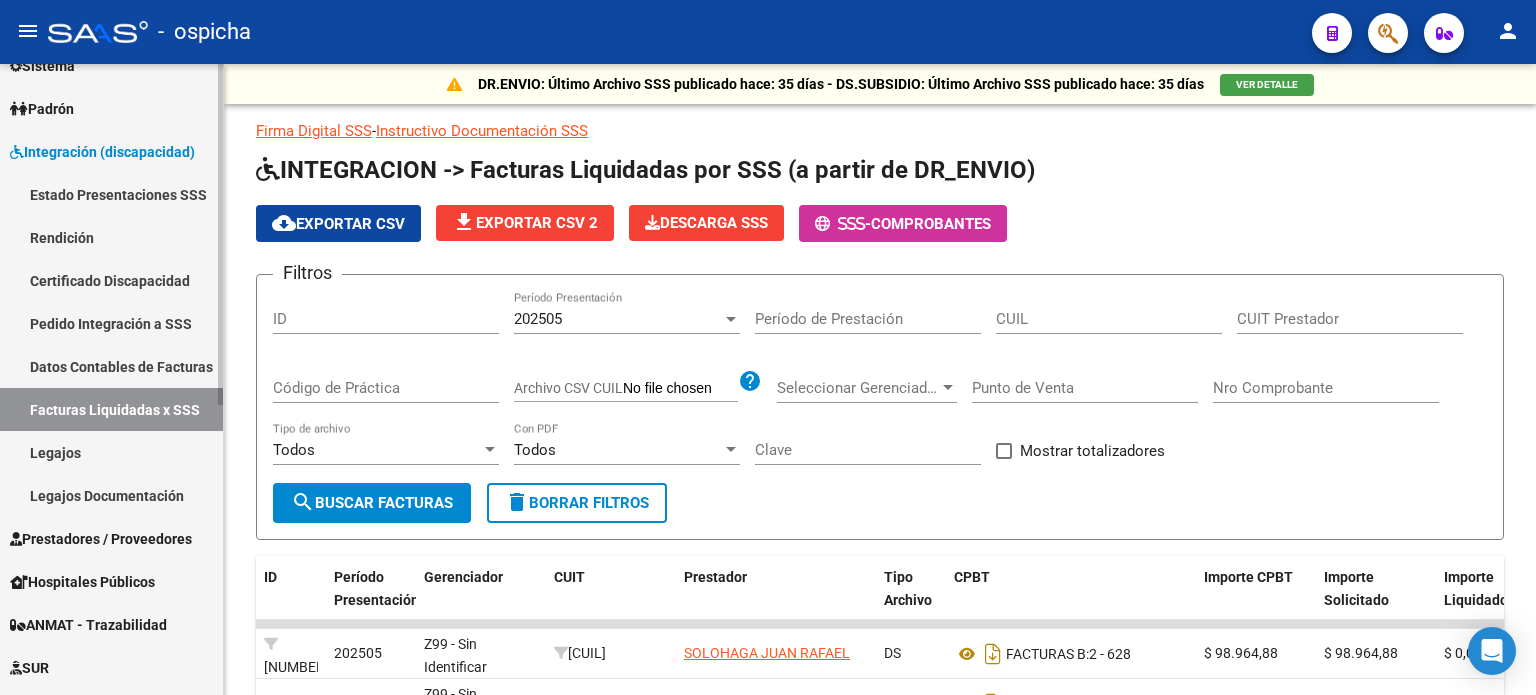 click on "Legajos" at bounding box center [111, 452] 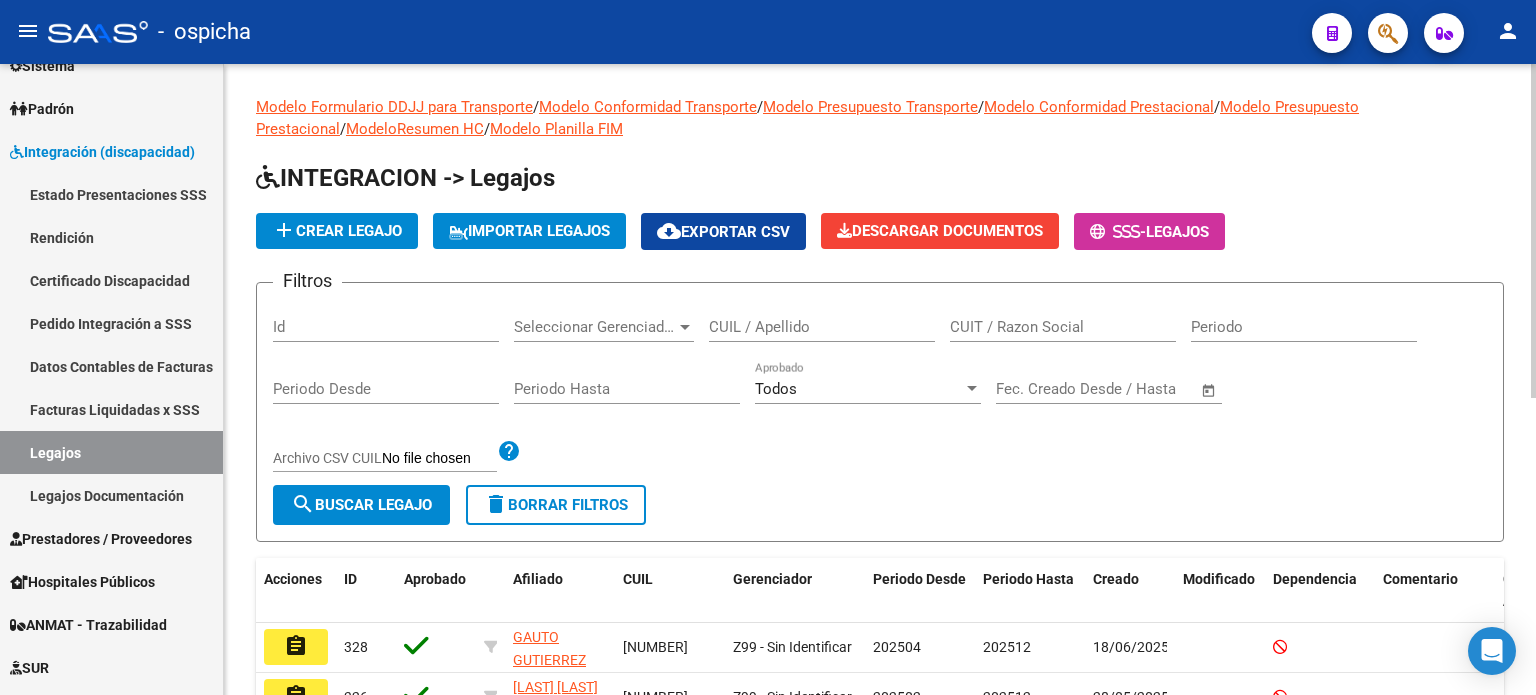 click on "CUIL / Apellido" at bounding box center [822, 327] 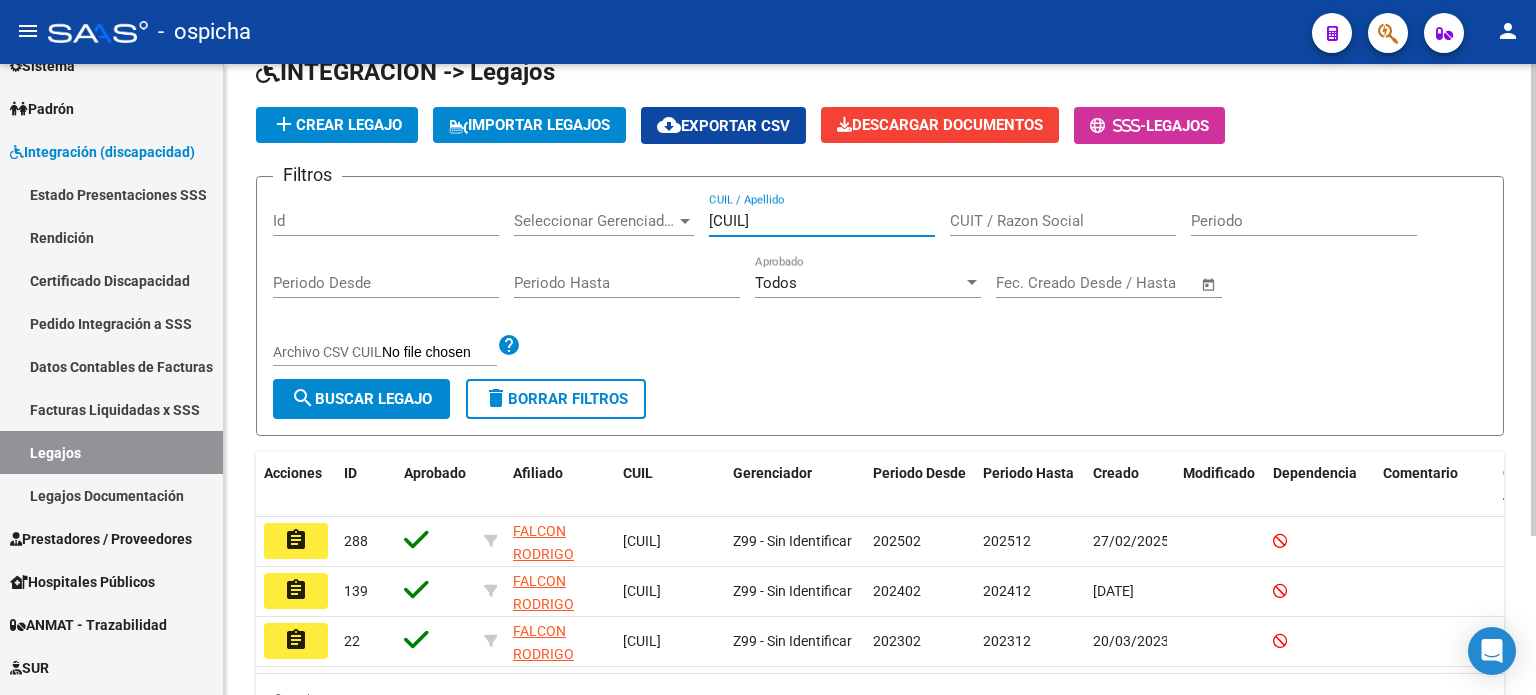 scroll, scrollTop: 211, scrollLeft: 0, axis: vertical 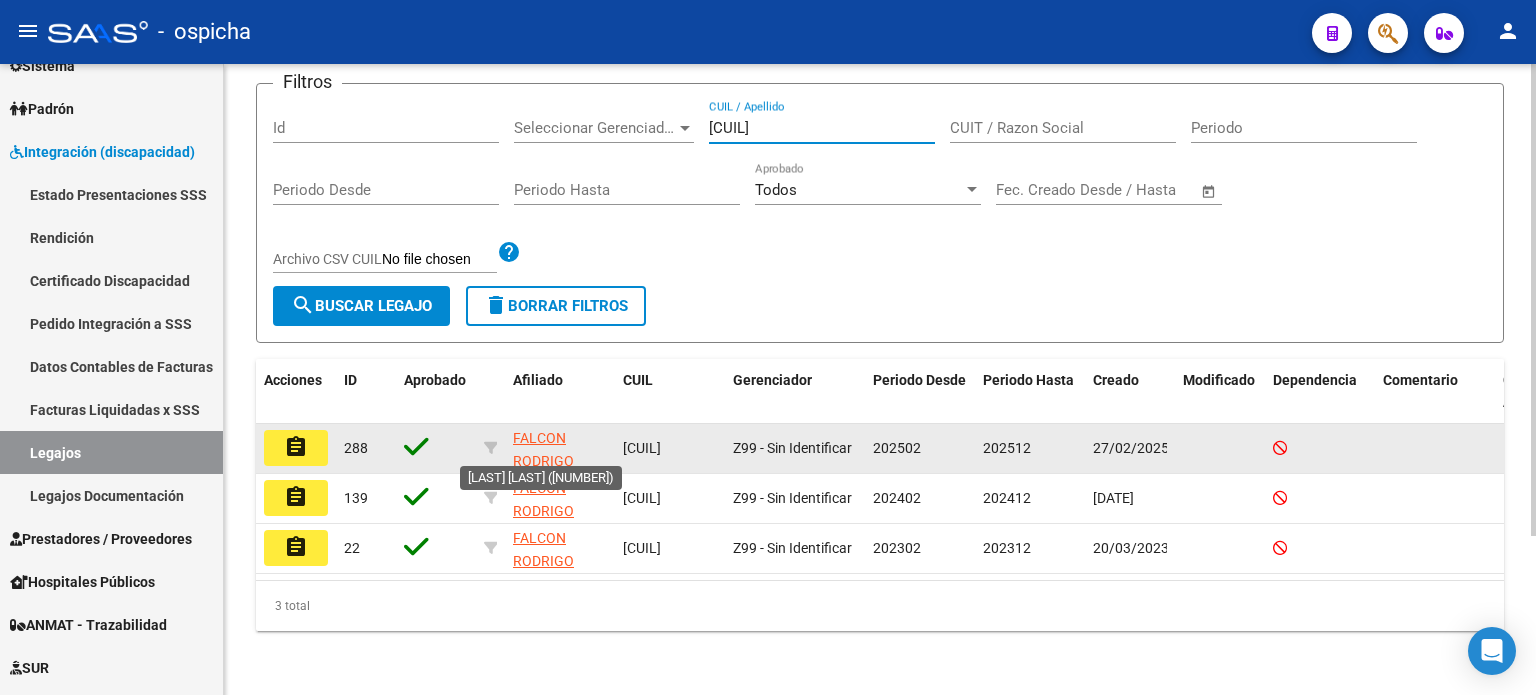 type on "[CUIL]" 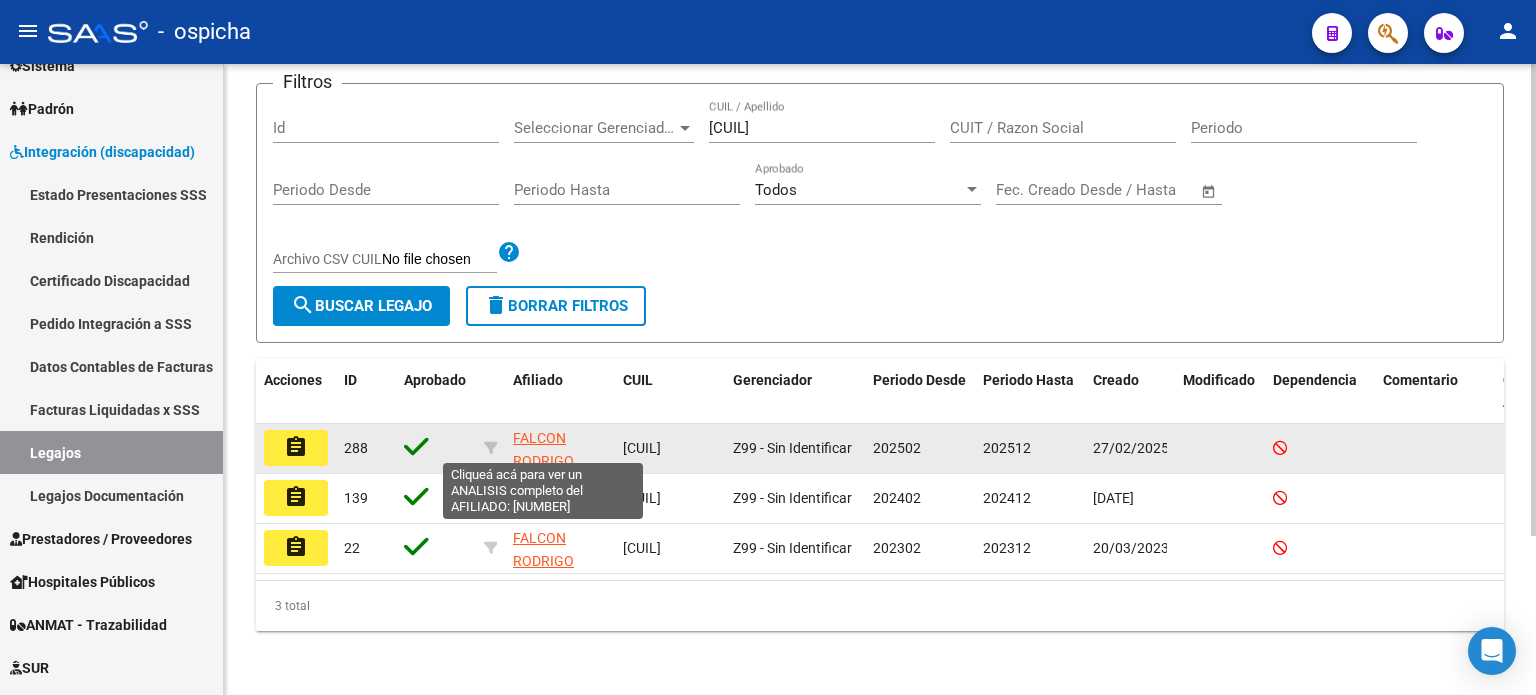 click on "FALCON RODRIGO" 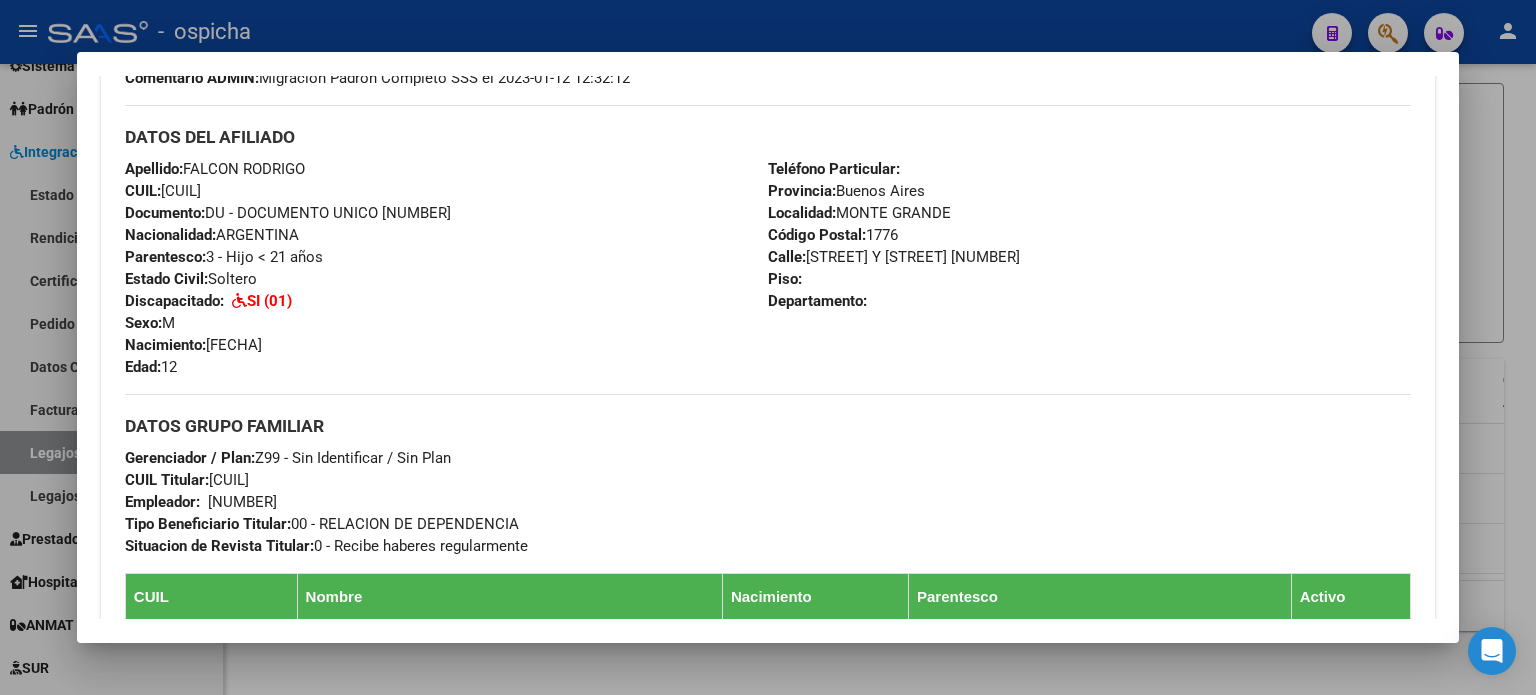 scroll, scrollTop: 300, scrollLeft: 0, axis: vertical 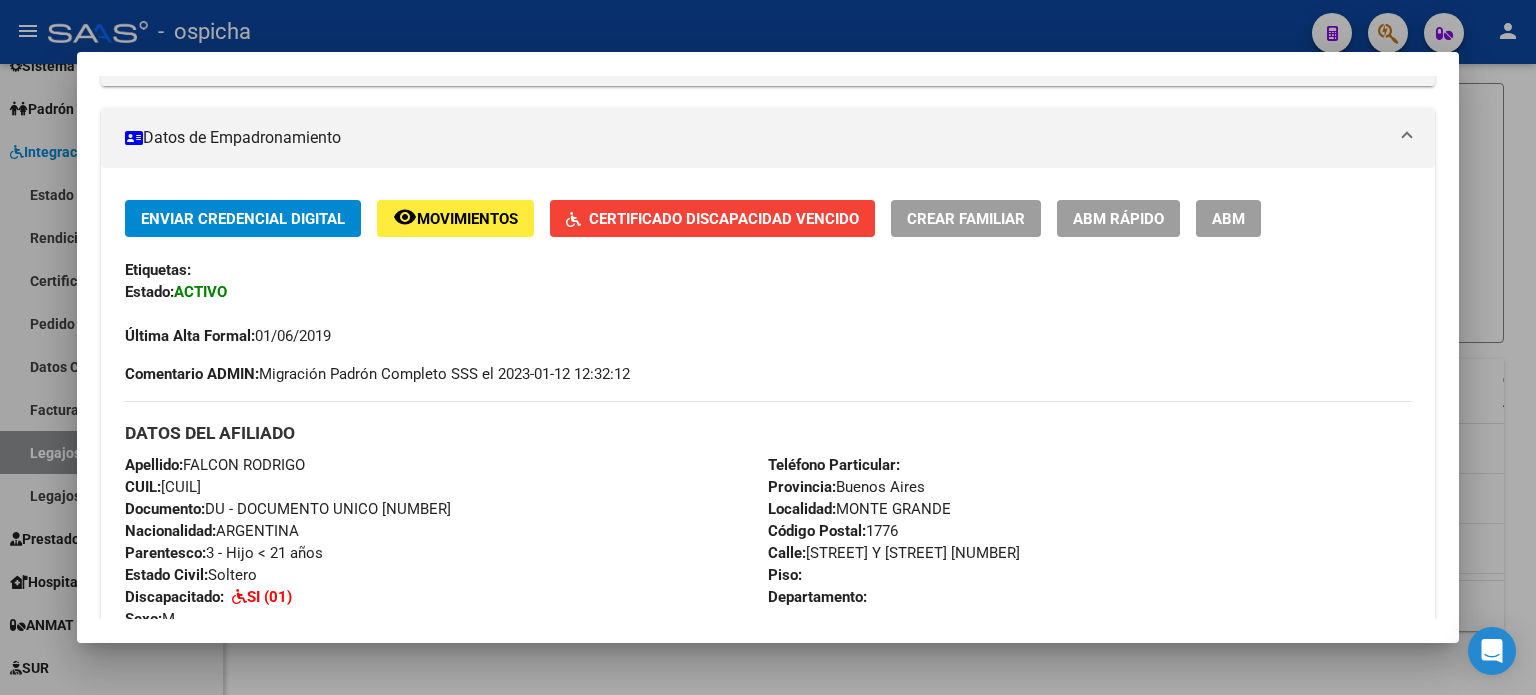 click at bounding box center (768, 347) 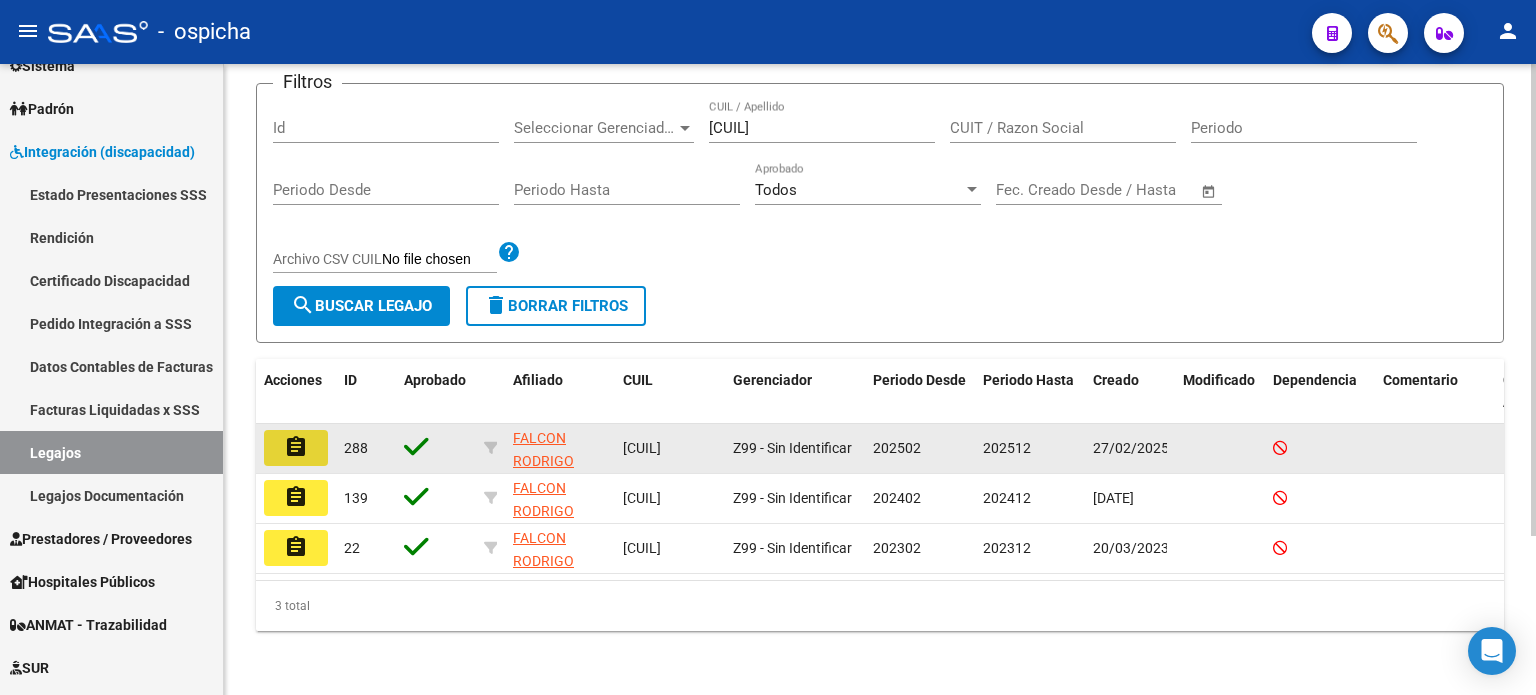 click on "assignment" 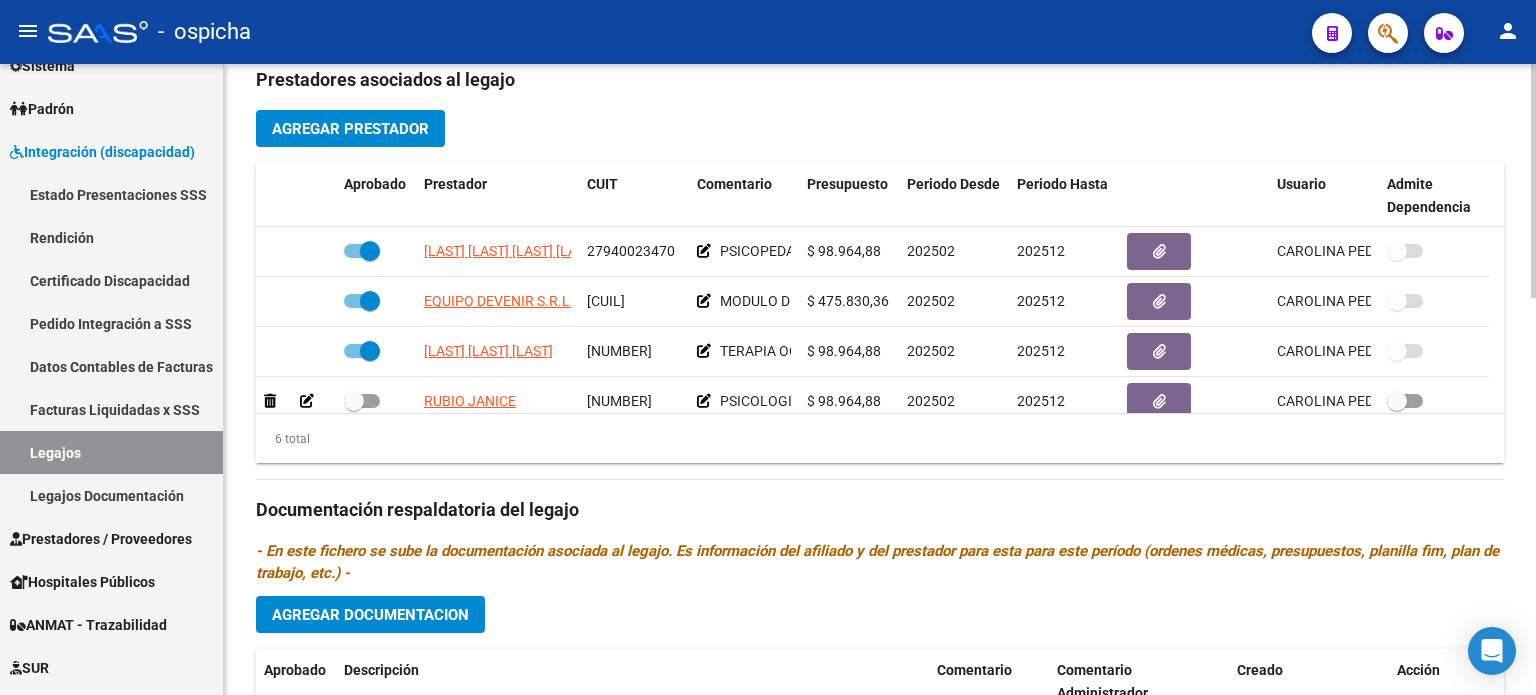 scroll, scrollTop: 800, scrollLeft: 0, axis: vertical 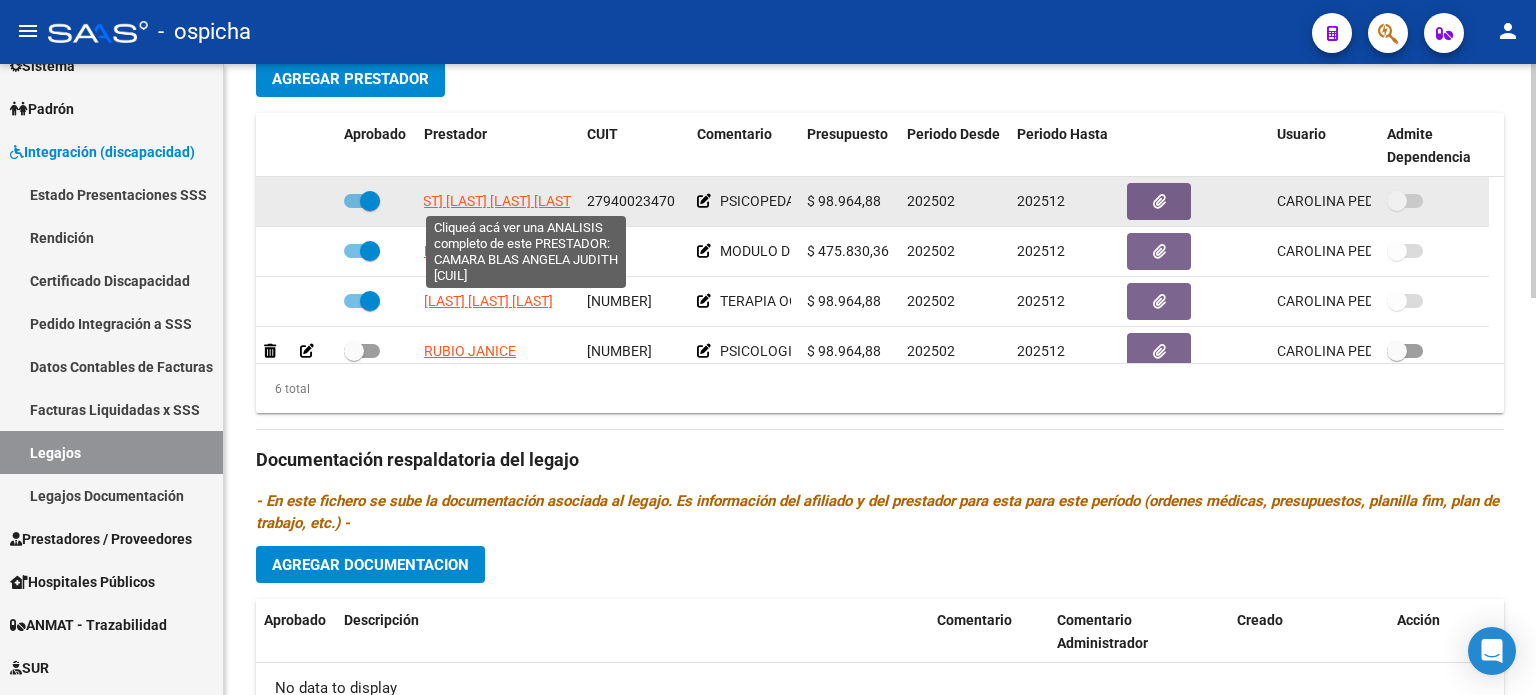 drag, startPoint x: 435, startPoint y: 195, endPoint x: 556, endPoint y: 199, distance: 121.0661 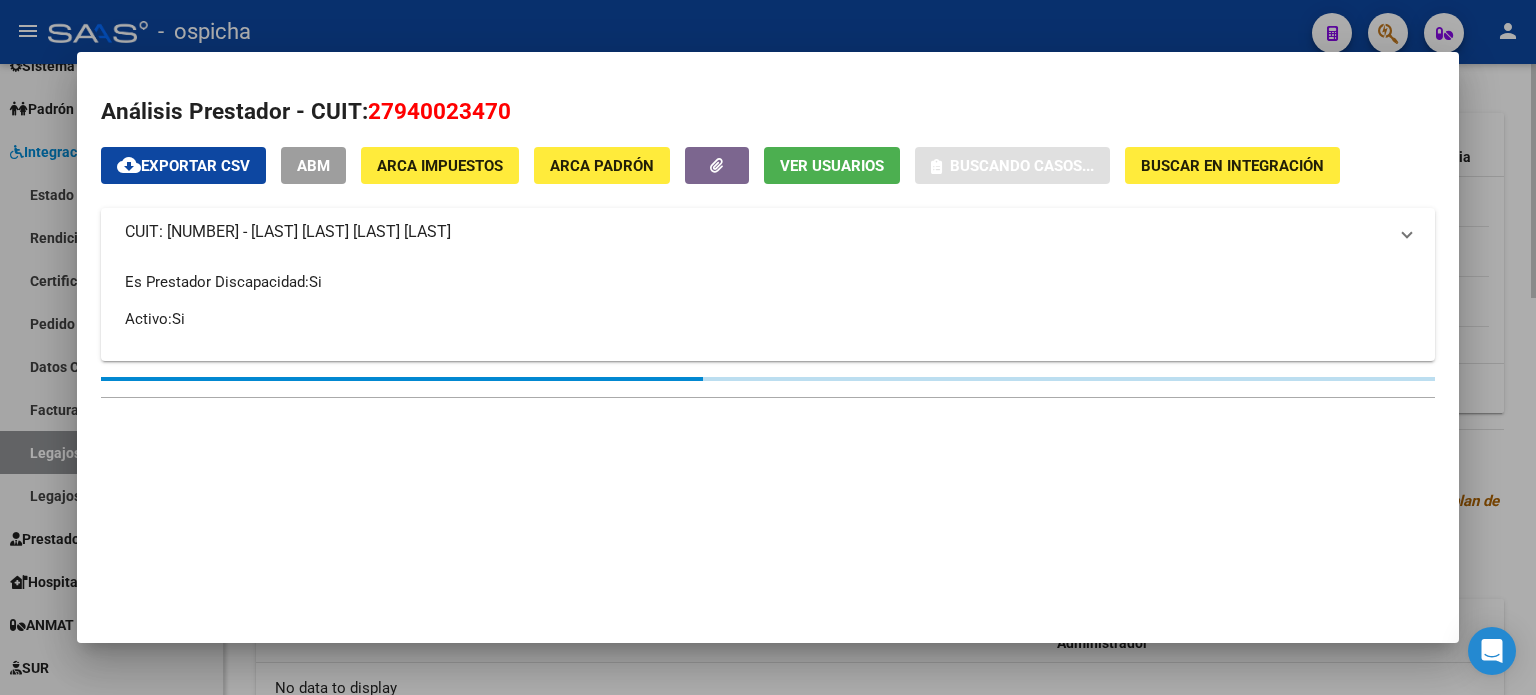 click at bounding box center [768, 347] 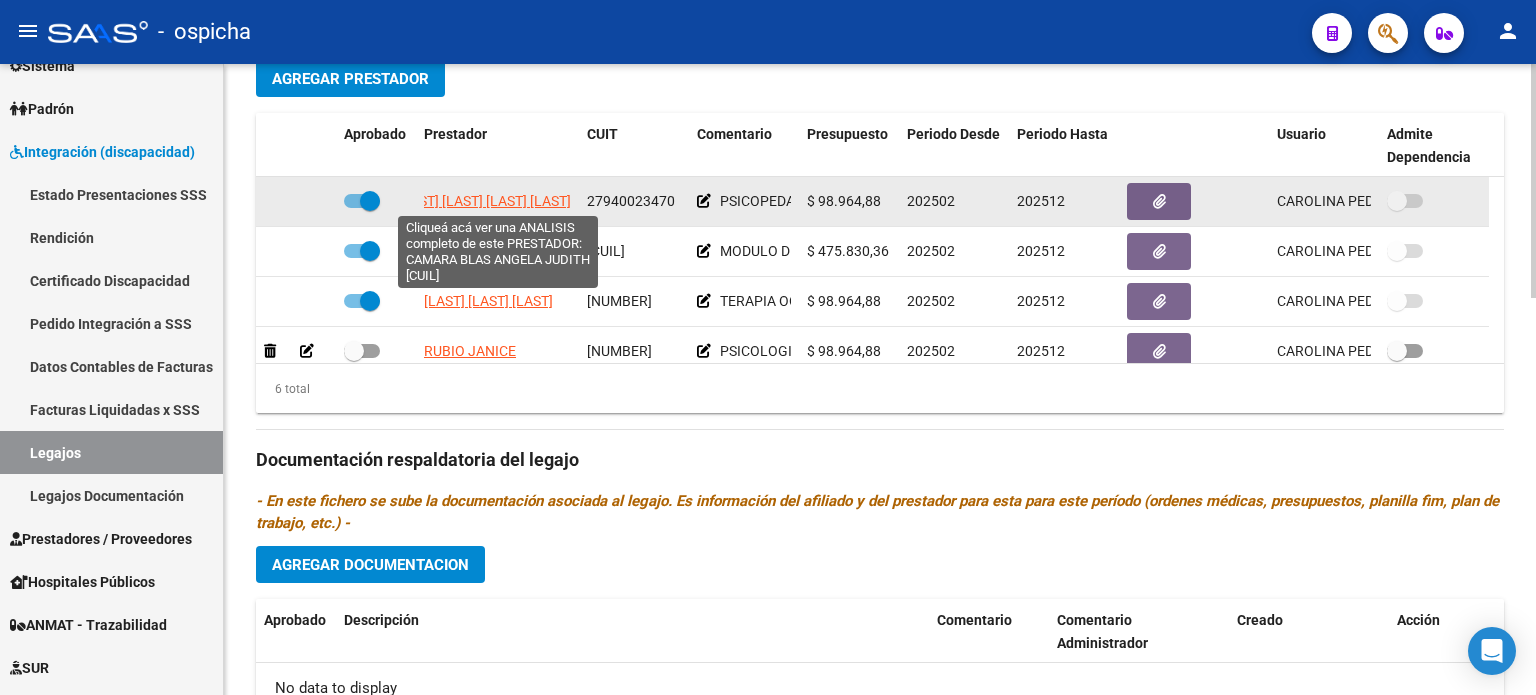 click on "[LAST] [LAST] [LAST] [LAST]" 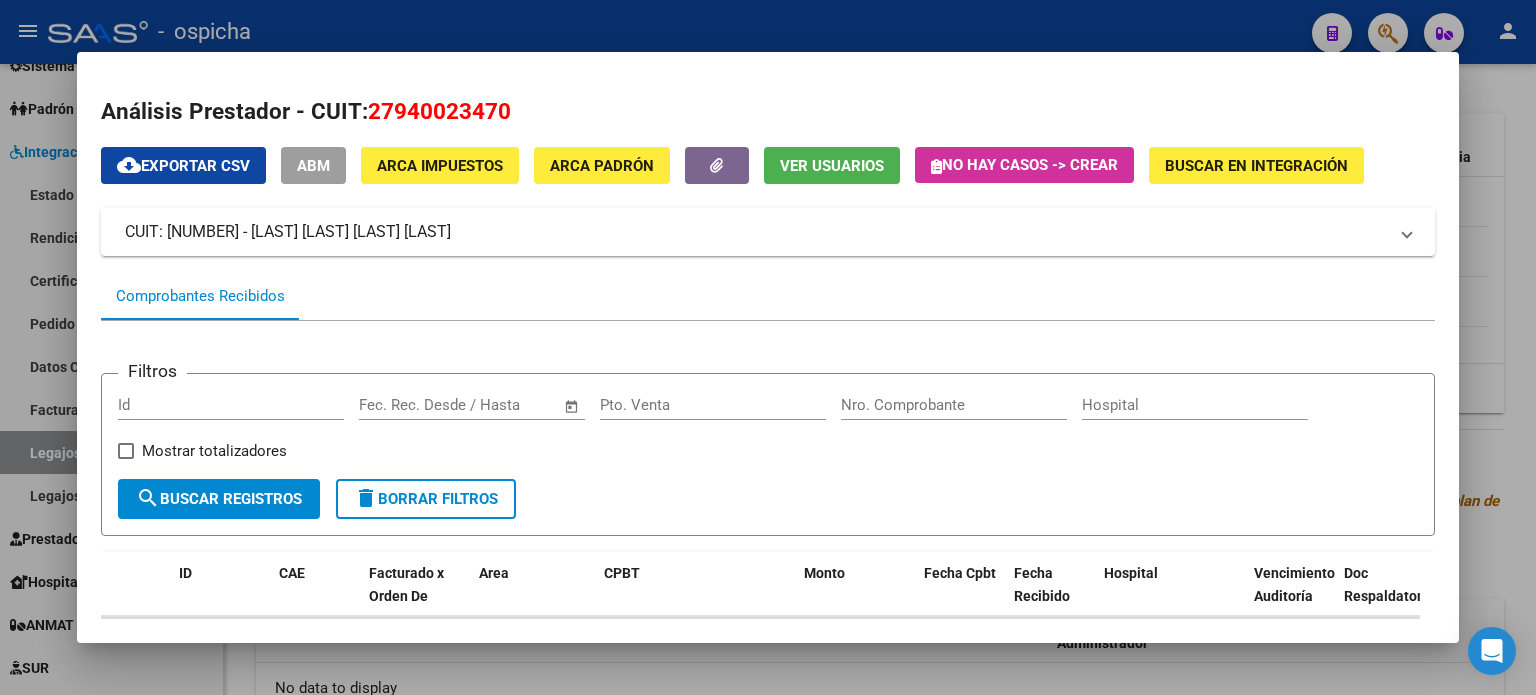 click at bounding box center (768, 347) 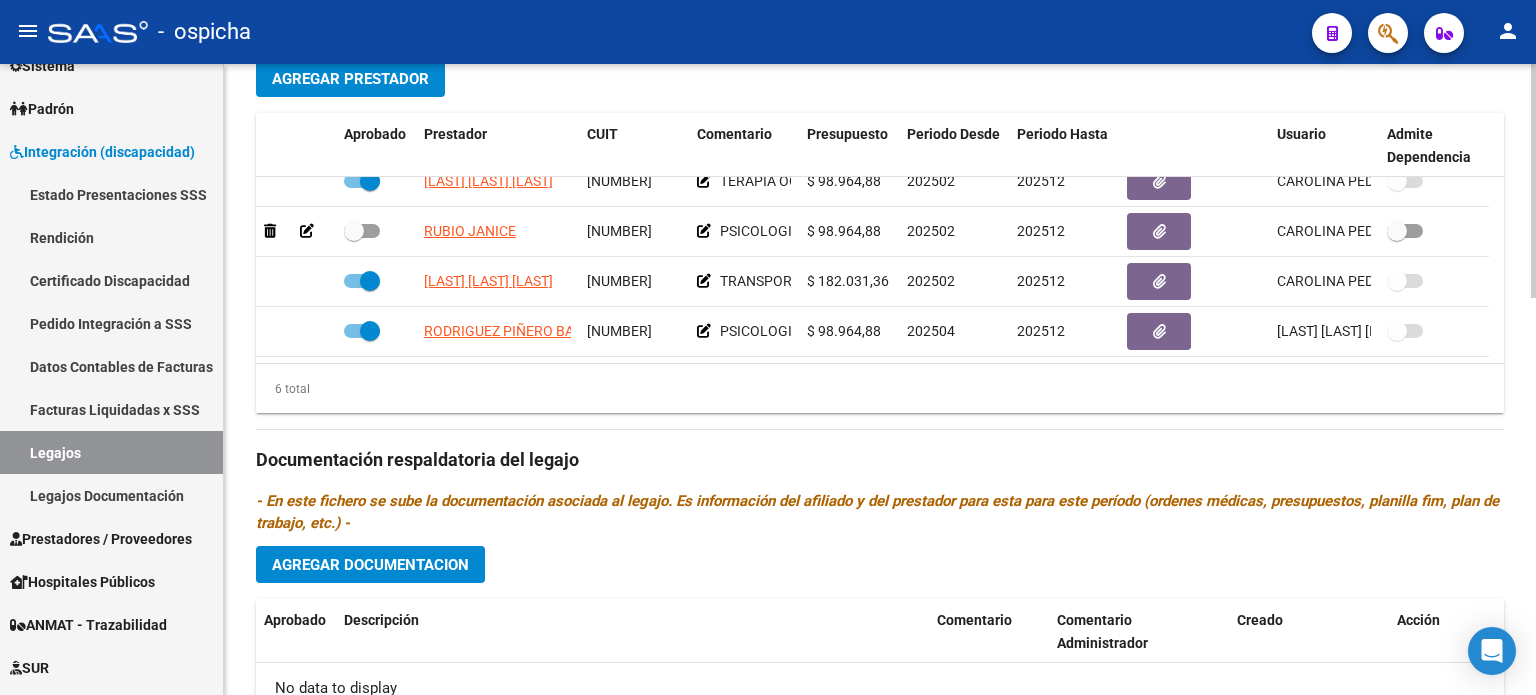 scroll, scrollTop: 0, scrollLeft: 0, axis: both 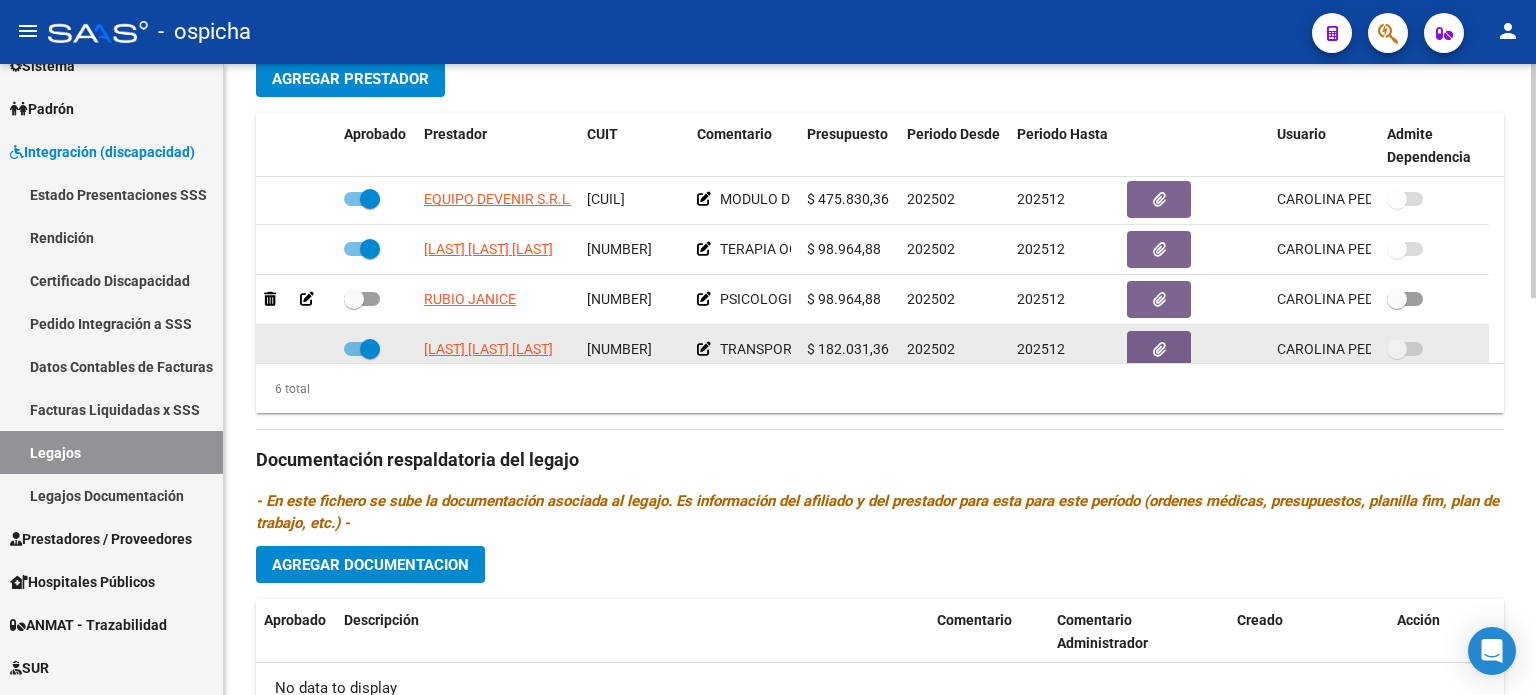 drag, startPoint x: 424, startPoint y: 195, endPoint x: 679, endPoint y: 339, distance: 292.8498 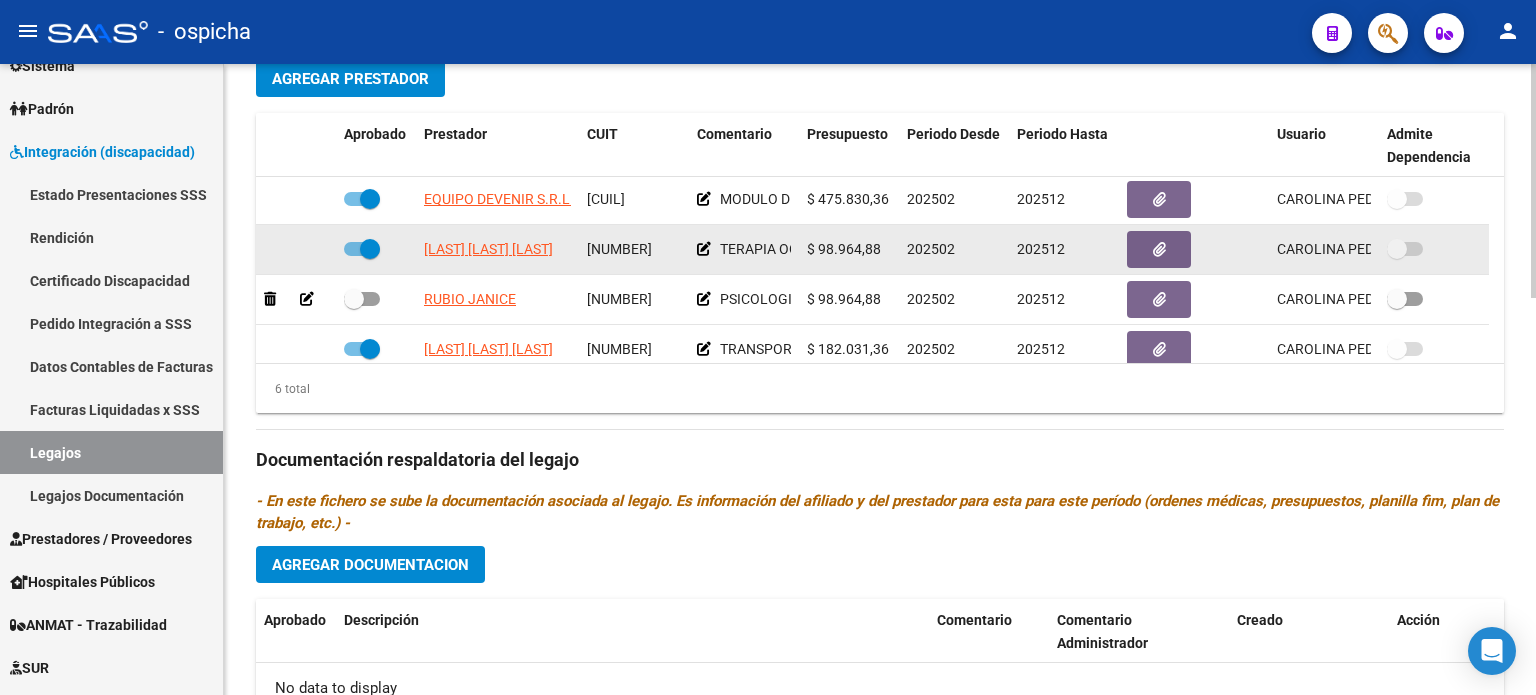 copy on "EQUIPO DEVENIR S.R.L. [CUIL]     MODULO DE APOYO A LA INTEGRACION ESCOLAR
$ 475.830,36  202502 202512 [NAME]    [FECHA]      FLEITAS FRANCO [CUIL]     TERAPIA OCUPACIONAL 8 SESIONES  $ 98.964,88  202502 202512 [NAME]    [FECHA]      RUBIO JANICE [CUIL]     PSICOLOGIA 8 SESIONES MENSUALES  $ 98.964,88  202502 202512 [NAME]    [FECHA]      LEDESMA BIANCA AYELEN [CUIL]" 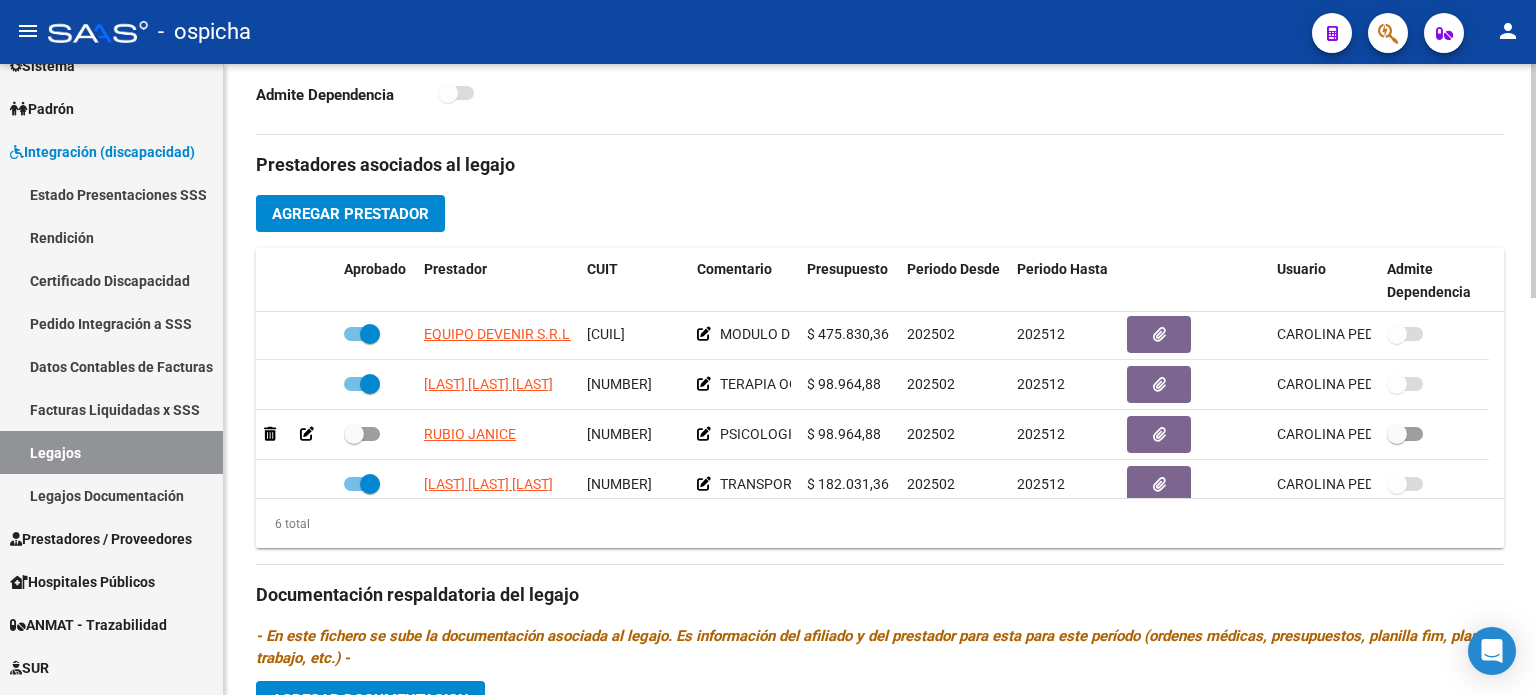 scroll, scrollTop: 700, scrollLeft: 0, axis: vertical 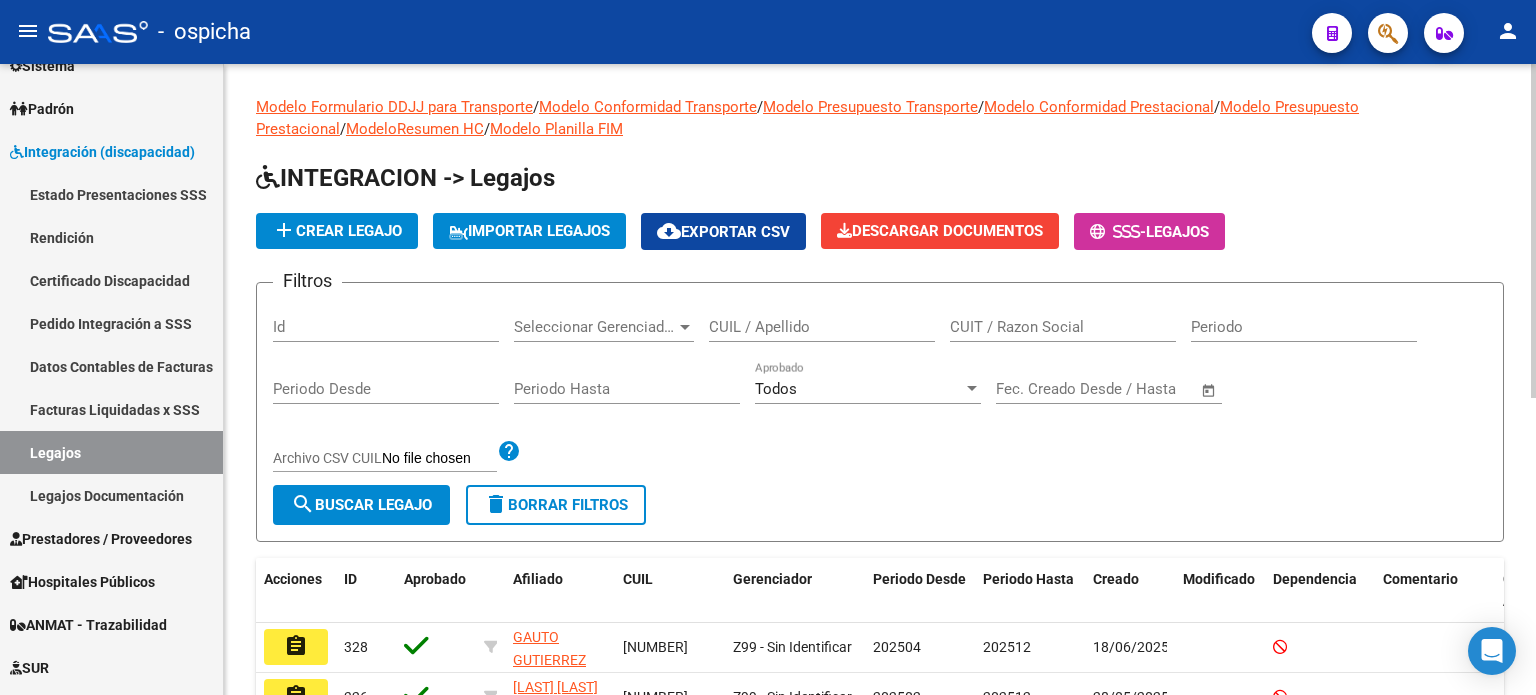click on "CUIL / Apellido" at bounding box center [822, 327] 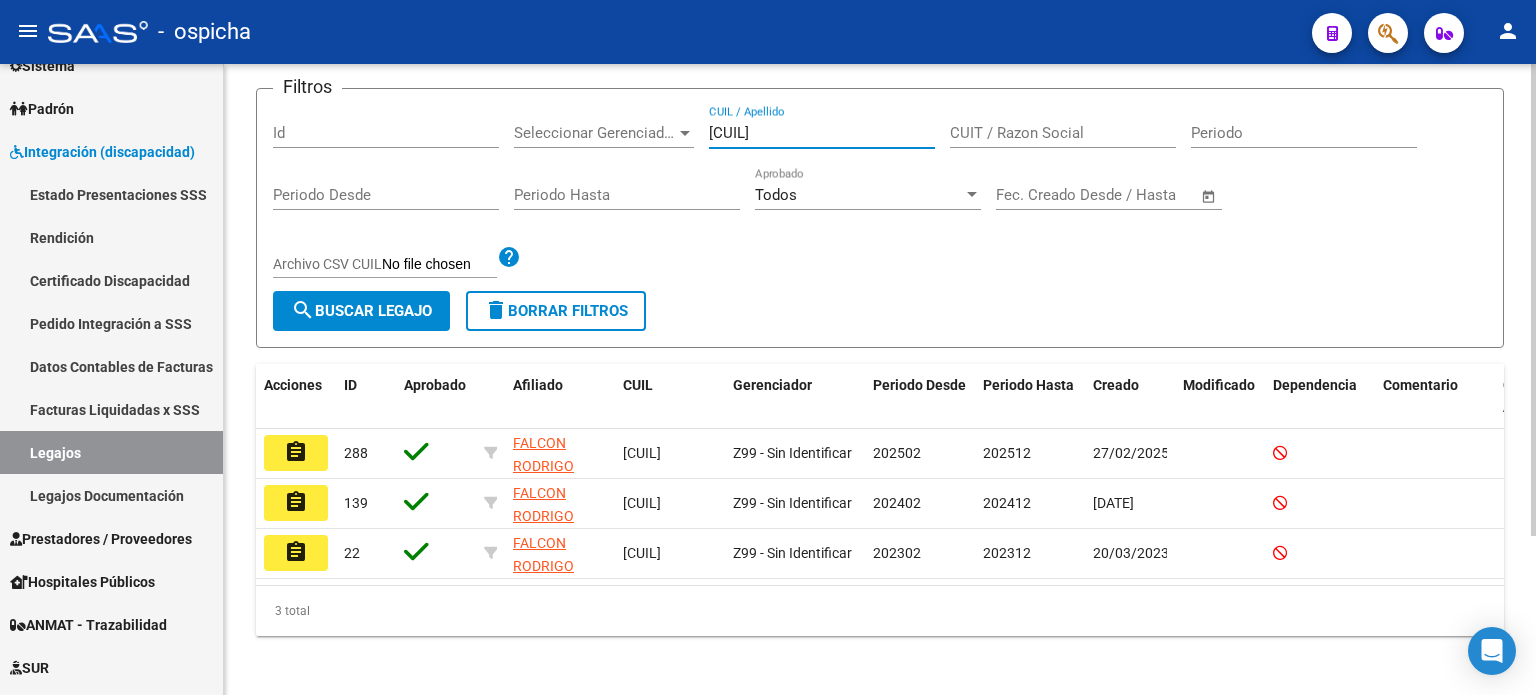 scroll, scrollTop: 200, scrollLeft: 0, axis: vertical 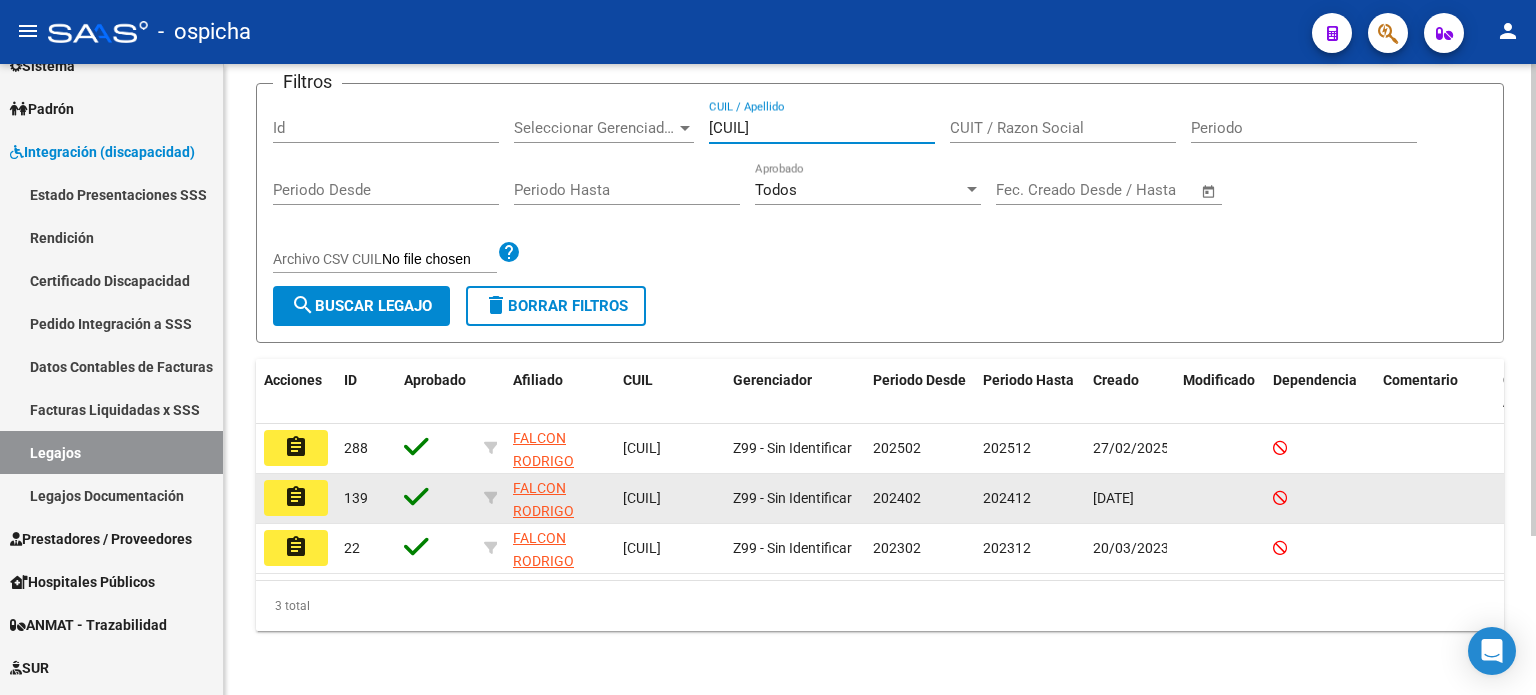 type on "[CUIL]" 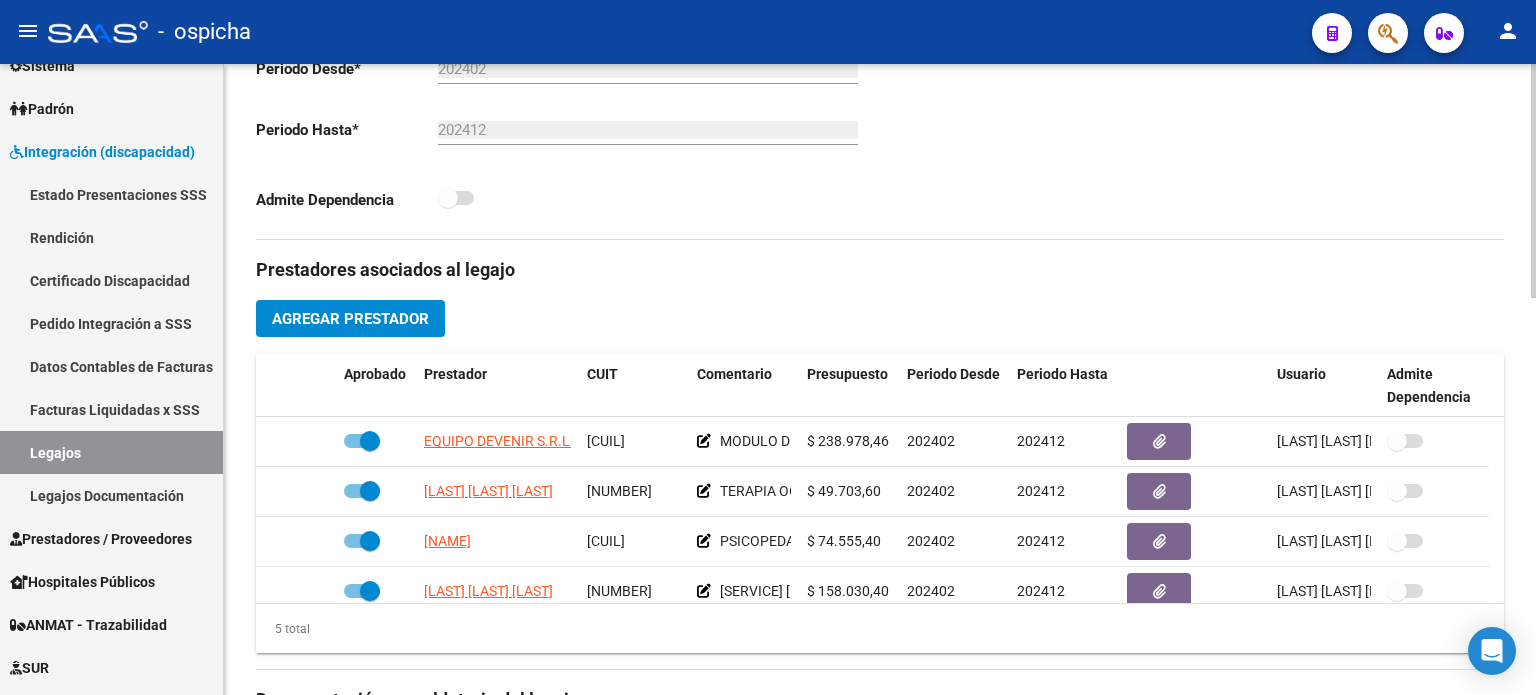 scroll, scrollTop: 600, scrollLeft: 0, axis: vertical 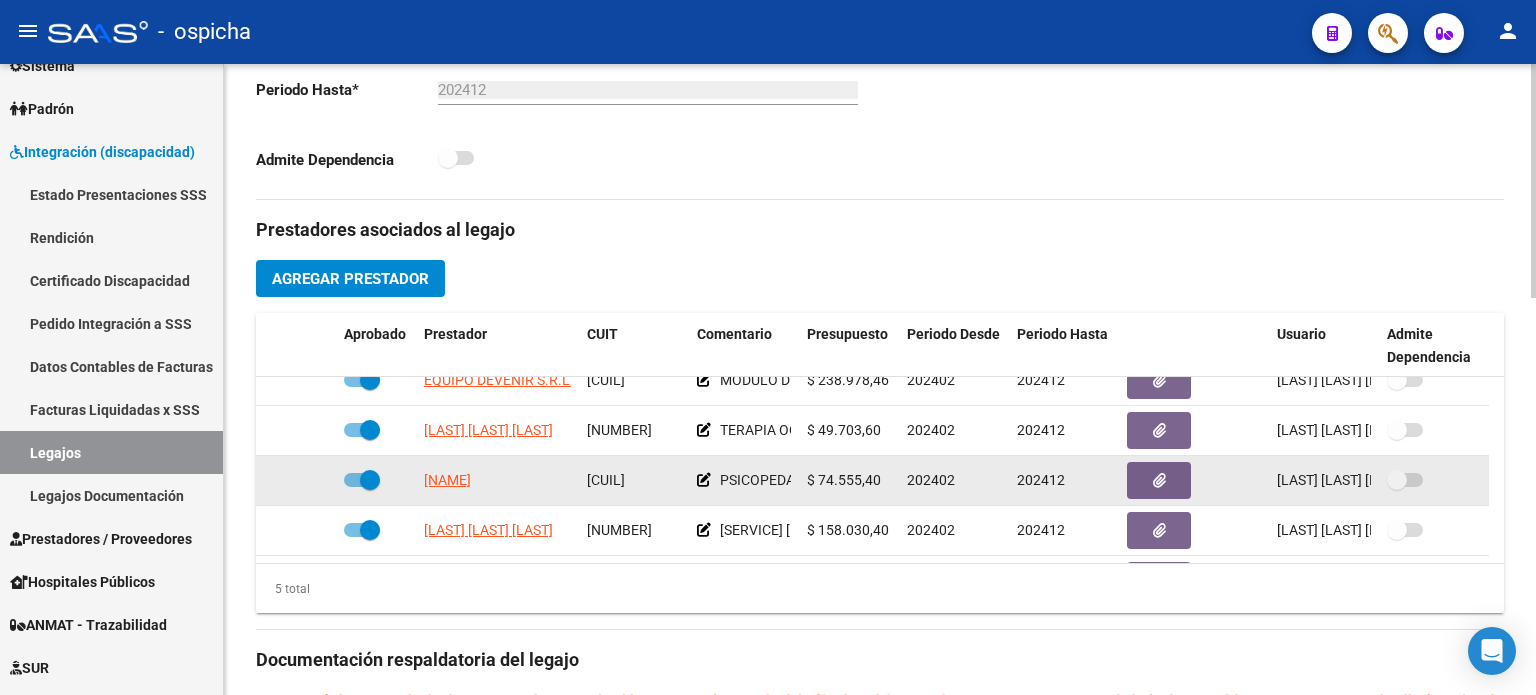 drag, startPoint x: 419, startPoint y: 447, endPoint x: 672, endPoint y: 499, distance: 258.2886 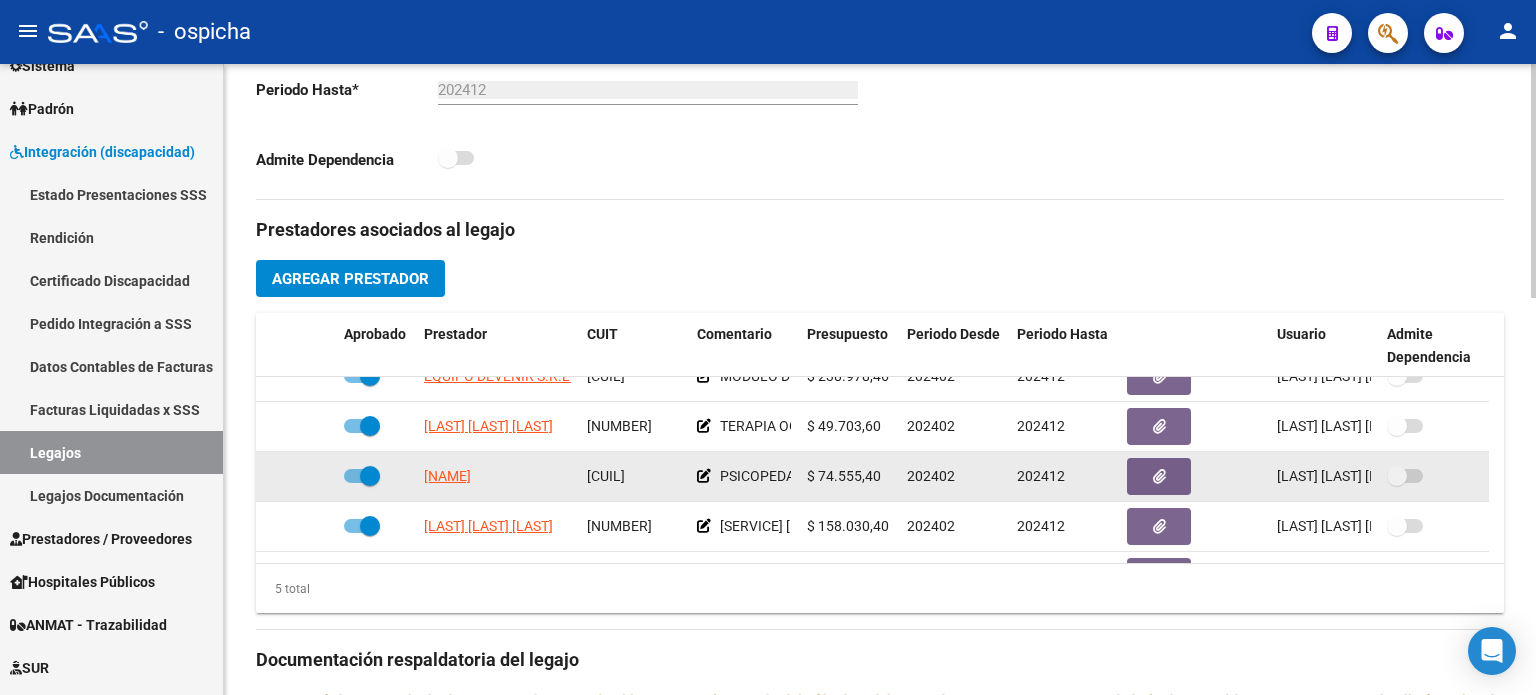 copy on "[LAST] [LAST] [NUMBER] [SERVICE] [NUMBER] MENSUALES [PRICE] [YEAR][MONTH] [YEAR][MONTH] [LAST] [LAST] [DATE] [LAST] [LAST] [NUMBER] [SERVICE] [NUMBER] SESIONES MENSUALES [PRICE] [YEAR][MONTH] [YEAR][MONTH] [LAST] [LAST] [DATE] [LAST] [LAST] [NUMBER]" 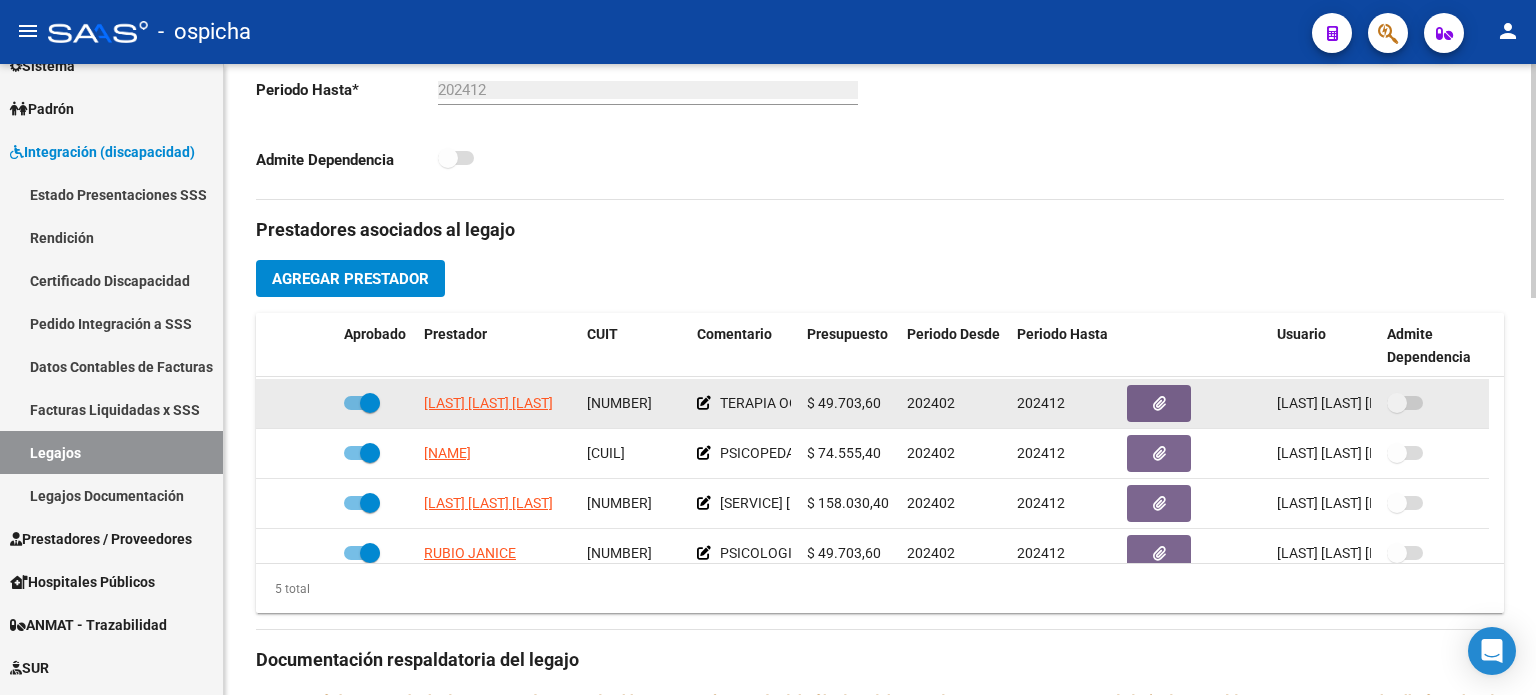 scroll, scrollTop: 69, scrollLeft: 0, axis: vertical 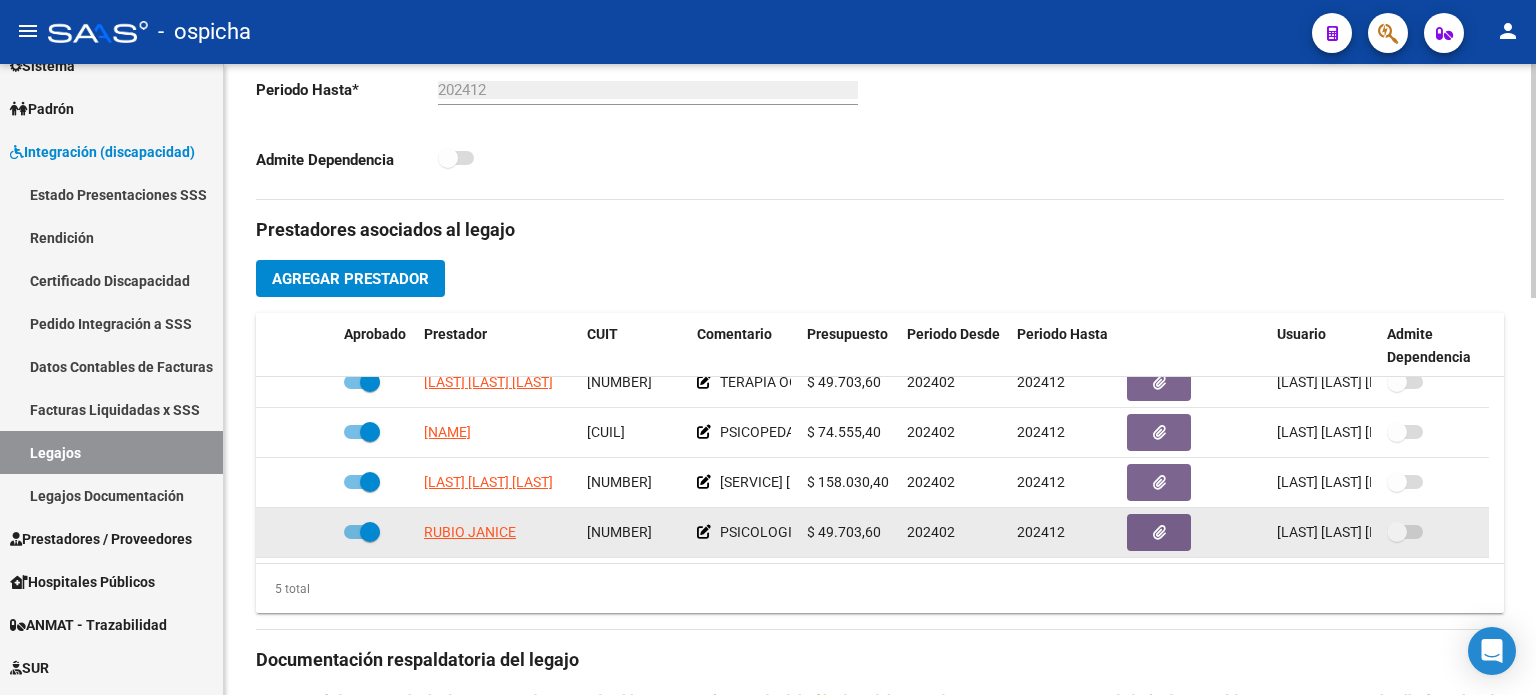 drag, startPoint x: 419, startPoint y: 529, endPoint x: 696, endPoint y: 545, distance: 277.4617 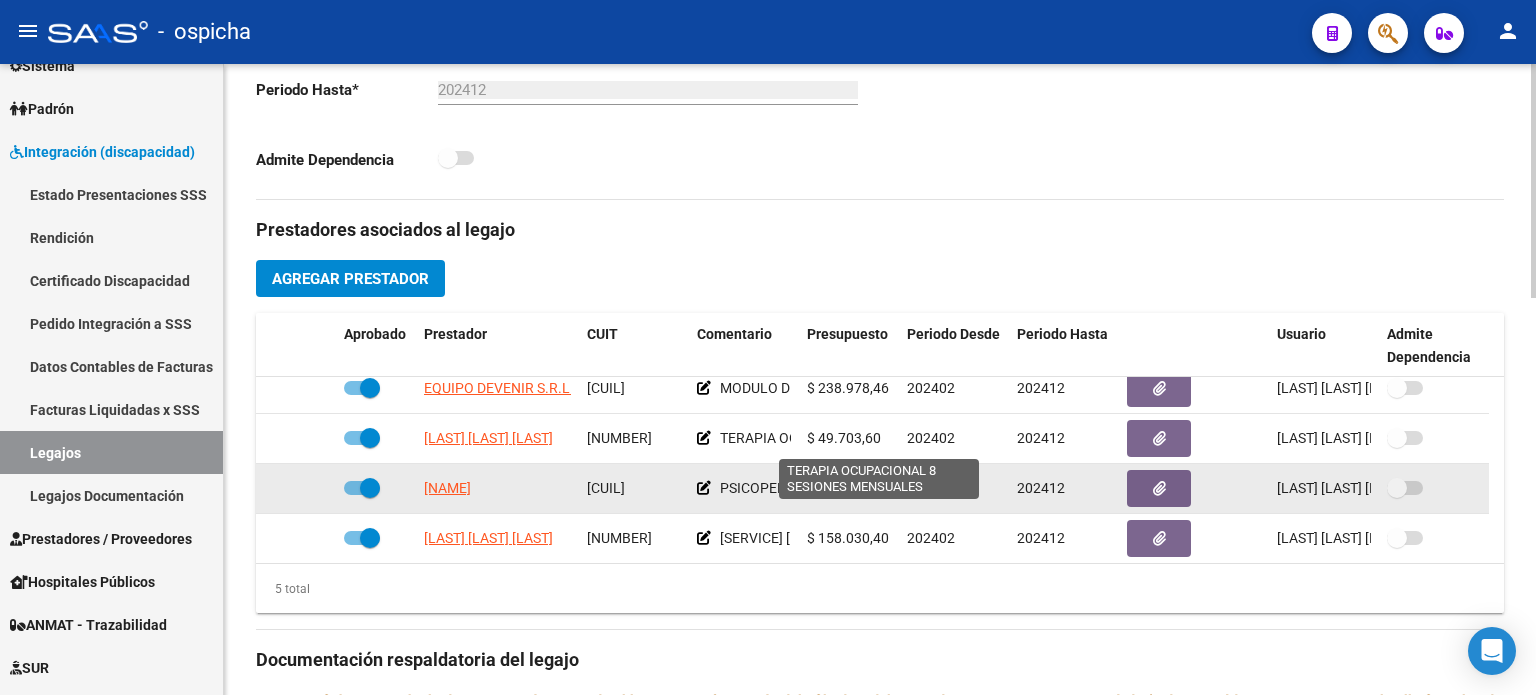 scroll, scrollTop: 0, scrollLeft: 0, axis: both 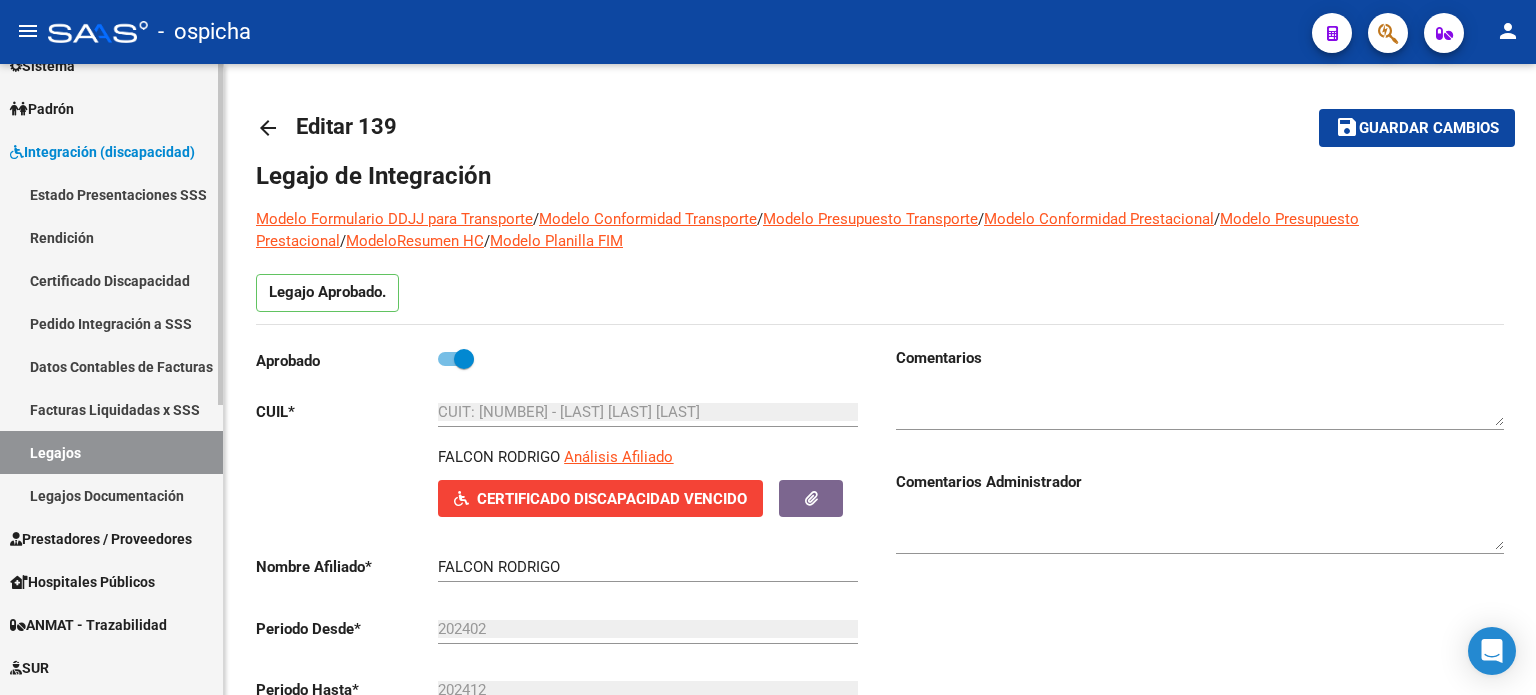 click on "Legajos" at bounding box center (111, 452) 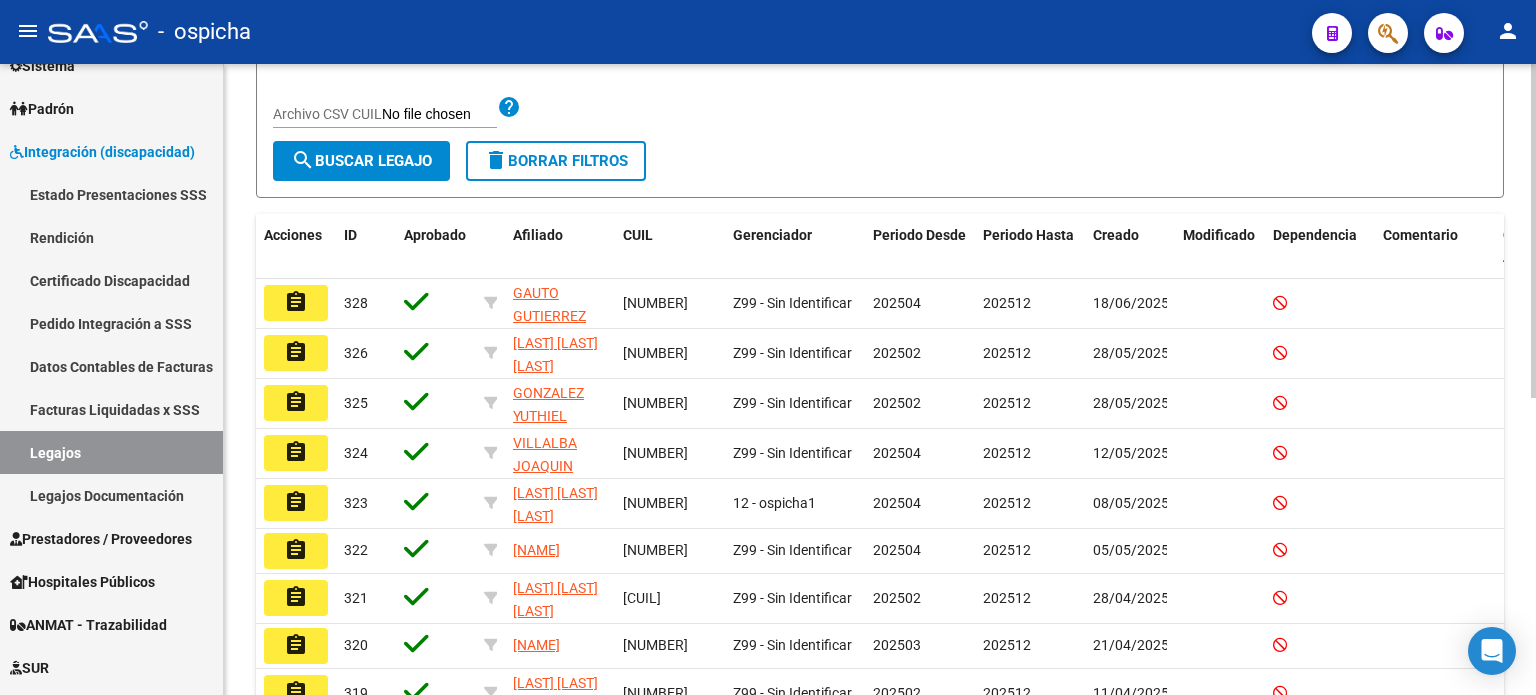 scroll, scrollTop: 0, scrollLeft: 0, axis: both 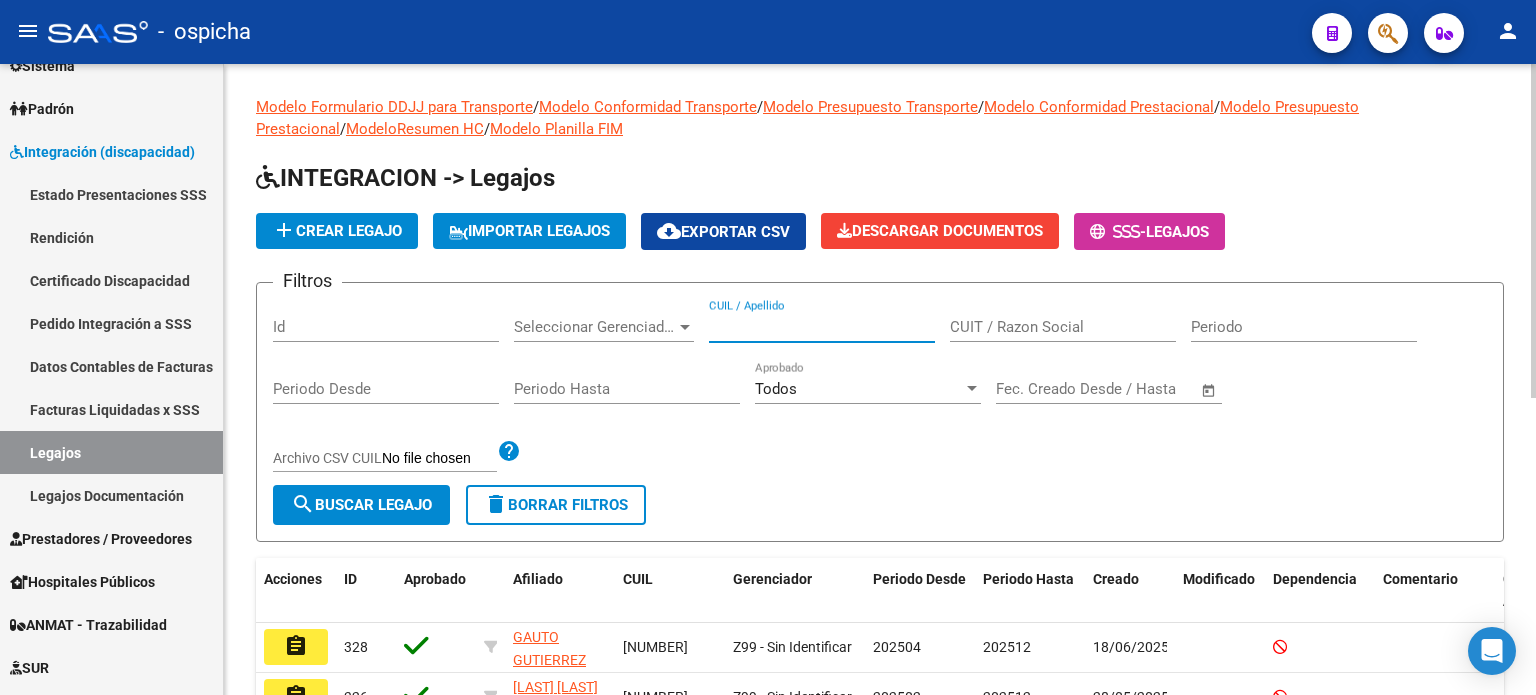 click on "CUIL / Apellido" at bounding box center [822, 327] 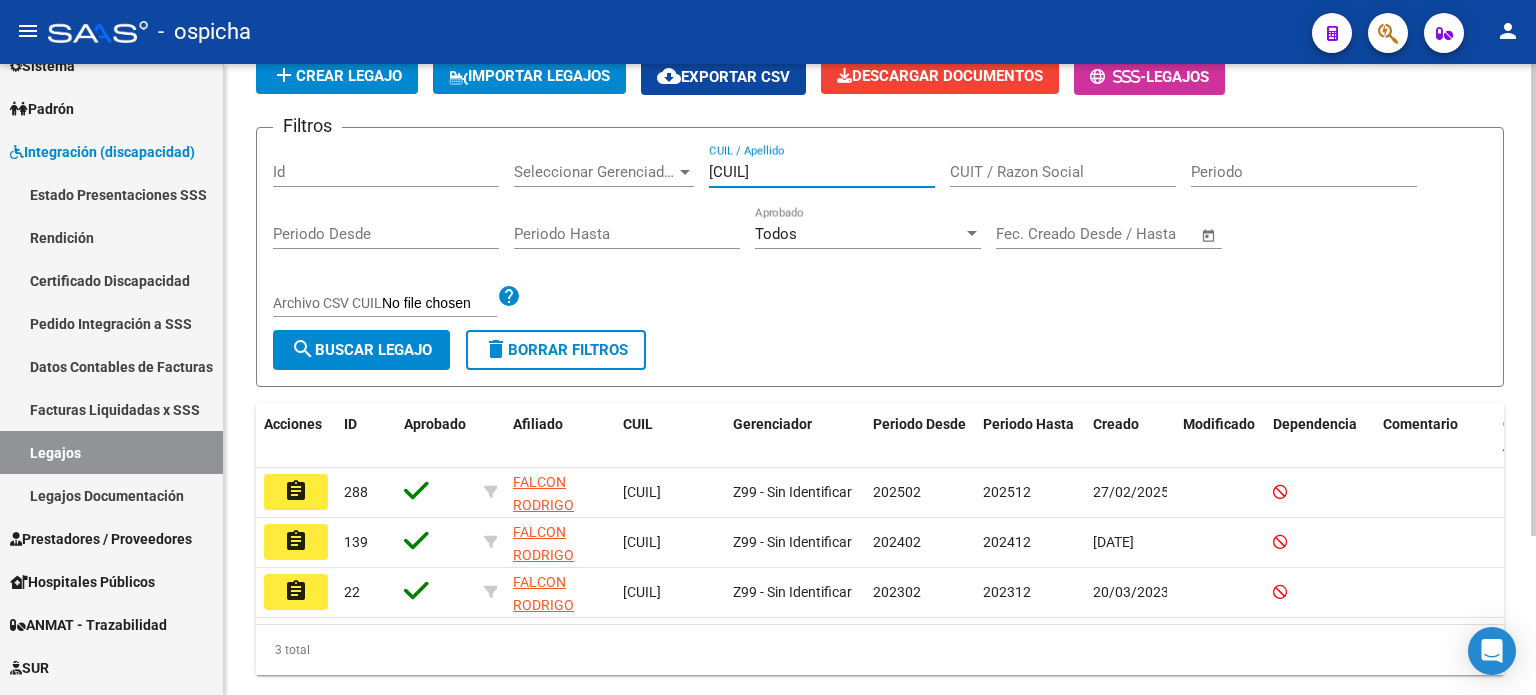 scroll, scrollTop: 200, scrollLeft: 0, axis: vertical 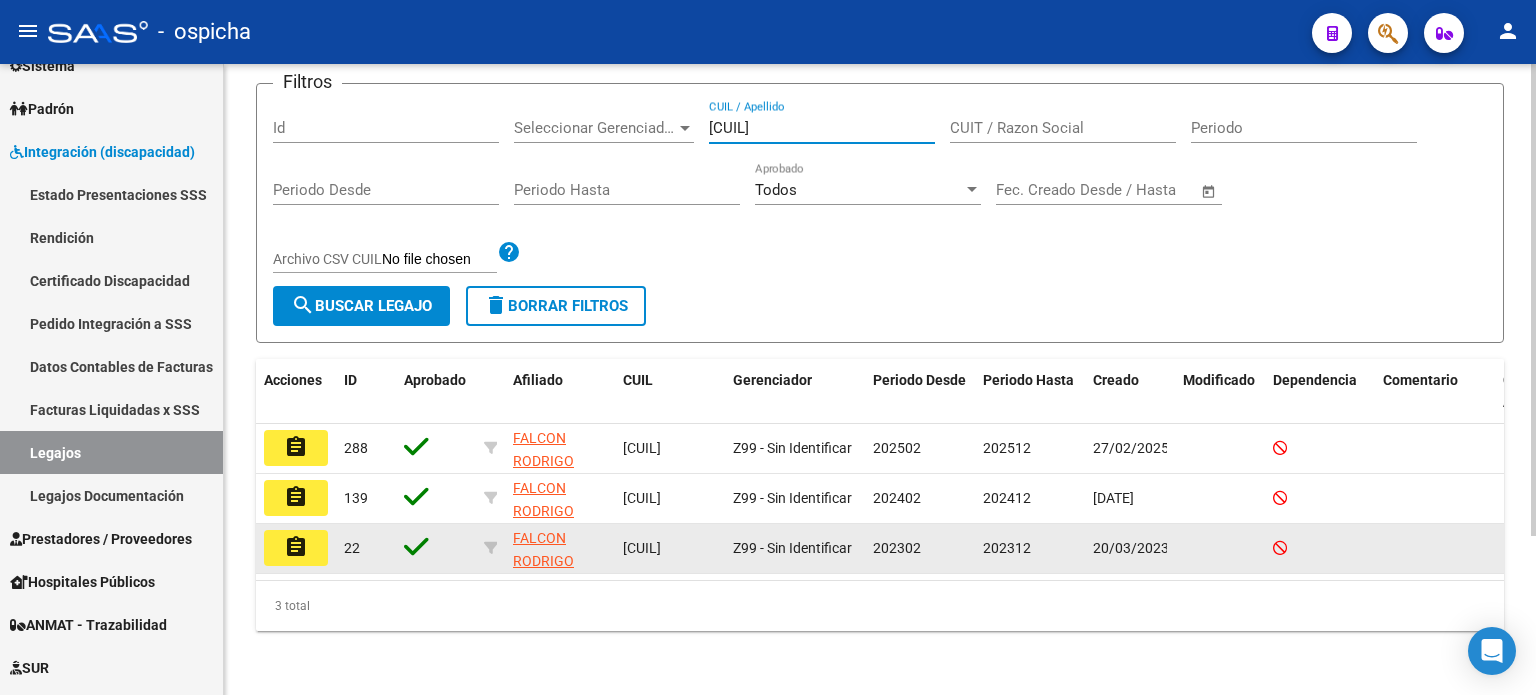 type on "[CUIL]" 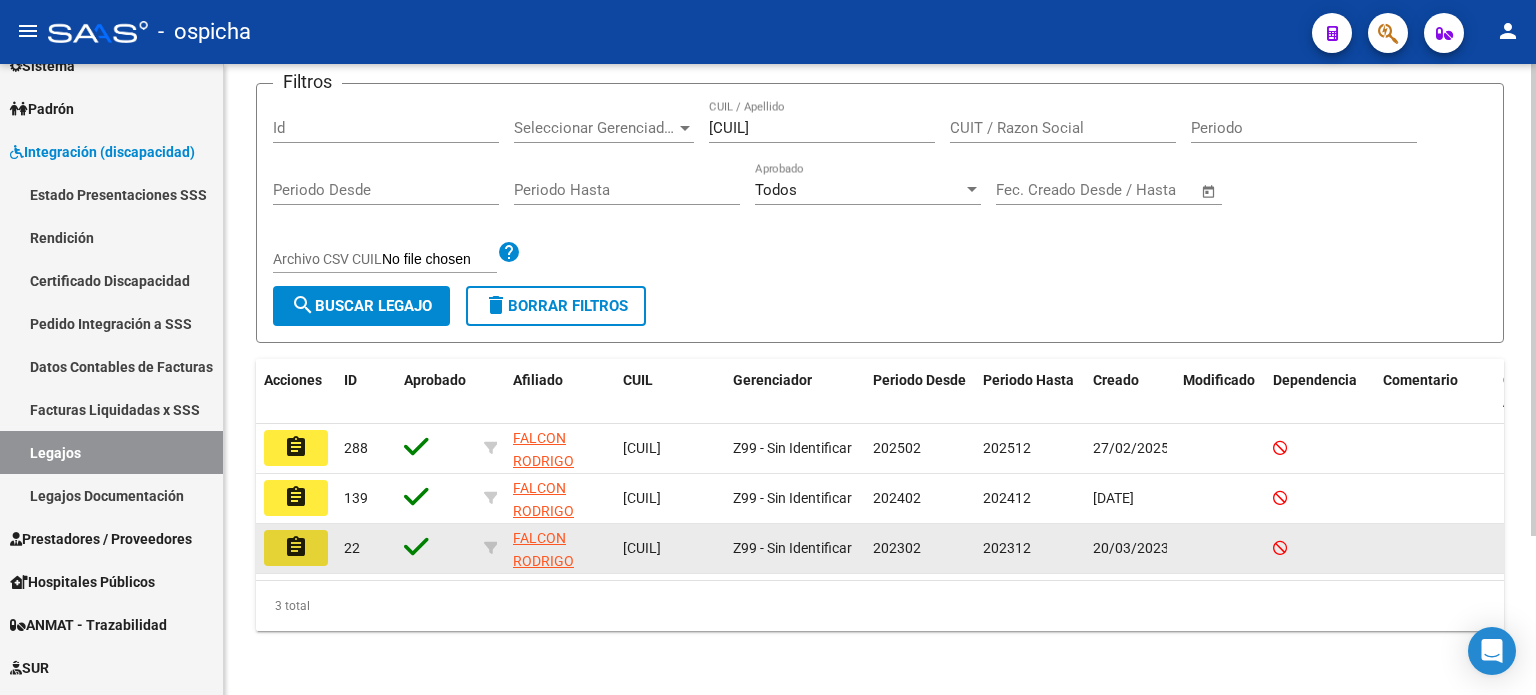 click on "assignment" 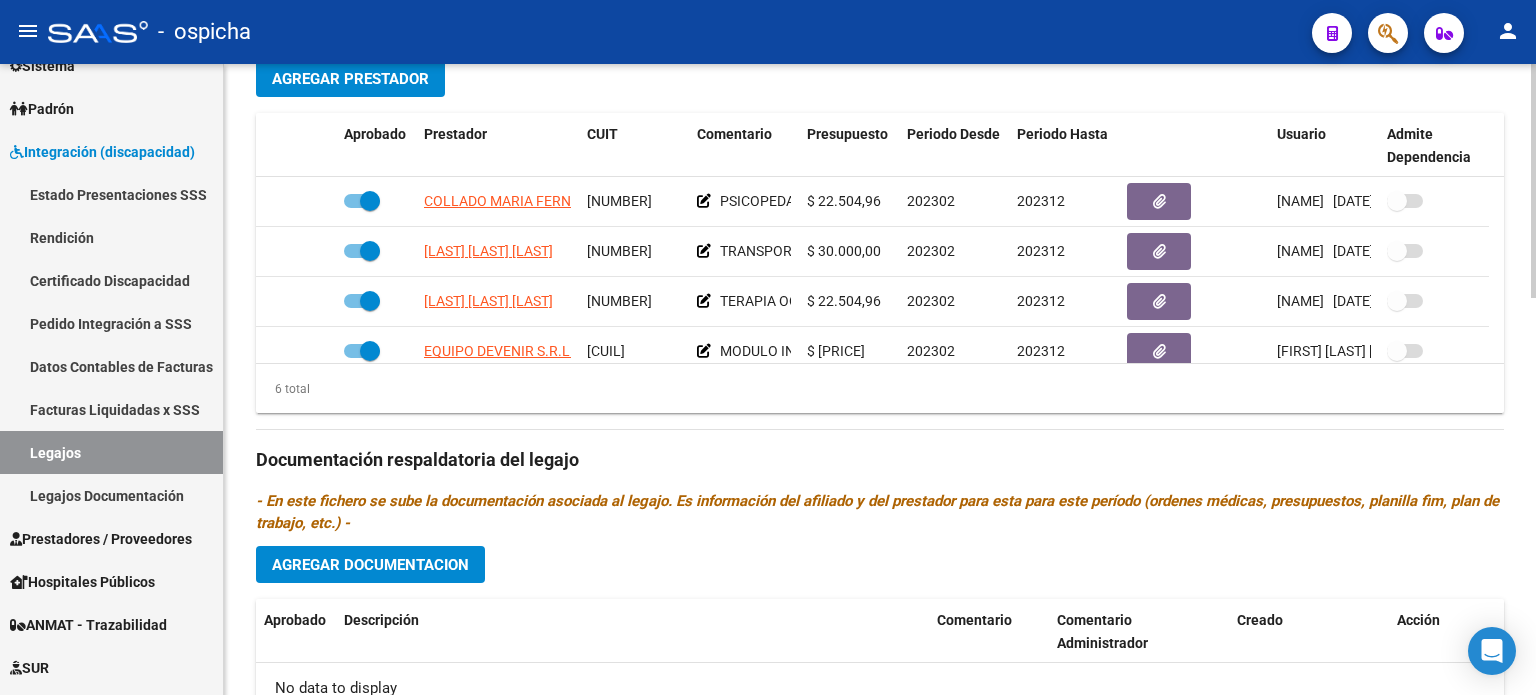scroll, scrollTop: 700, scrollLeft: 0, axis: vertical 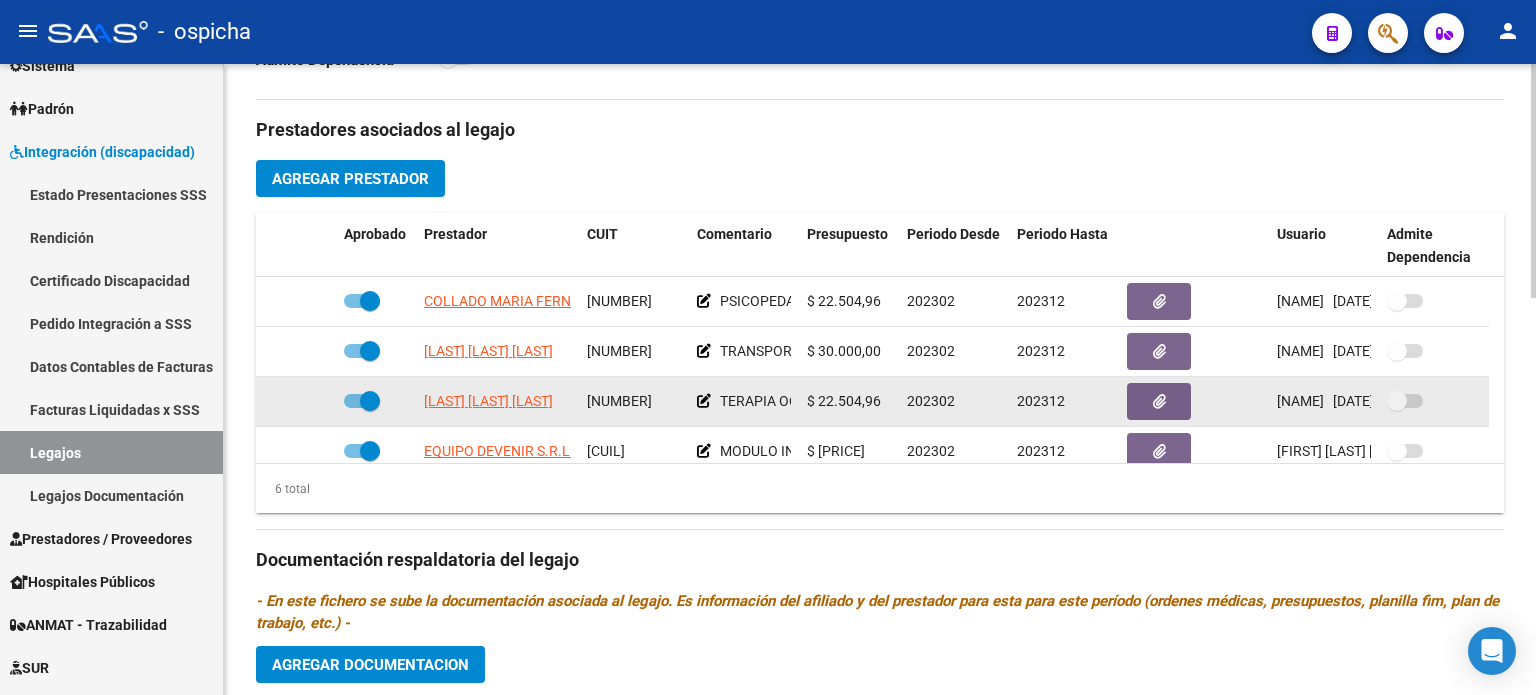 drag, startPoint x: 405, startPoint y: 295, endPoint x: 601, endPoint y: 385, distance: 215.67569 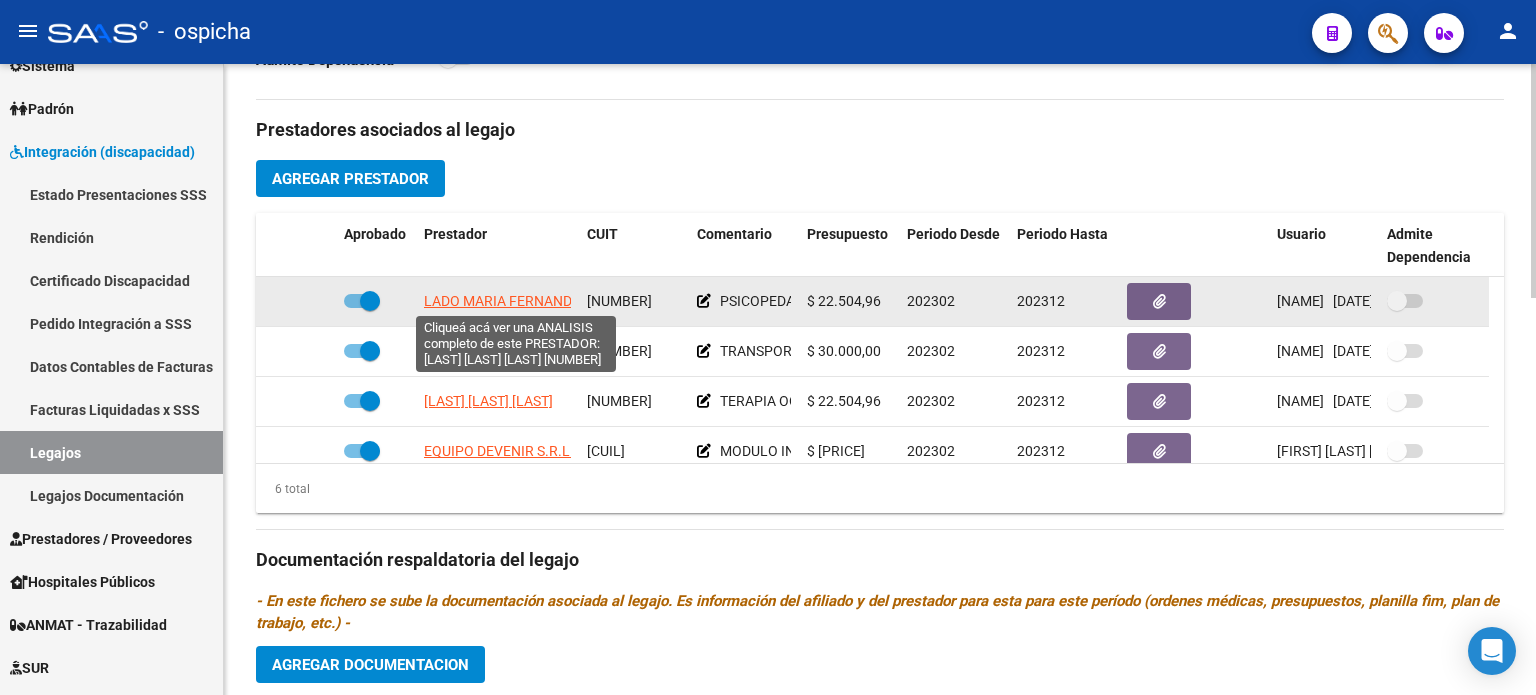 scroll, scrollTop: 0, scrollLeft: 36, axis: horizontal 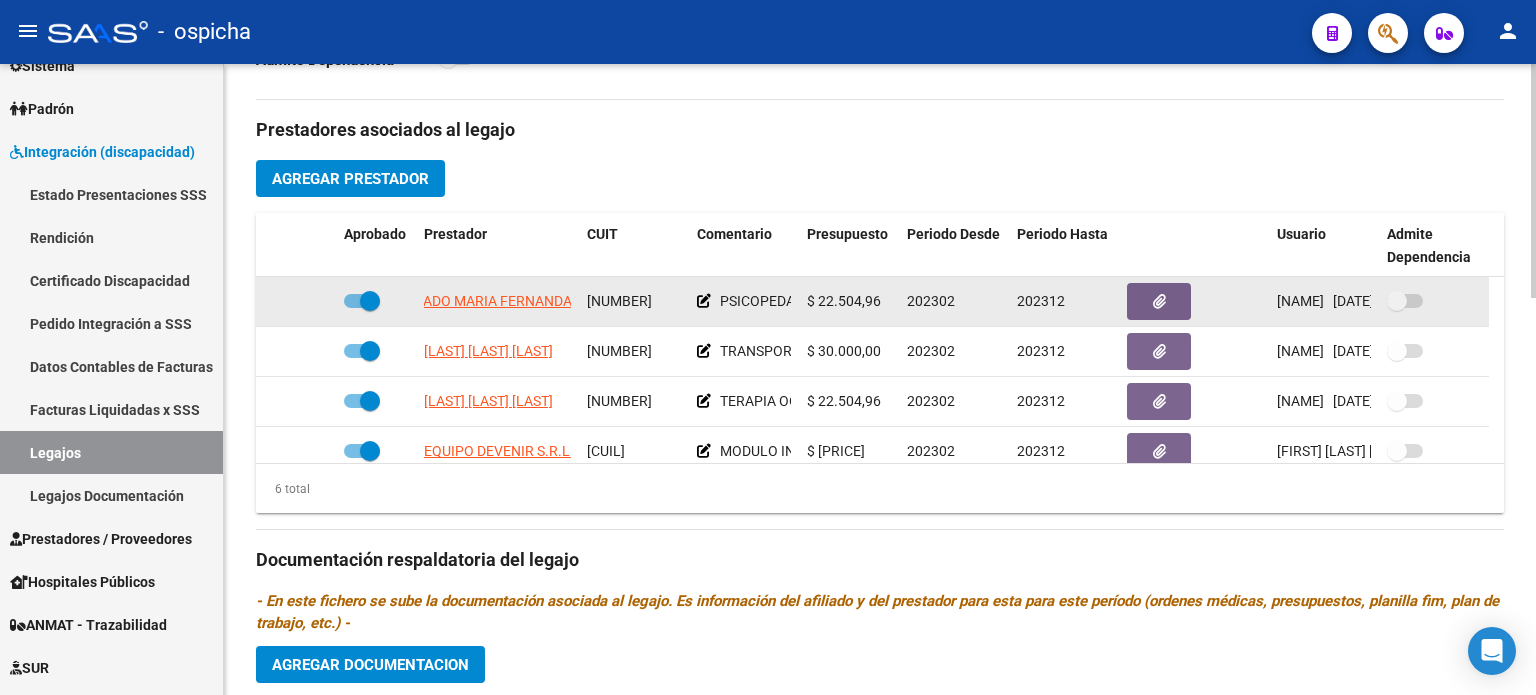 drag, startPoint x: 428, startPoint y: 296, endPoint x: 571, endPoint y: 301, distance: 143.08739 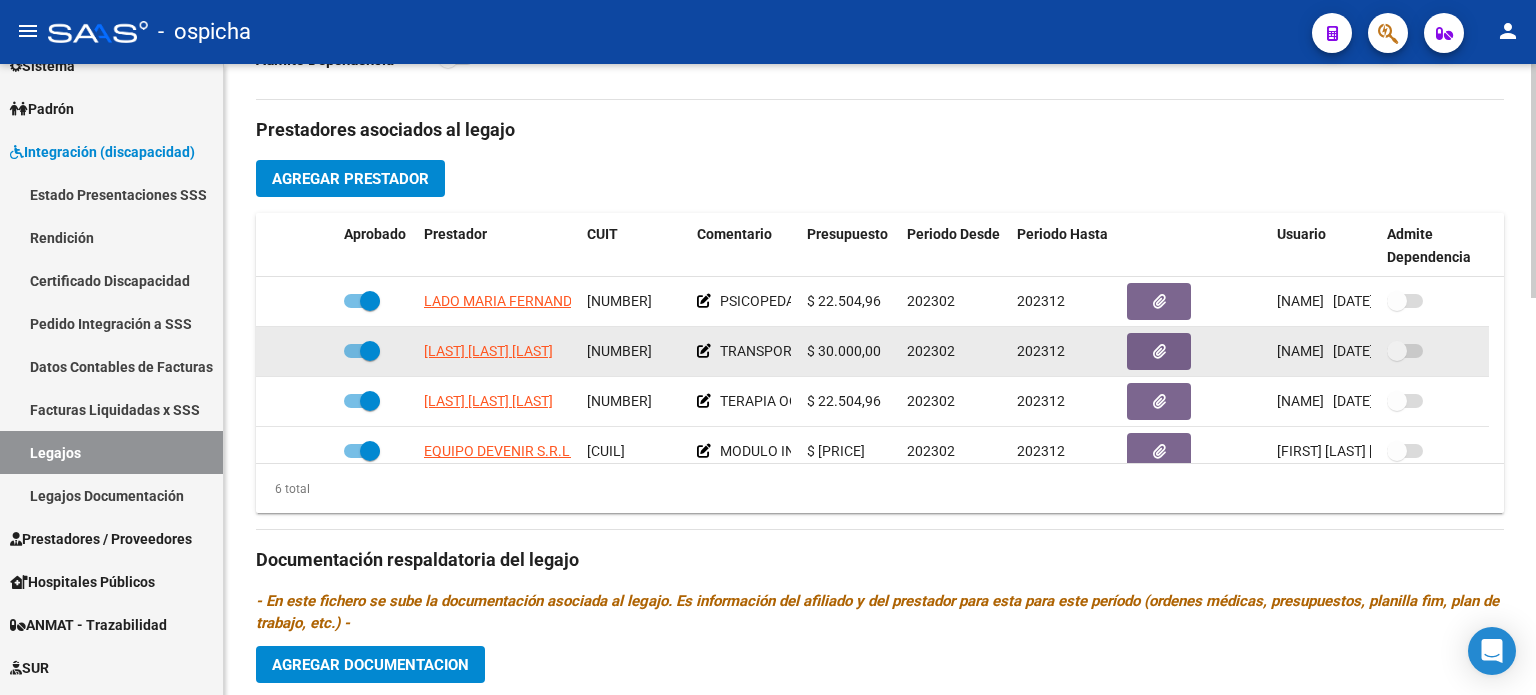 scroll, scrollTop: 0, scrollLeft: 36, axis: horizontal 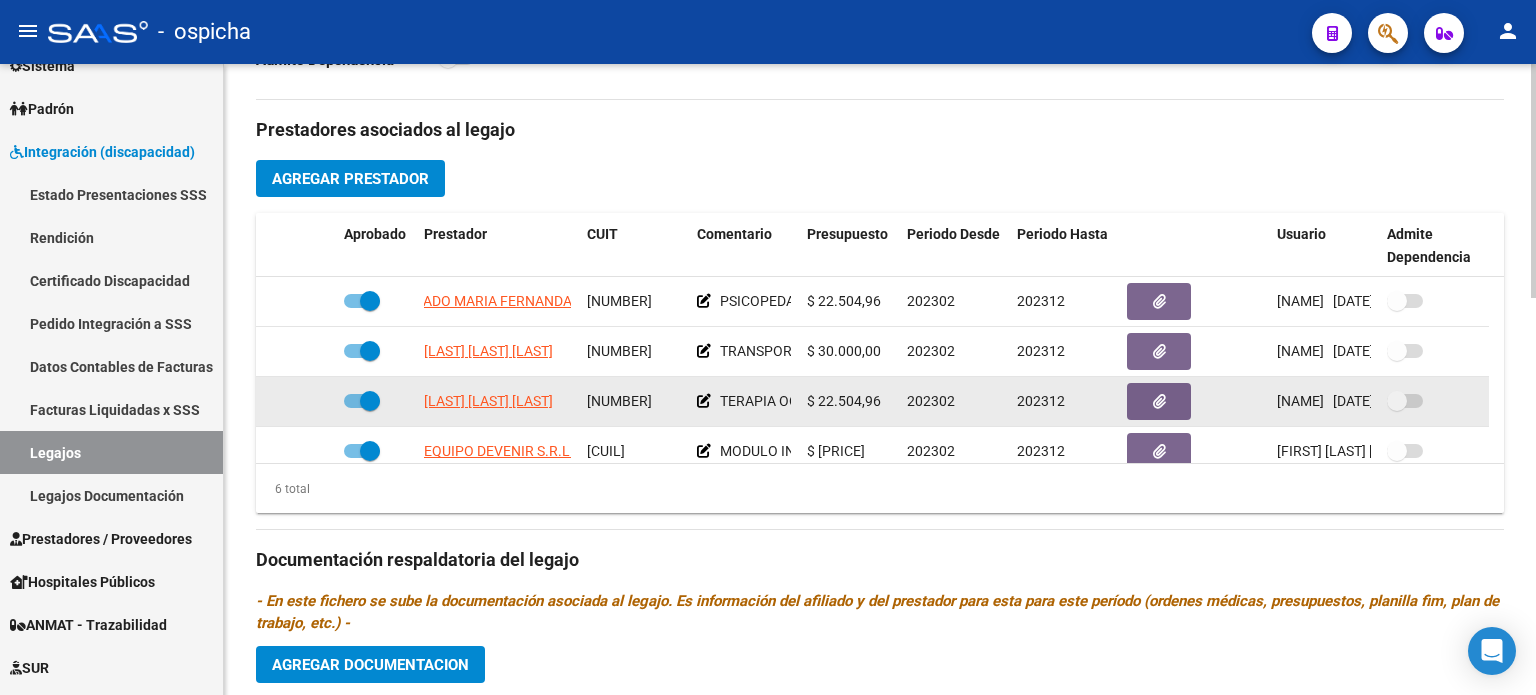 drag, startPoint x: 417, startPoint y: 291, endPoint x: 607, endPoint y: 405, distance: 221.57617 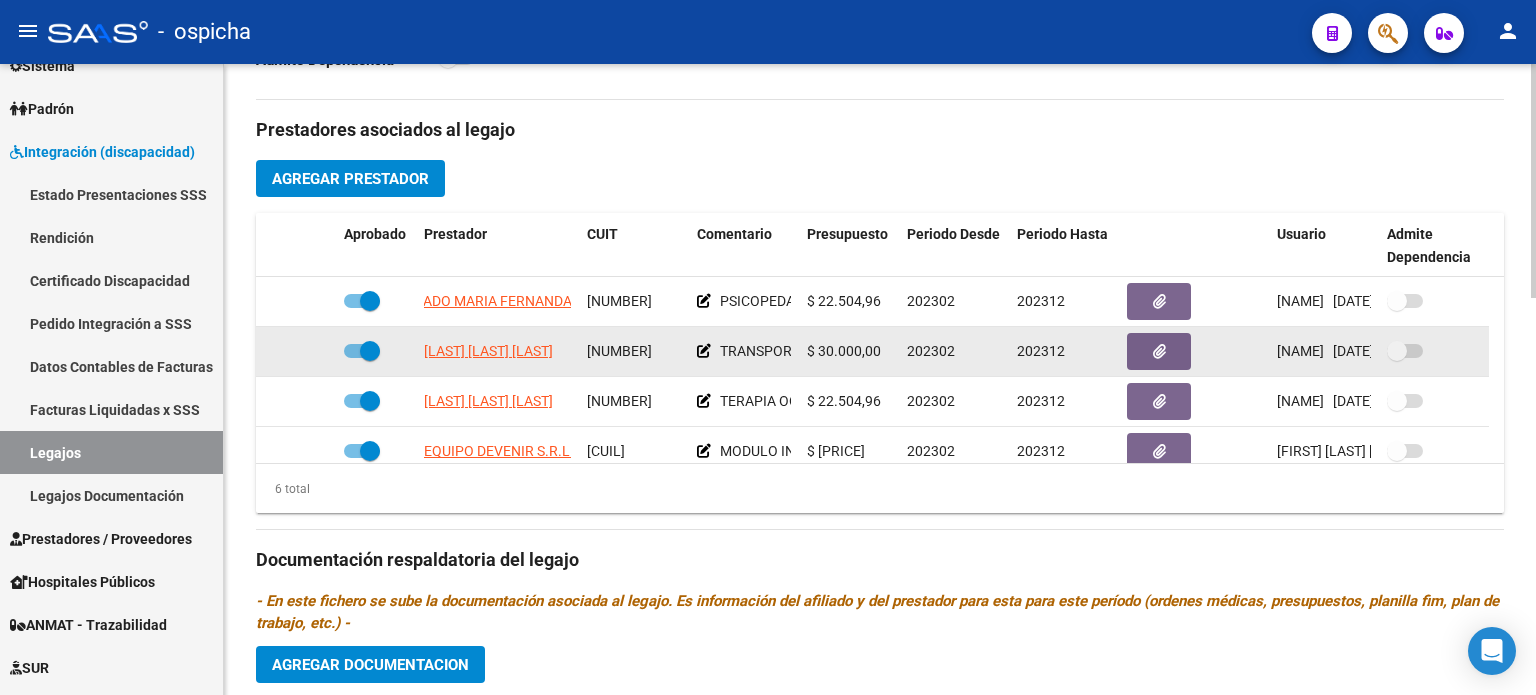 copy on "ADO MARIA FERNANDA [NUMBER]  PSICOPEDAGOGA  $ [PRICE] [NUMBER] [NUMBER] [FIRST] [LAST] [DATE]  LEDESMA BIANCA AYELEN [NUMBER]  TRANSPORTE  $ [PRICE] [NUMBER] [NUMBER] [FIRST] [LAST] [DATE]  RICKERT FERNANDO ALBERTO [NUMBER]" 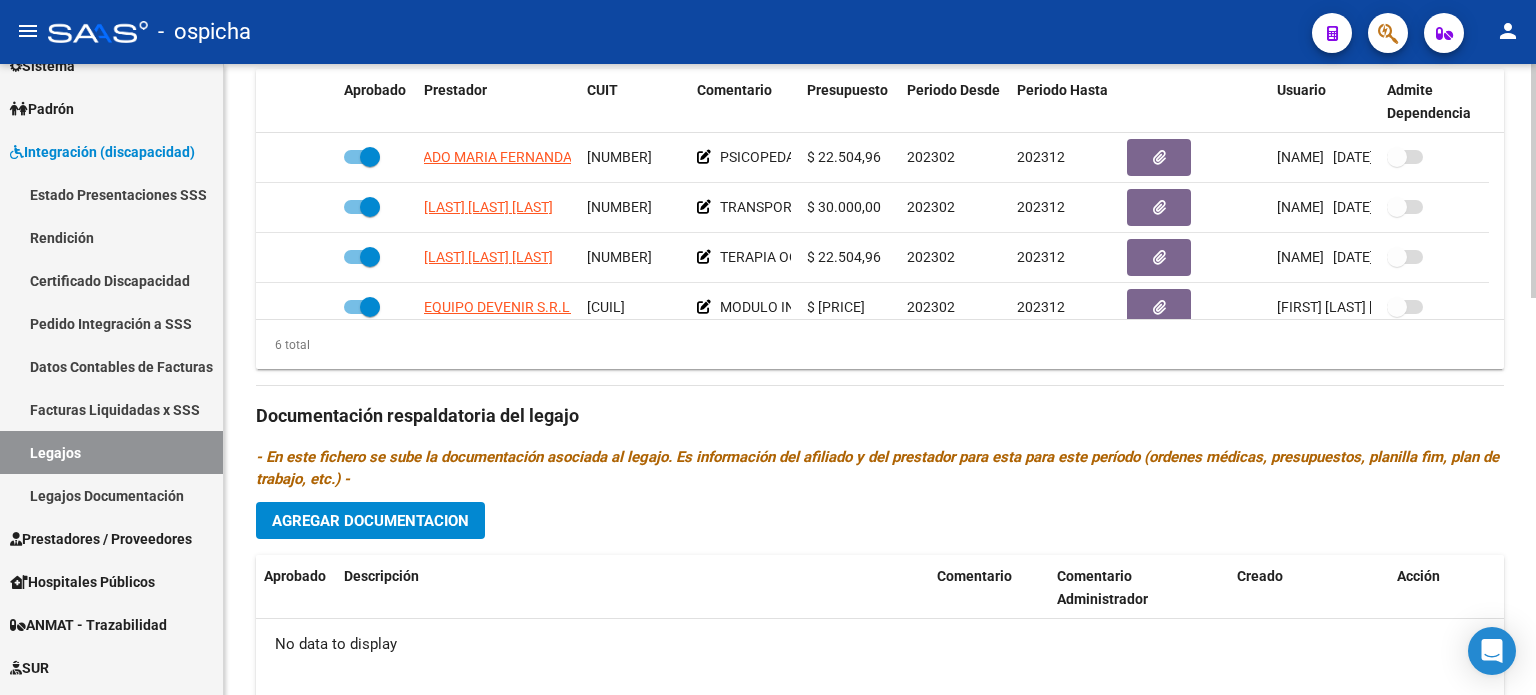 scroll, scrollTop: 800, scrollLeft: 0, axis: vertical 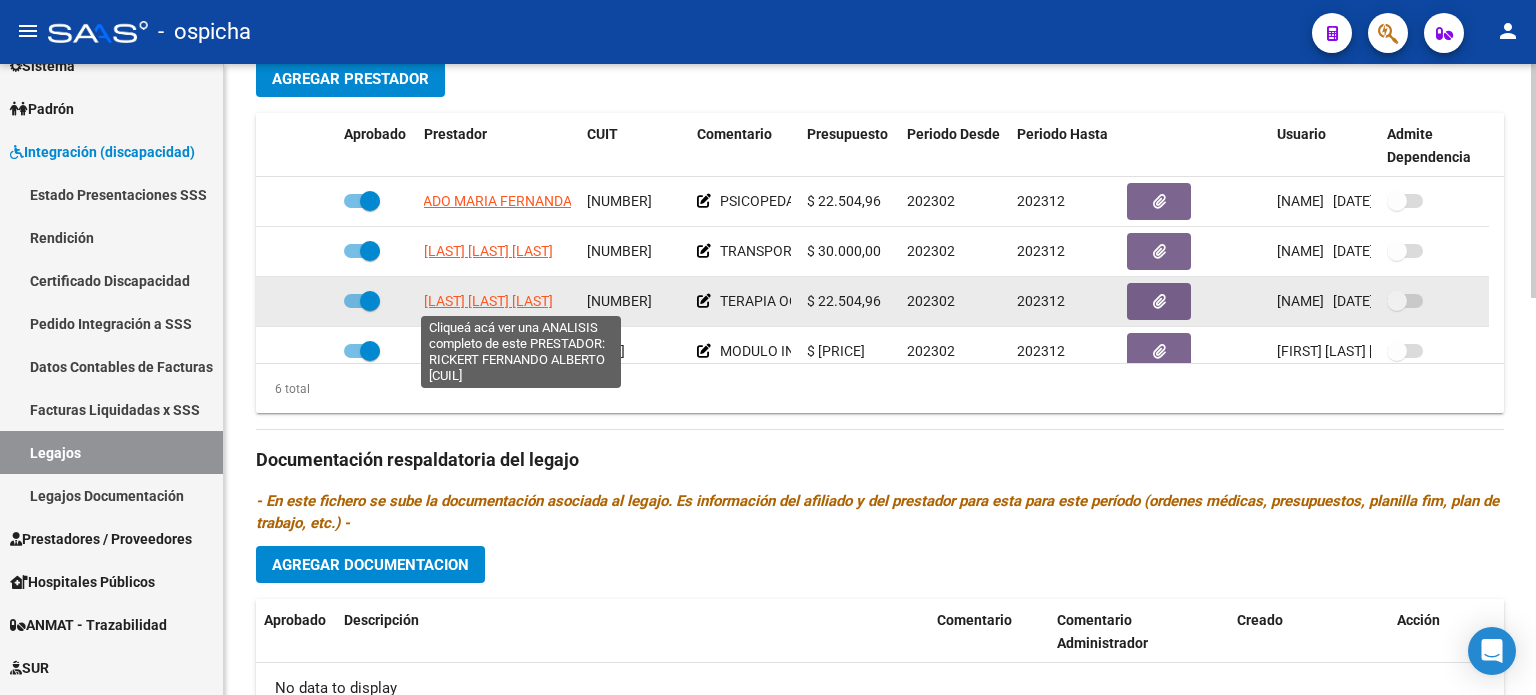 click on "[LAST] [LAST] [LAST]" 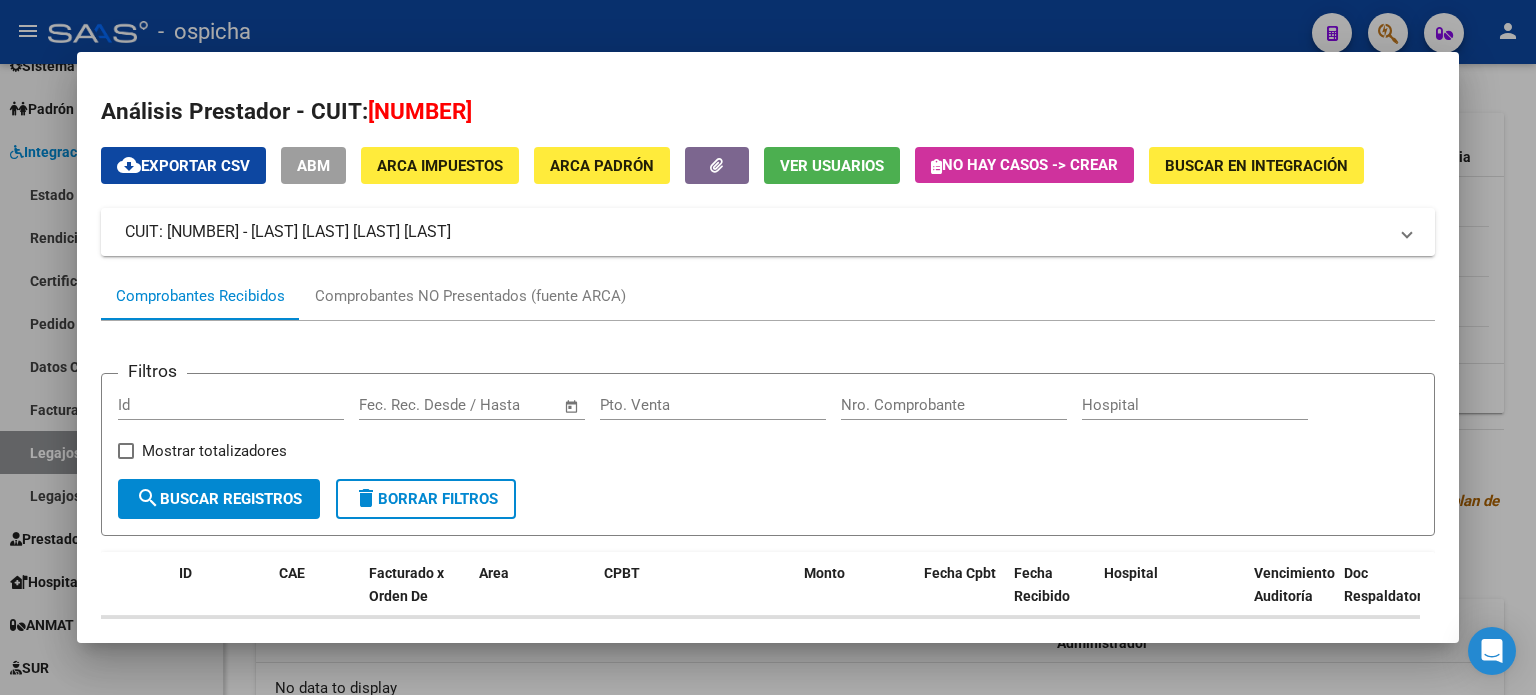 drag, startPoint x: 116, startPoint y: 226, endPoint x: 556, endPoint y: 231, distance: 440.0284 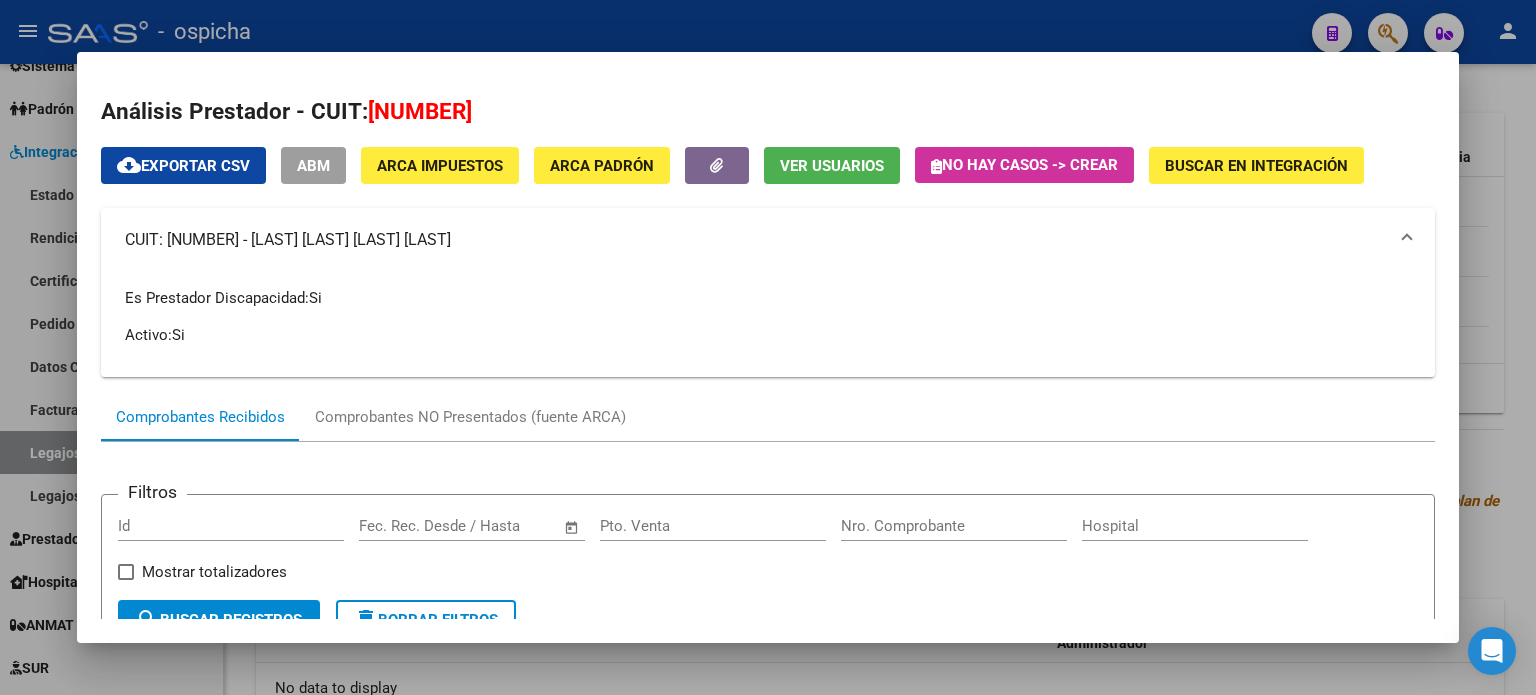 copy on "CUIT: [NUMBER] - [LAST] [LAST] [LAST] [LAST]" 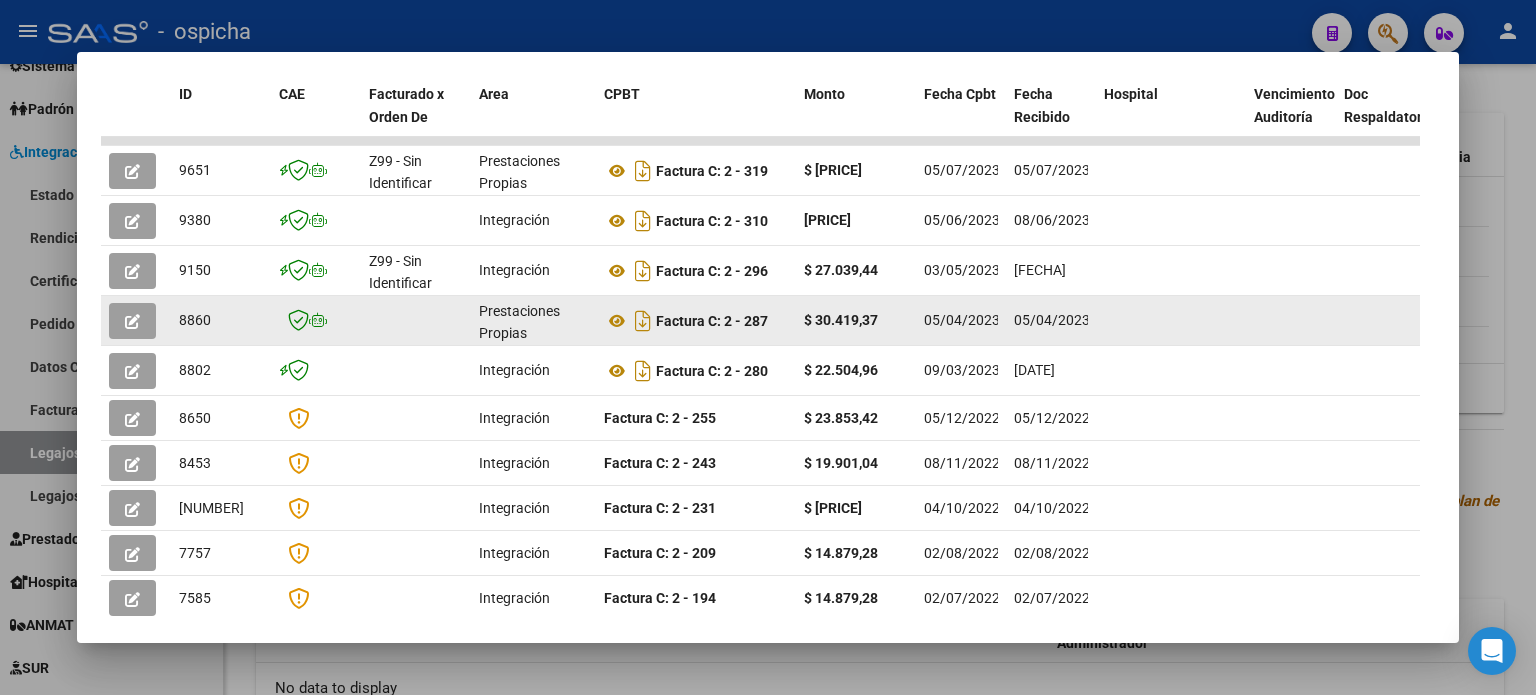 scroll, scrollTop: 0, scrollLeft: 0, axis: both 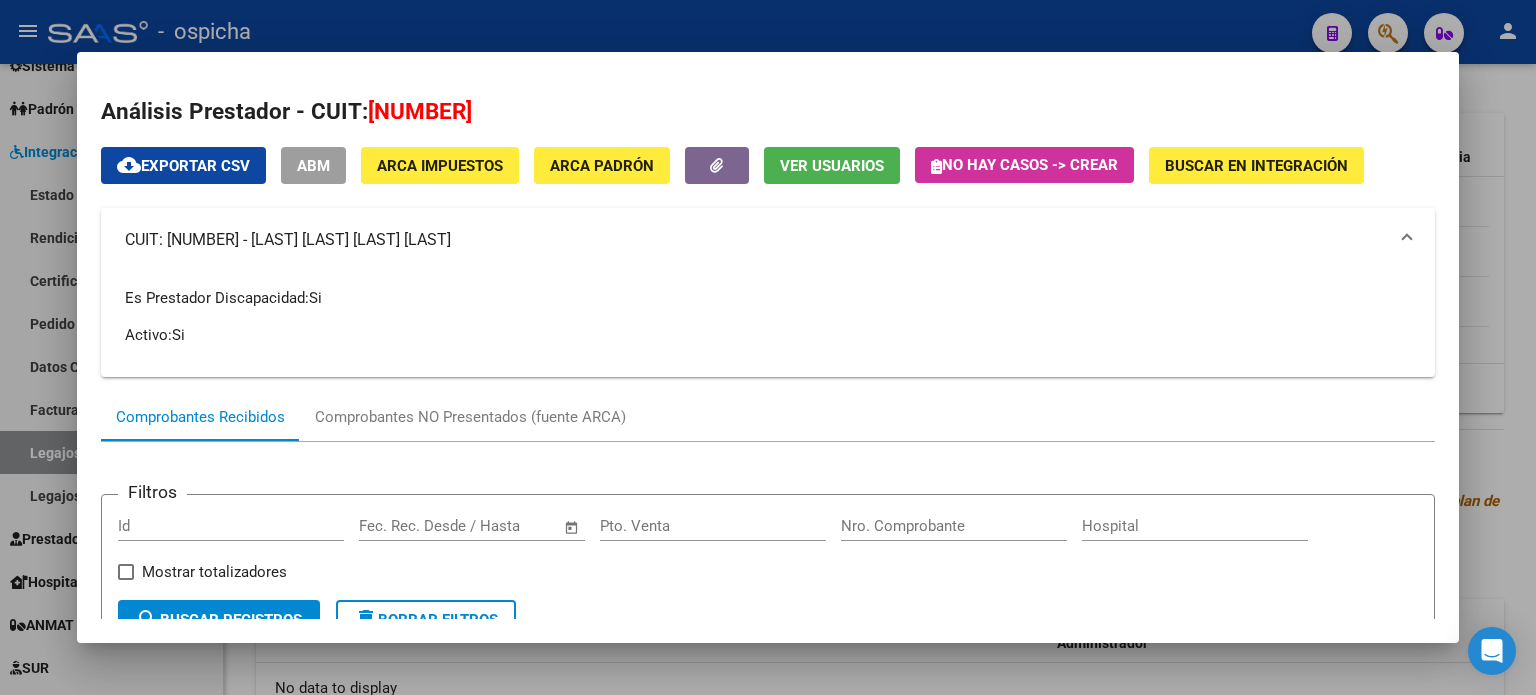 copy on "CUIT: [NUMBER] - [LAST] [LAST] [LAST] [LAST]" 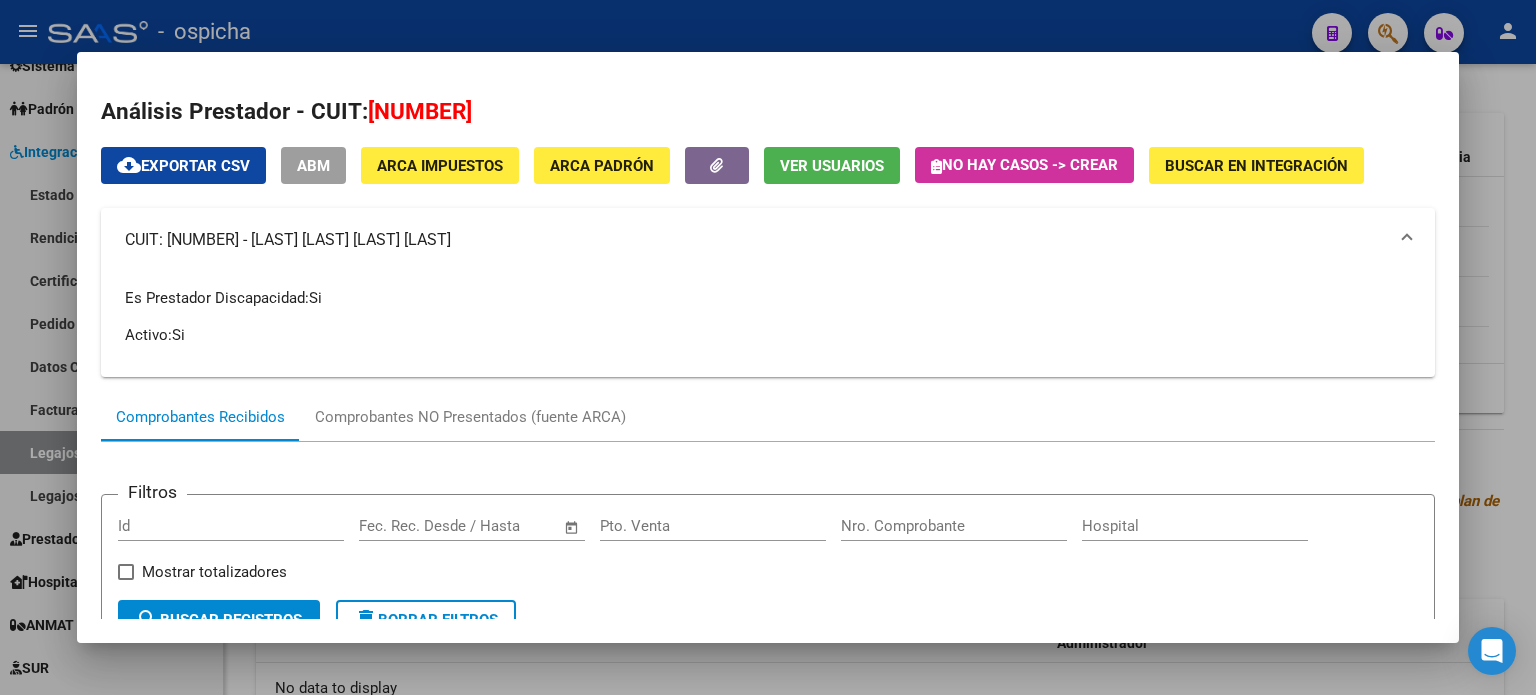 click on "Filtros Id Start date – End date Fec. Rec. Desde / Hasta Pto. Venta Nro. Comprobante Hospital   Mostrar totalizadores  search  Buscar Registros  delete  Borrar Filtros  ID CAE Facturado x Orden De Area CPBT Monto Fecha Cpbt Fecha Recibido Hospital Vencimiento Auditoría Doc Respaldatoria Doc Trazabilidad Expediente SUR Asociado Auditoria Retencion IIBB Retención Ganancias OP Fecha Transferido Monto Transferido Comprobante Creado Usuario Email Integracion Tipo Archivo Integracion Periodo Presentacion Integracion Importe Sol. Integracion Importe Liq. Legajo CUIL Nombre Afiliado Periodo Prestacion Comentario Prestador / Gerenciador Comentario Obra Social Fecha Confimado Codigo SSS
[NUMBER]  Z99 - Sin Identificar  Prestaciones Propias  Factura C: 2 - 319  $ [PRICE] [DATE] [DATE]     -     [DATE] [NAME] [EMAIL] 10/07/2023
9380  Integración  Factura C: 2 - 310  $ [PRICE] [DATE] [DATE]     -     [DATE] [NAME] DS 202305 22" at bounding box center [768, 868] 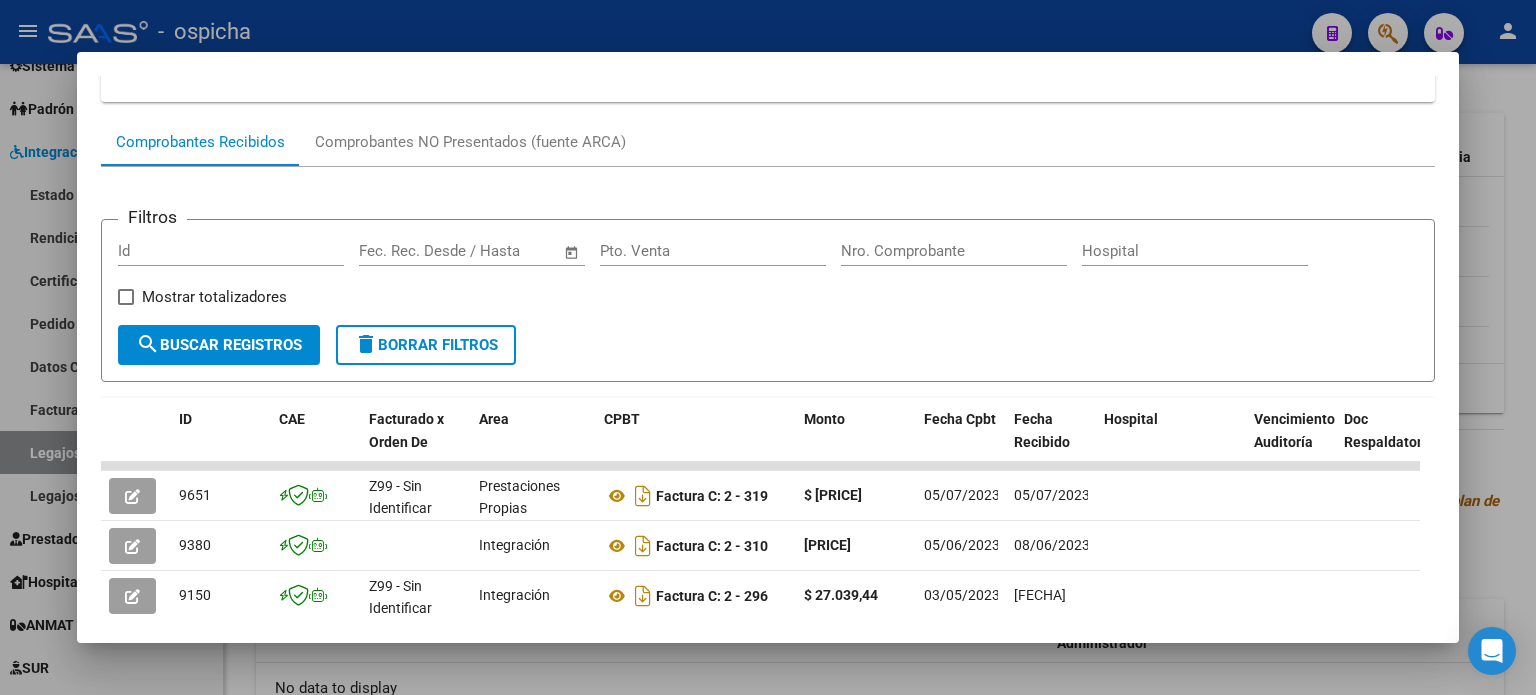 scroll, scrollTop: 300, scrollLeft: 0, axis: vertical 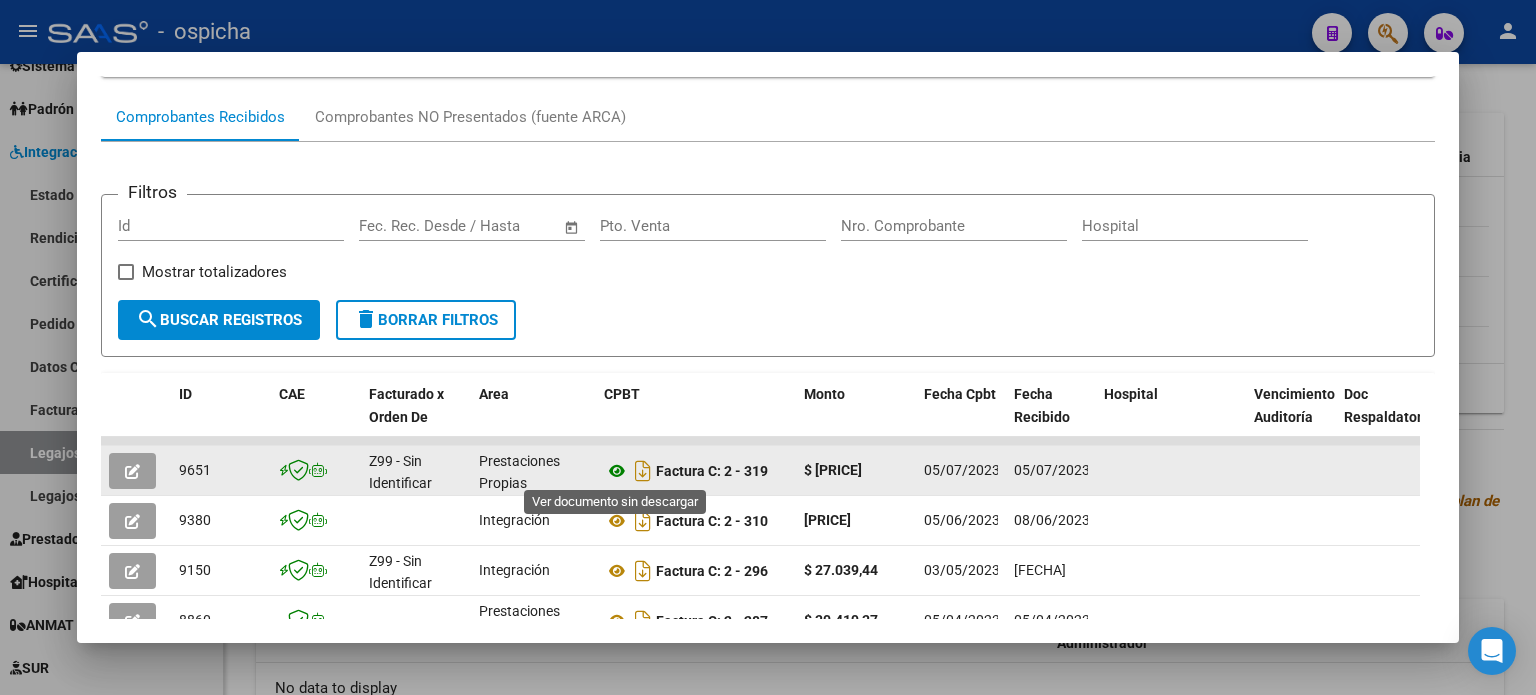 click 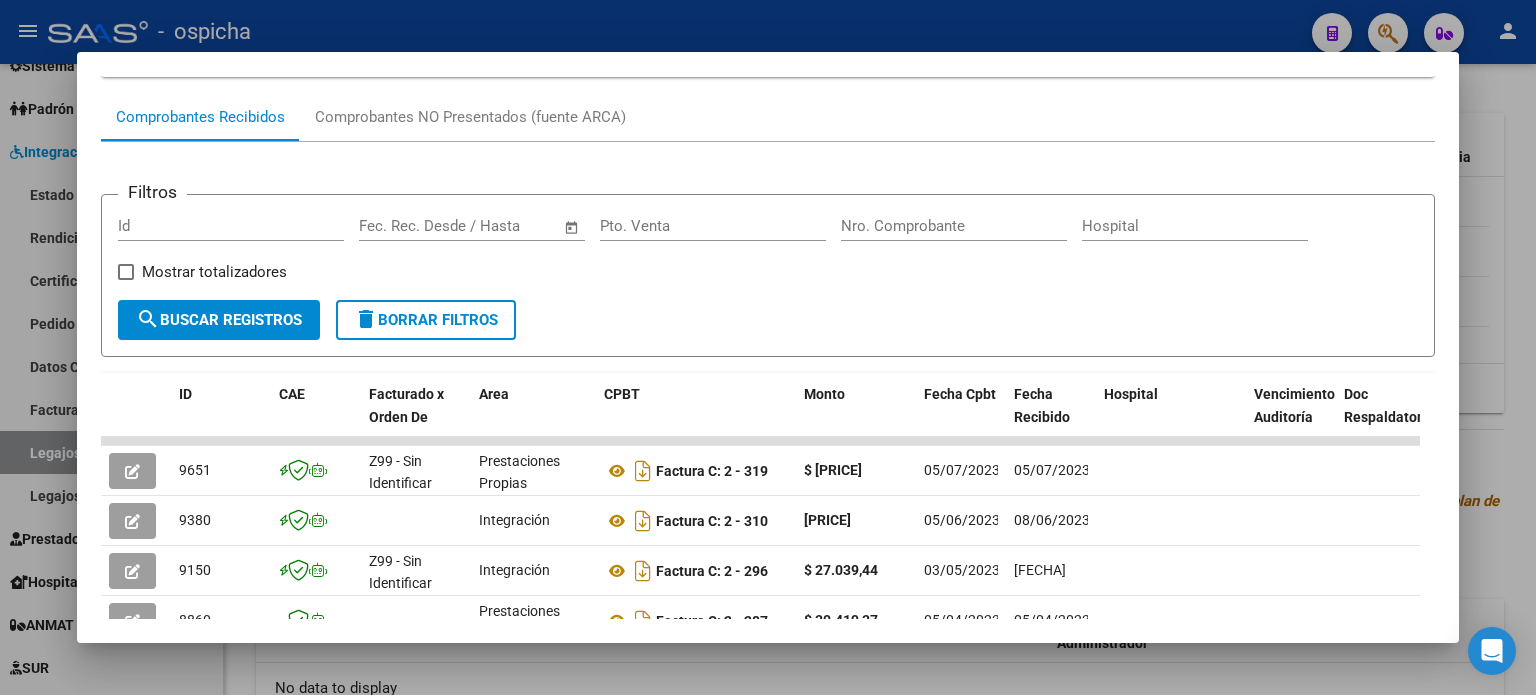 scroll, scrollTop: 0, scrollLeft: 0, axis: both 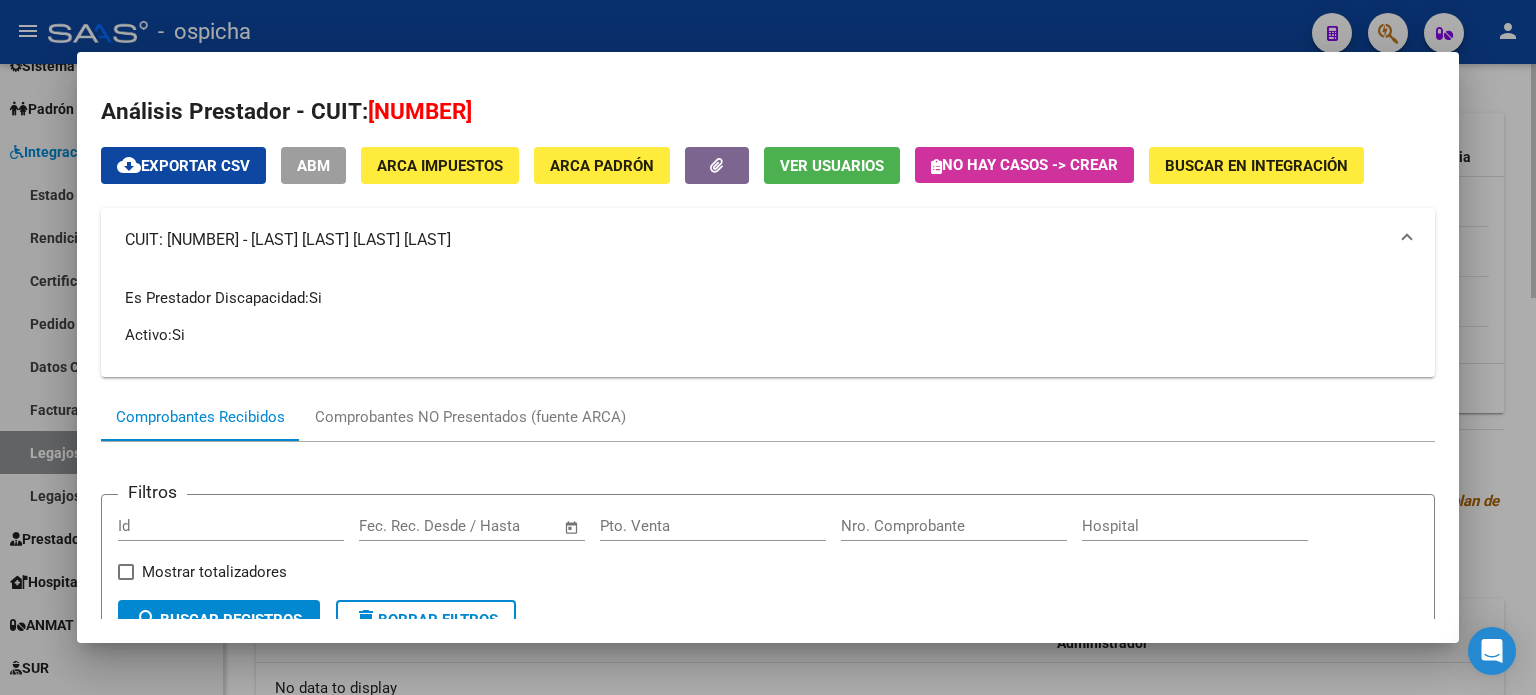 click at bounding box center [768, 347] 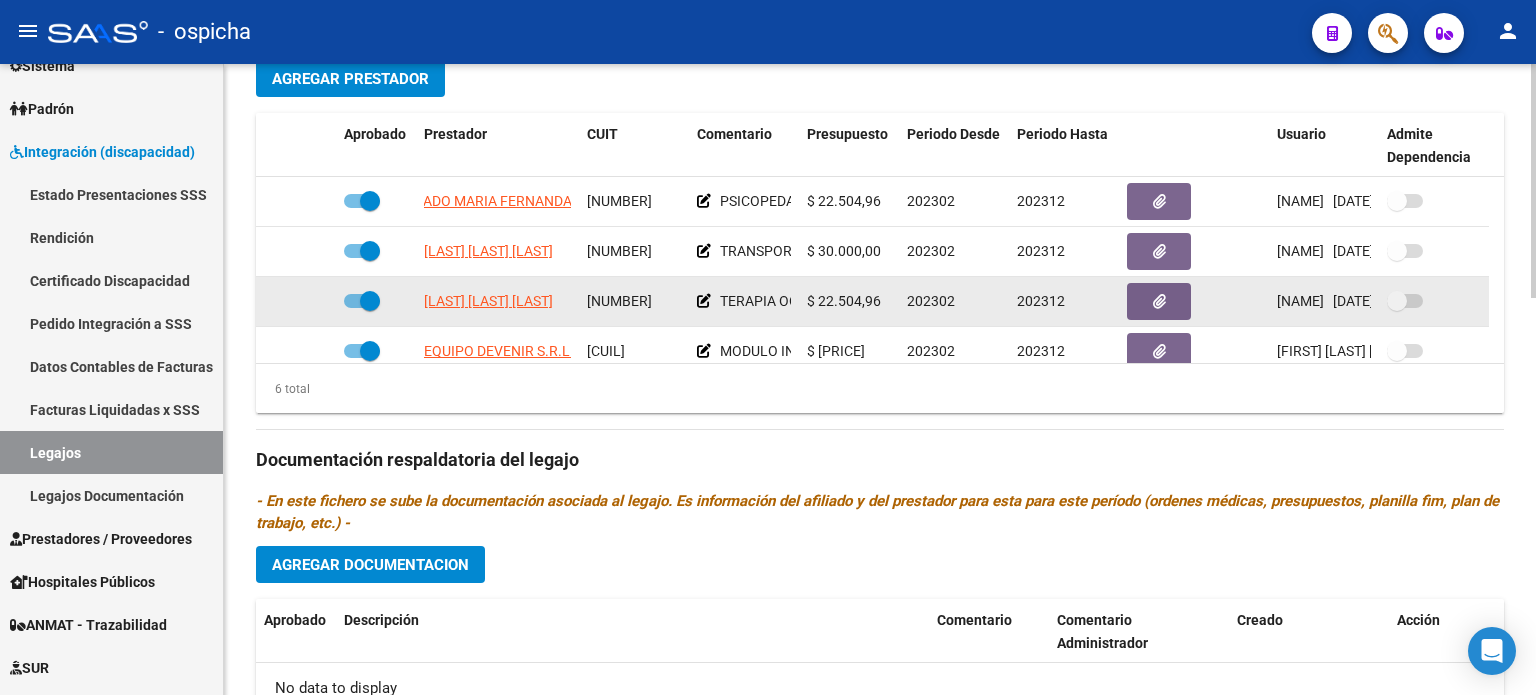 scroll, scrollTop: 600, scrollLeft: 0, axis: vertical 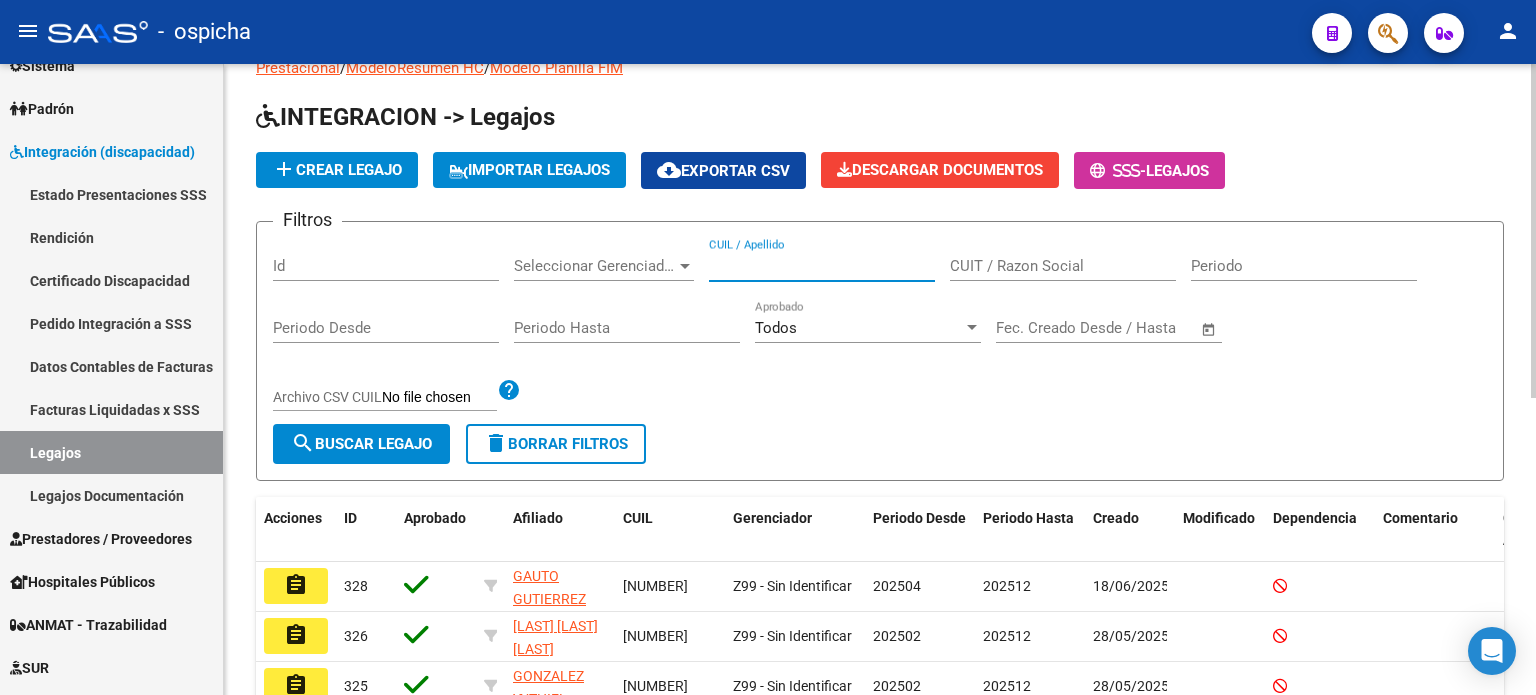 click on "CUIL / Apellido" at bounding box center (822, 266) 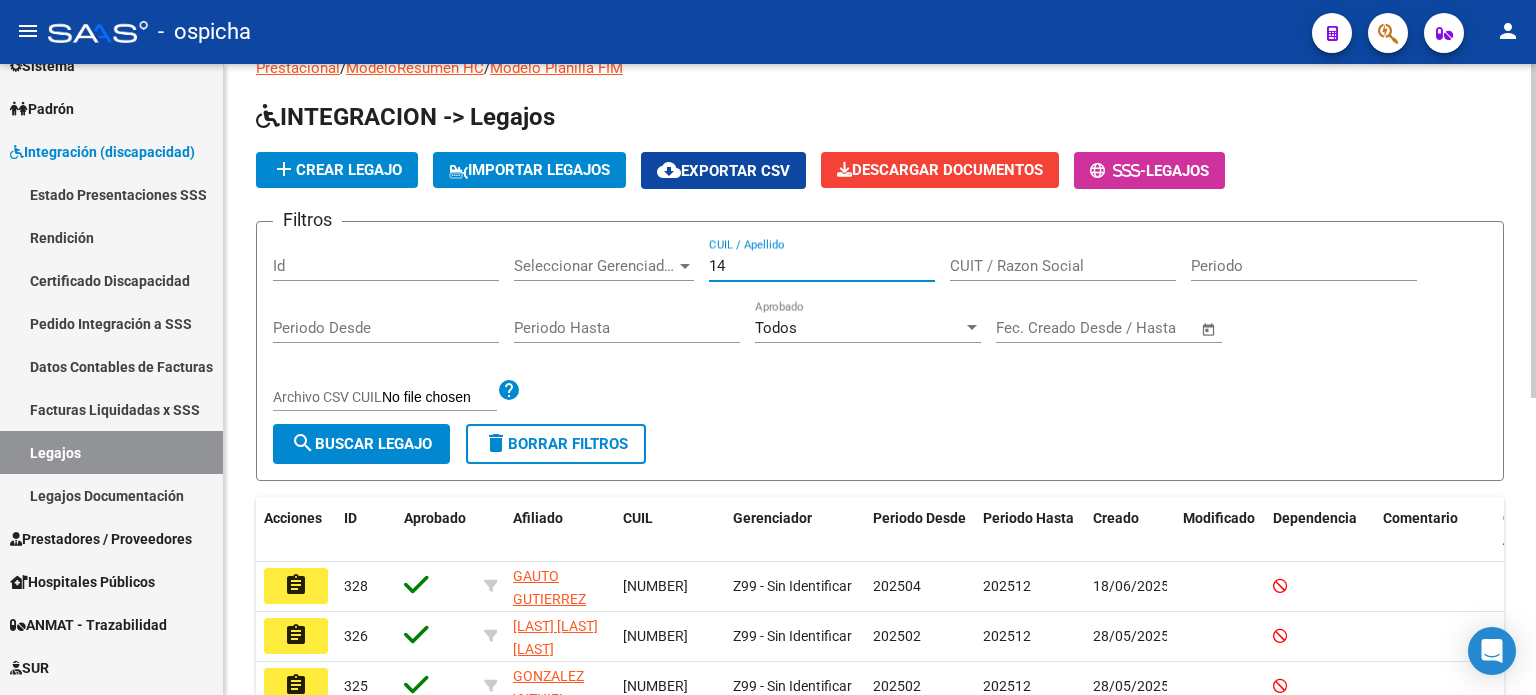 type on "1" 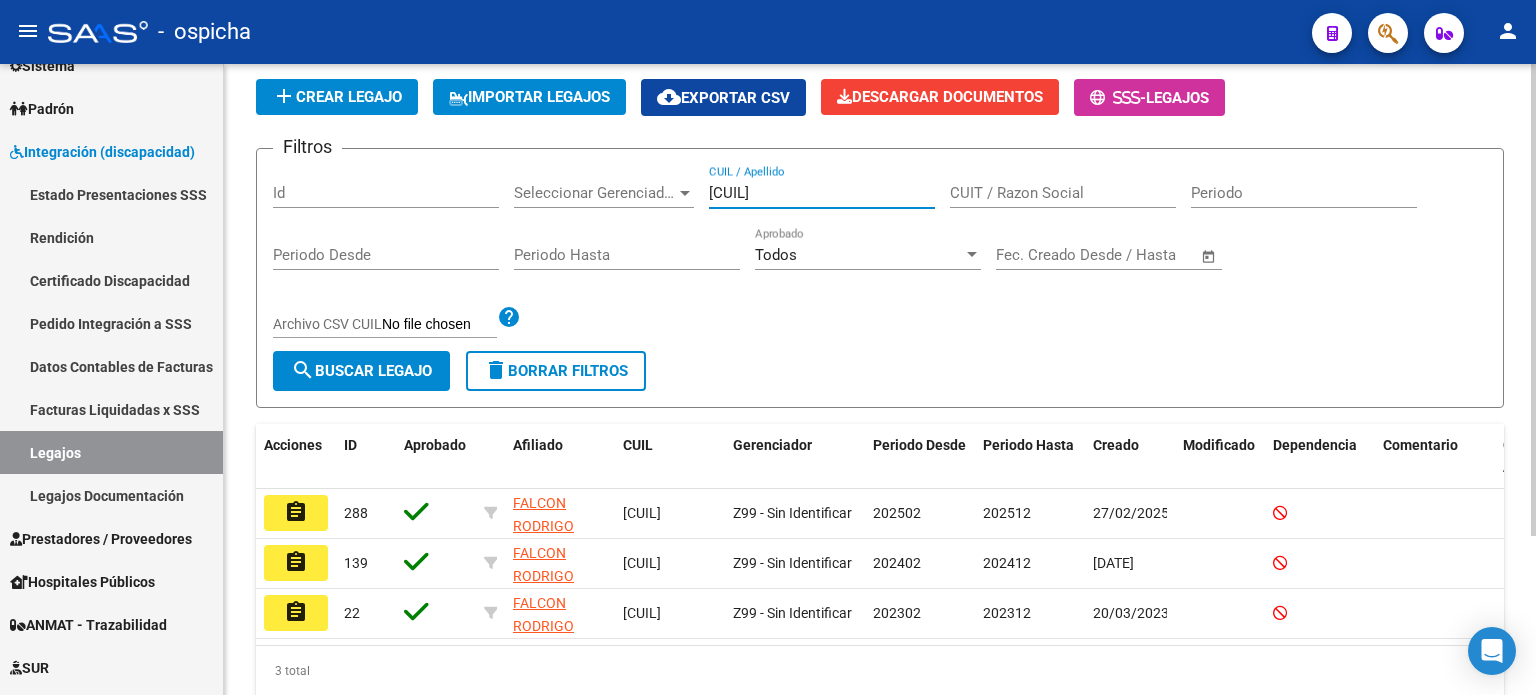 scroll, scrollTop: 211, scrollLeft: 0, axis: vertical 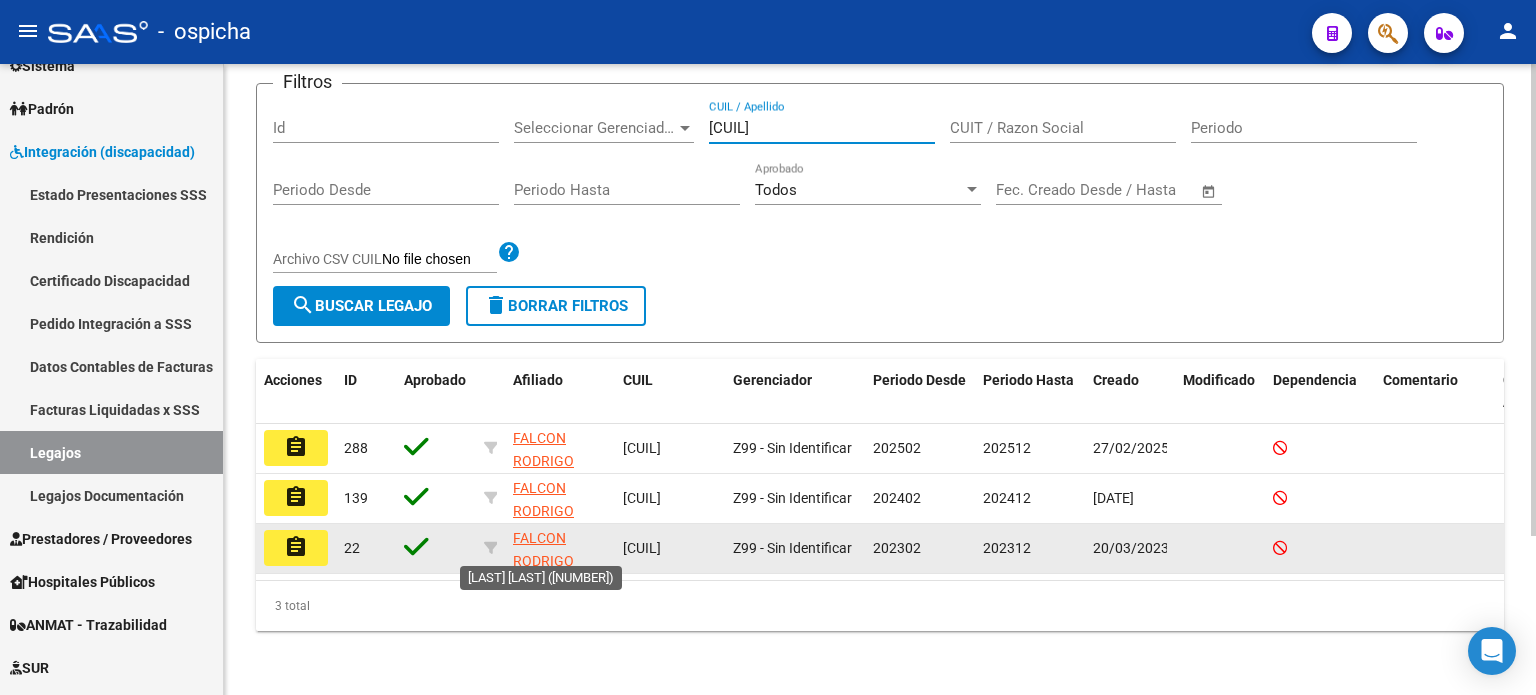 type on "[CUIL]" 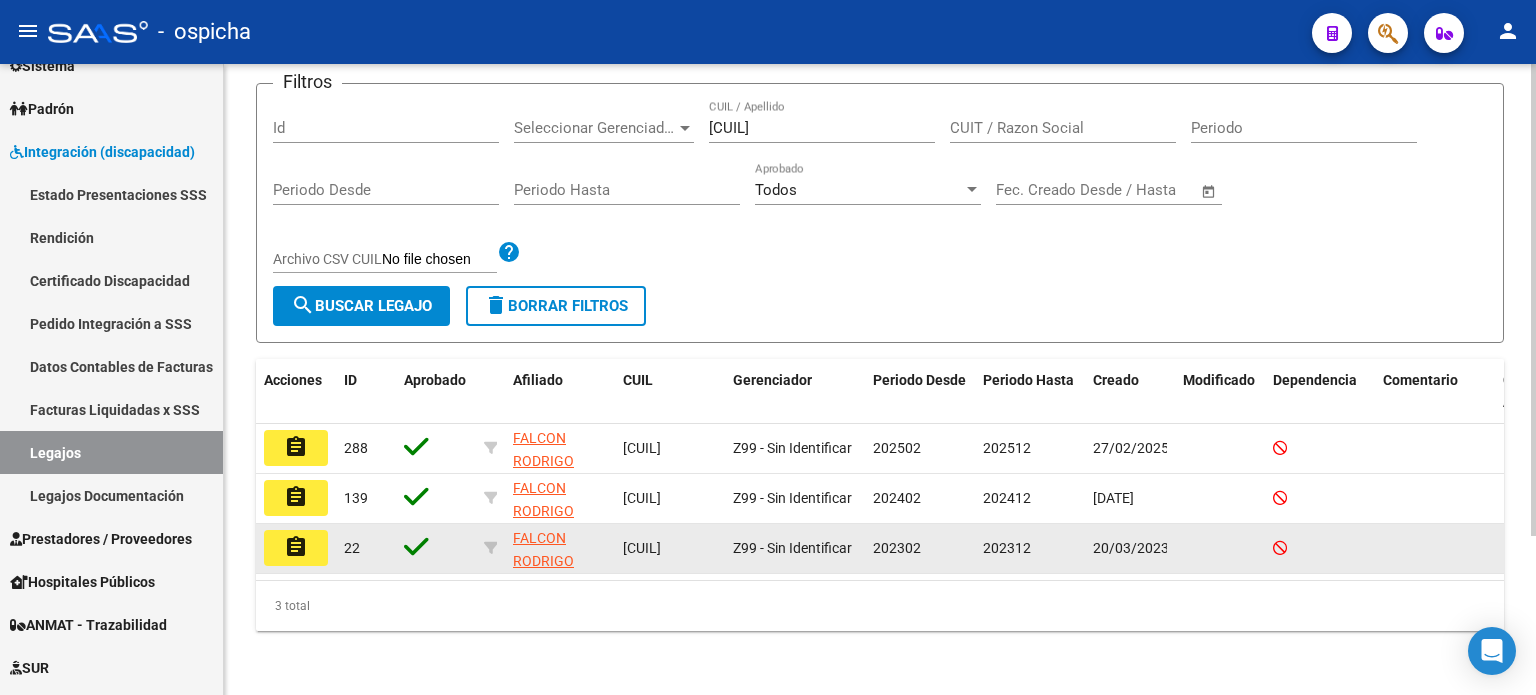 click on "assignment" 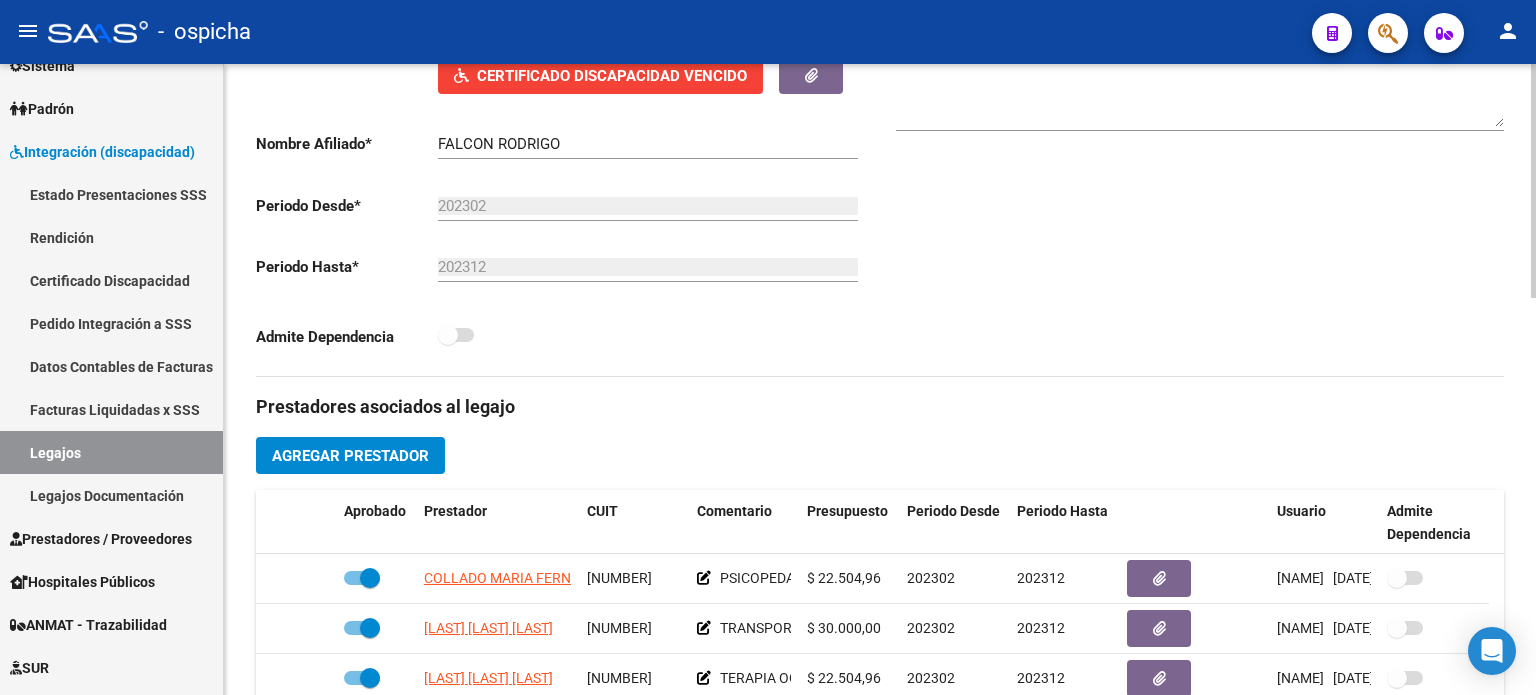 scroll, scrollTop: 200, scrollLeft: 0, axis: vertical 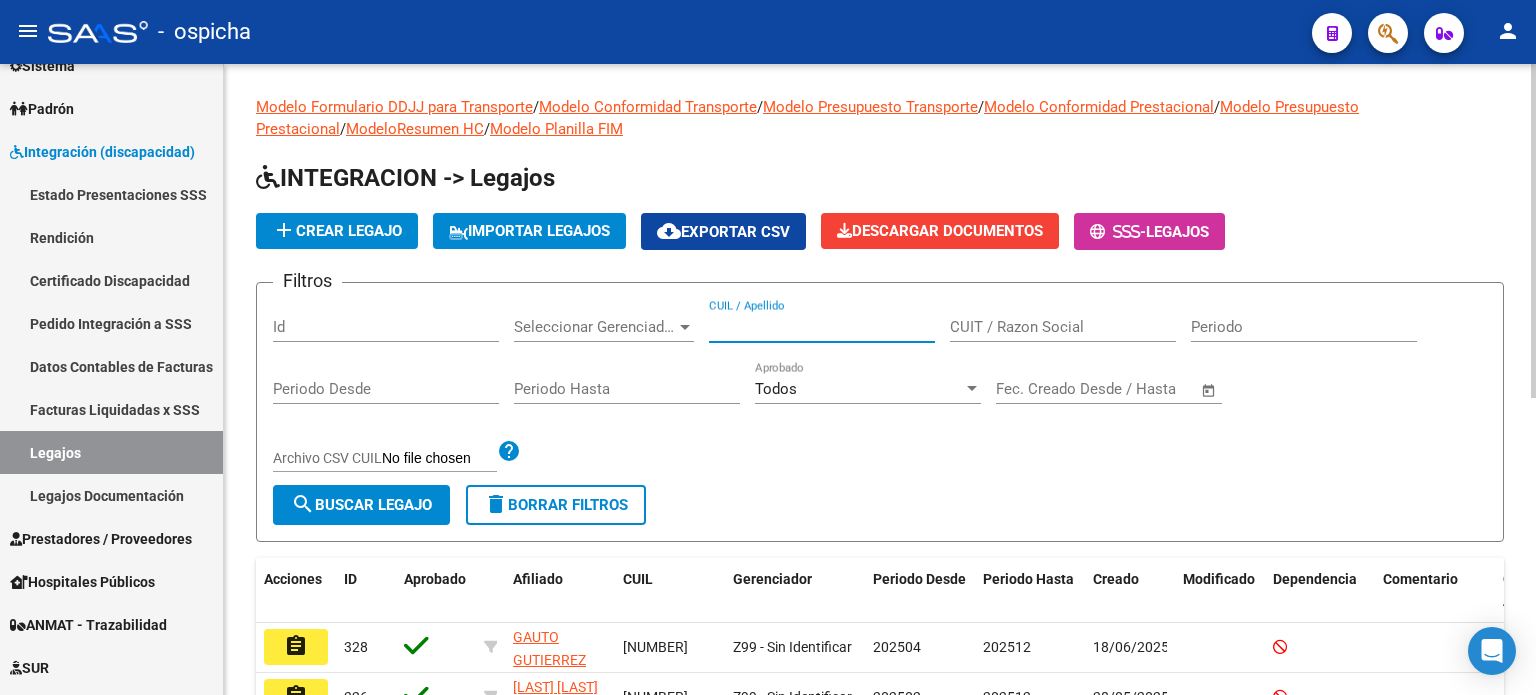 click on "CUIL / Apellido" at bounding box center (822, 327) 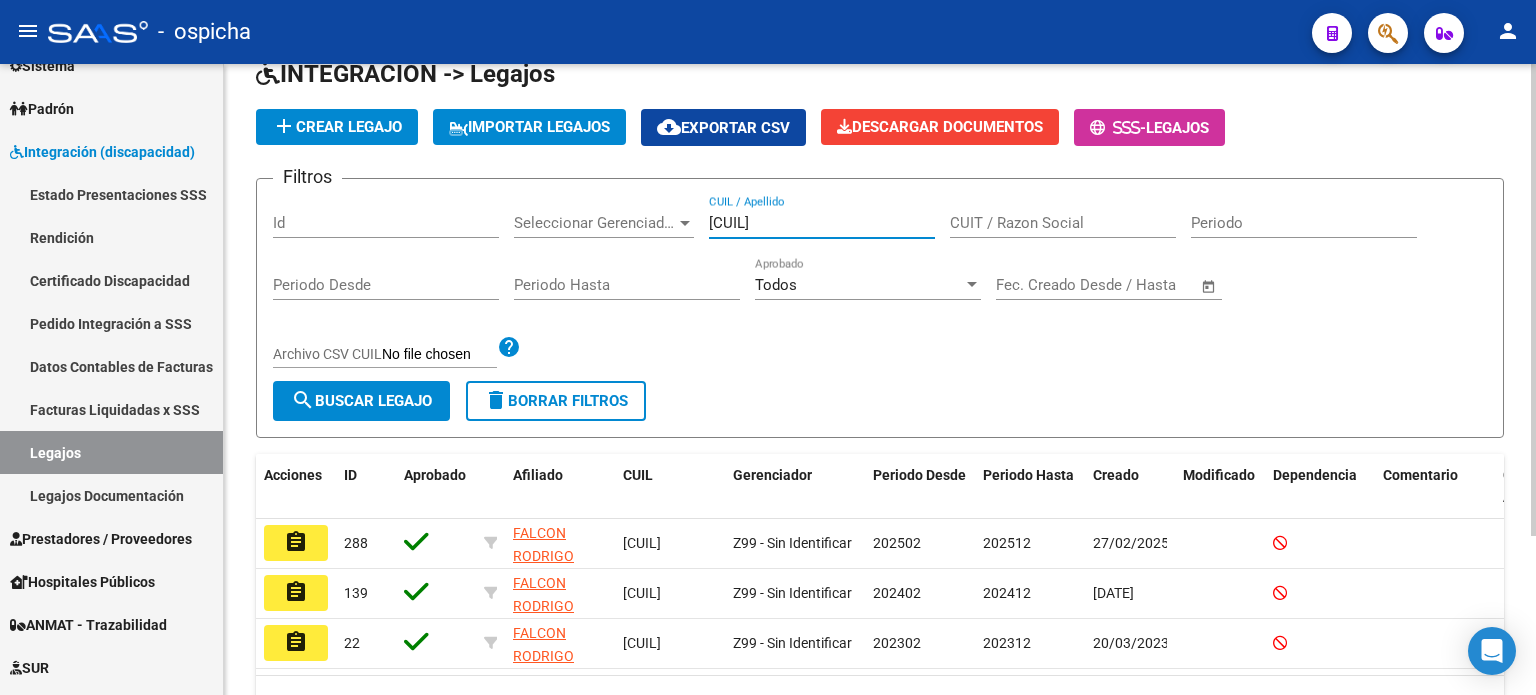 scroll, scrollTop: 200, scrollLeft: 0, axis: vertical 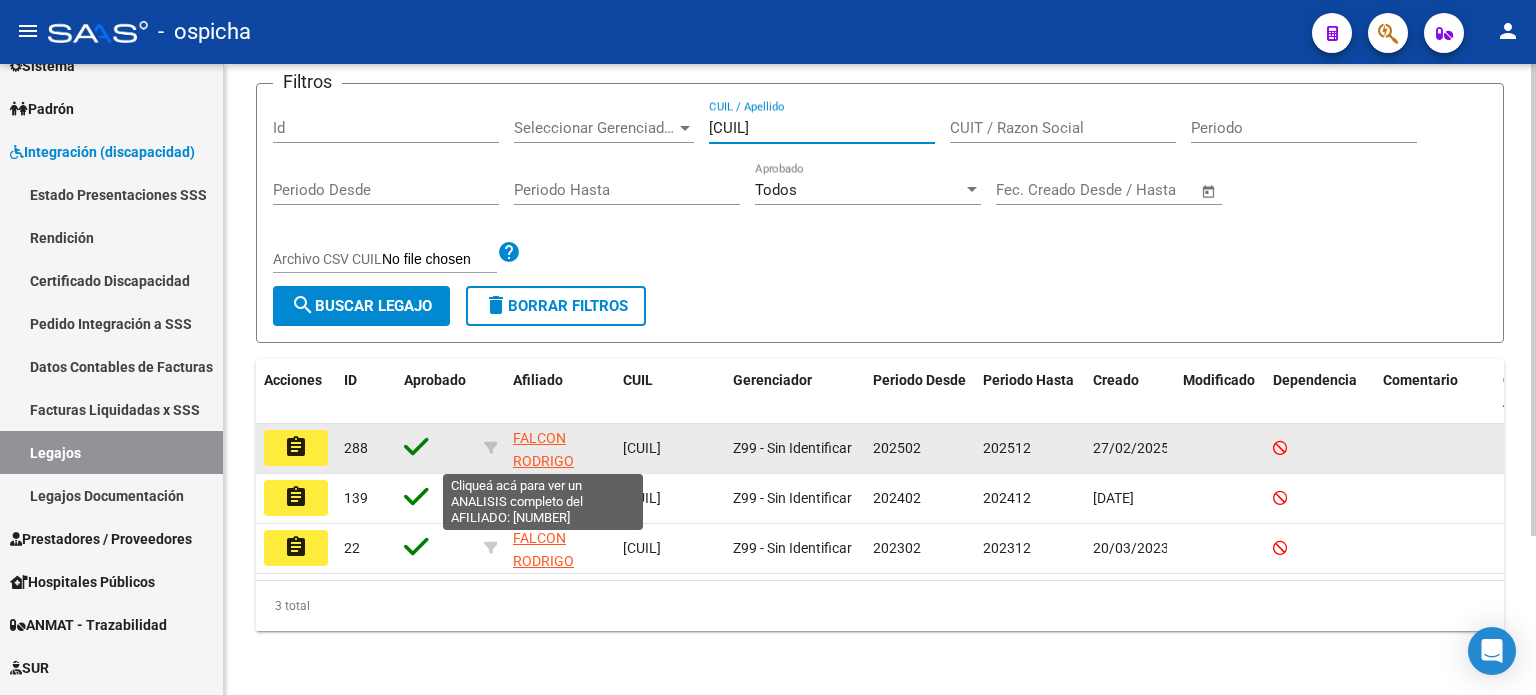 type on "[CUIL]" 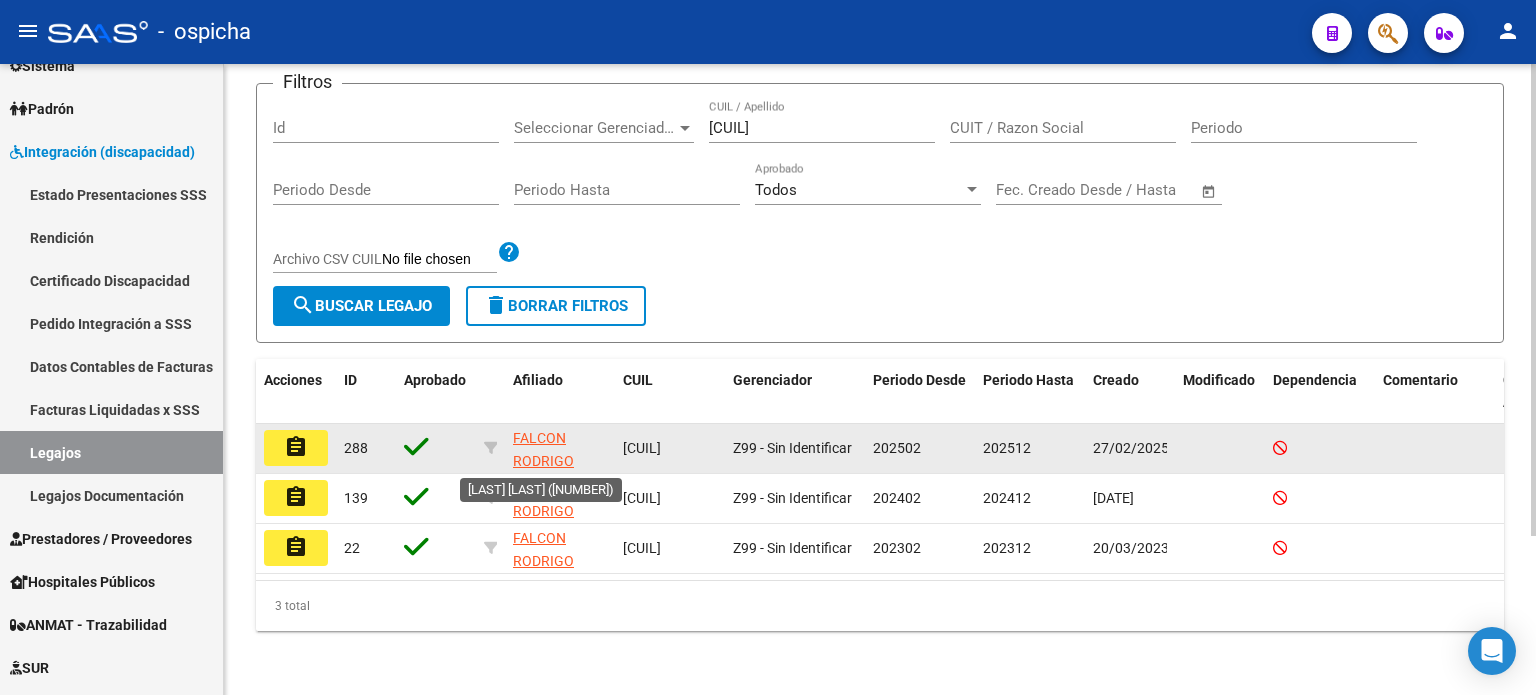 click on "FALCON RODRIGO" 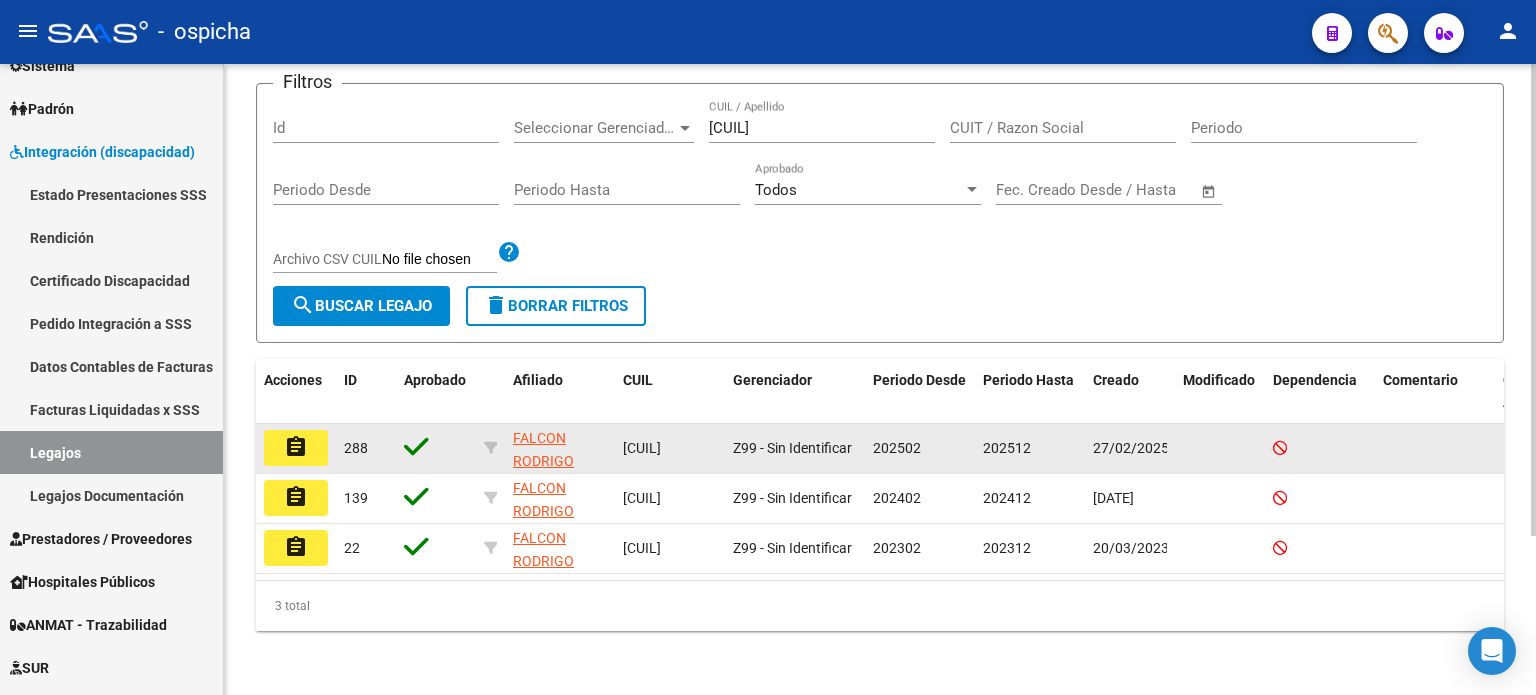 click on "assignment" 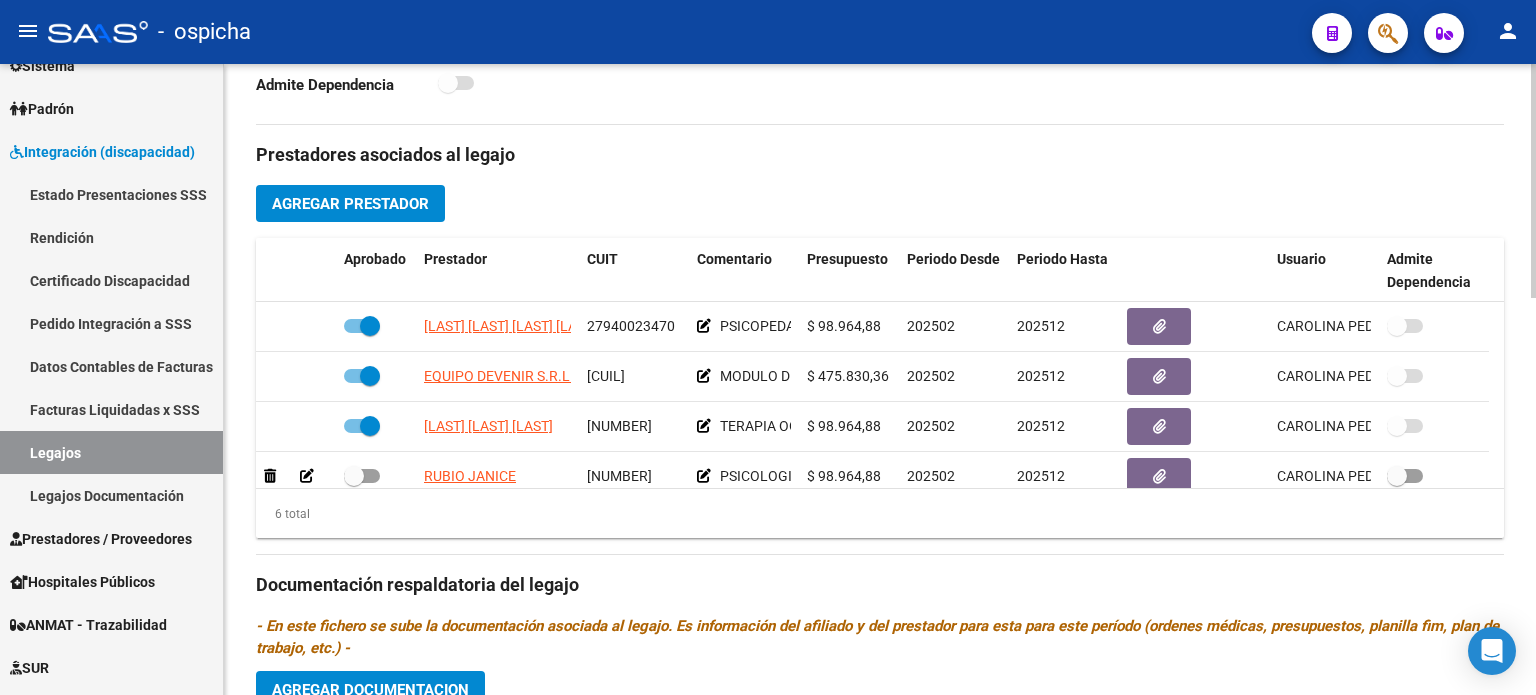 scroll, scrollTop: 700, scrollLeft: 0, axis: vertical 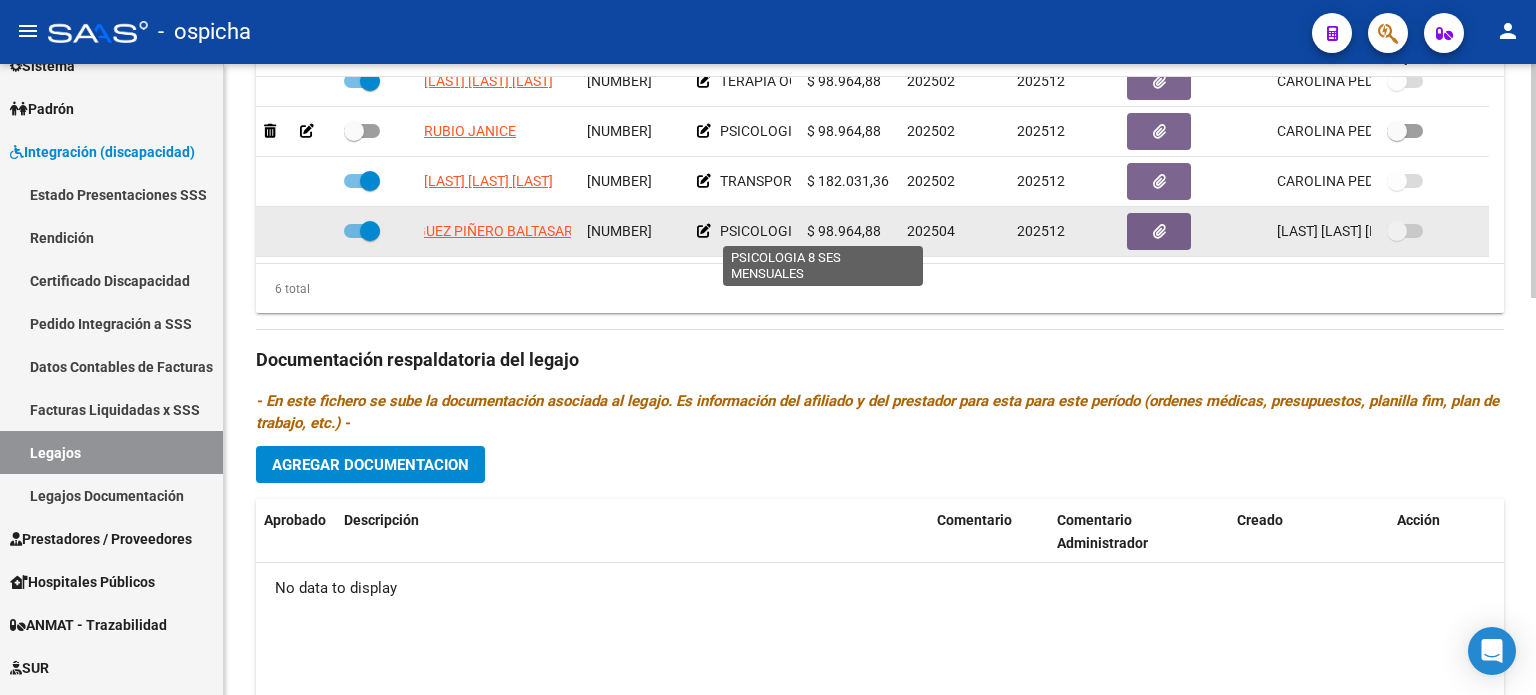 drag, startPoint x: 424, startPoint y: 227, endPoint x: 788, endPoint y: 231, distance: 364.02197 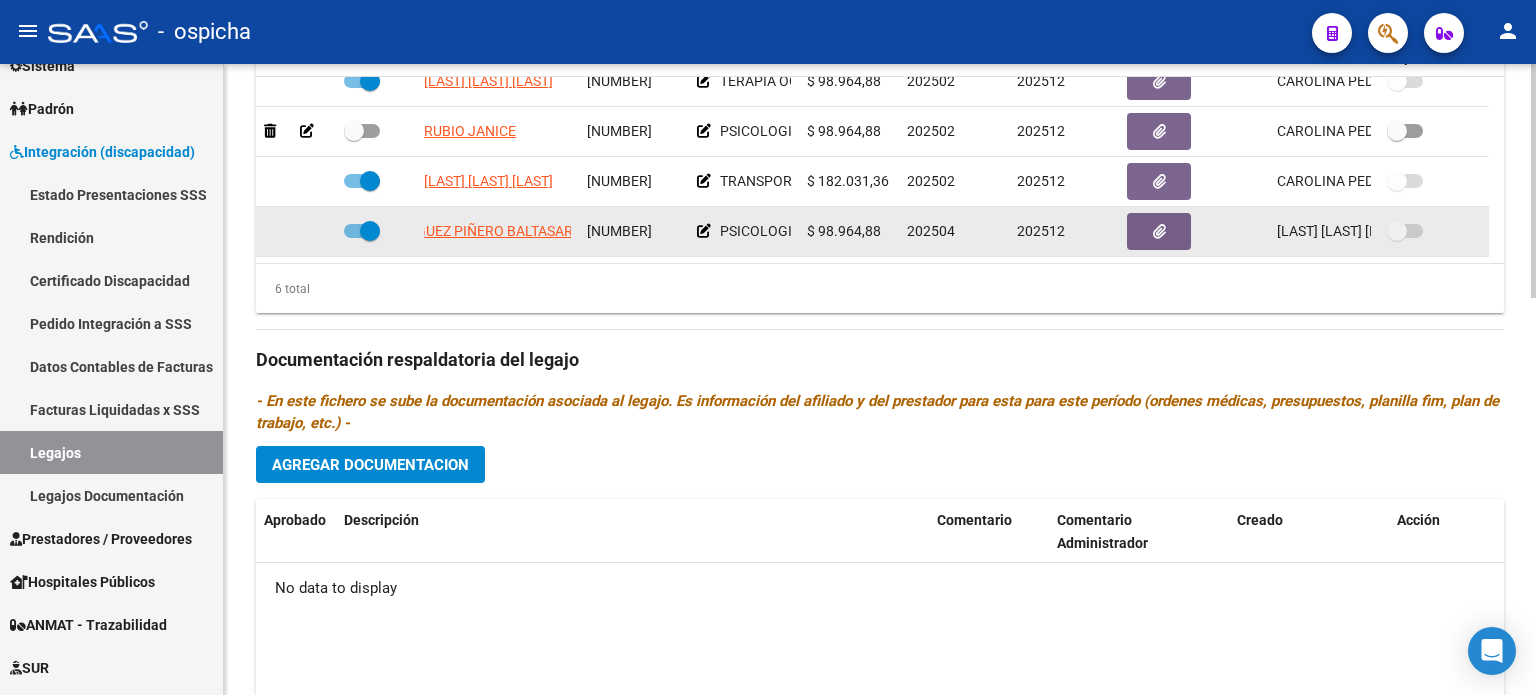 copy on "[LAST] [LAST] [LAST] [NUMBER]  PSICOLOG" 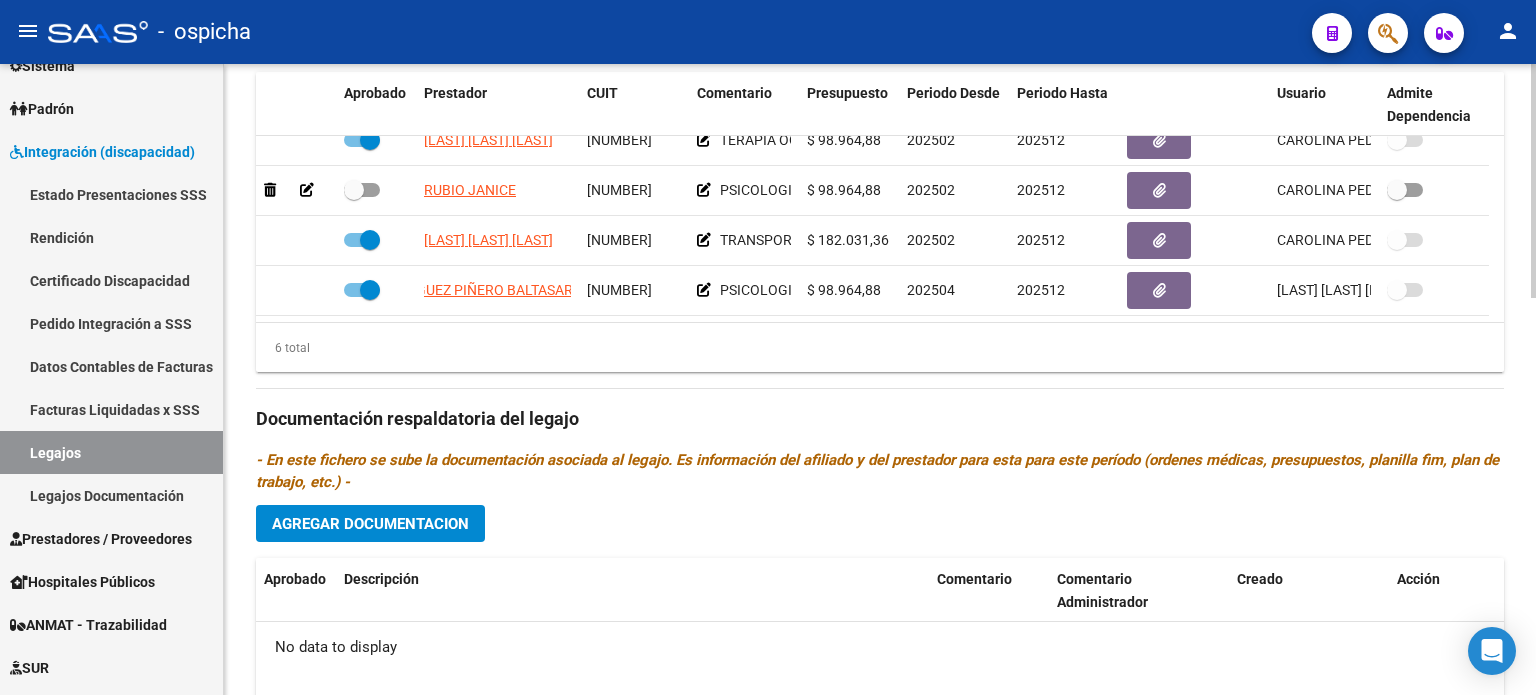 scroll, scrollTop: 700, scrollLeft: 0, axis: vertical 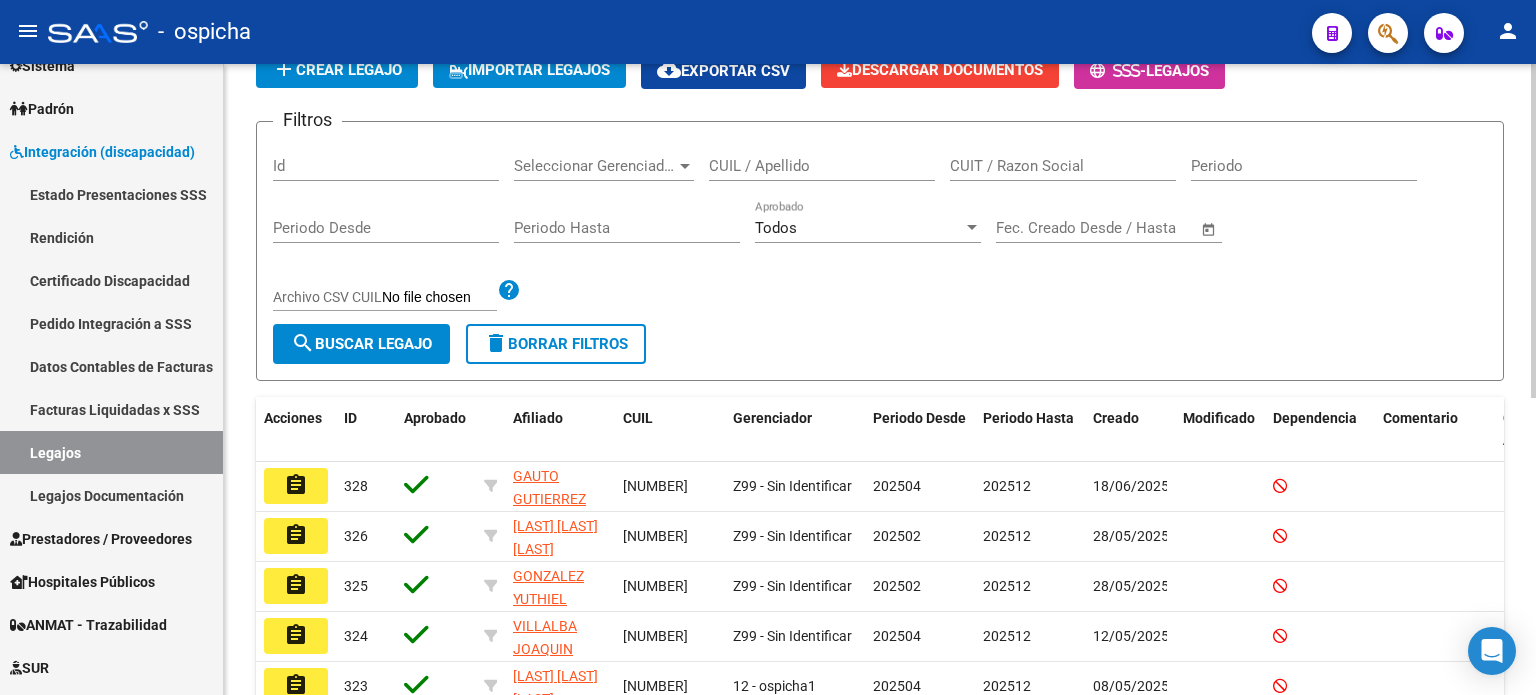 click on "CUIL / Apellido" at bounding box center [822, 166] 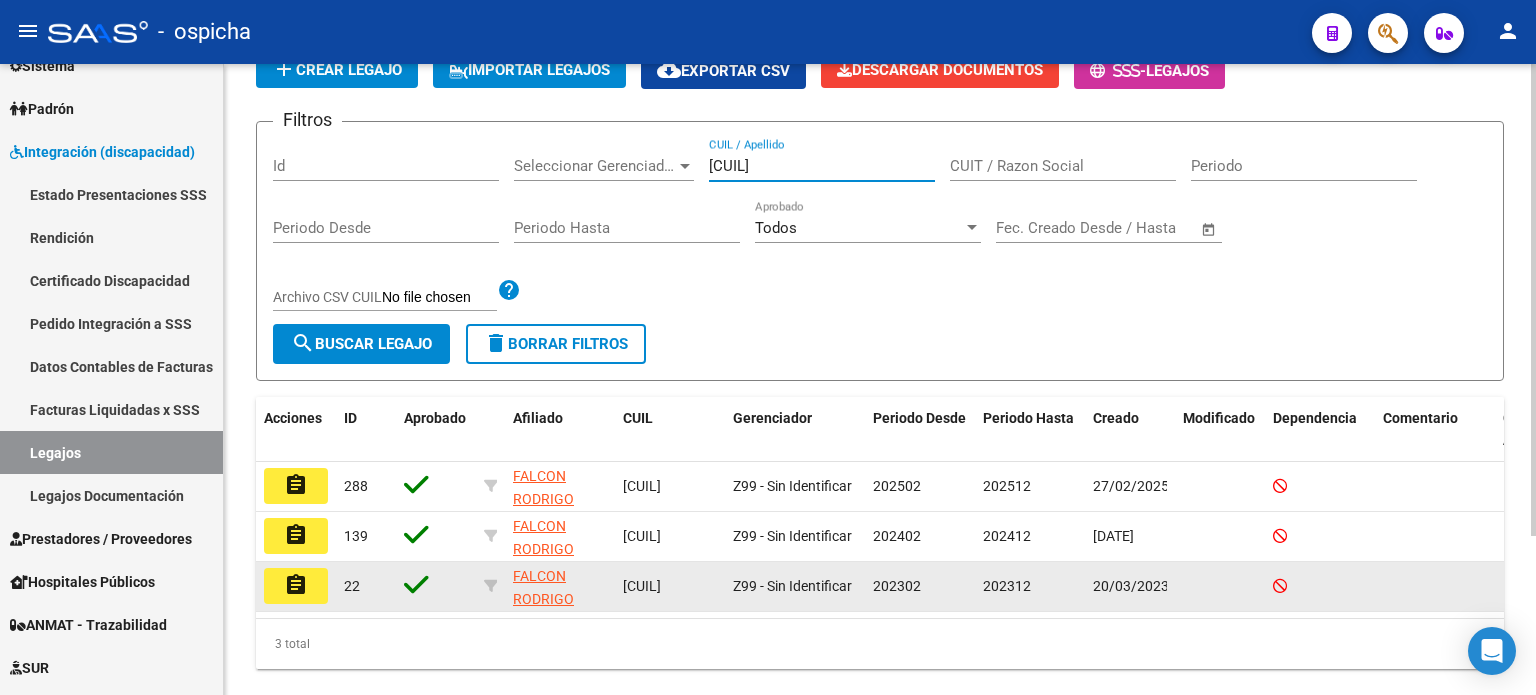 type on "[CUIL]" 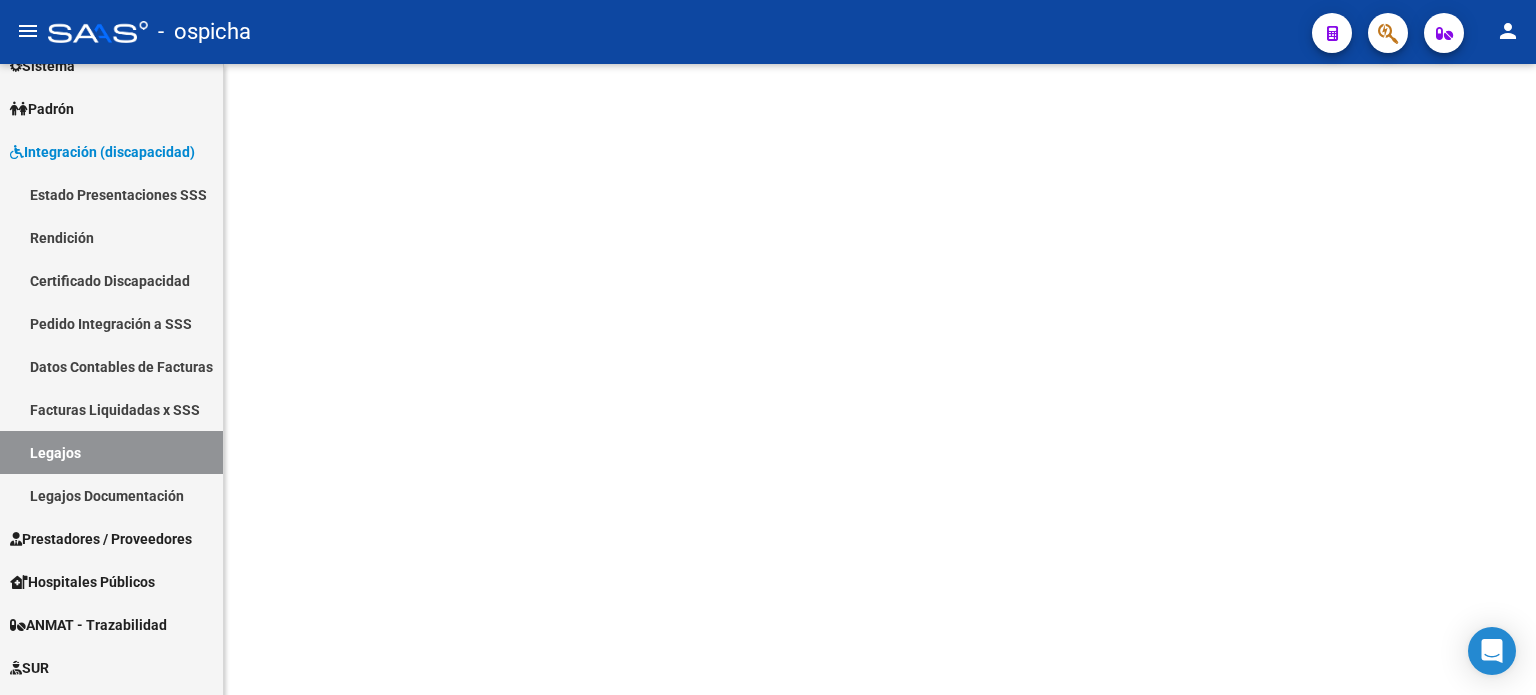 scroll, scrollTop: 0, scrollLeft: 0, axis: both 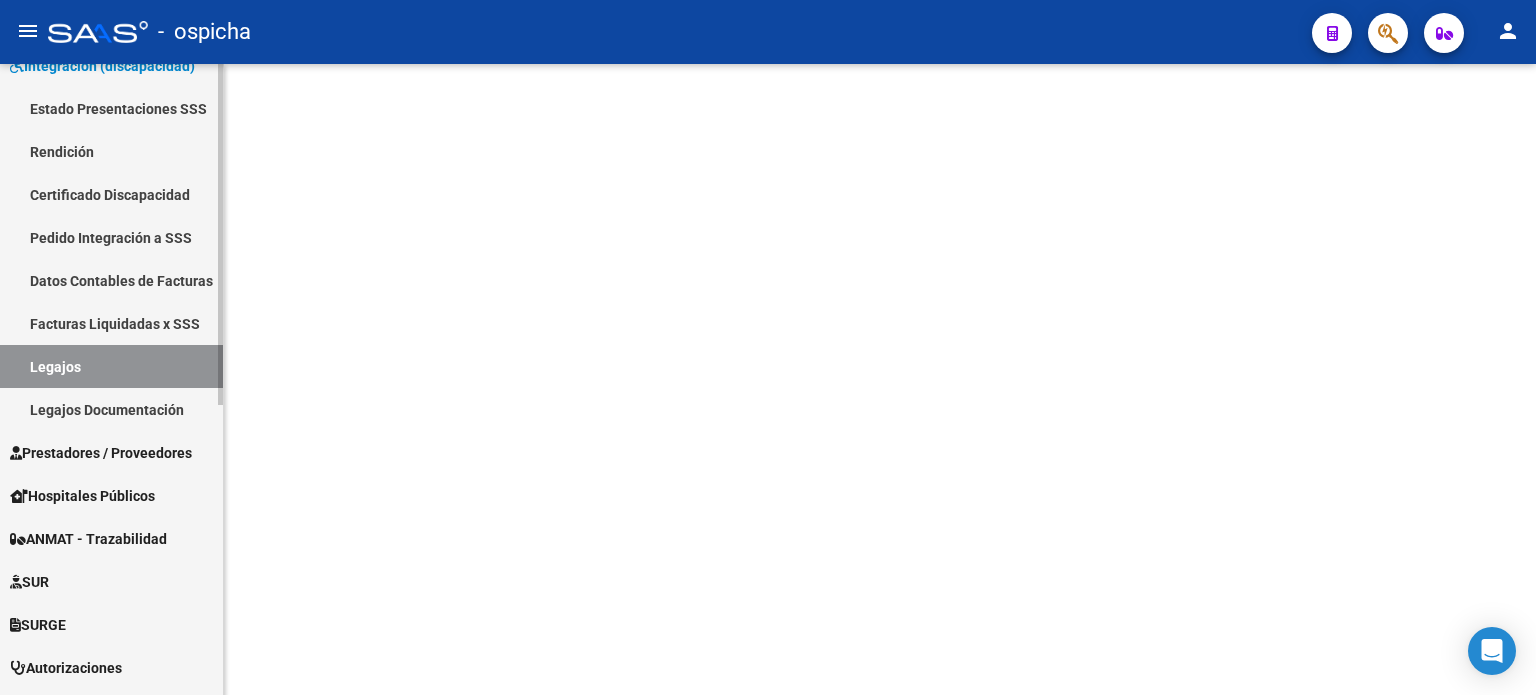 click on "Firma Express     Reportes Tablero de Control Ingresos Percibidos Análisis de todos los conceptos (histórico) Análisis de todos los conceptos detalle (mensual) Apertura de Transferencias Reales (histórico) Análisis Ingresos RG por CUIT (mensual) Imputación de Códigos Ingresos Devengados Análisis Histórico Detalles Transferencias RG sin DDJJ Detalles por CUIL RG Detalles - MT/PD MT morosos Egresos Devengados Comprobantes Recibidos Facturación Apócrifa Auditorías x Área Auditorías x Usuario Ítems de Auditorías x Usuario SUR Expedientes Internos Movimiento de Expte. SSS Padrón Traspasos x O.S. Traspasos x Gerenciador Traspasos x Provincia Nuevos Aportantes Métricas - Padrón SSS Métricas - Crecimiento Población Tesorería Cheques Emitidos Transferencias Bancarias Realizadas    Tesorería Extractos Procesados (csv) Extractos Originales (pdf) Otros Ingresos Cheques Emitidos Pendientes de Depósito Cheques Depositados Histórico Auditorías Confirmadas    Liquidación de Convenios Bancos" at bounding box center (114, 362) 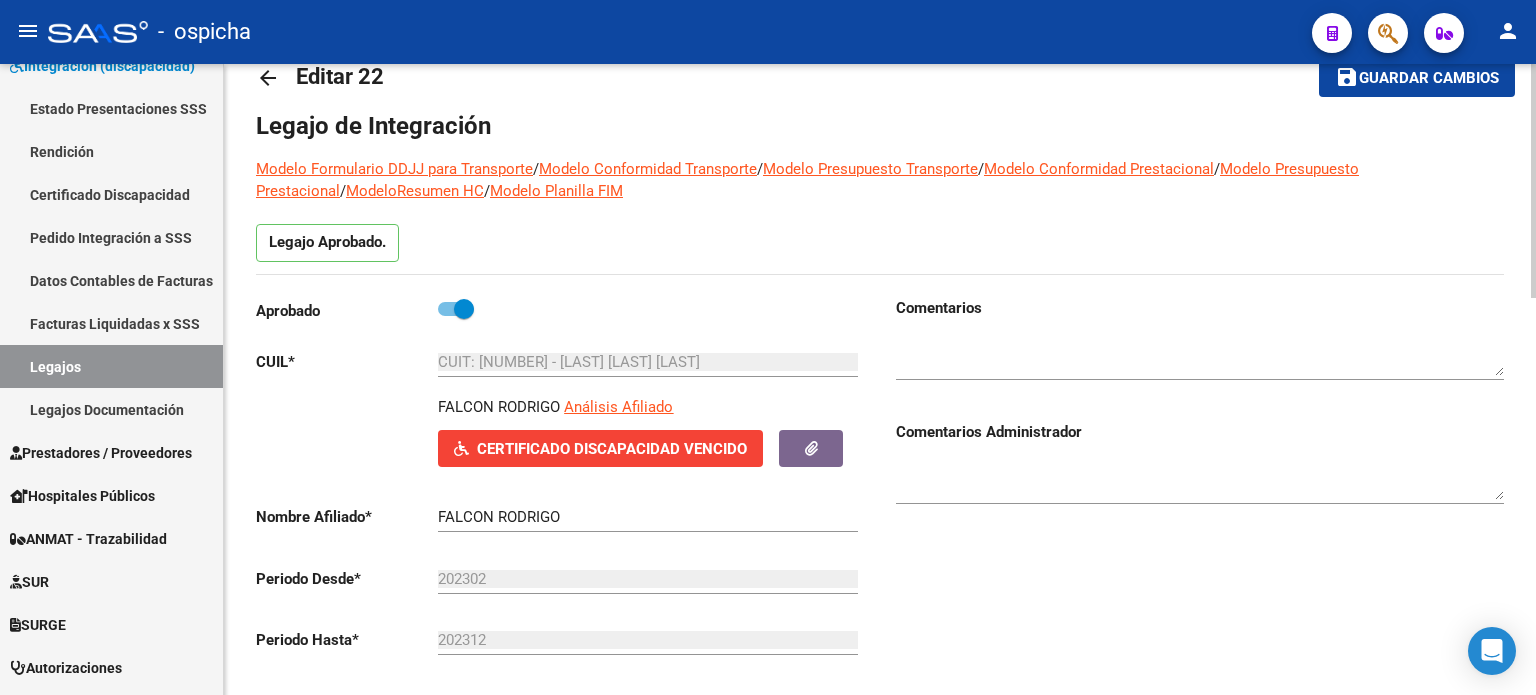 scroll, scrollTop: 0, scrollLeft: 0, axis: both 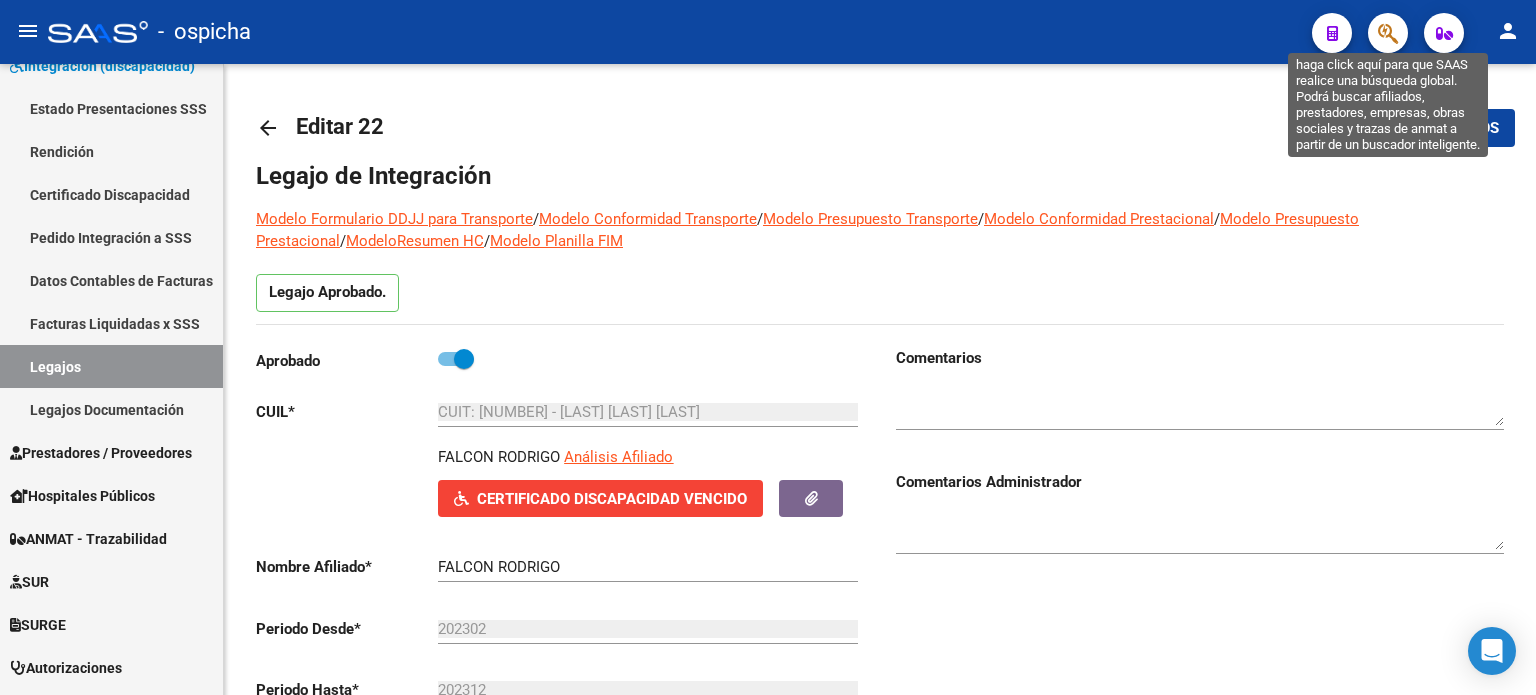 click 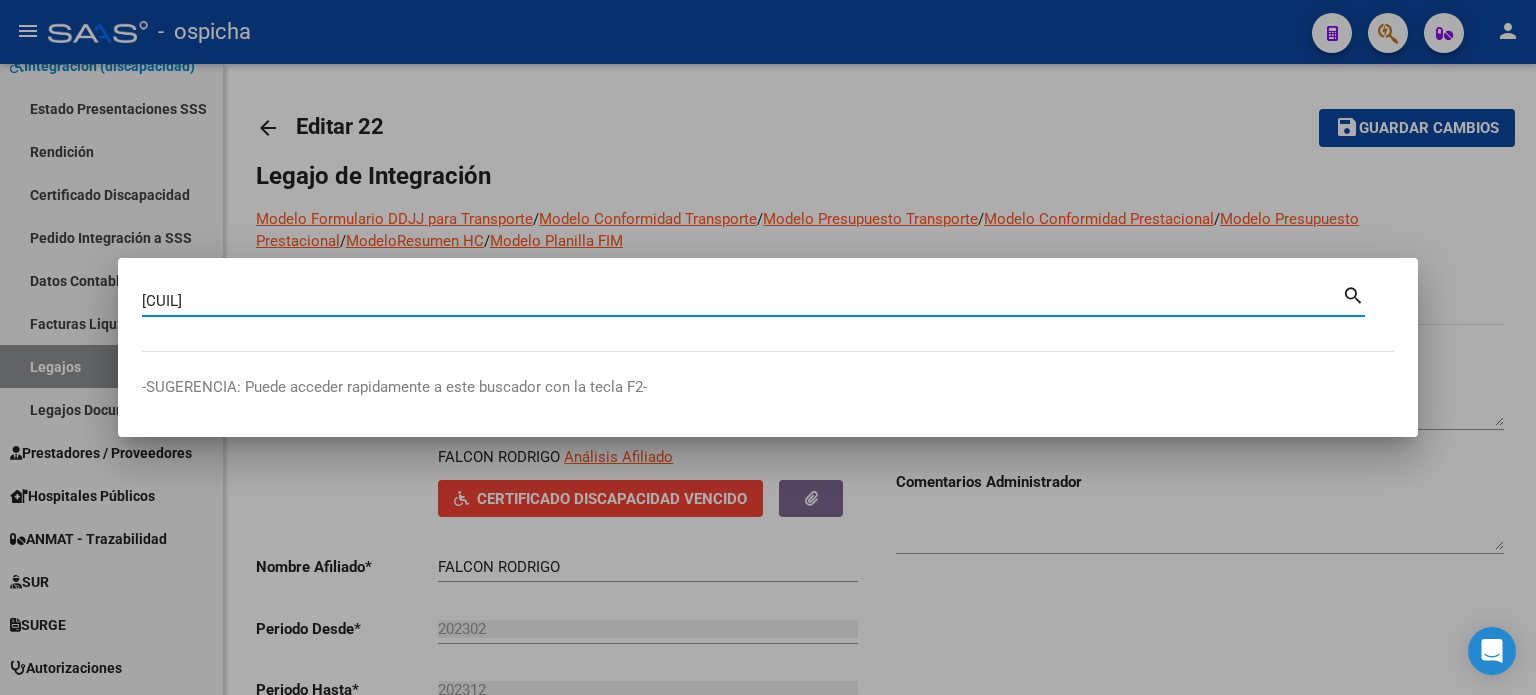 type on "[CUIL]" 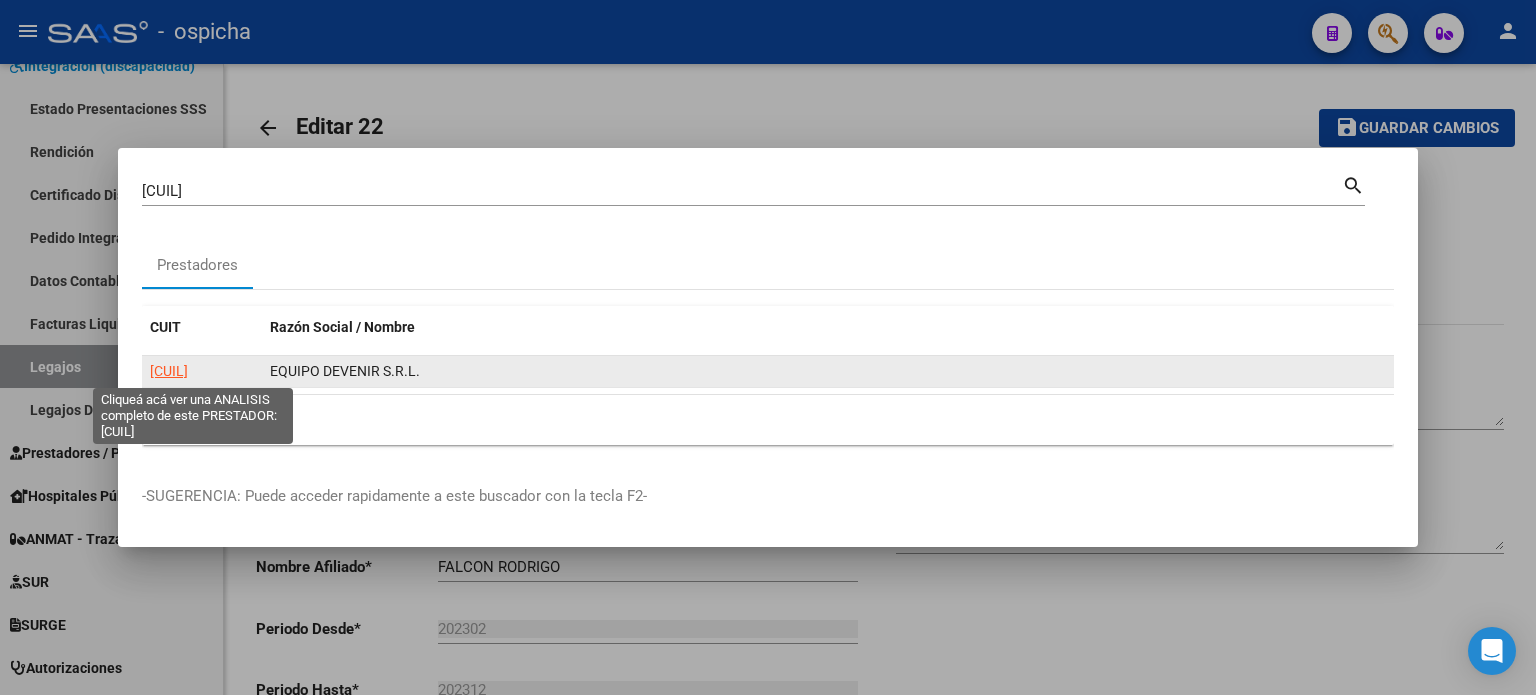 click on "[CUIL]" 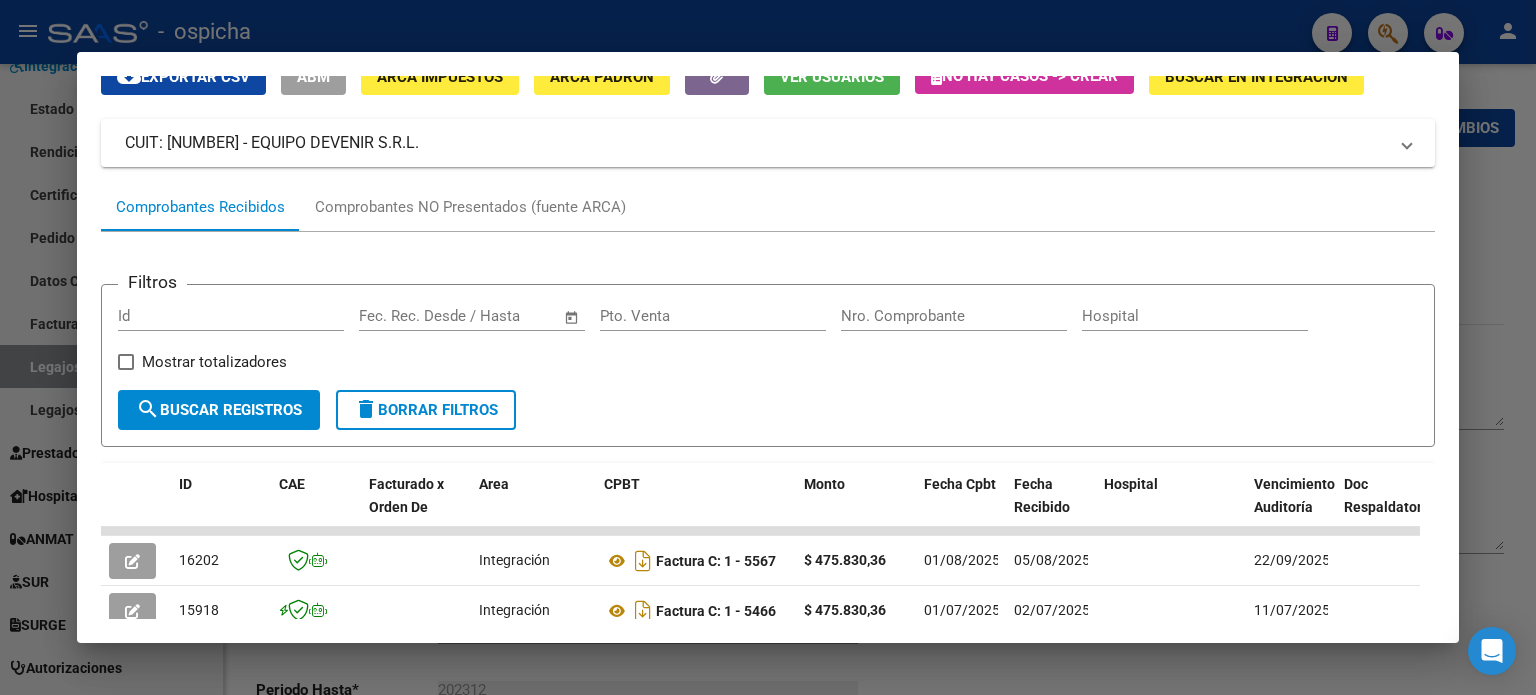 scroll, scrollTop: 489, scrollLeft: 0, axis: vertical 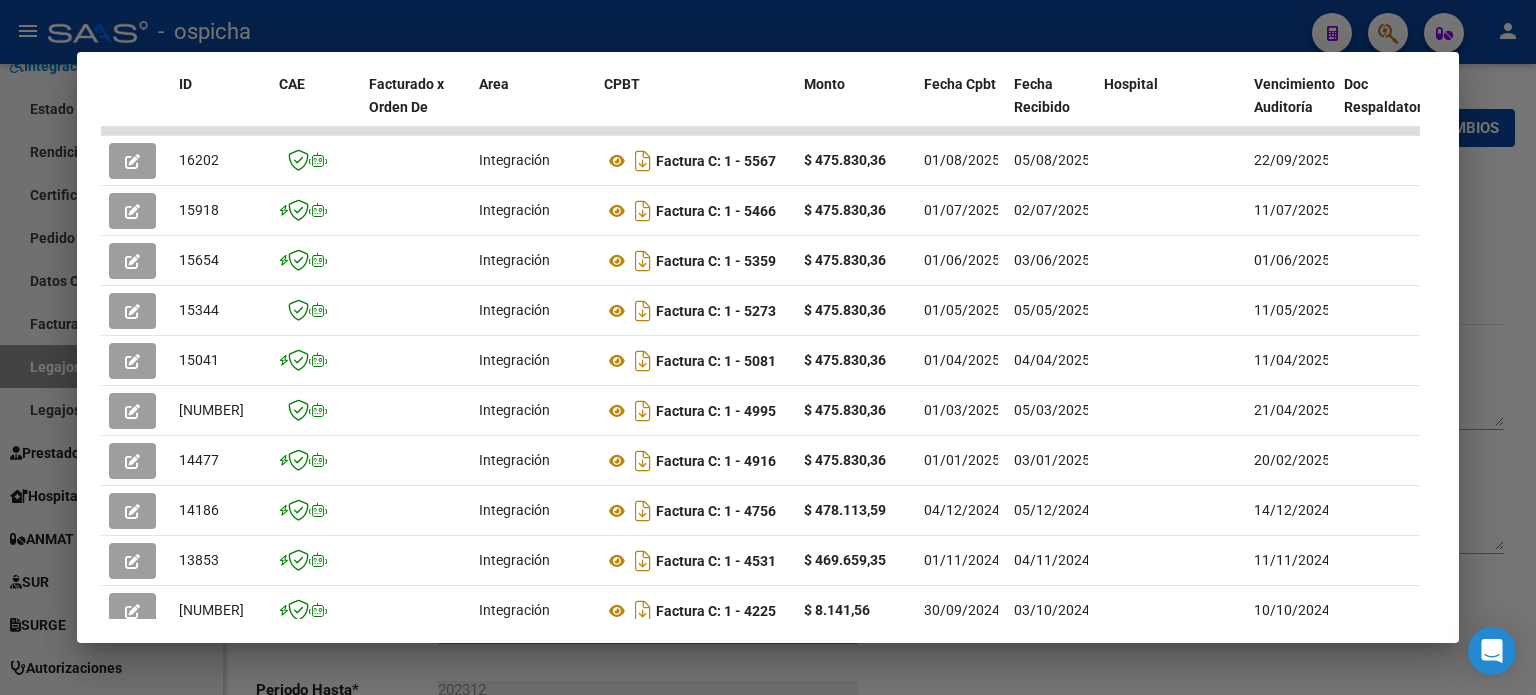 click at bounding box center [768, 347] 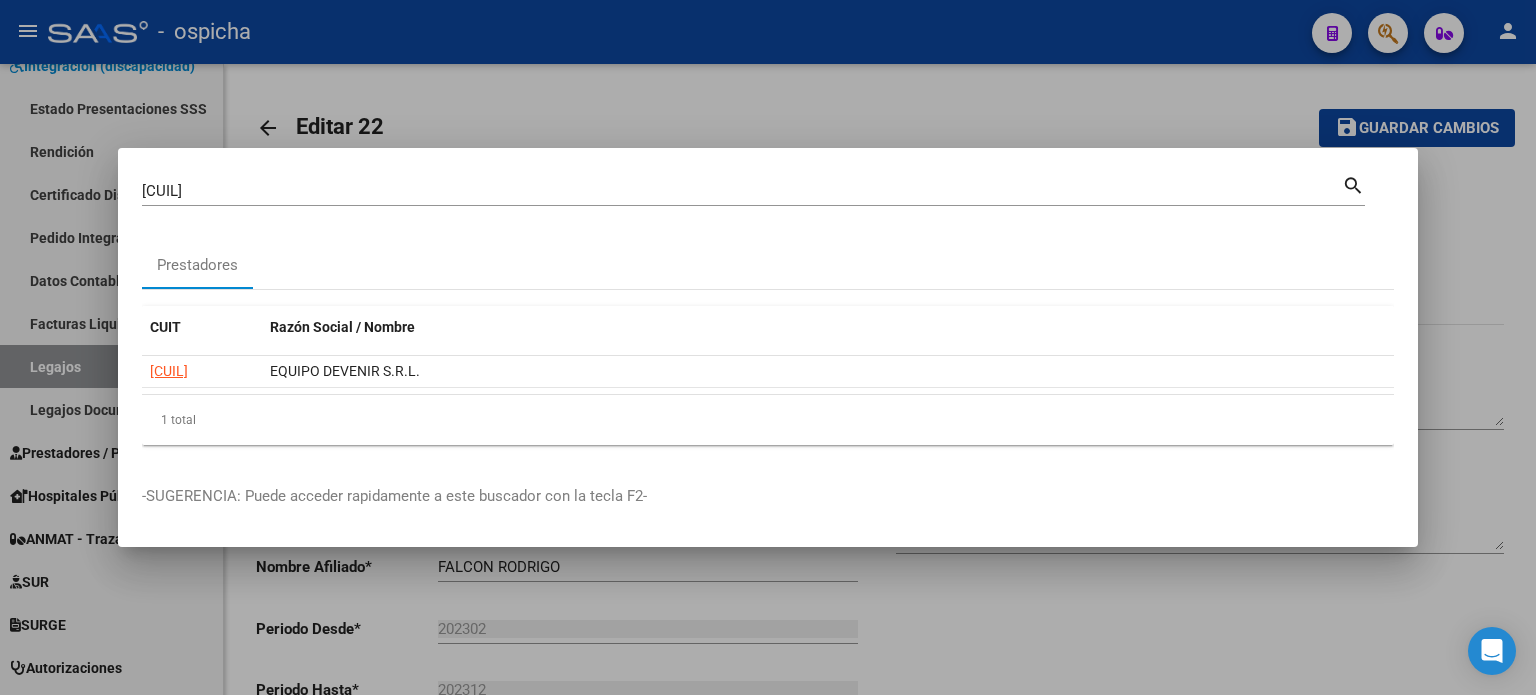 click on "[CUIL]" at bounding box center [742, 191] 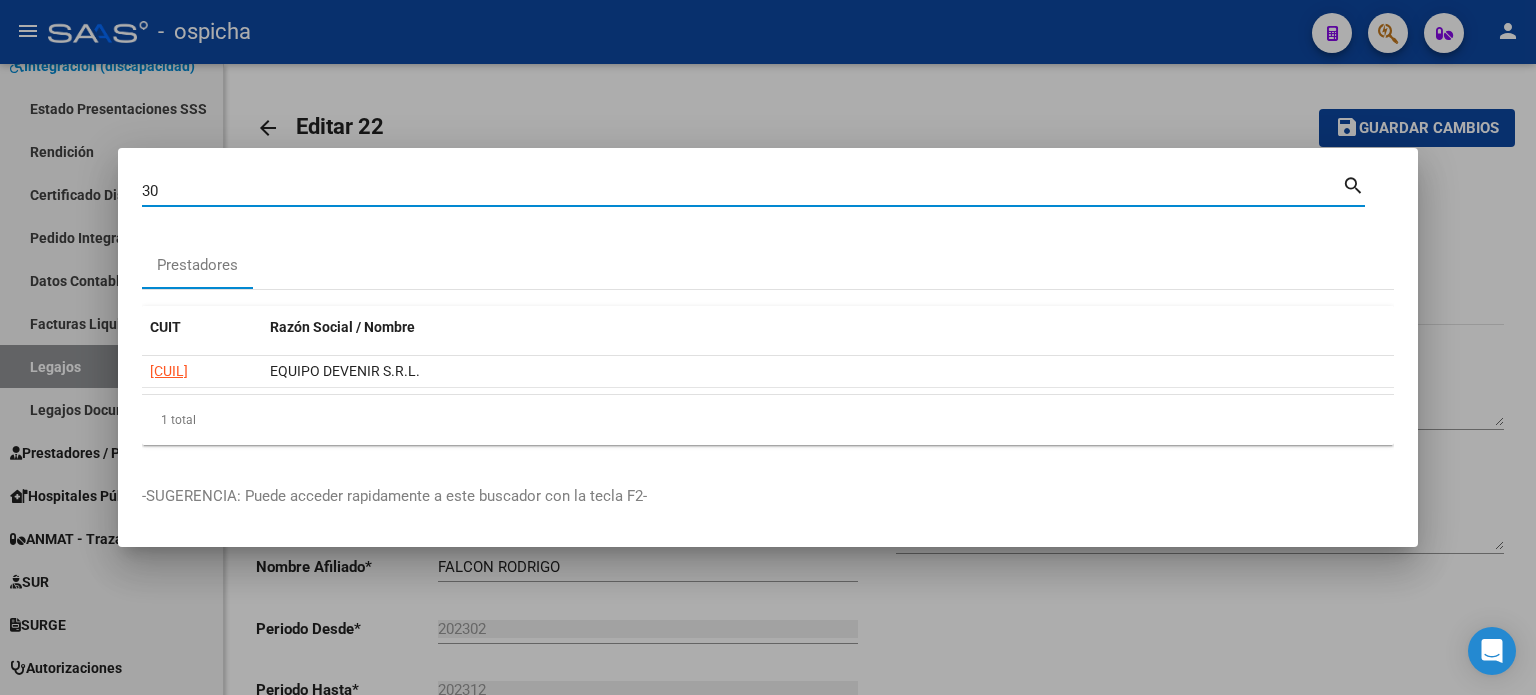 type on "3" 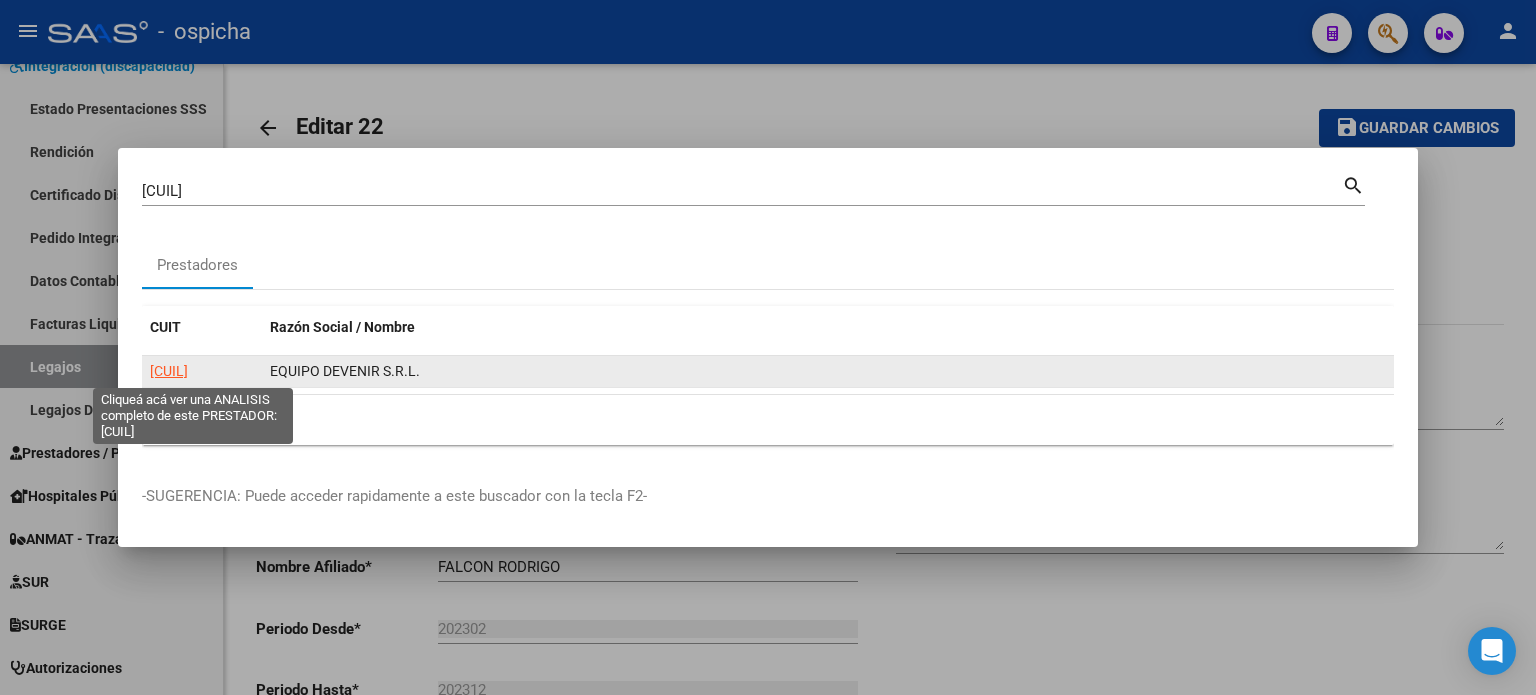 click on "[CUIL]" 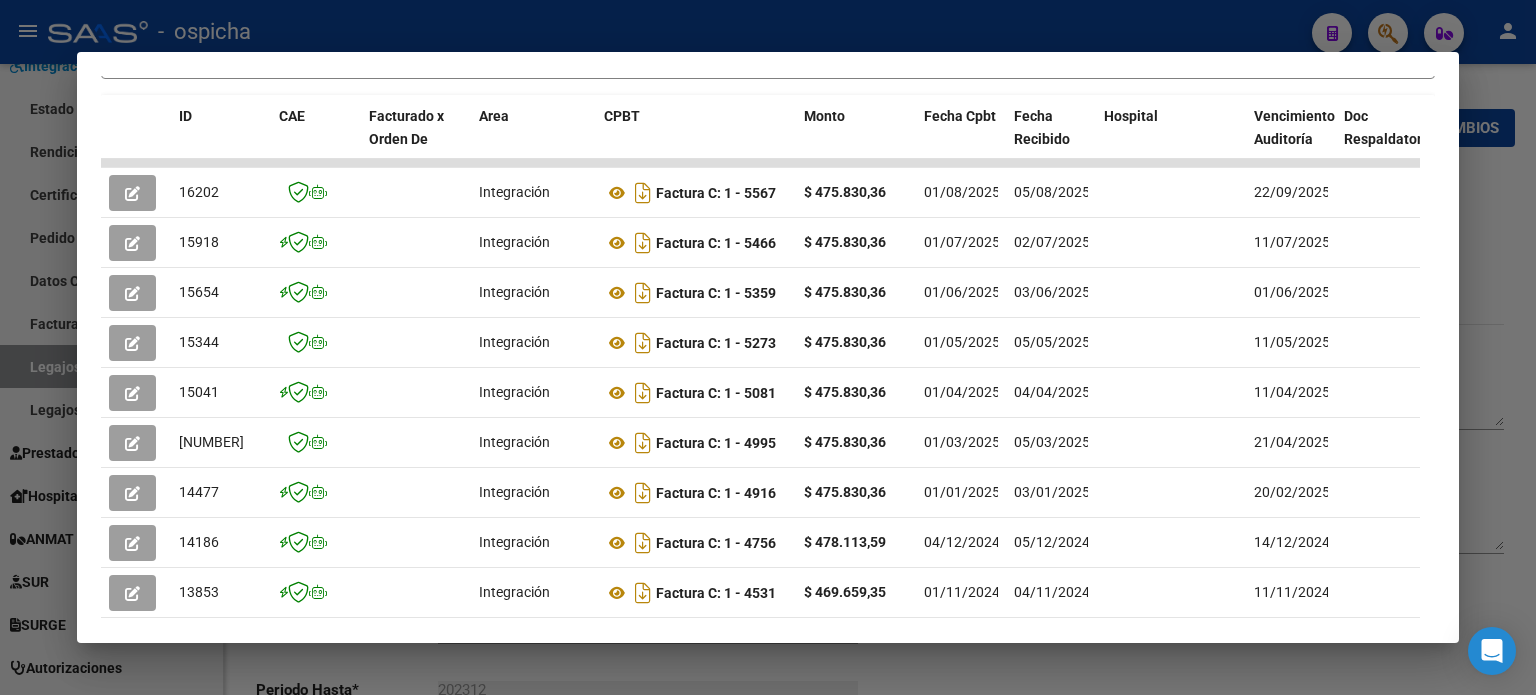 scroll, scrollTop: 489, scrollLeft: 0, axis: vertical 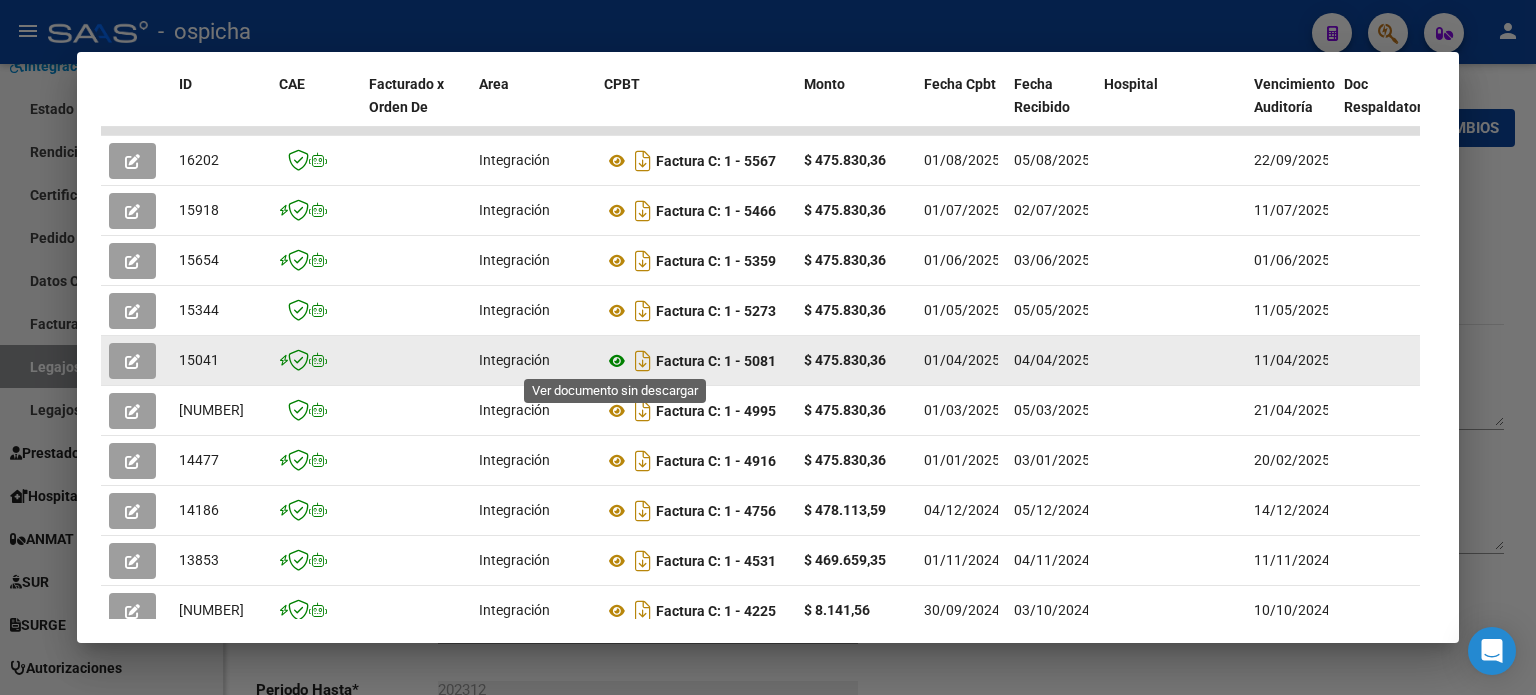 click 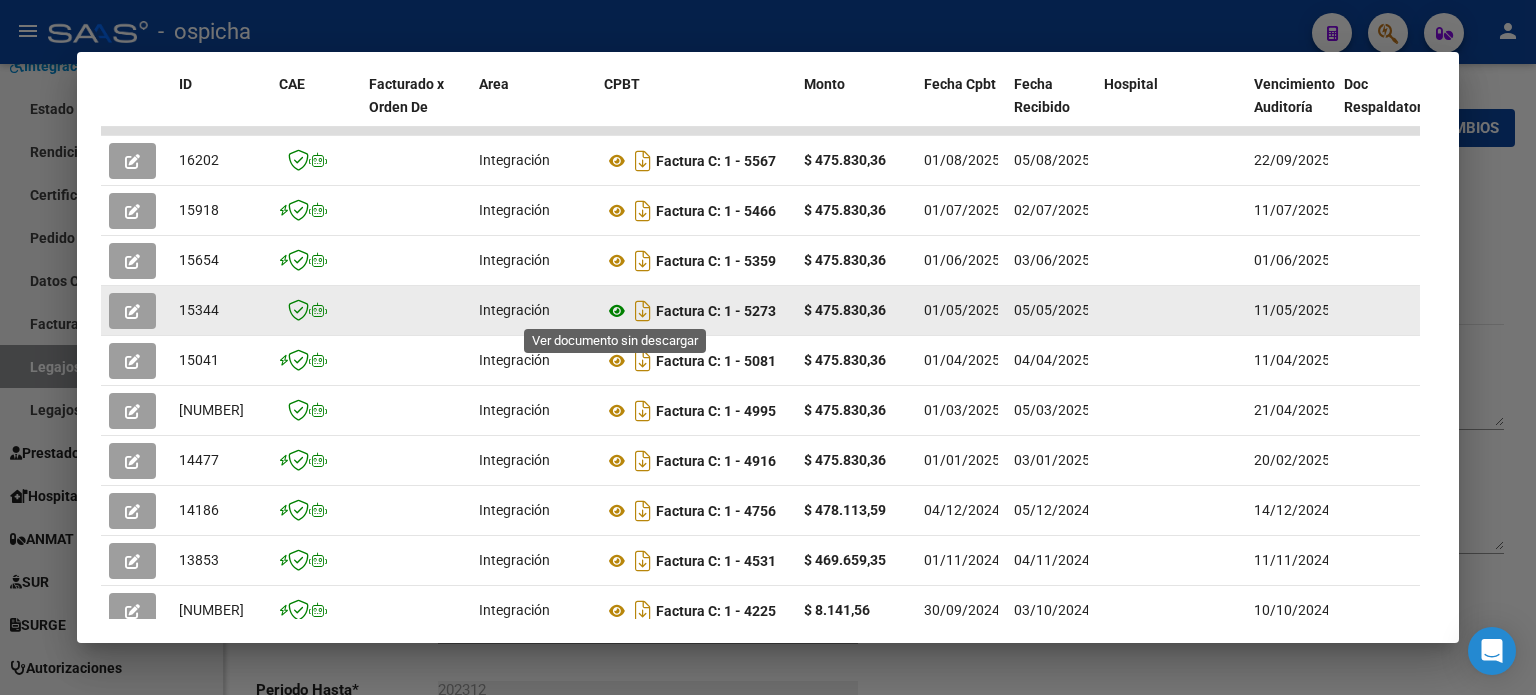 click 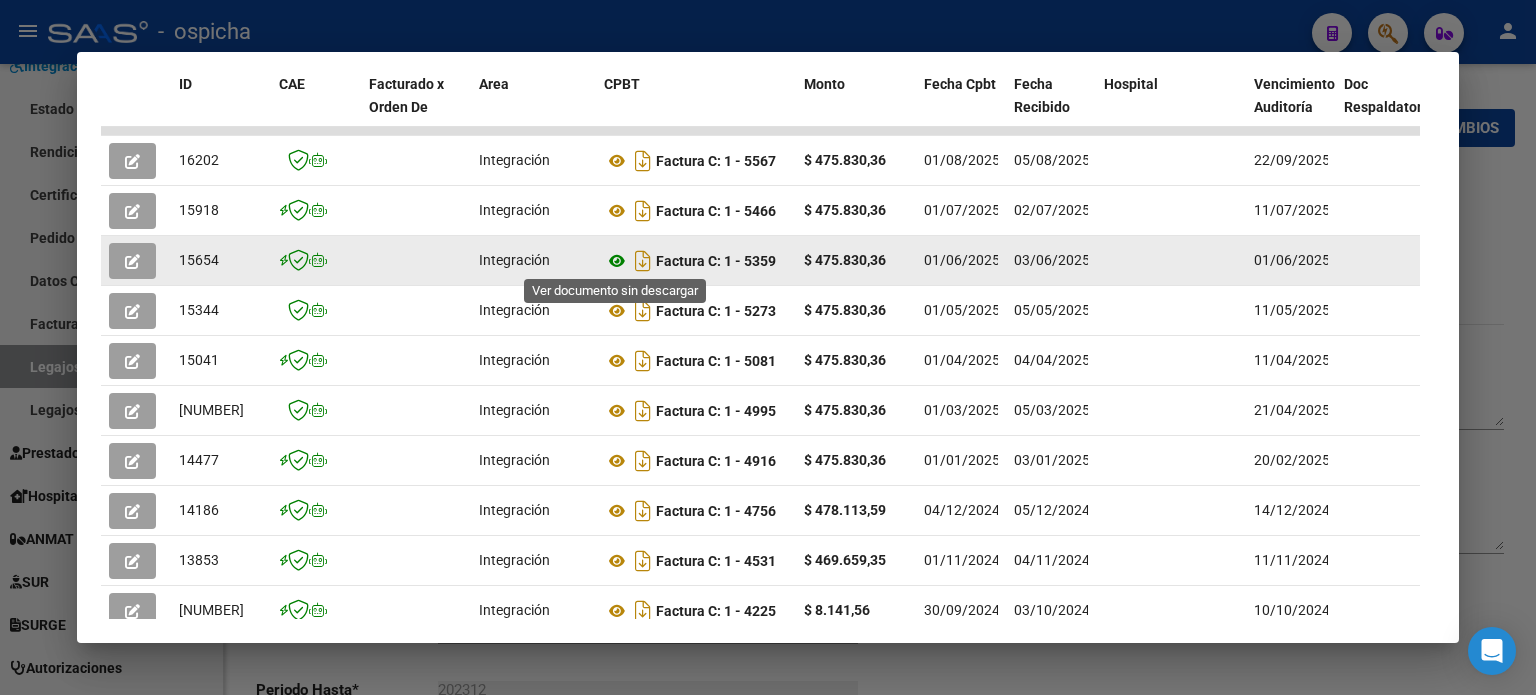 click 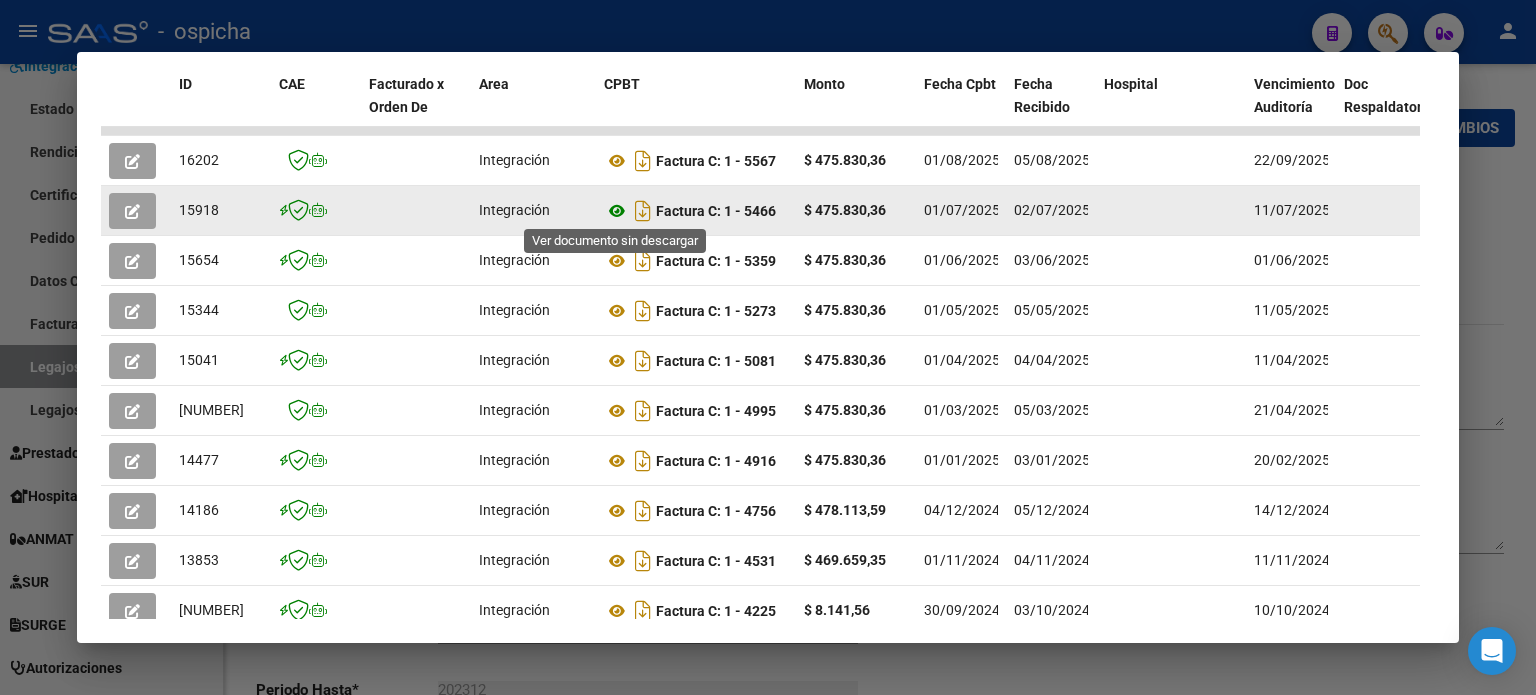 click 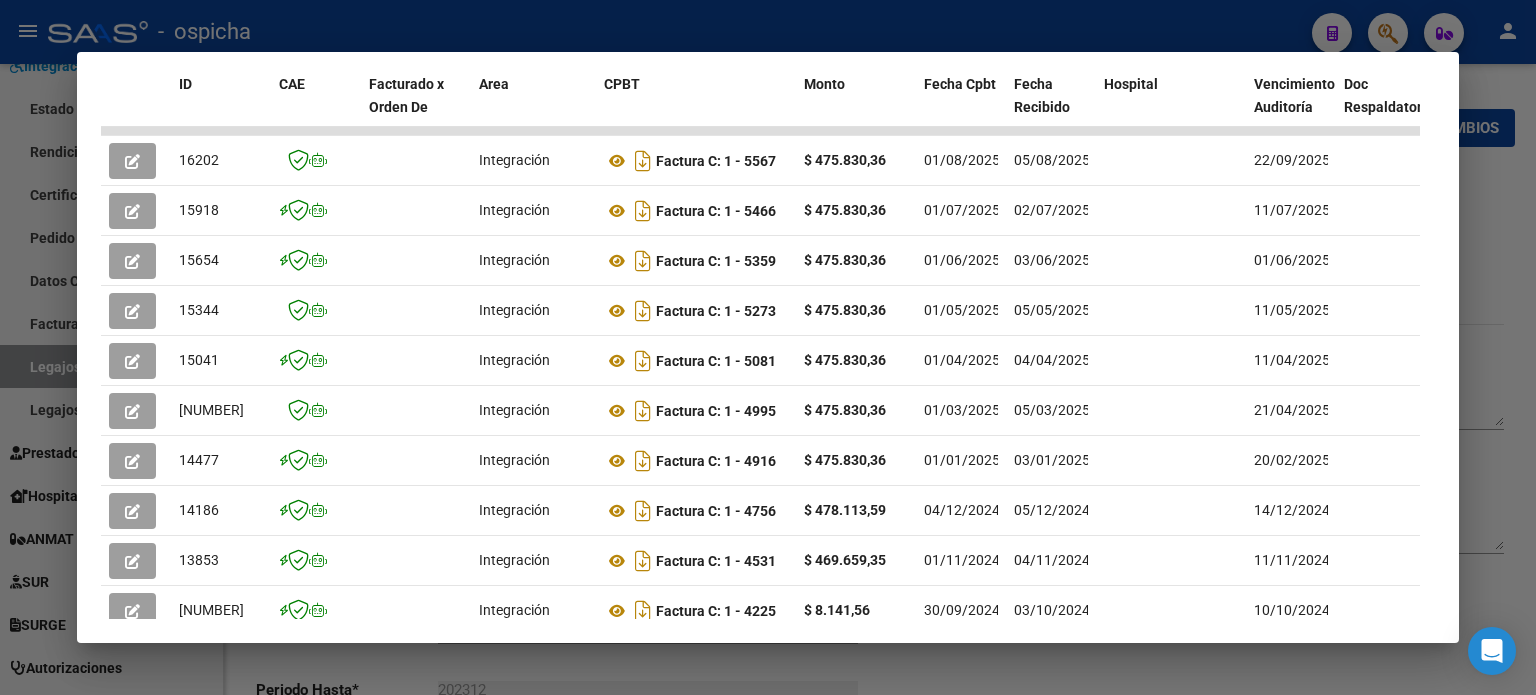 click at bounding box center [768, 347] 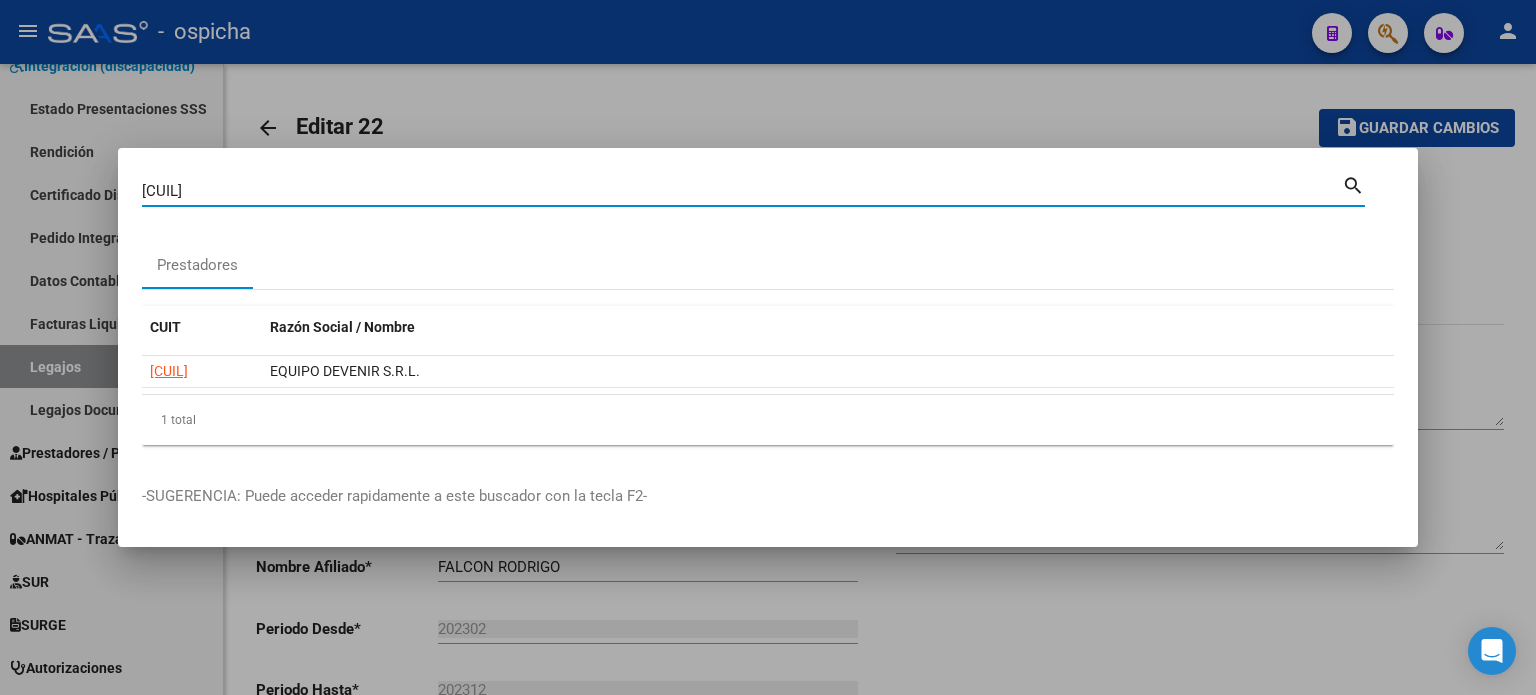 click on "[CUIL]" at bounding box center (742, 191) 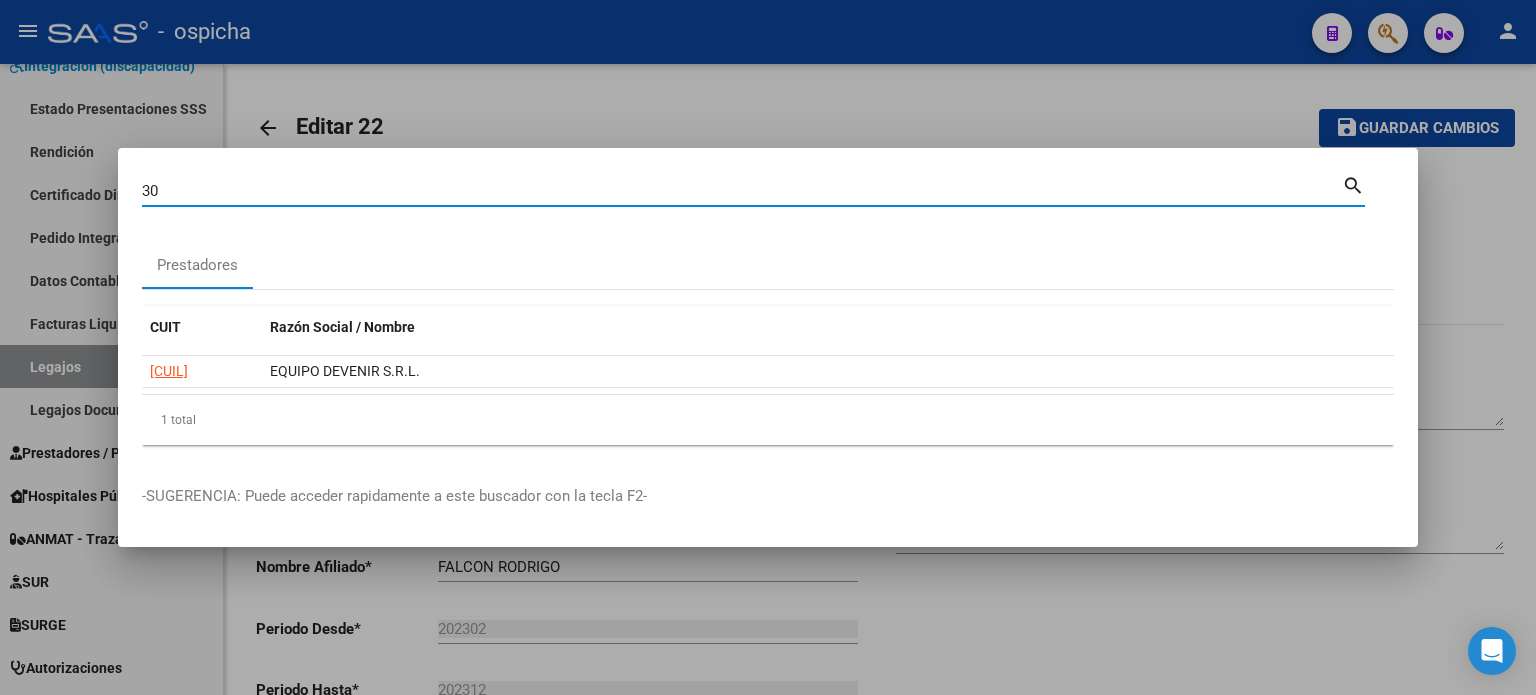 type on "3" 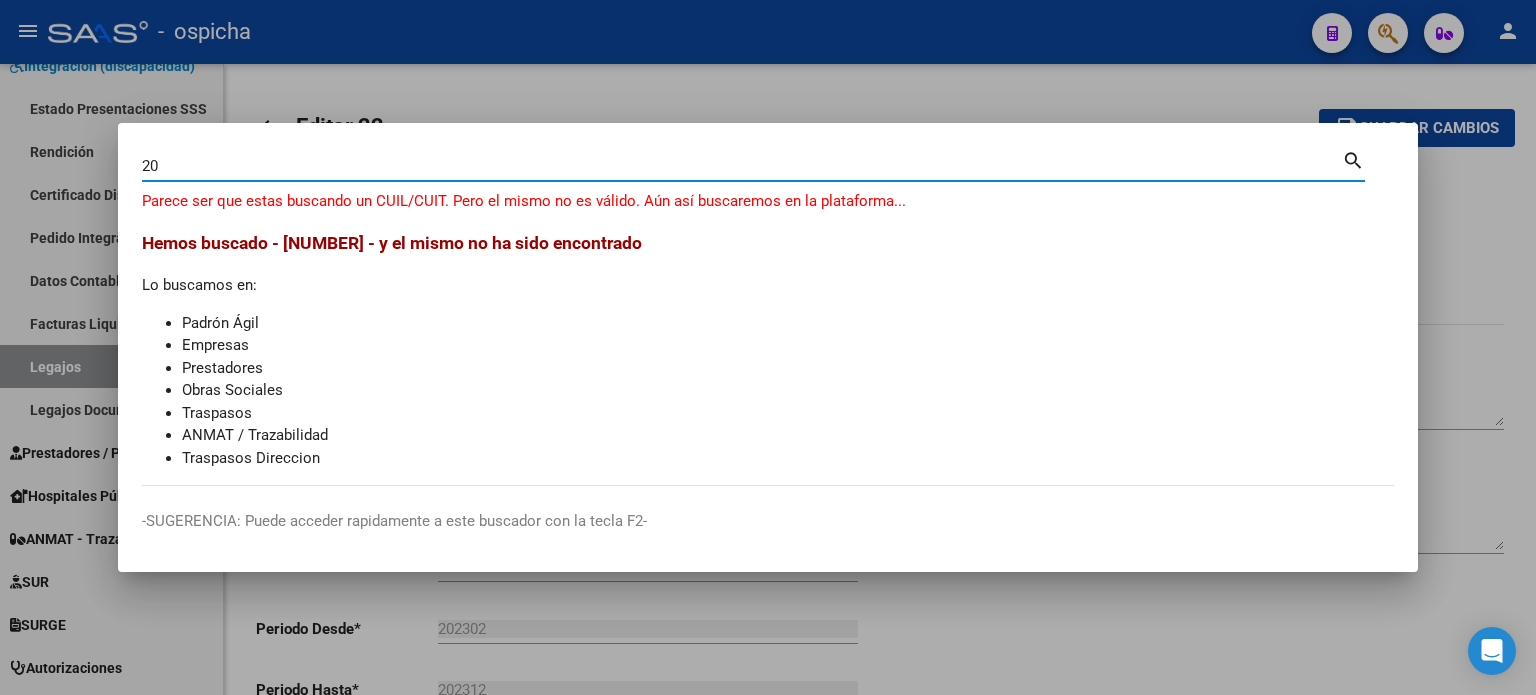 type on "2" 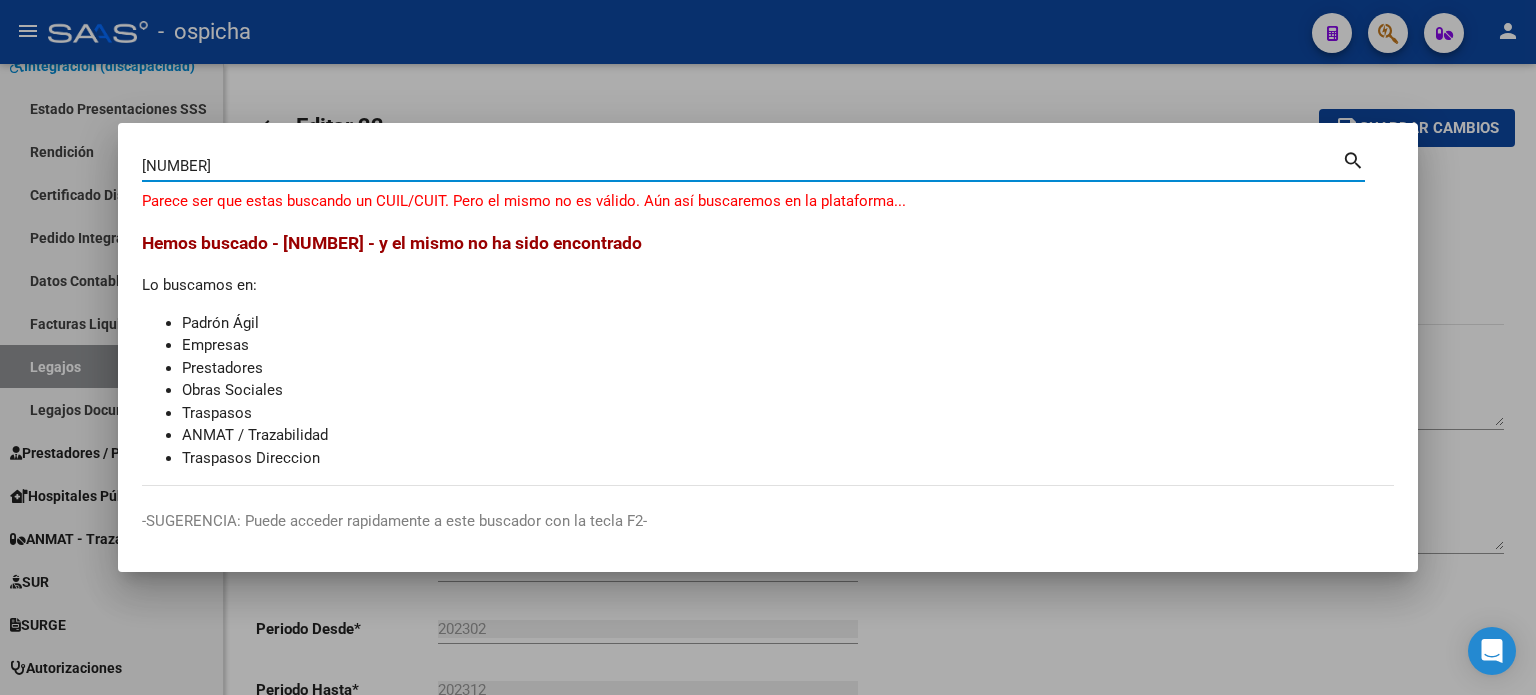 type on "[NUMBER]" 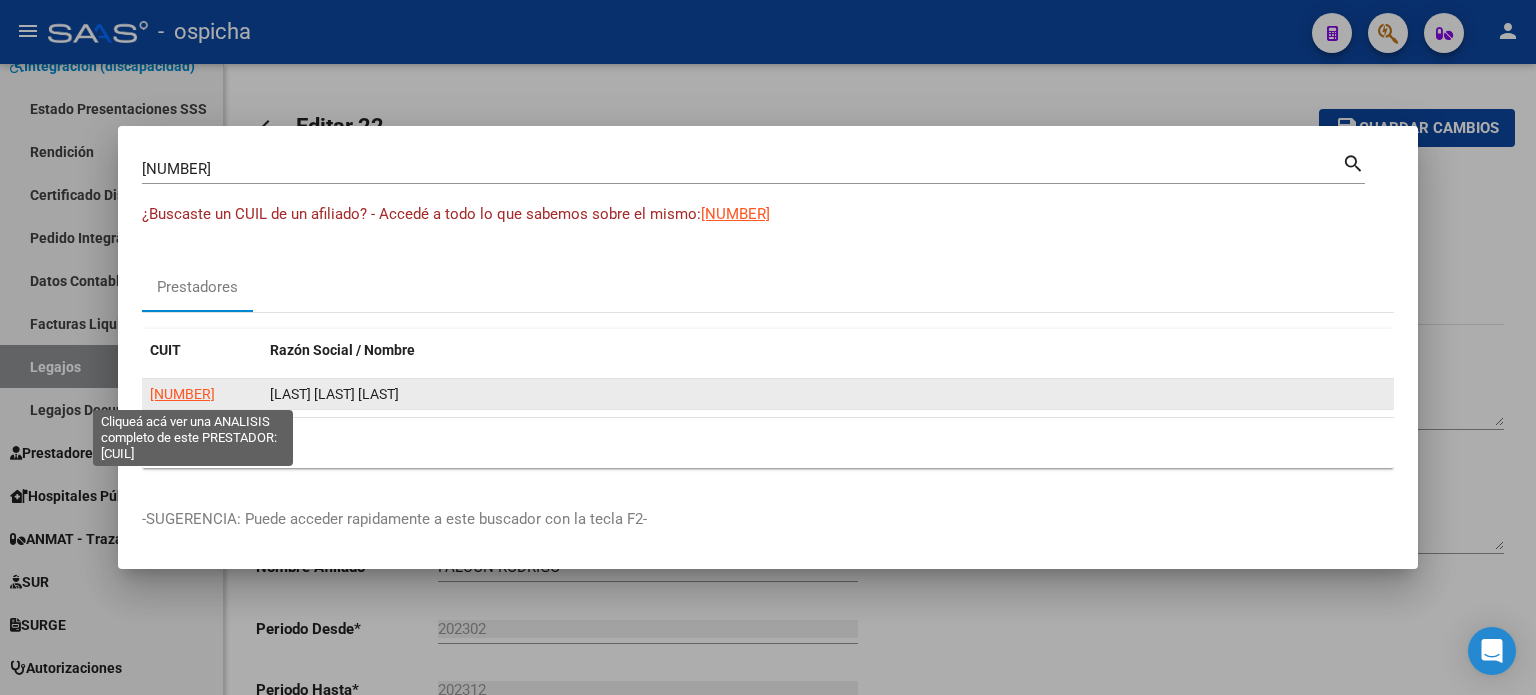 click on "[NUMBER]" 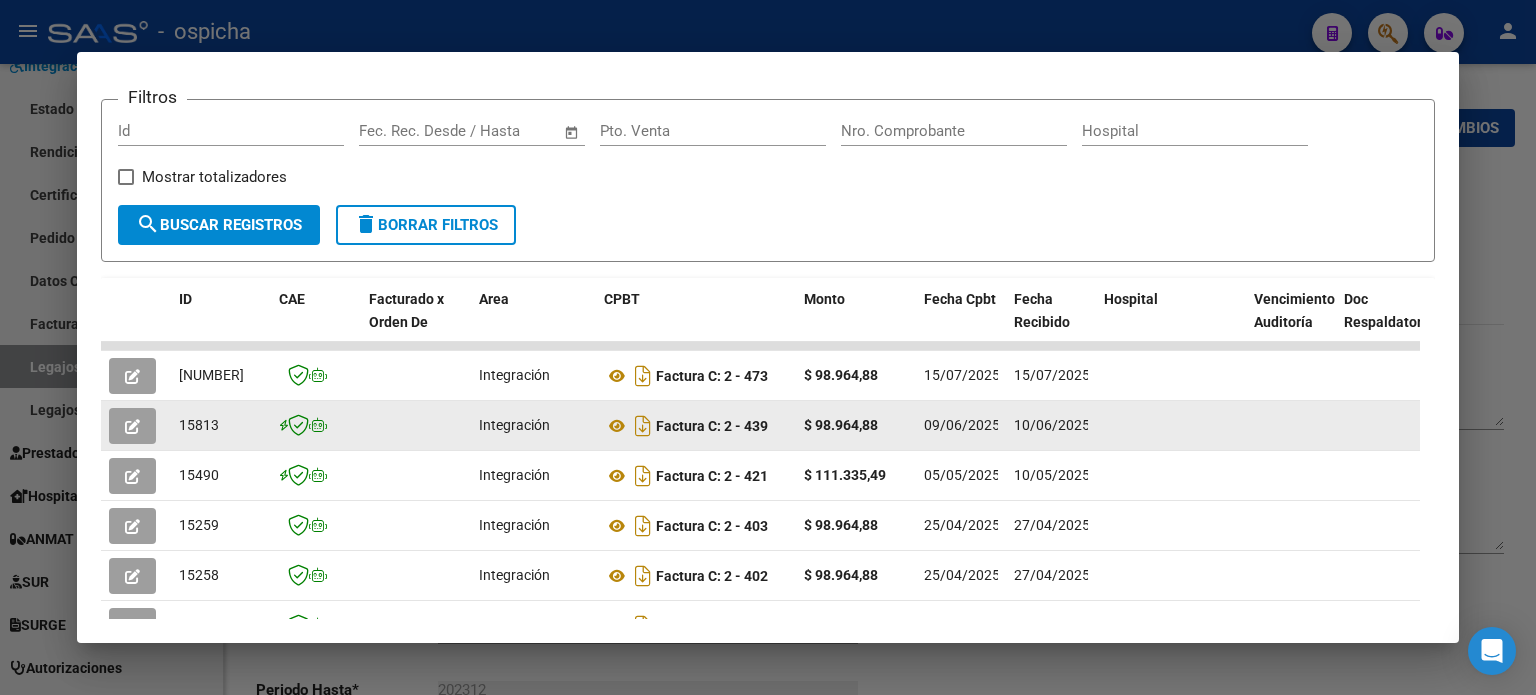 scroll, scrollTop: 300, scrollLeft: 0, axis: vertical 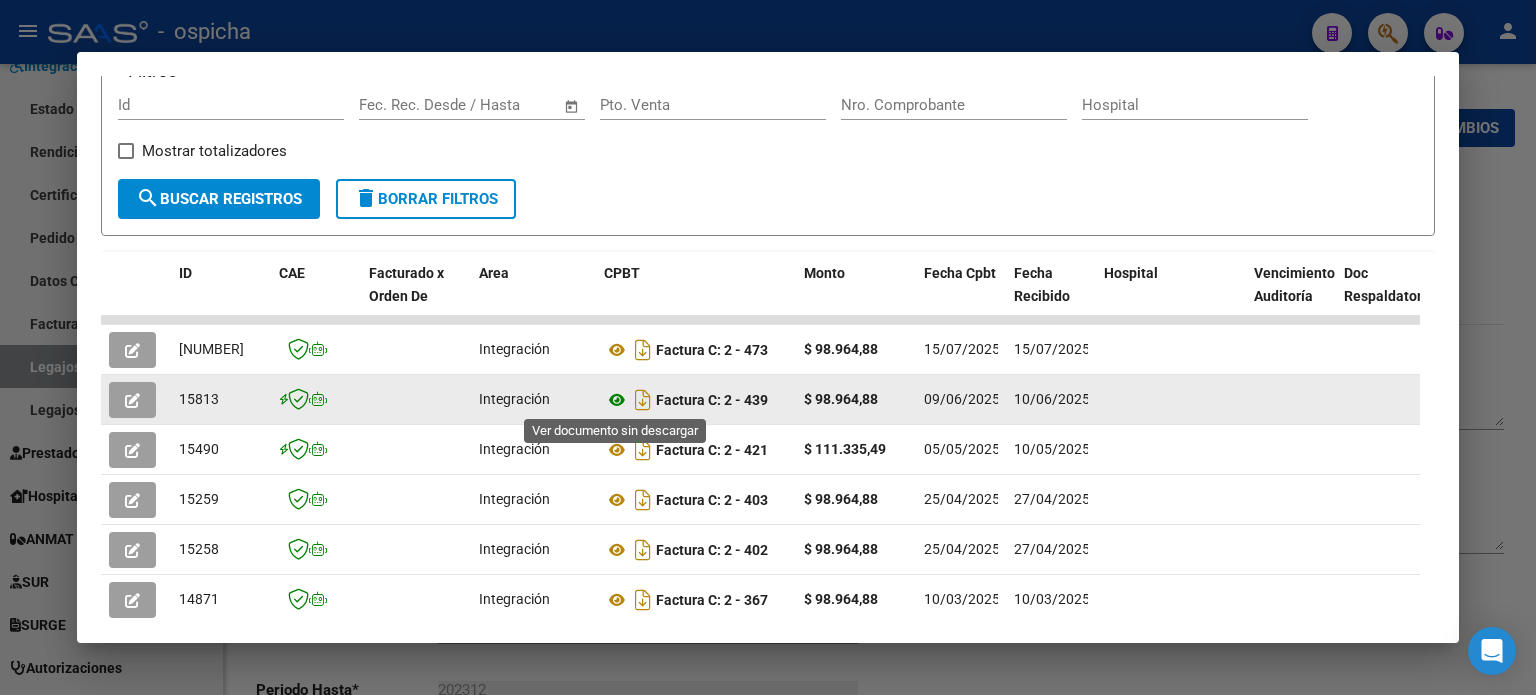 click 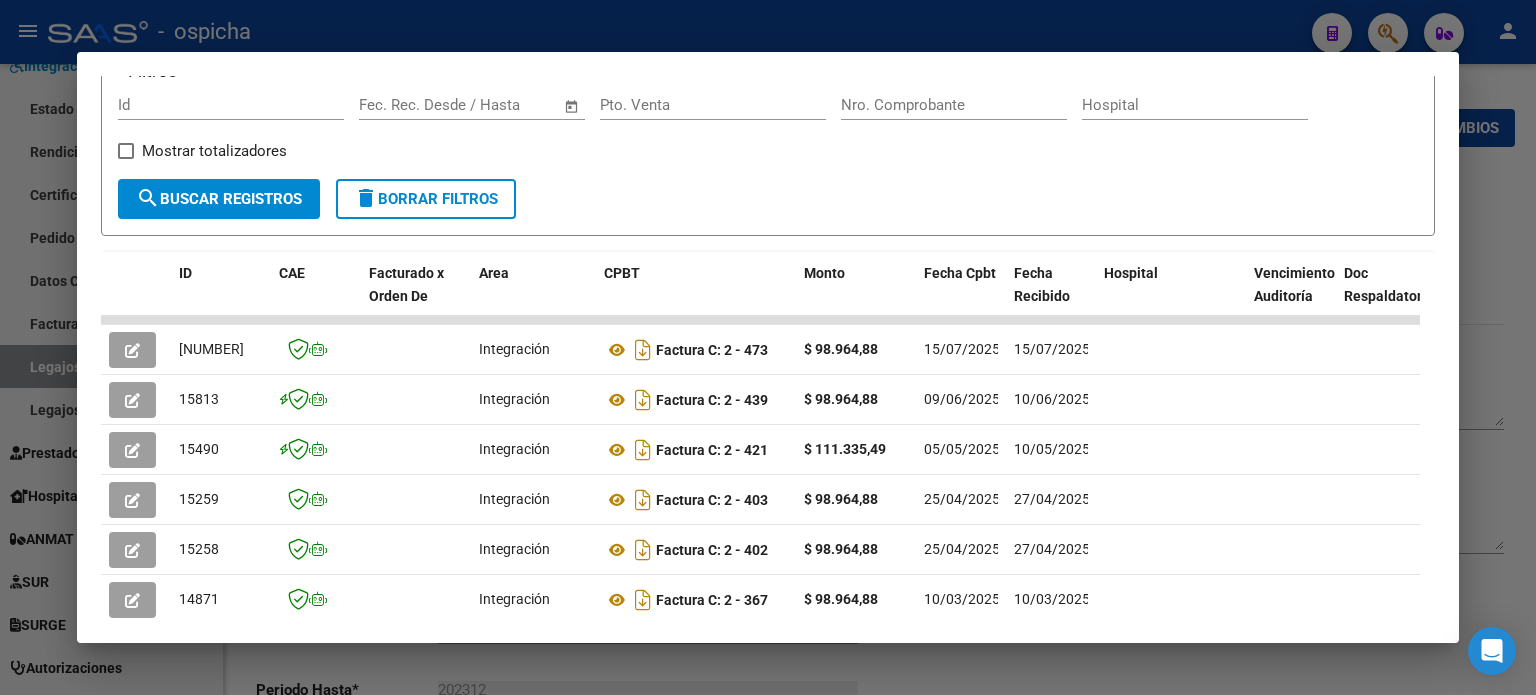 click at bounding box center [768, 347] 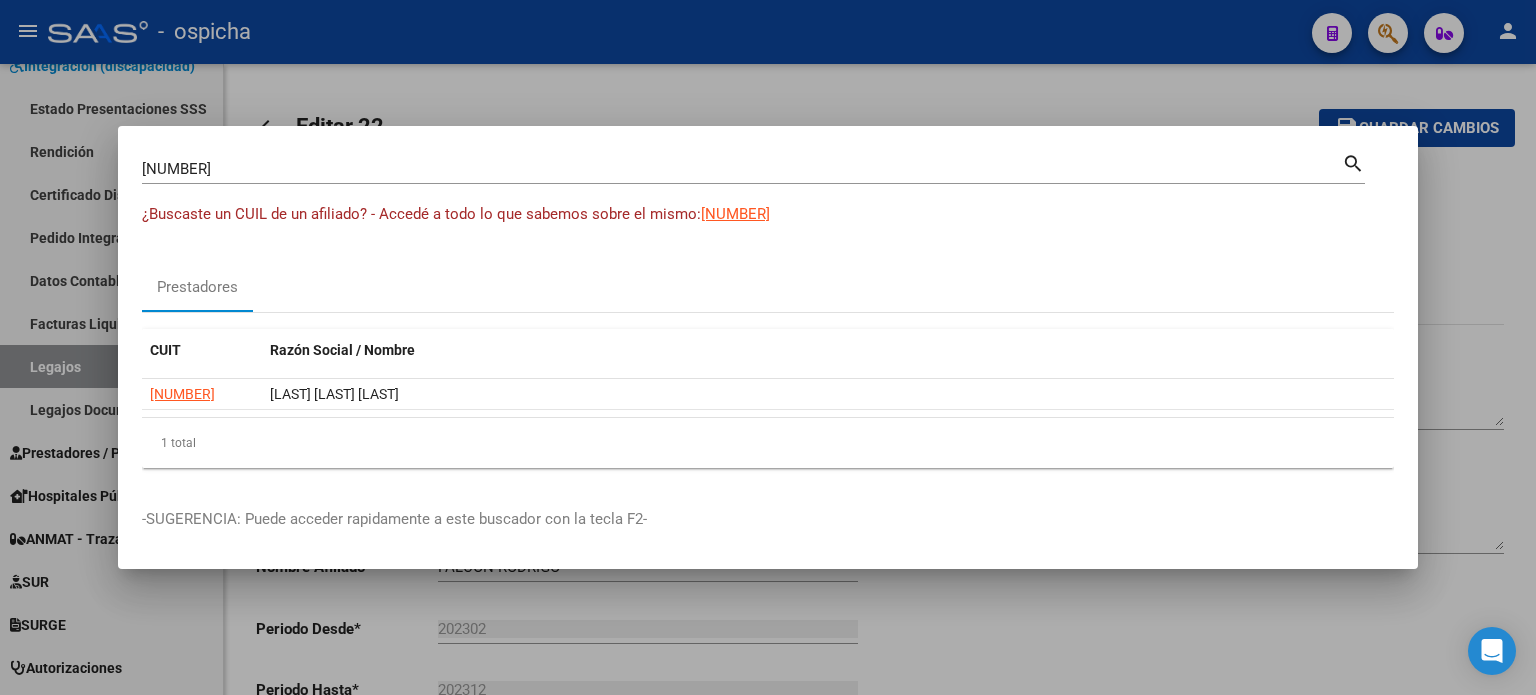 click on "[NUMBER]" at bounding box center (742, 169) 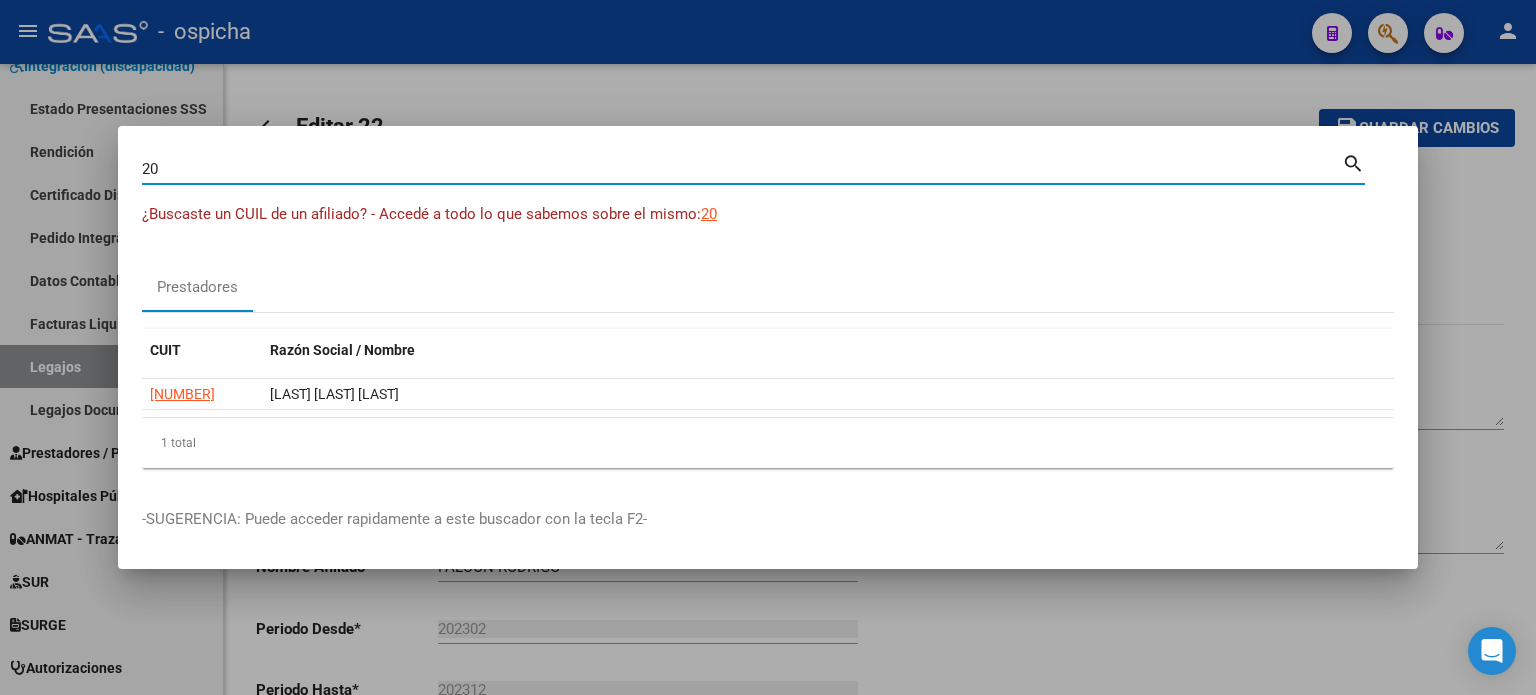 type on "2" 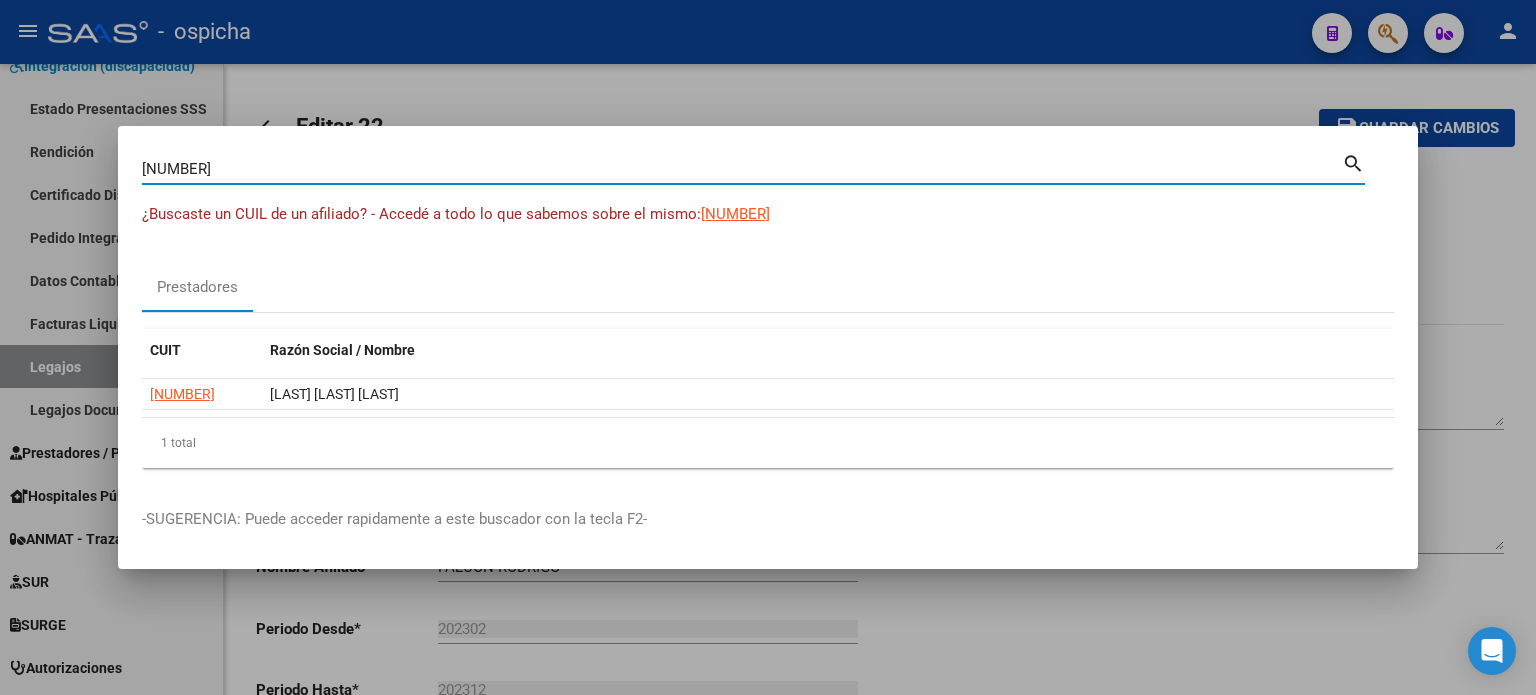 type on "[NUMBER]" 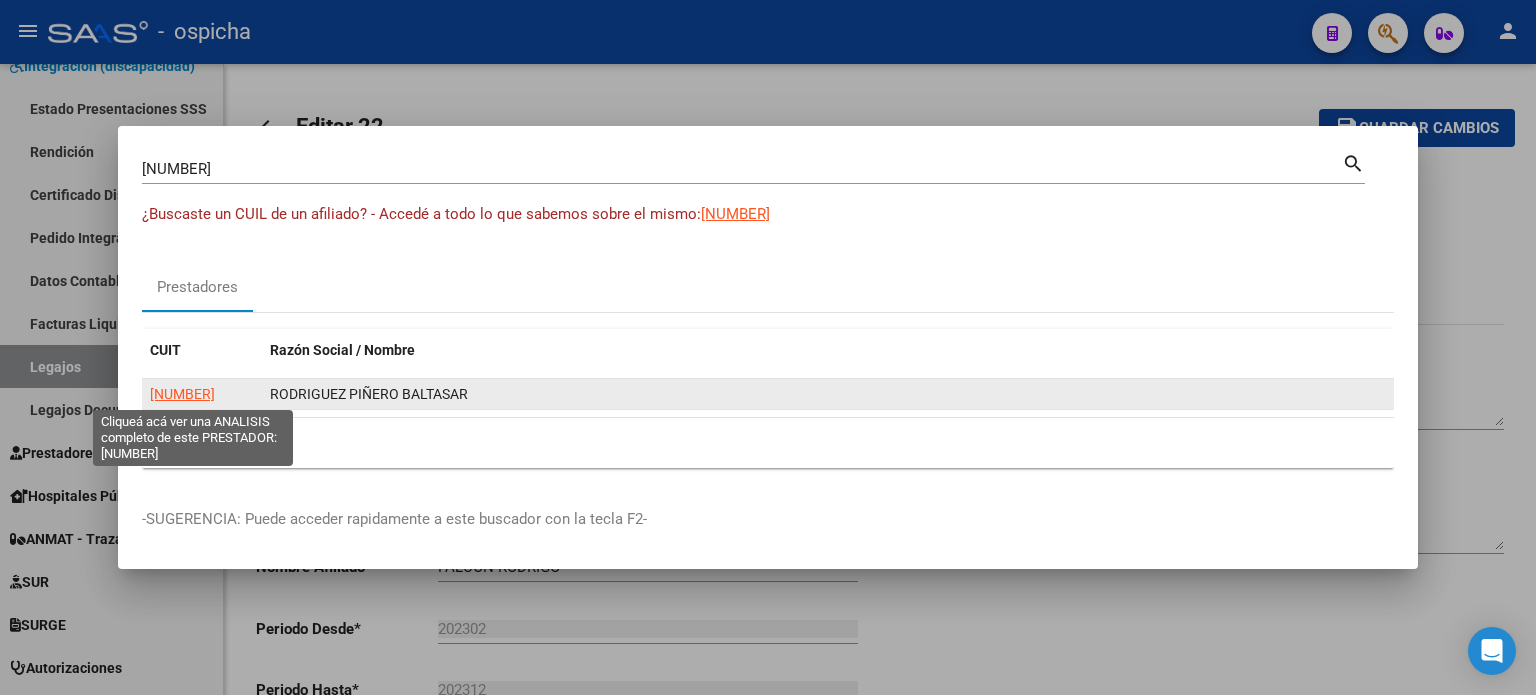 click on "[NUMBER]" 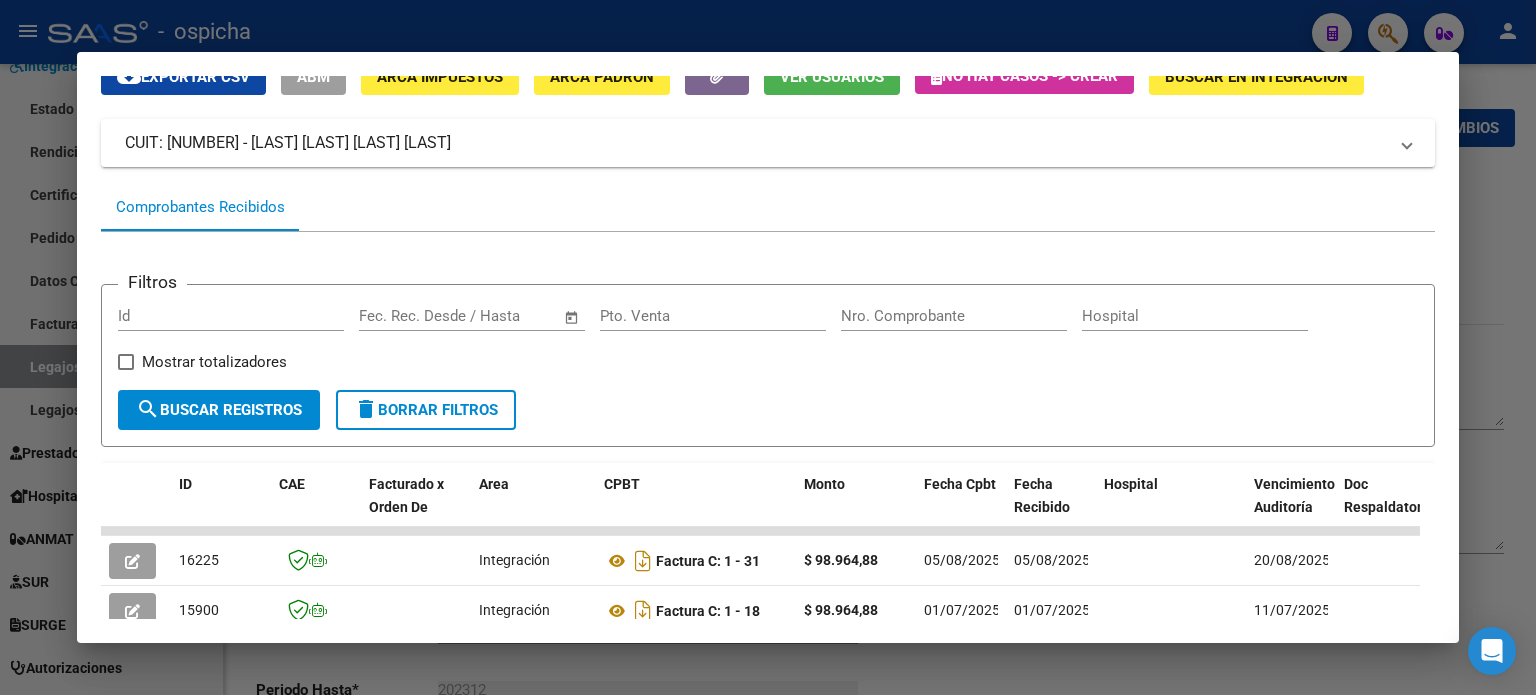 scroll, scrollTop: 315, scrollLeft: 0, axis: vertical 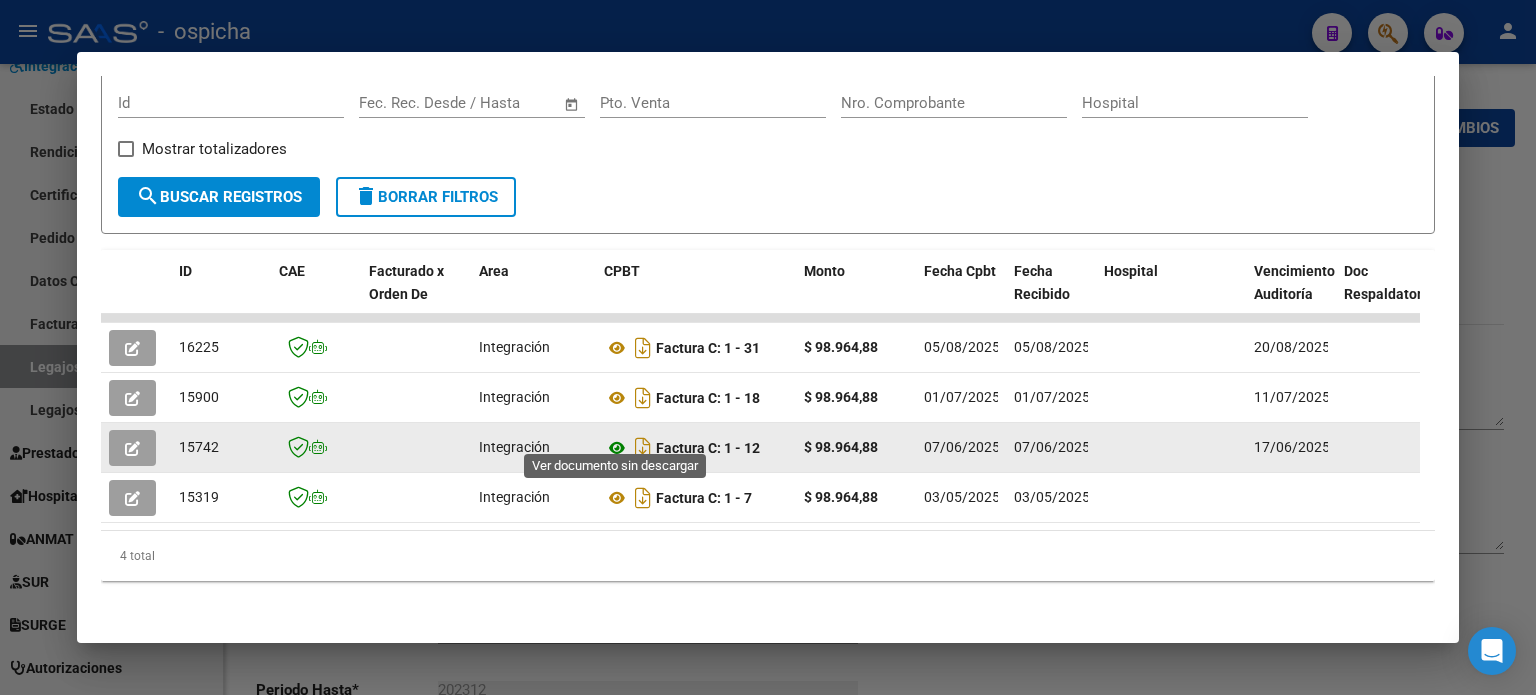 click 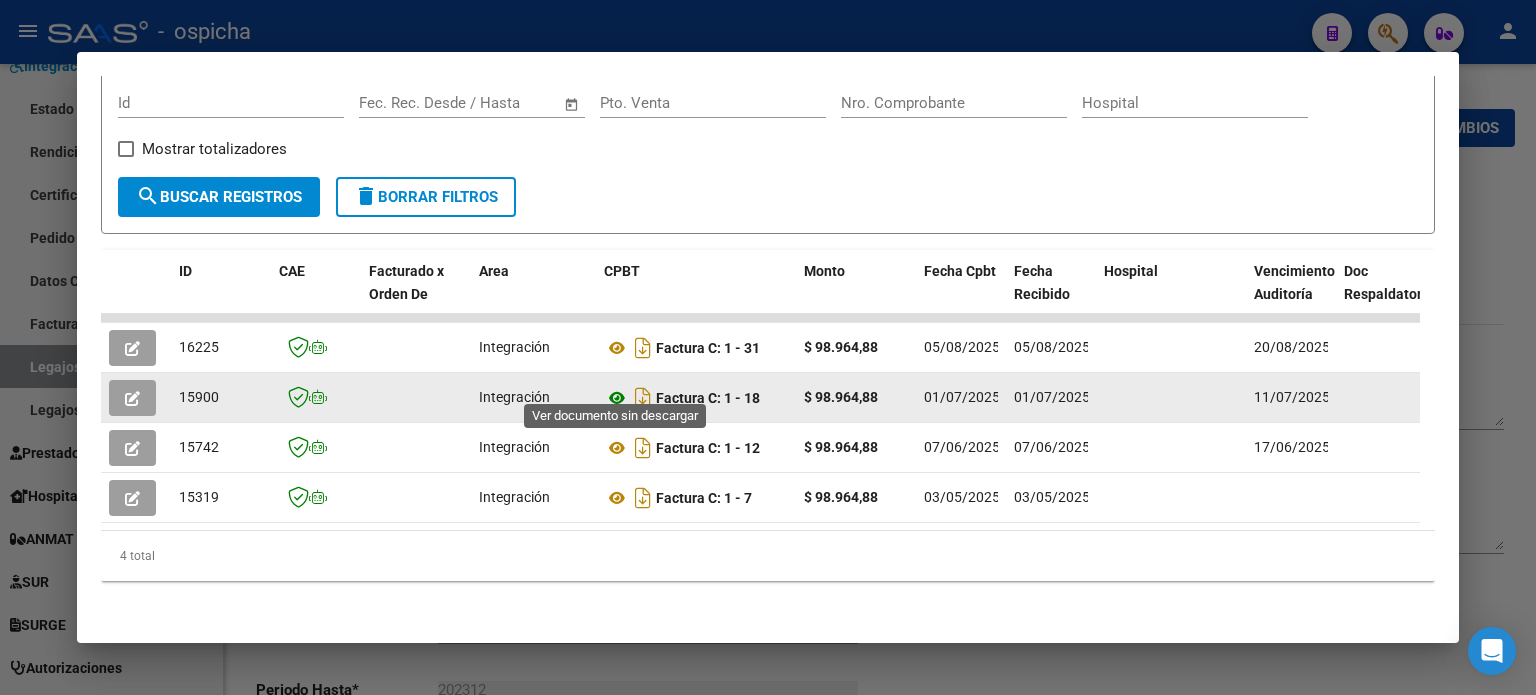 click 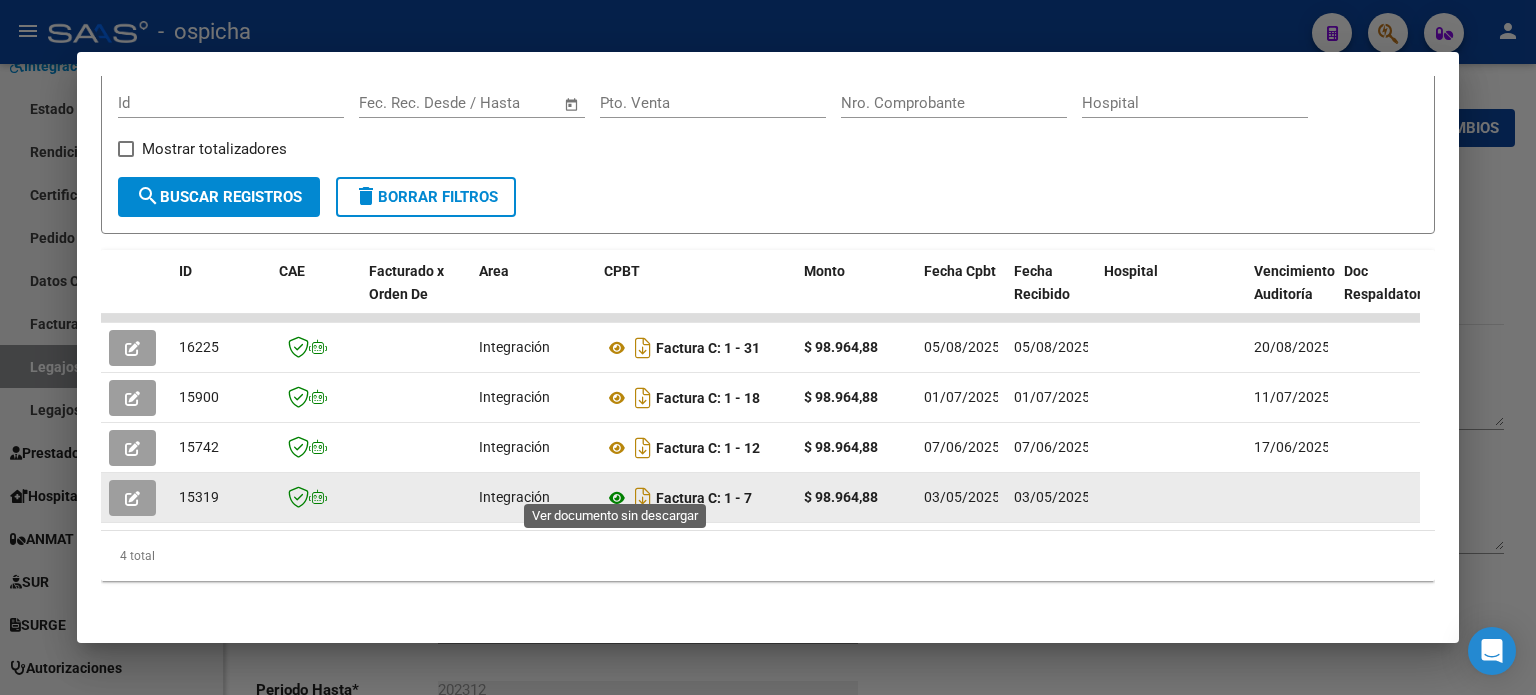 click 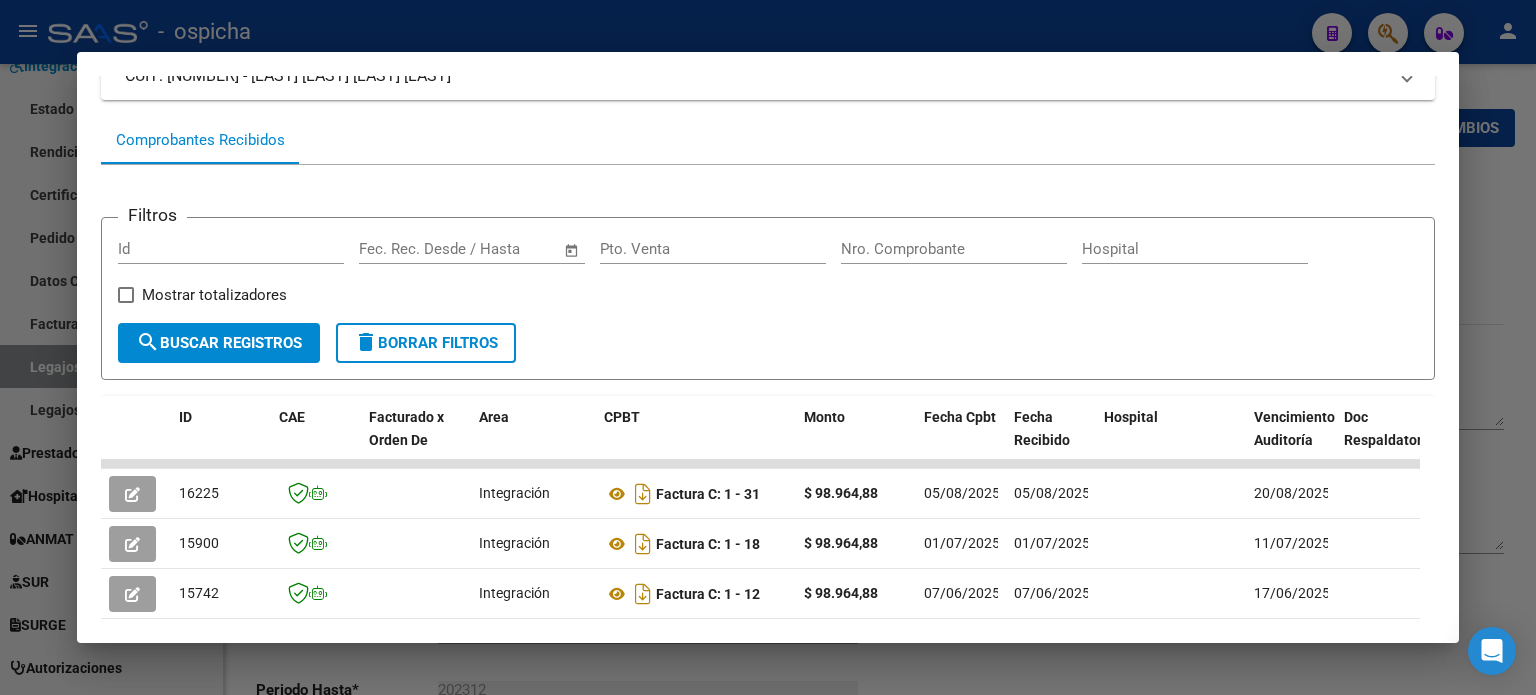 scroll, scrollTop: 15, scrollLeft: 0, axis: vertical 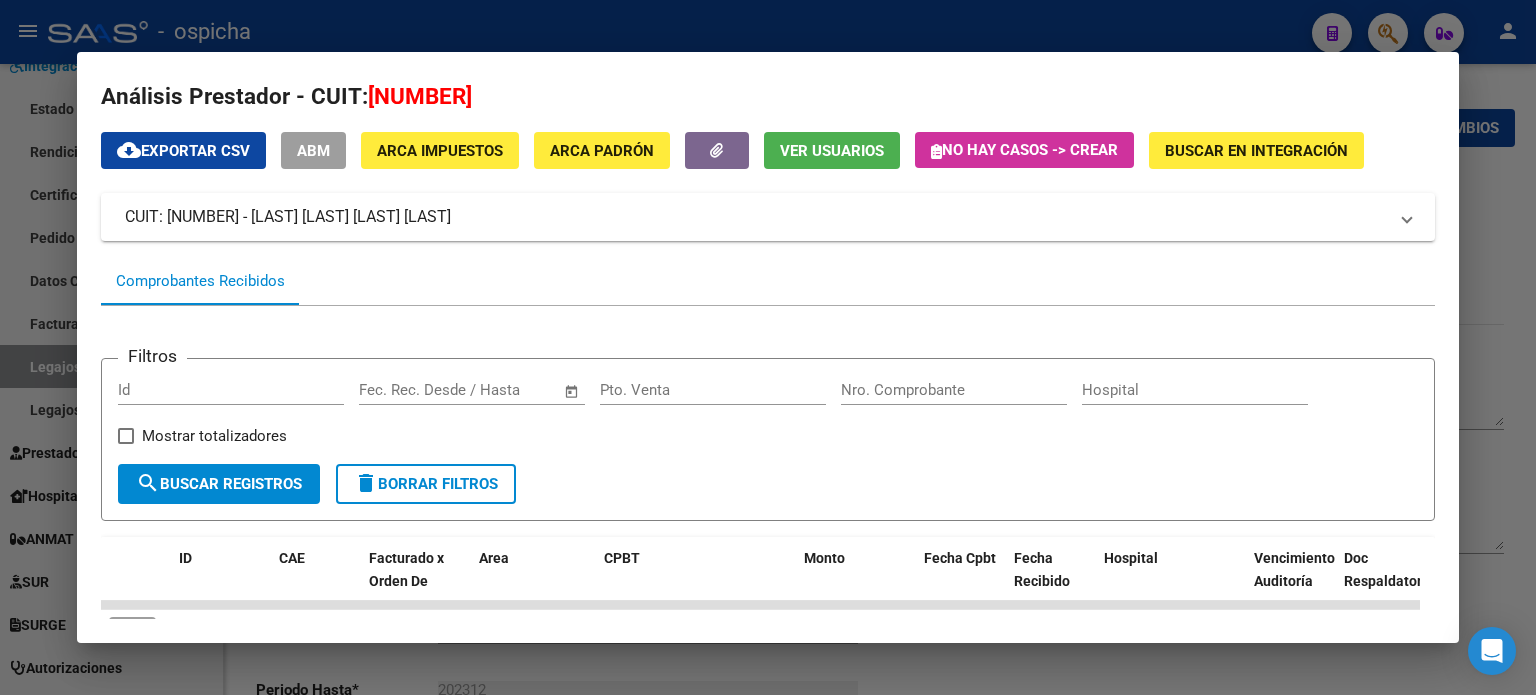 click on "delete  Borrar Filtros" at bounding box center (426, 484) 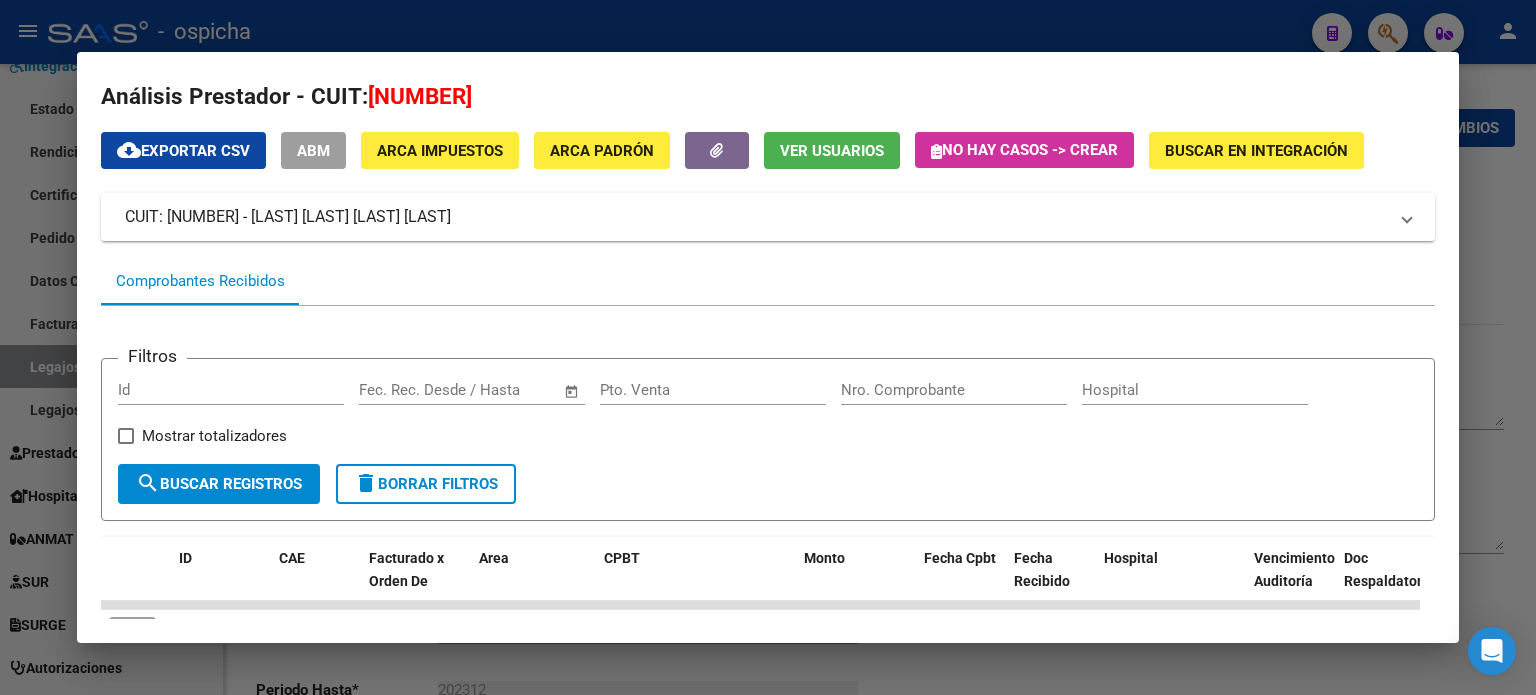 click at bounding box center (768, 347) 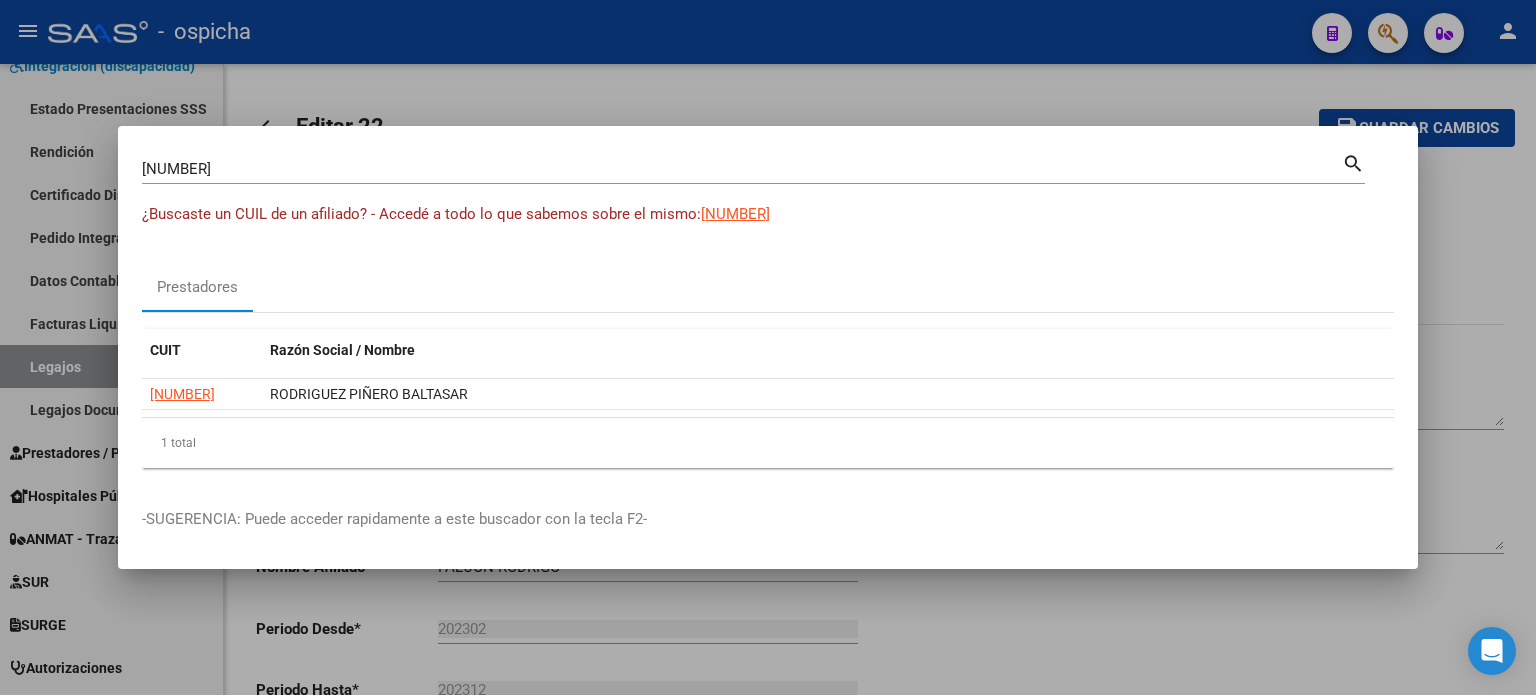 click on "[NUMBER]" at bounding box center [742, 169] 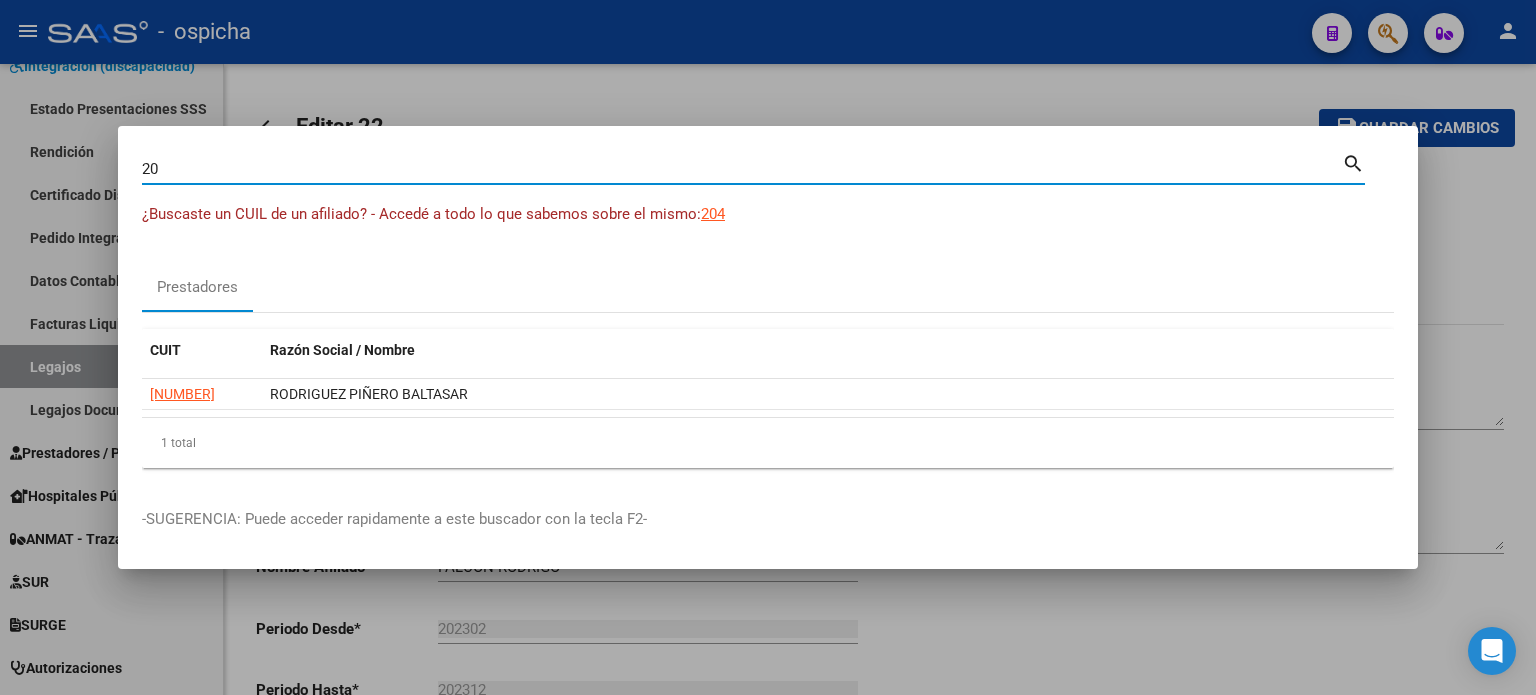 type on "2" 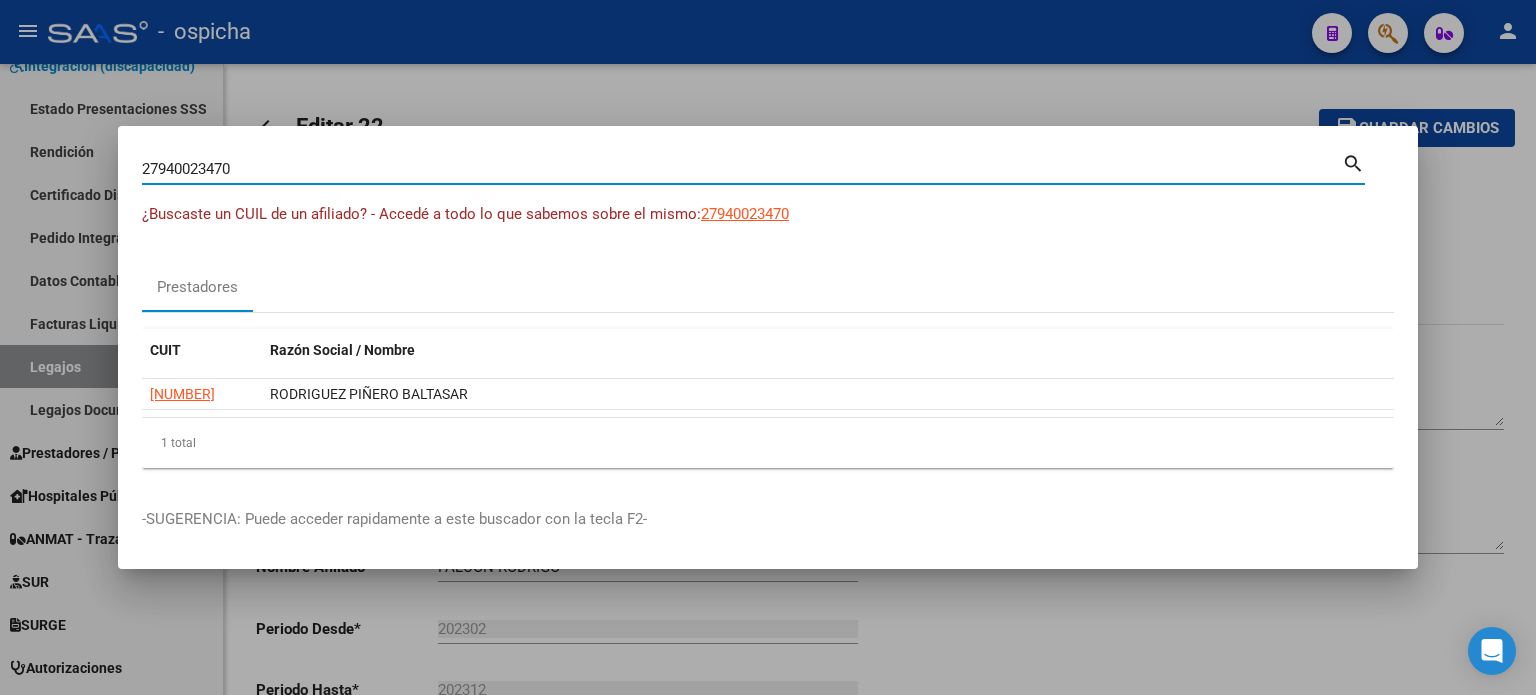 type on "27940023470" 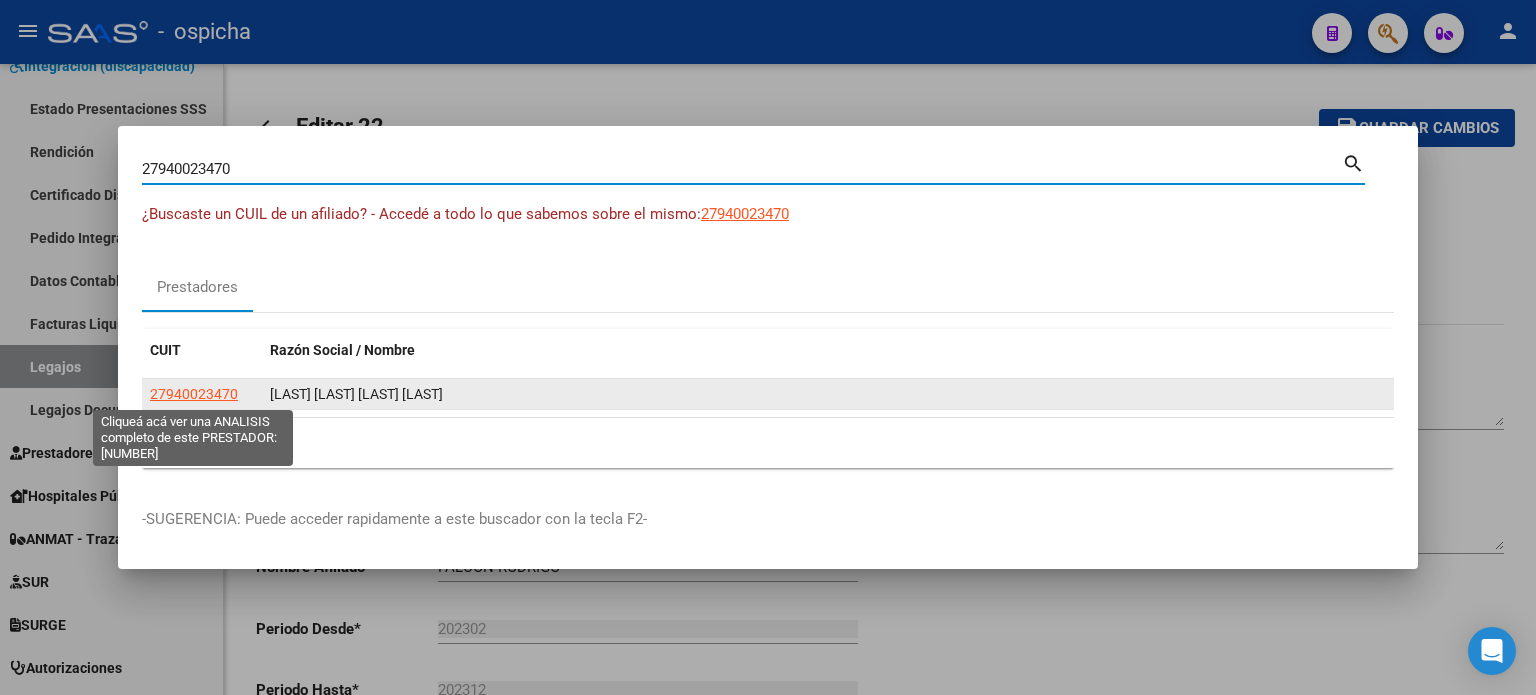 click on "27940023470" 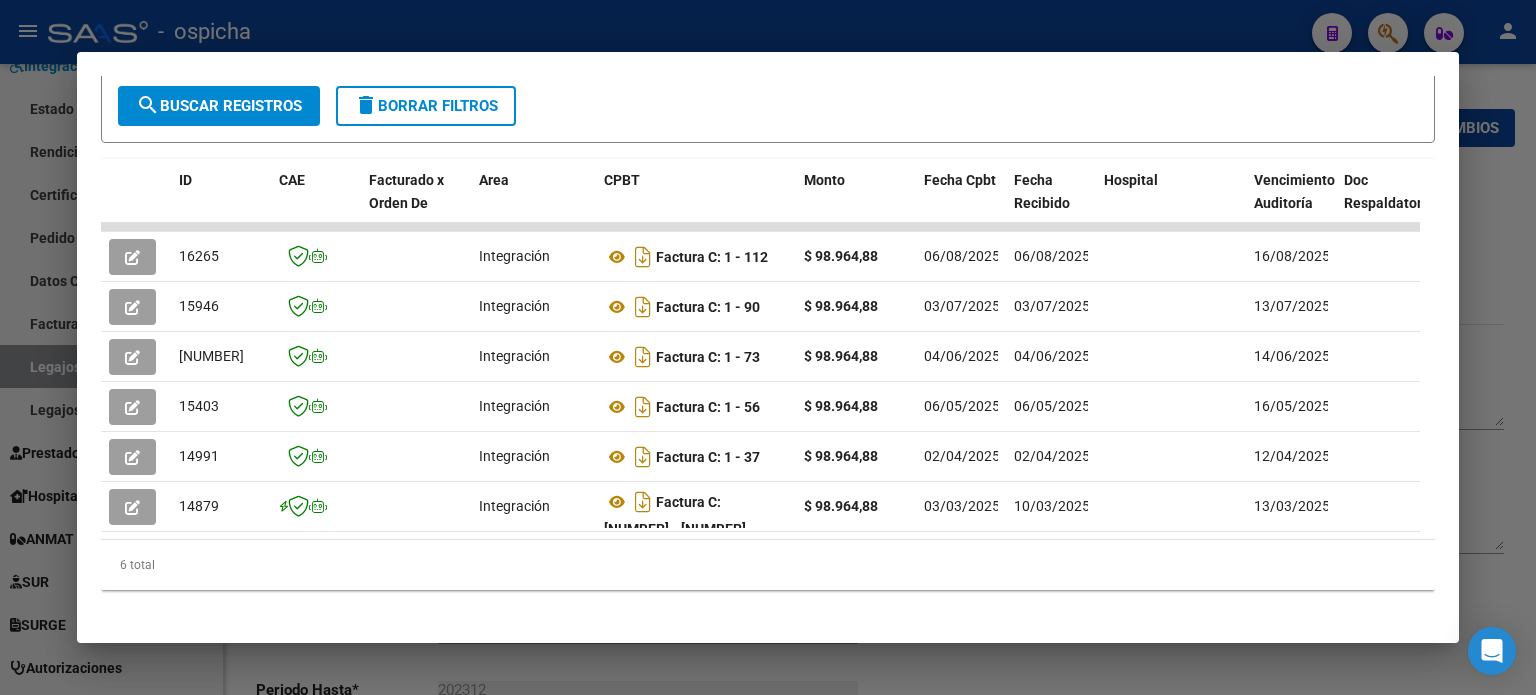 scroll, scrollTop: 400, scrollLeft: 0, axis: vertical 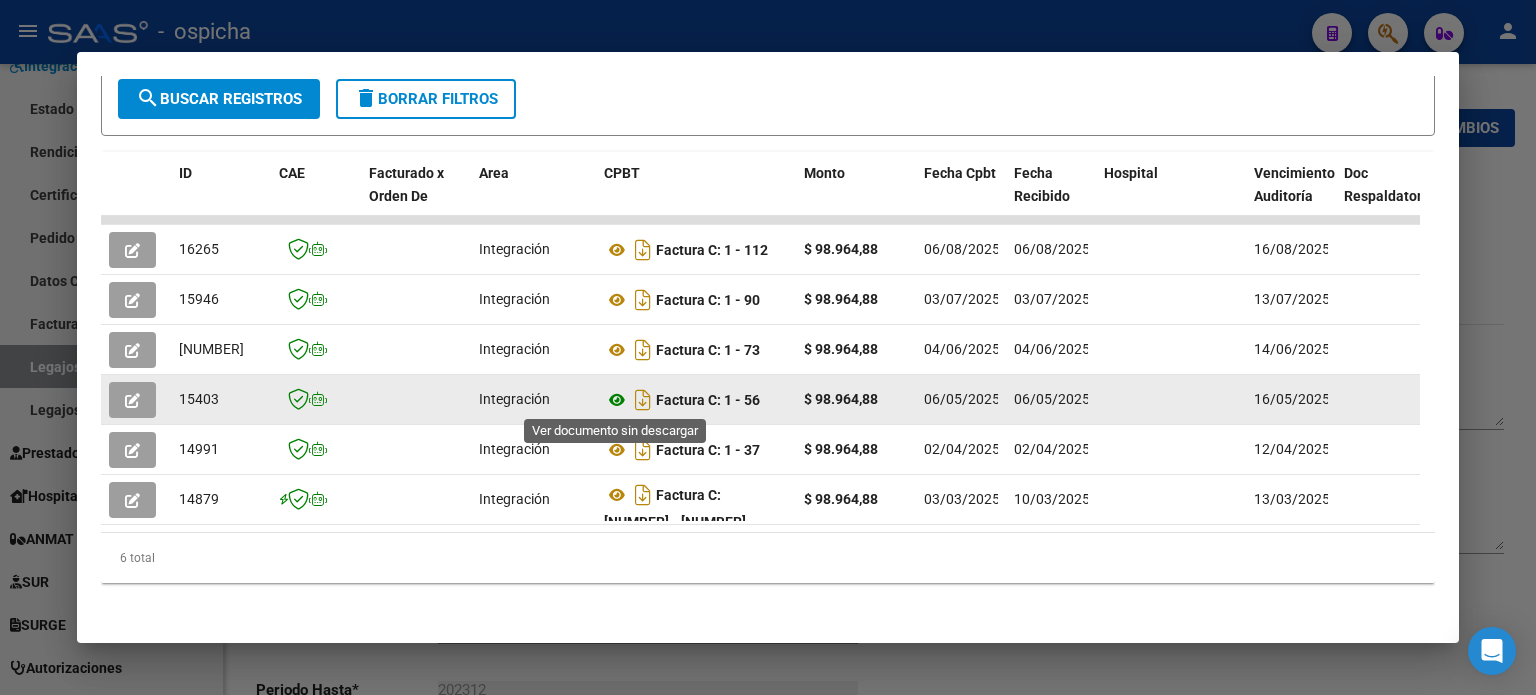 click 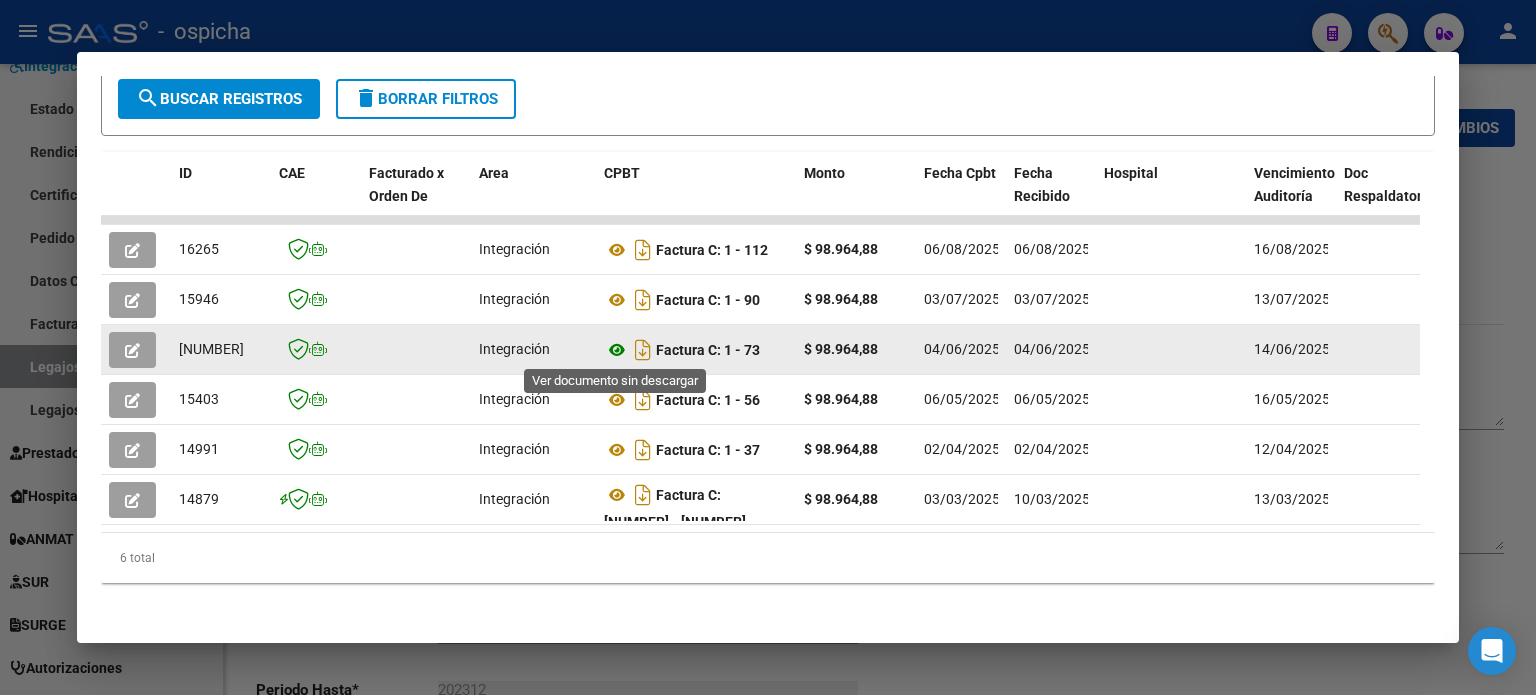 click 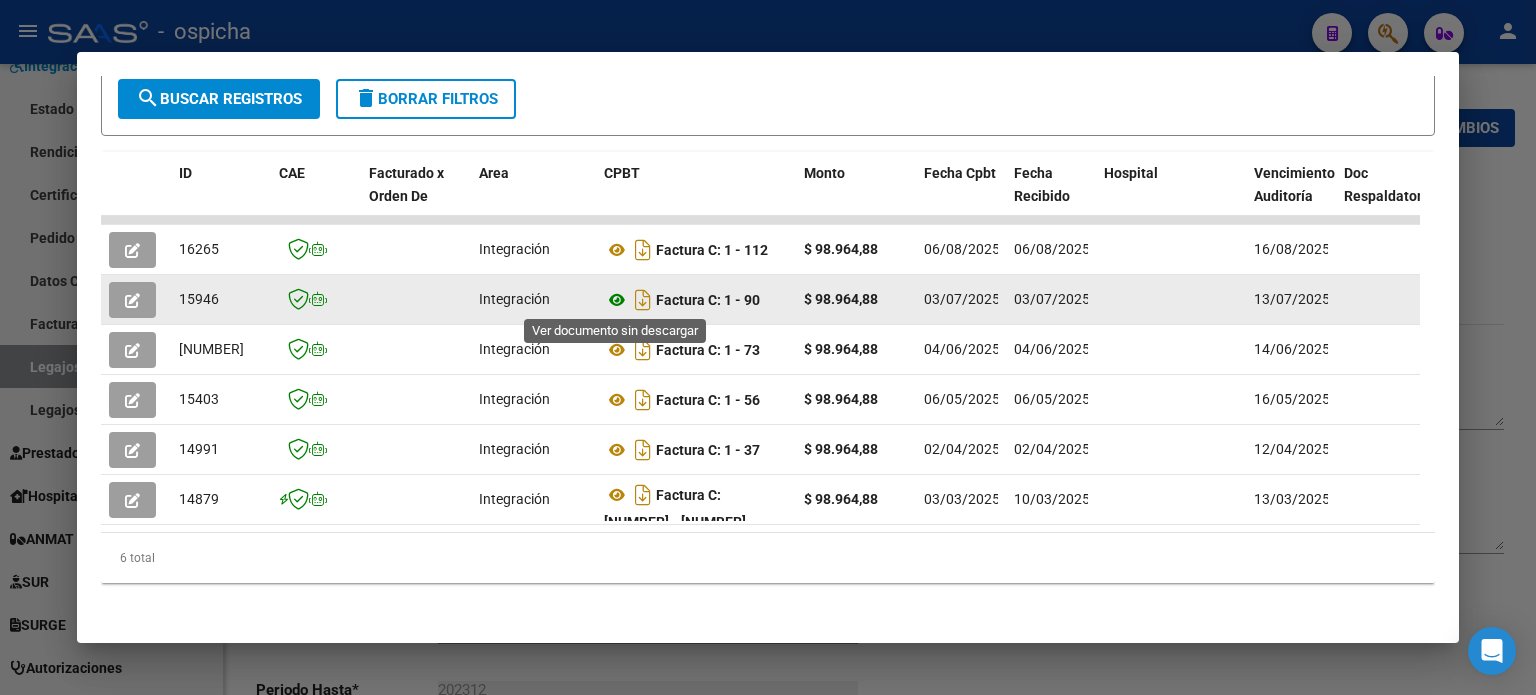 click 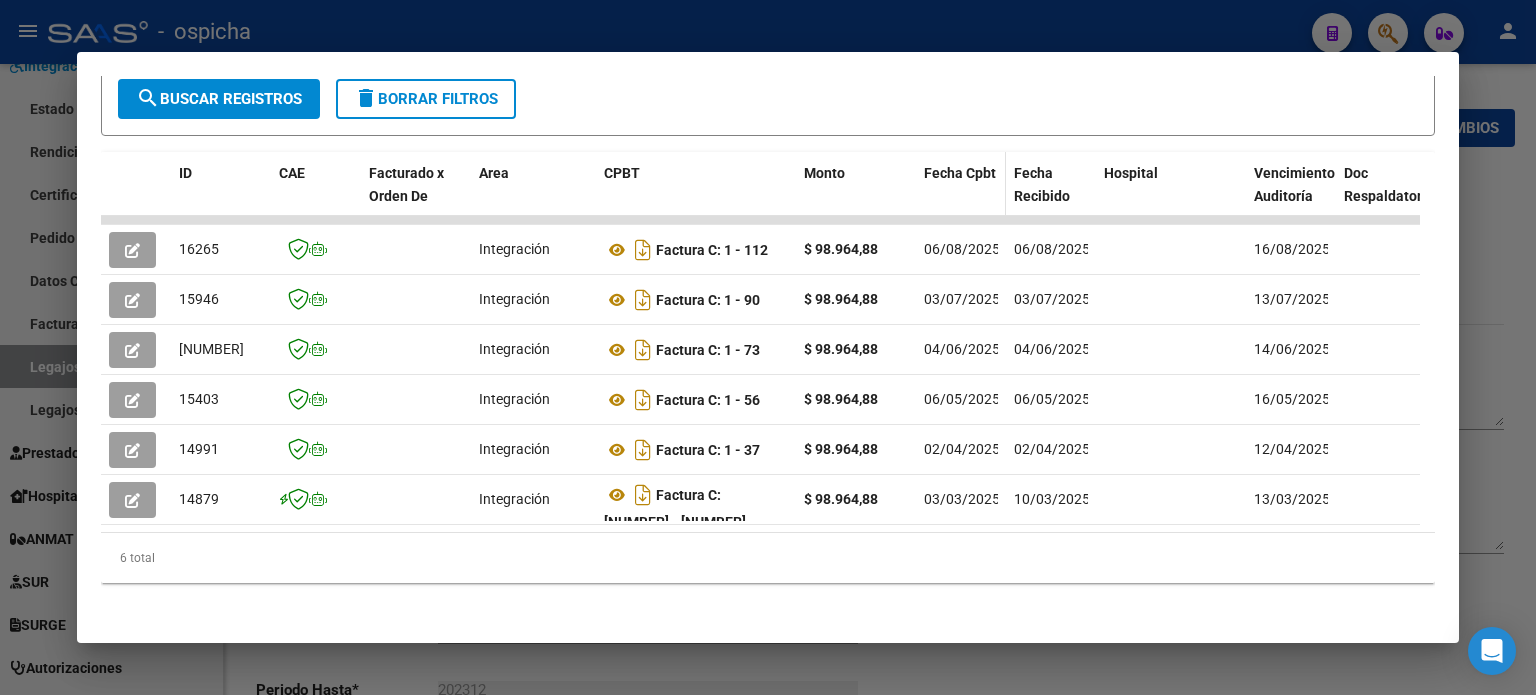 scroll, scrollTop: 0, scrollLeft: 0, axis: both 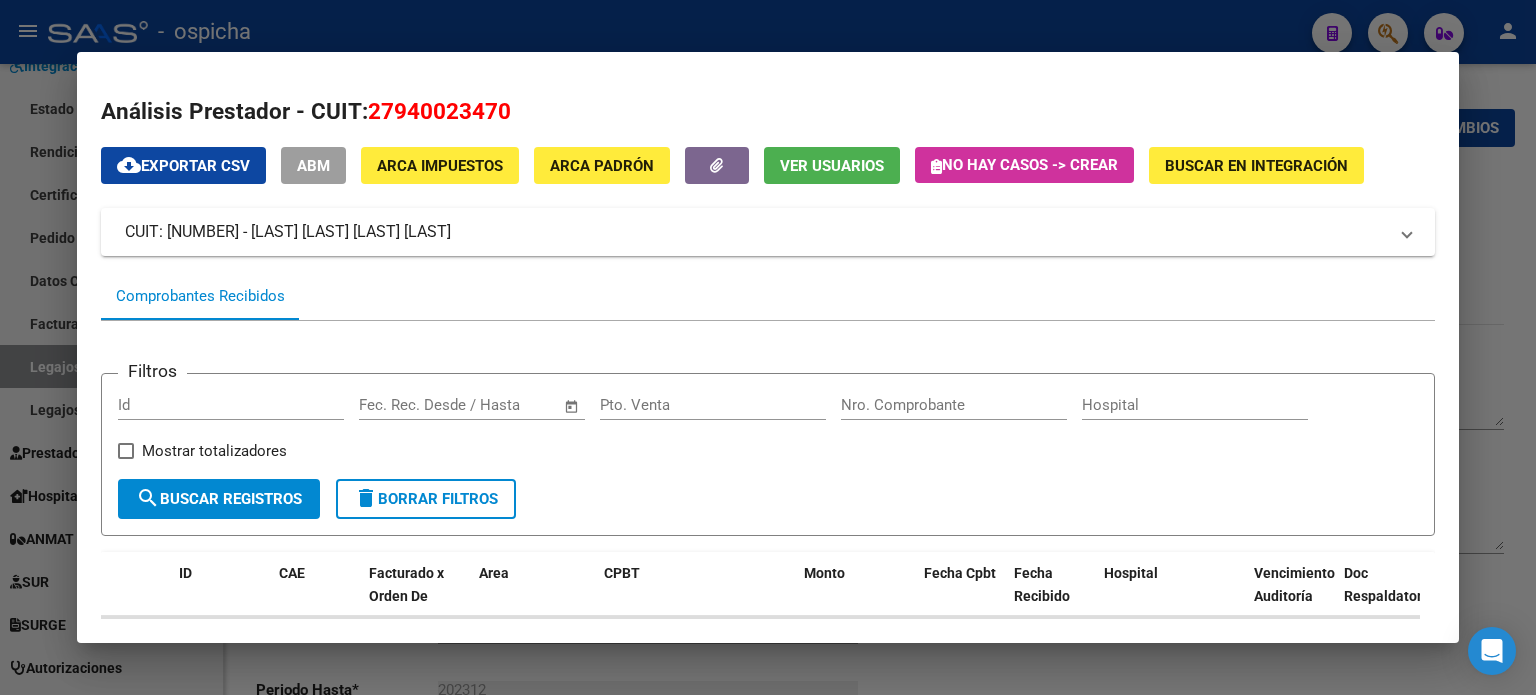 click at bounding box center [768, 347] 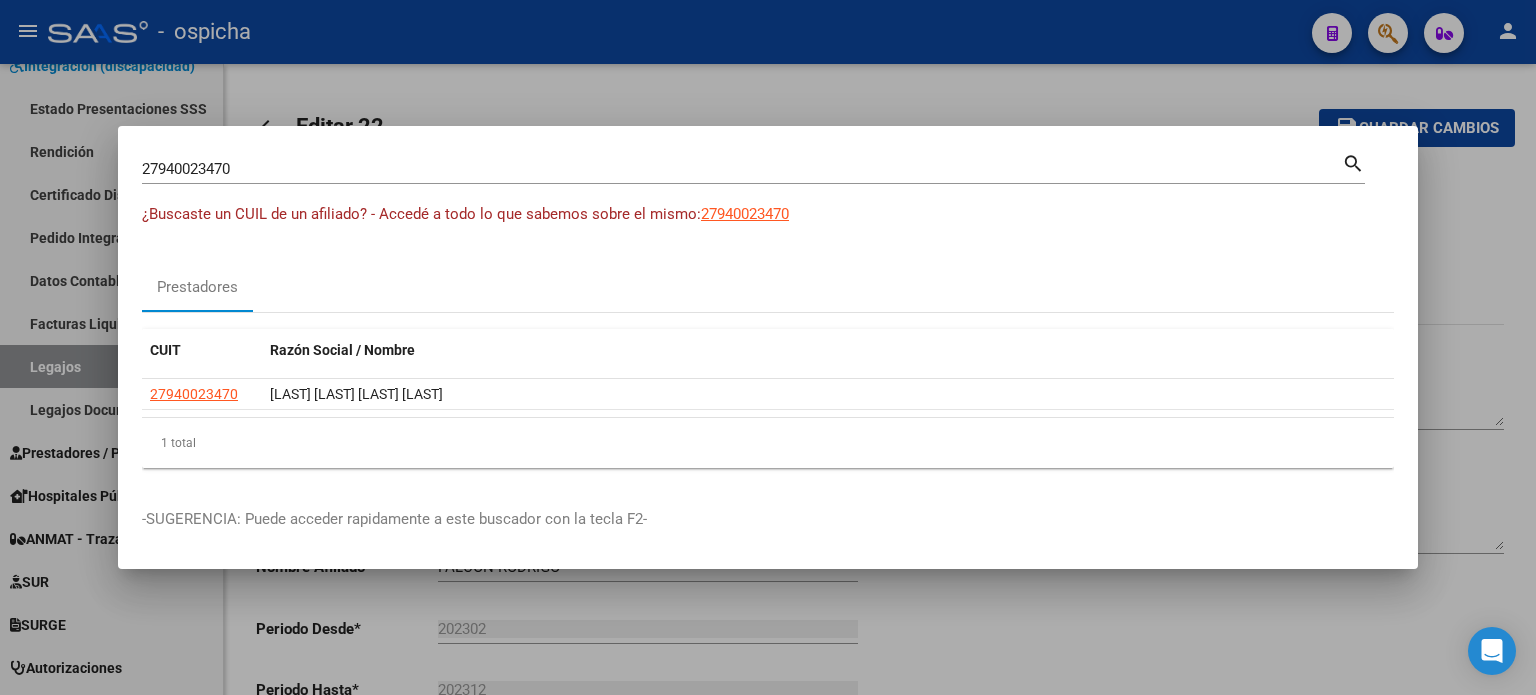 click on "27940023470" at bounding box center (742, 169) 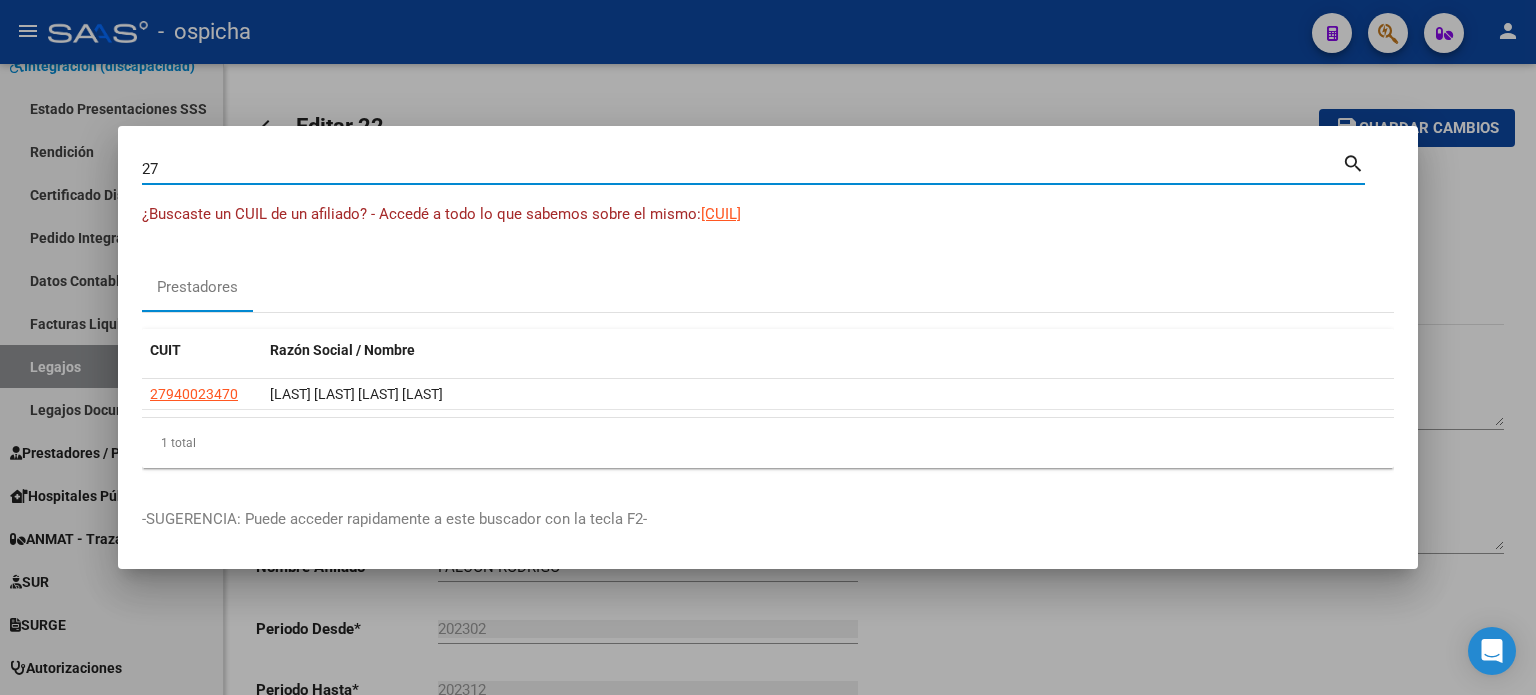 type on "2" 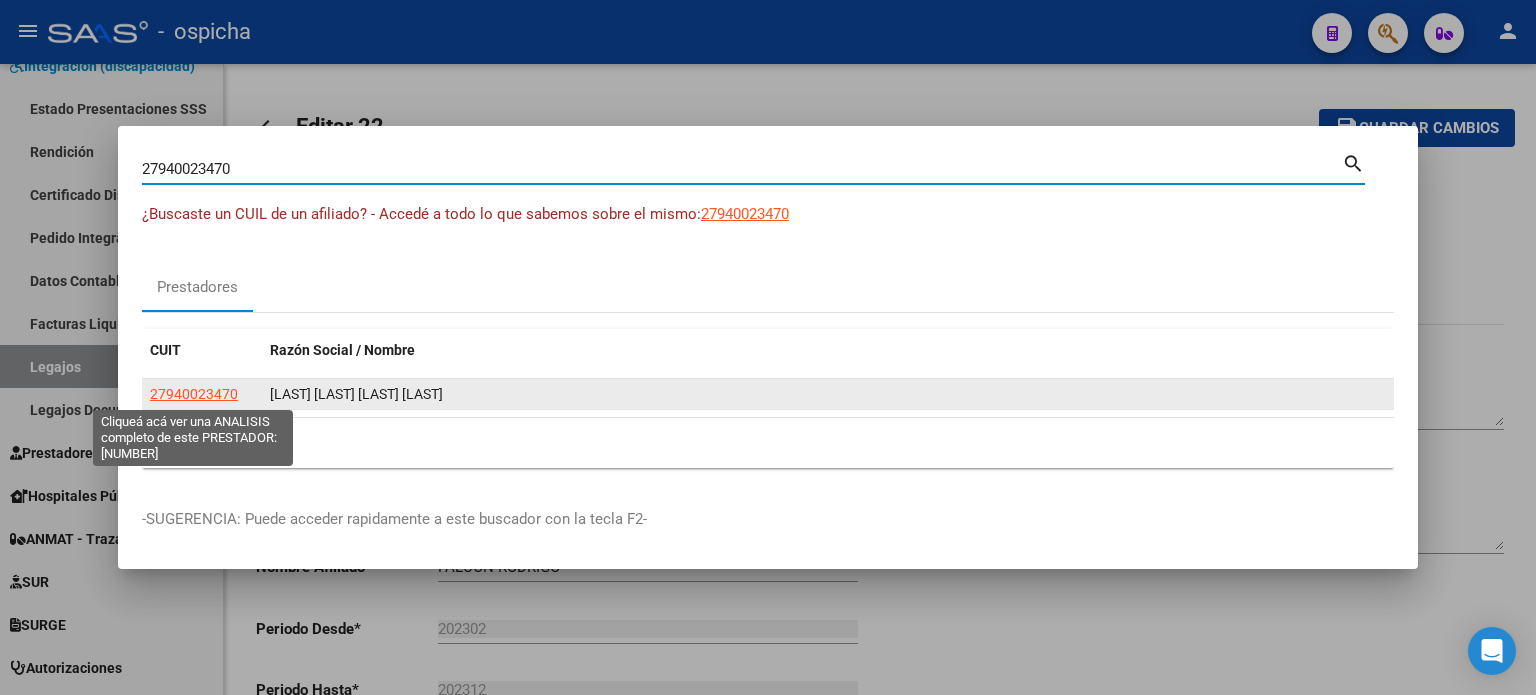 click on "27940023470" 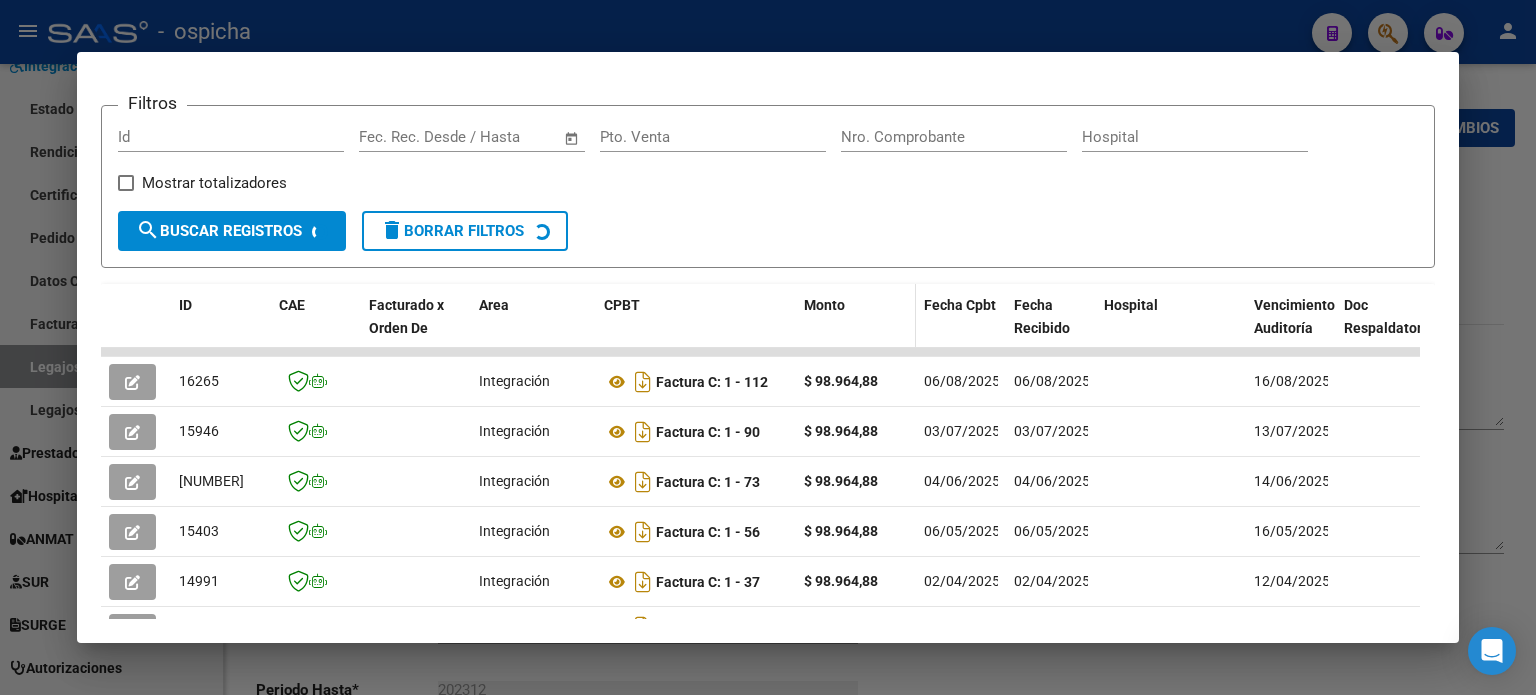 scroll, scrollTop: 290, scrollLeft: 0, axis: vertical 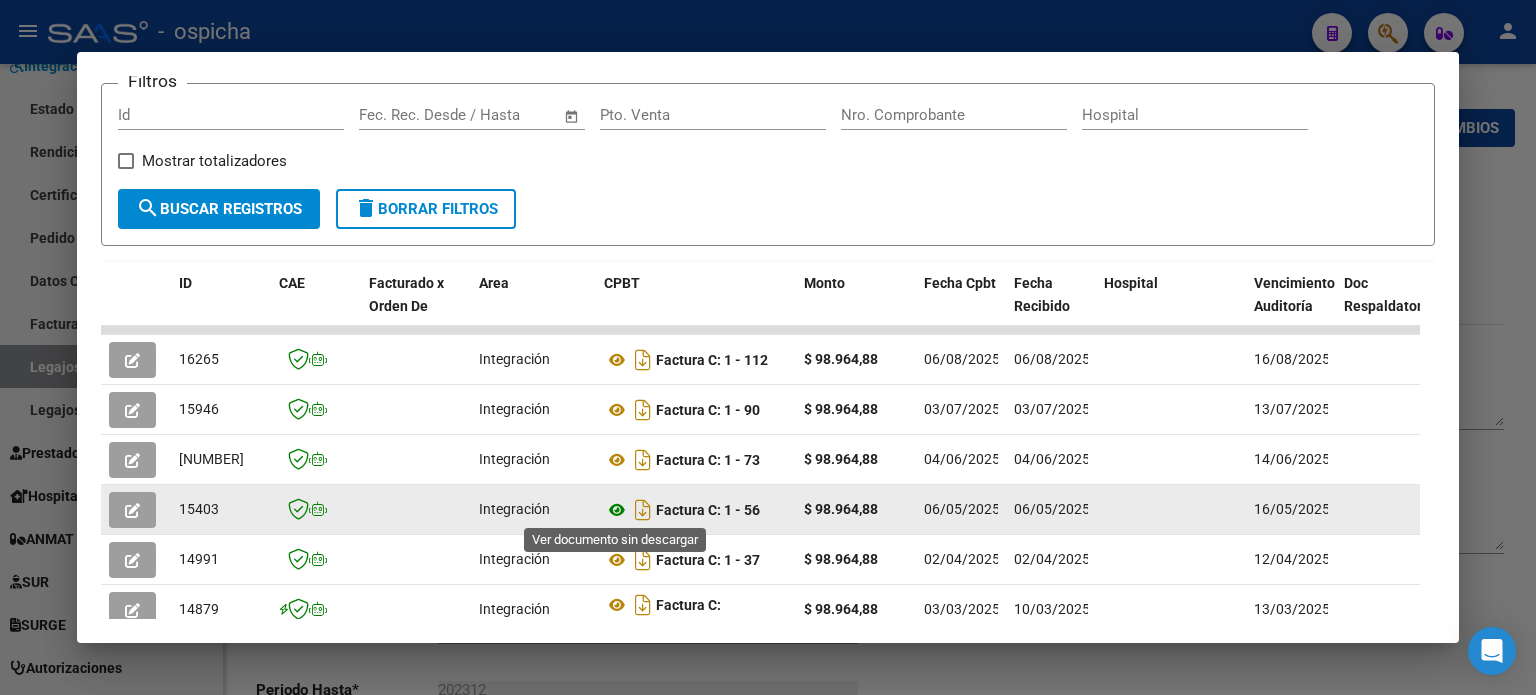click 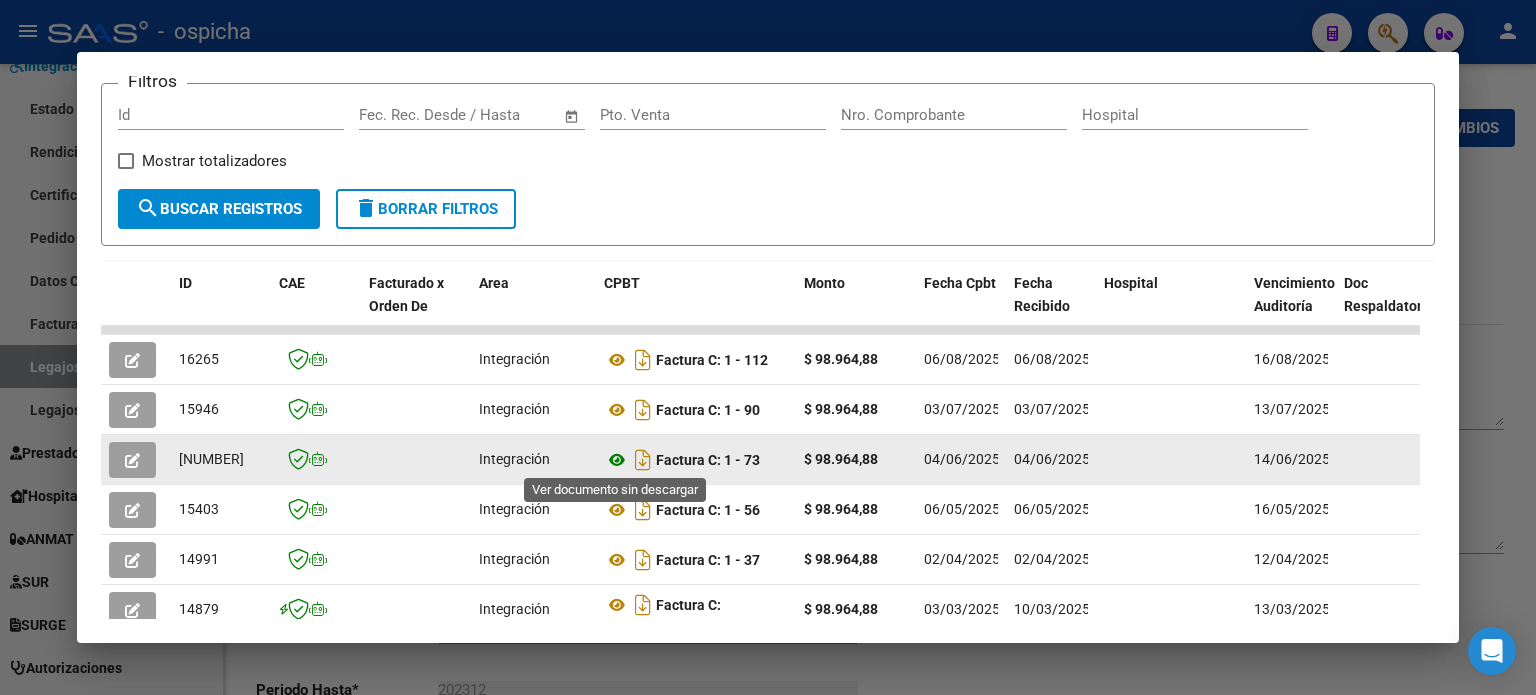 click 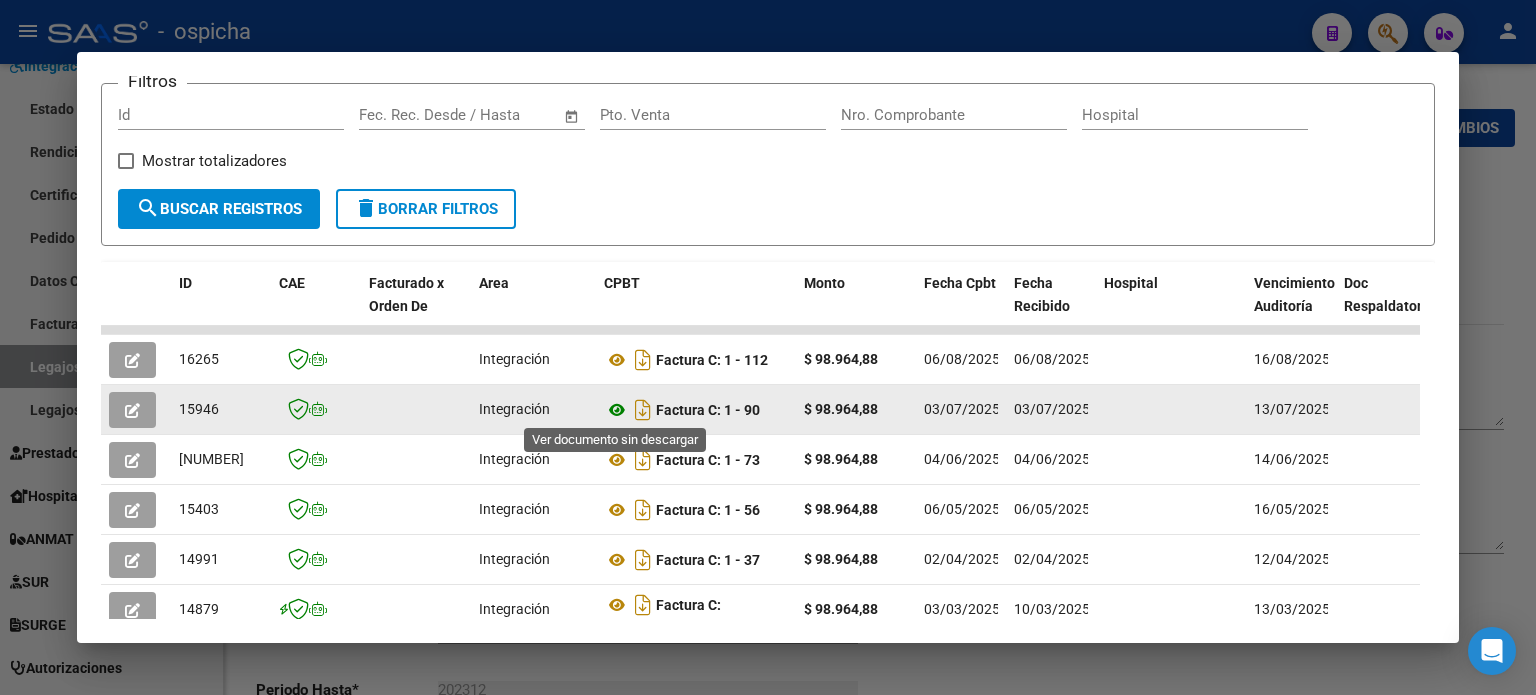 click 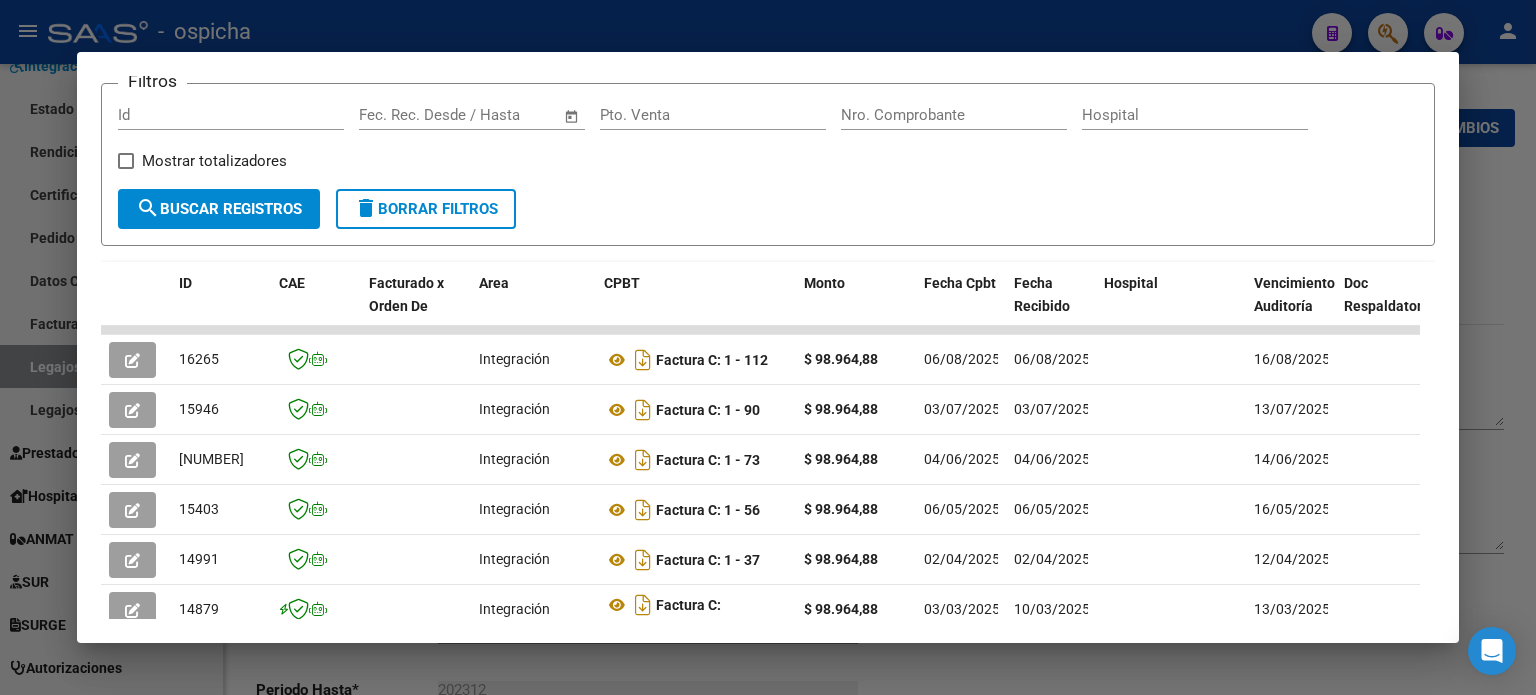click on "delete  Borrar Filtros" at bounding box center [426, 209] 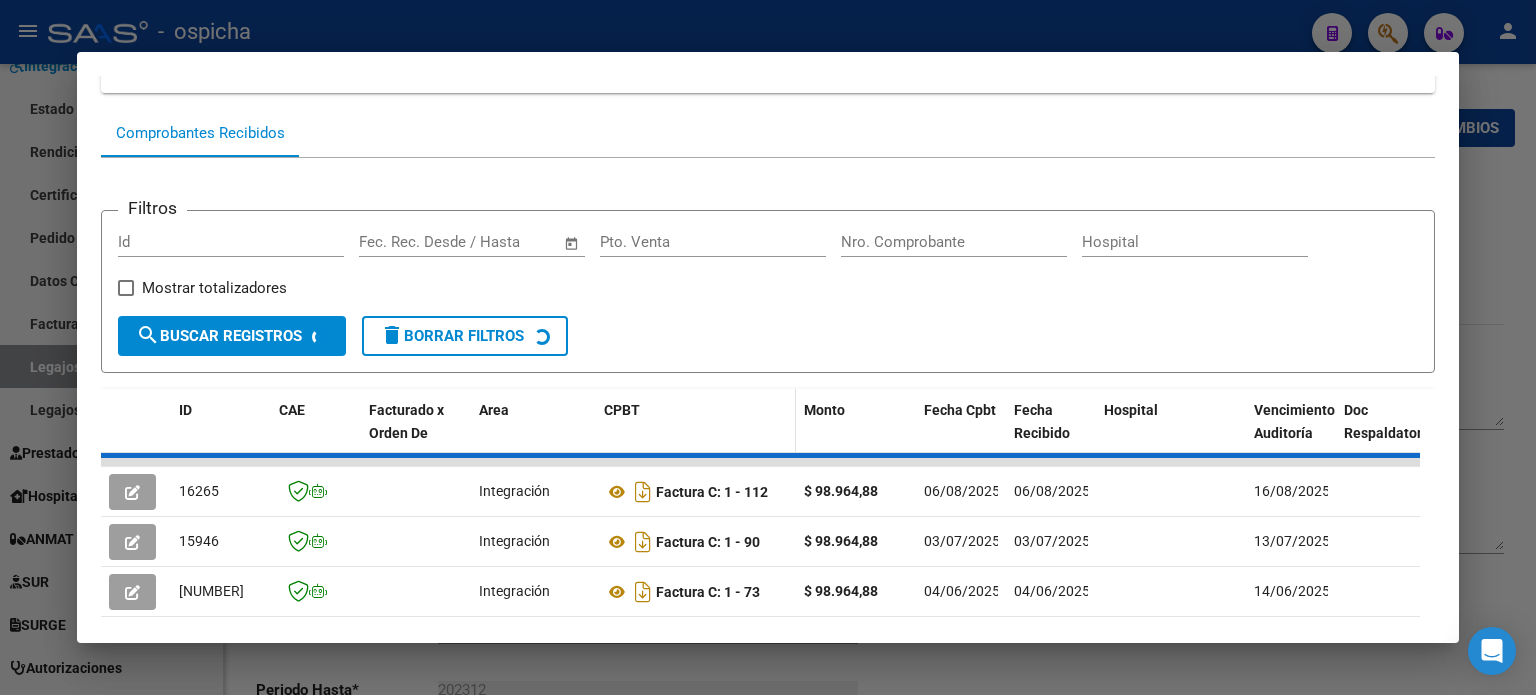 scroll, scrollTop: 0, scrollLeft: 0, axis: both 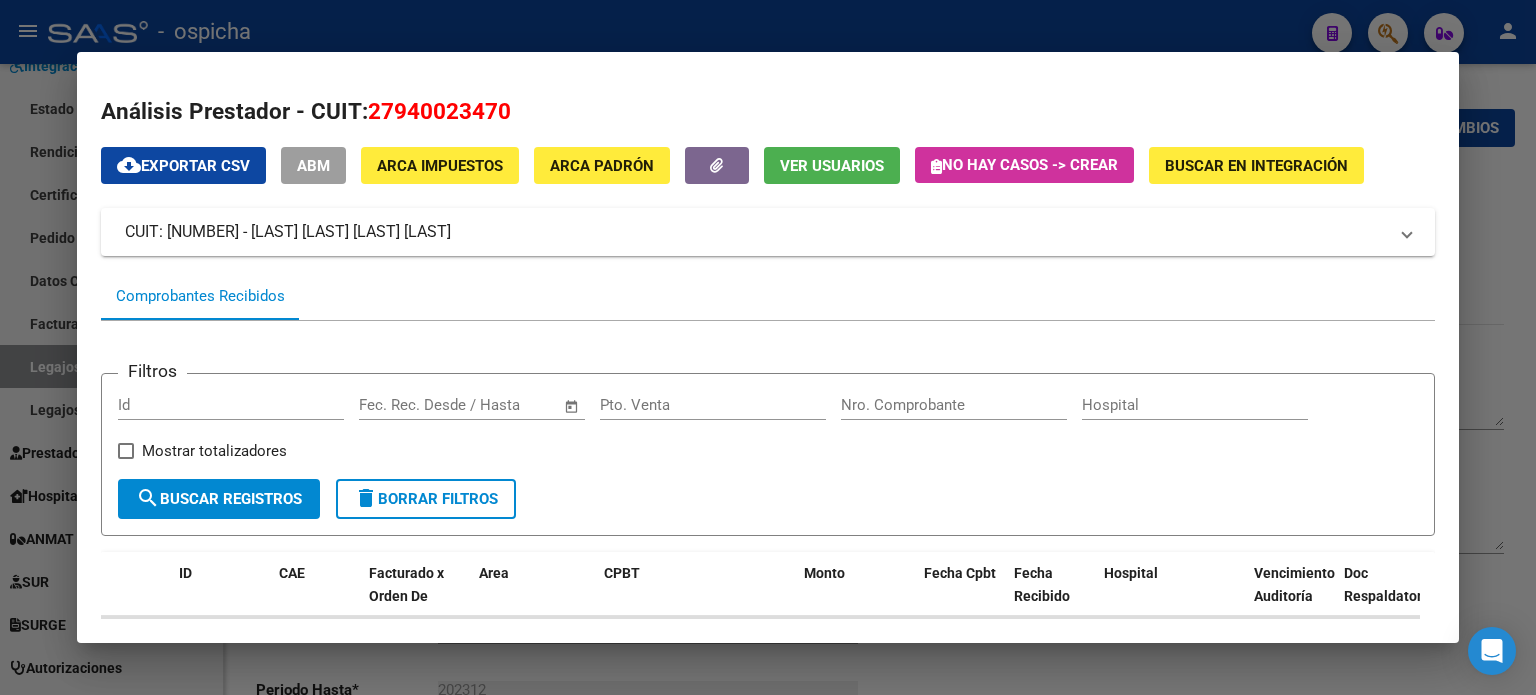 click at bounding box center (768, 347) 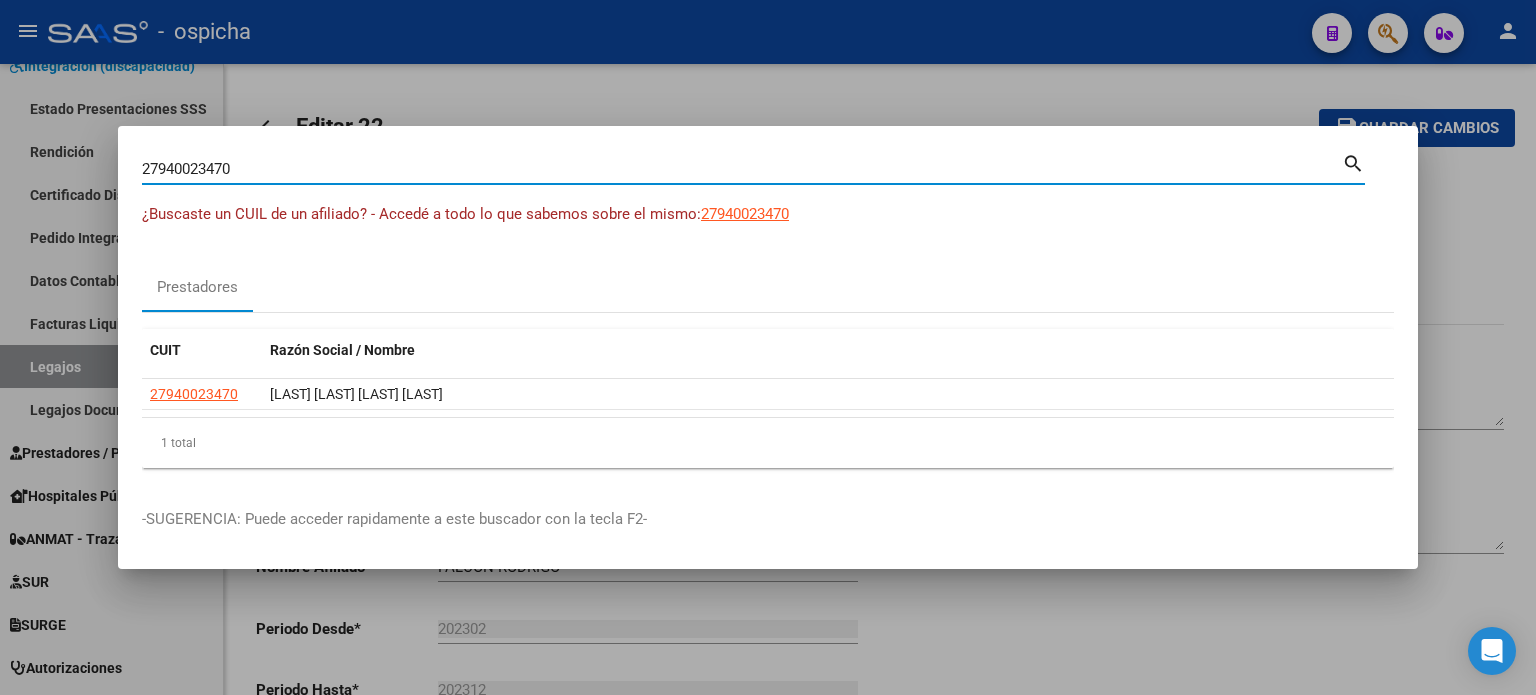 click on "27940023470" at bounding box center (742, 169) 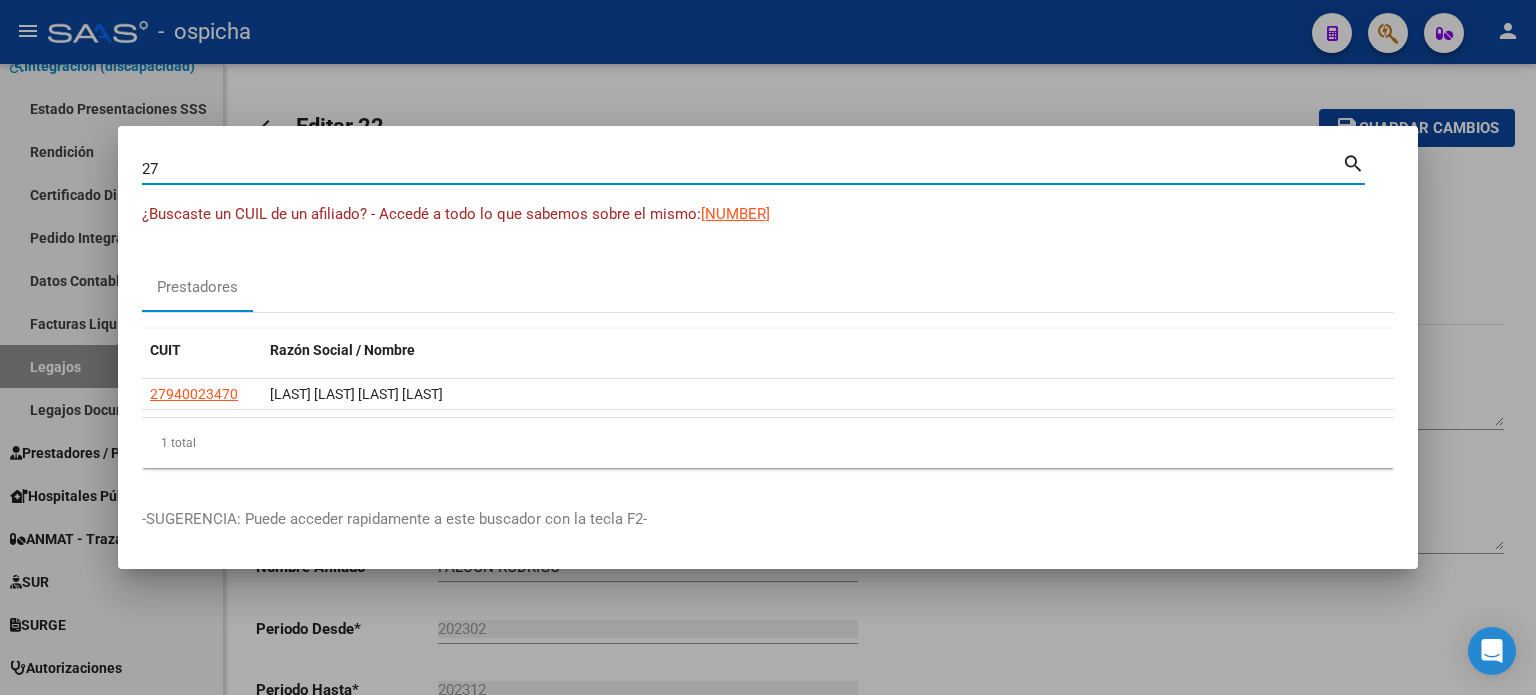 type on "2" 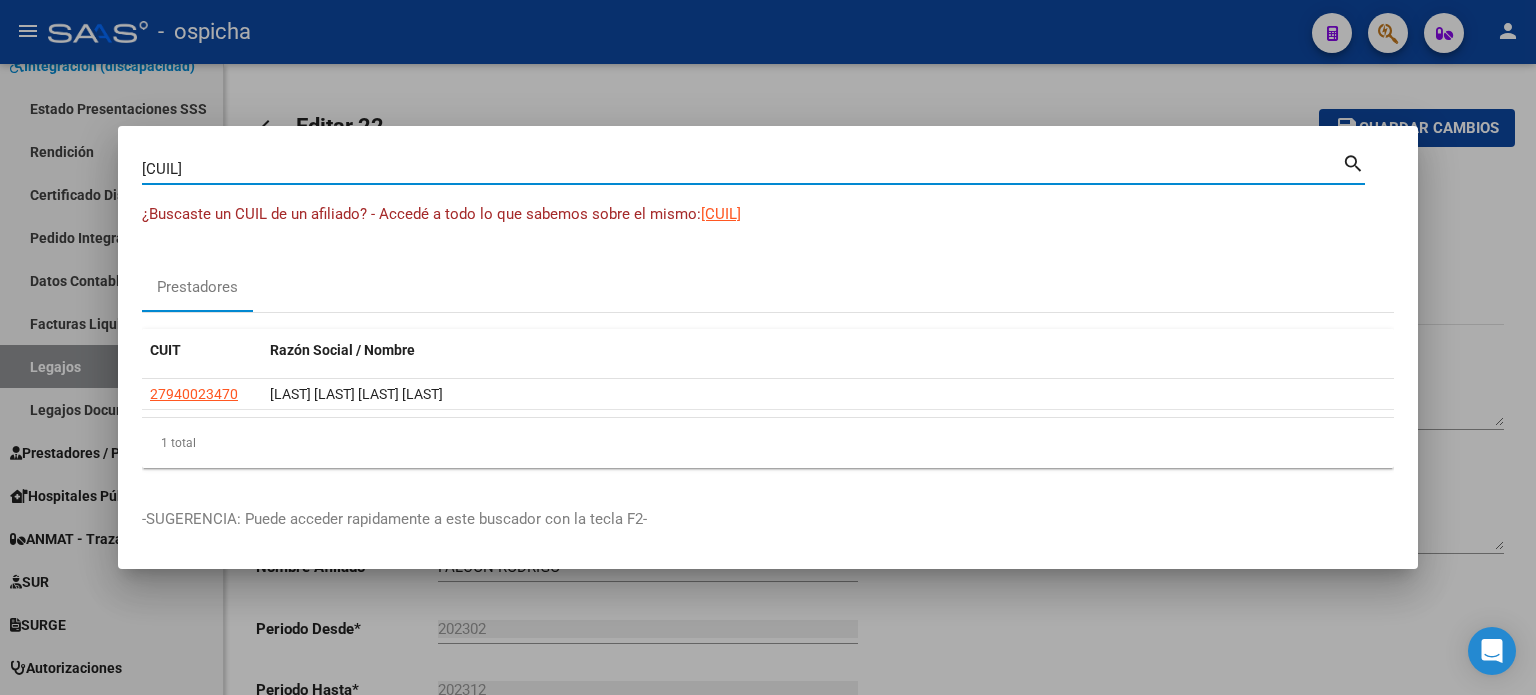 type on "[CUIL]" 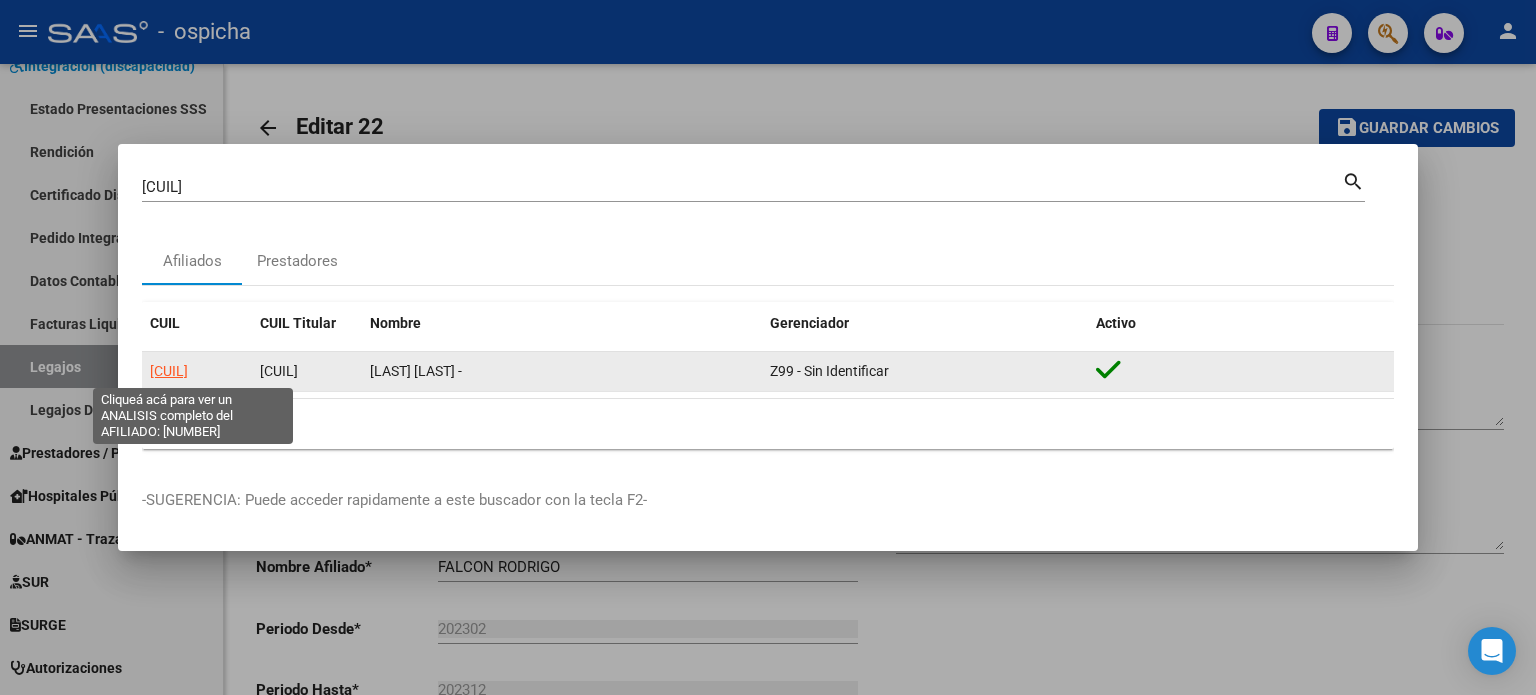click on "[CUIL]" 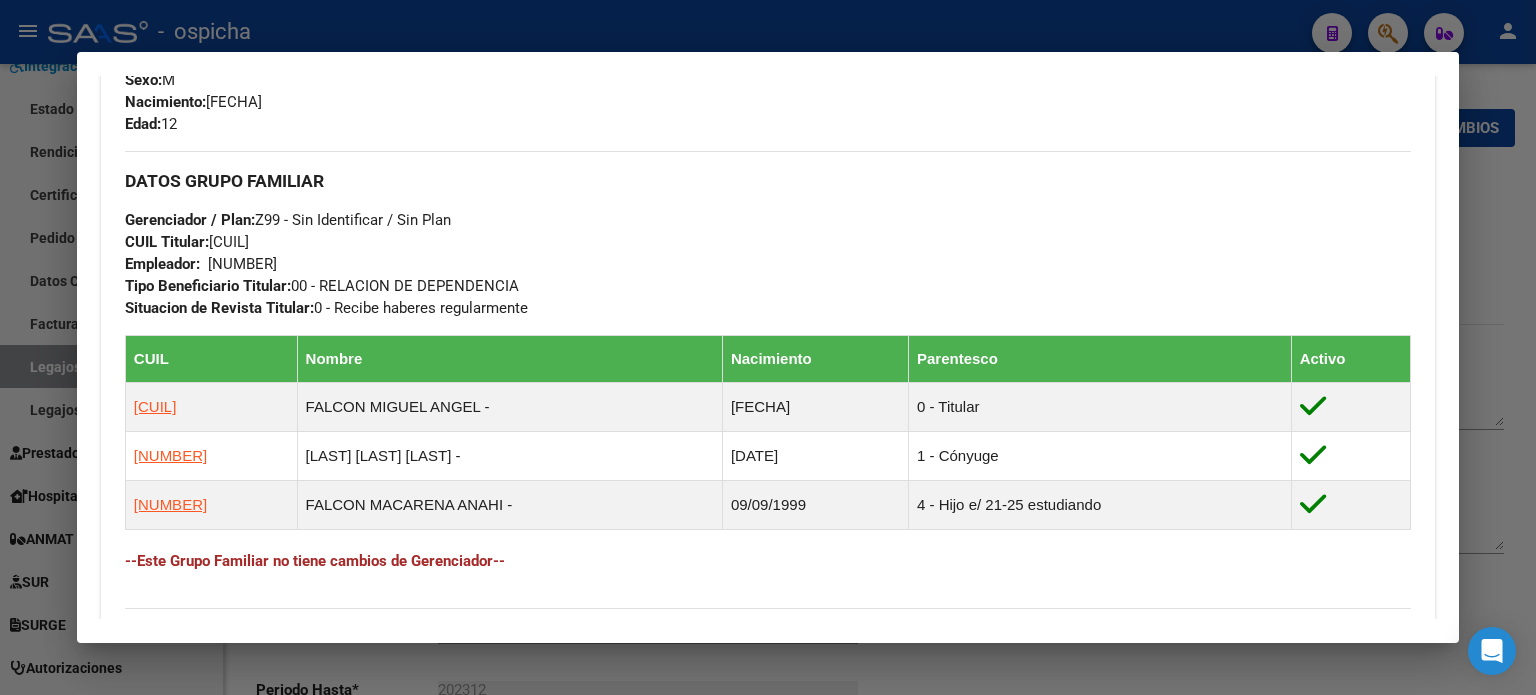 scroll, scrollTop: 1000, scrollLeft: 0, axis: vertical 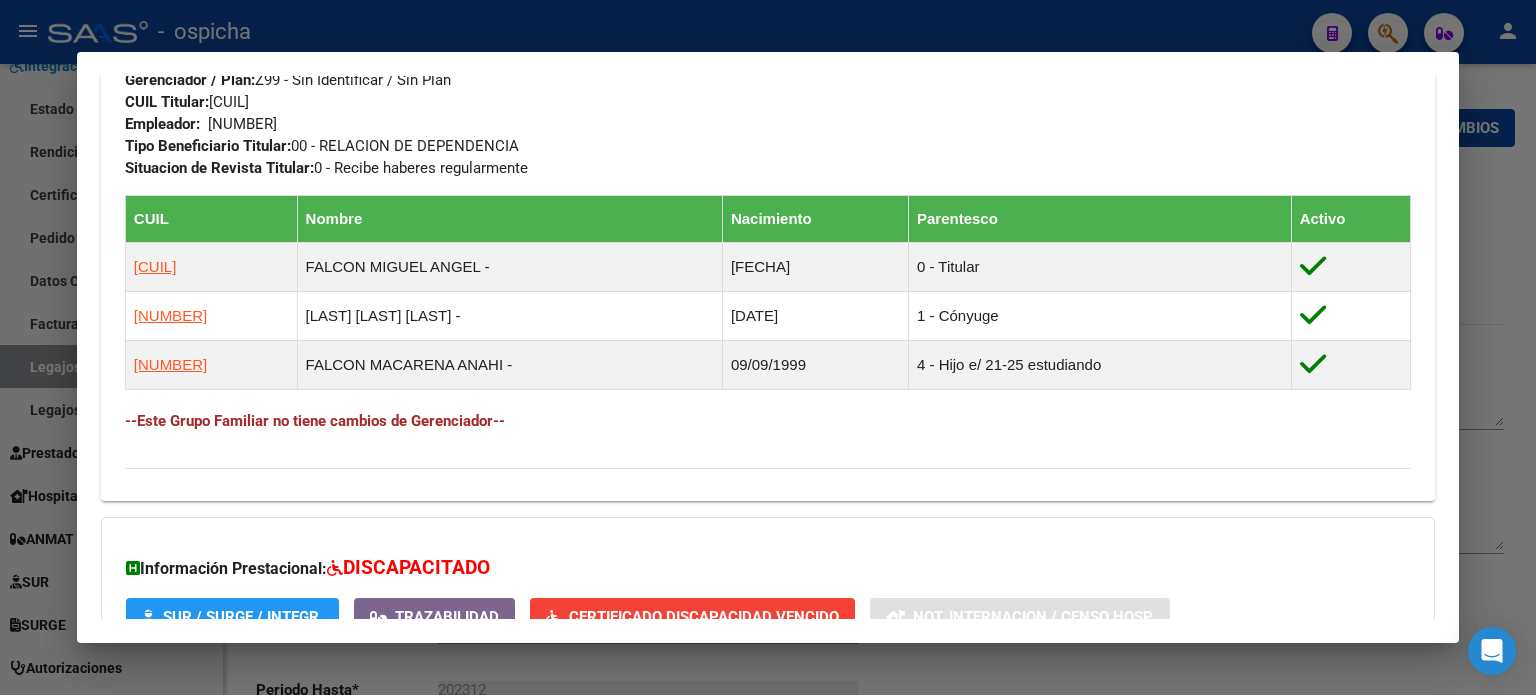 click at bounding box center (768, 347) 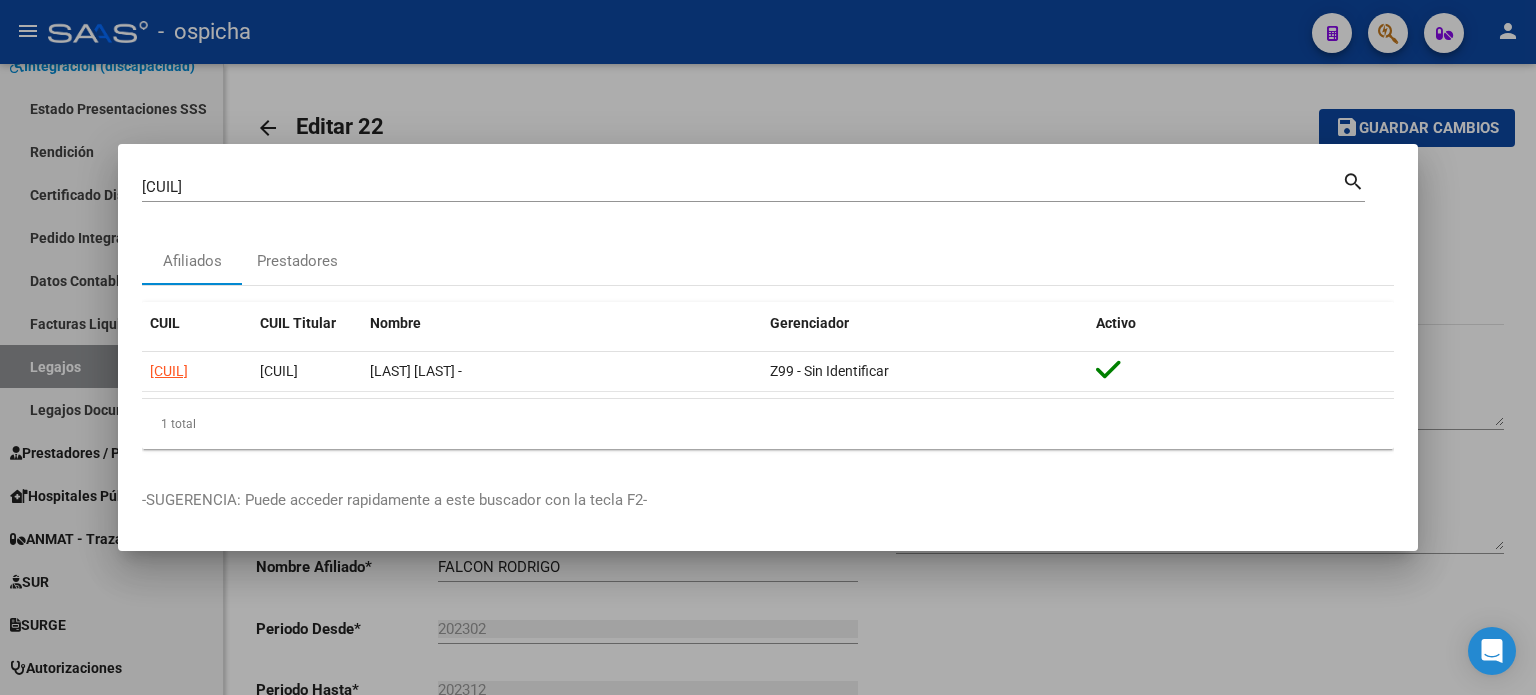 click at bounding box center (768, 347) 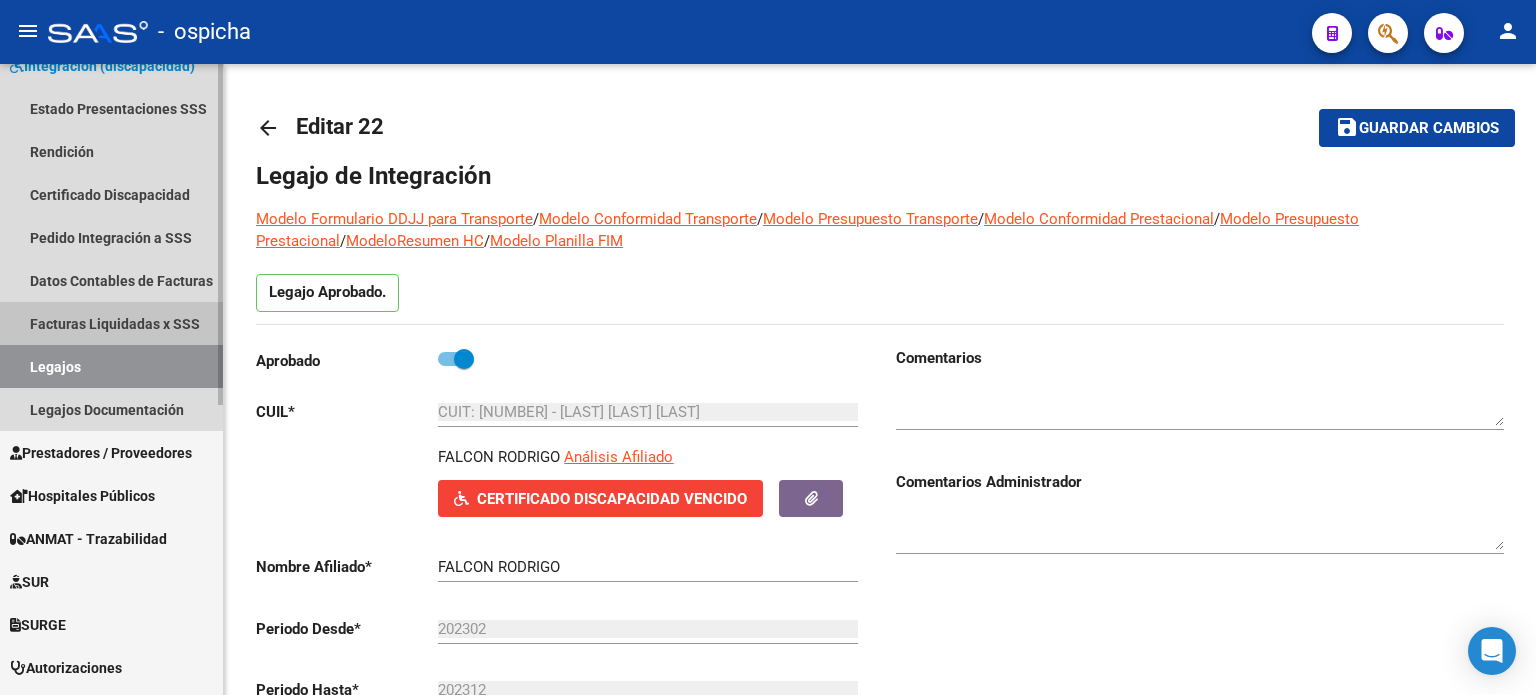 click on "Facturas Liquidadas x SSS" at bounding box center [111, 323] 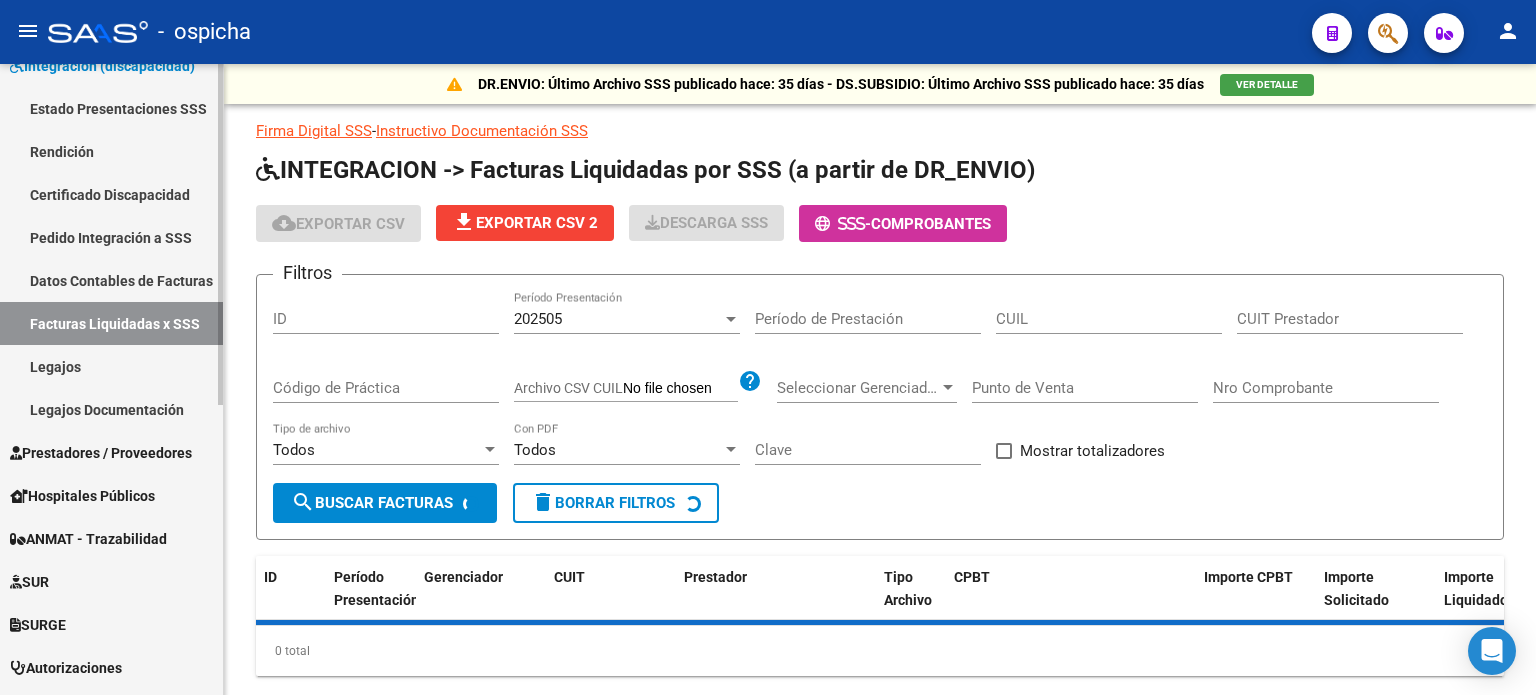 click on "Legajos" at bounding box center [111, 366] 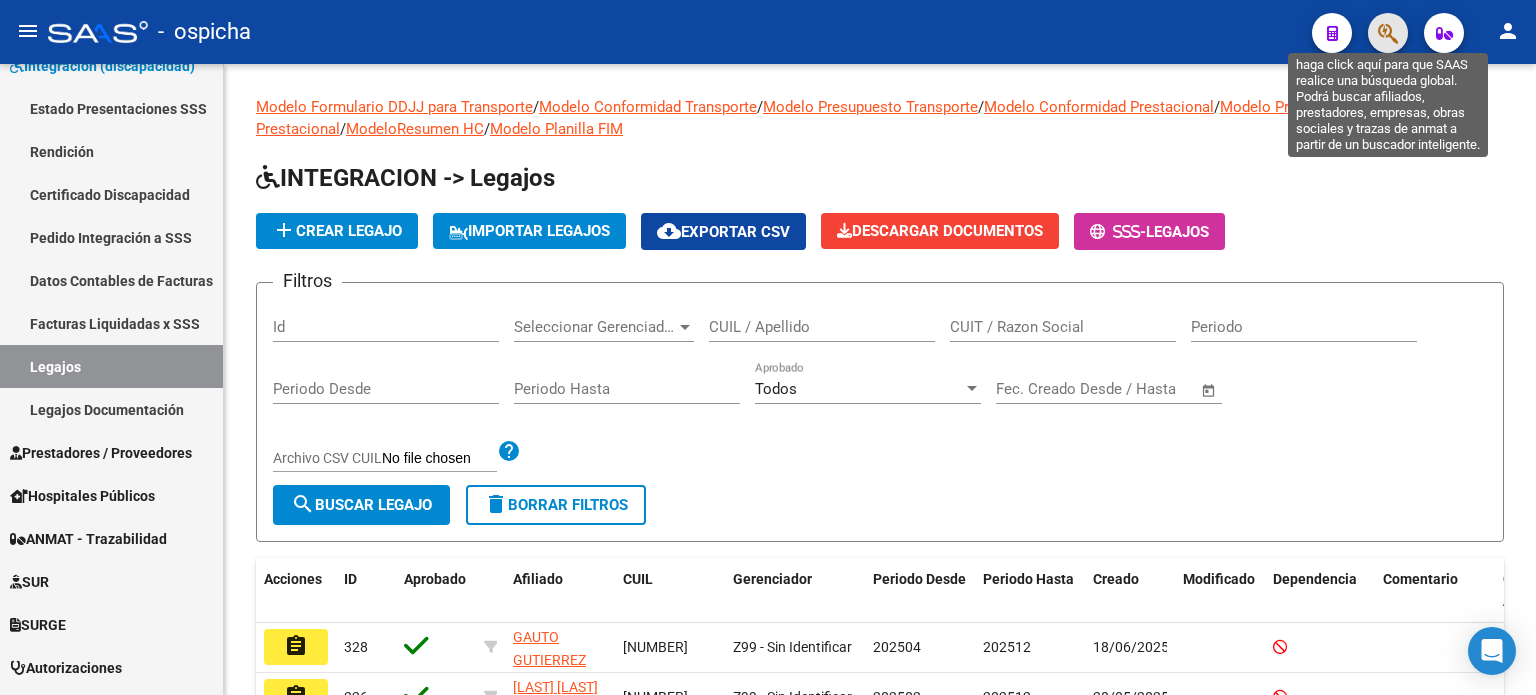 click 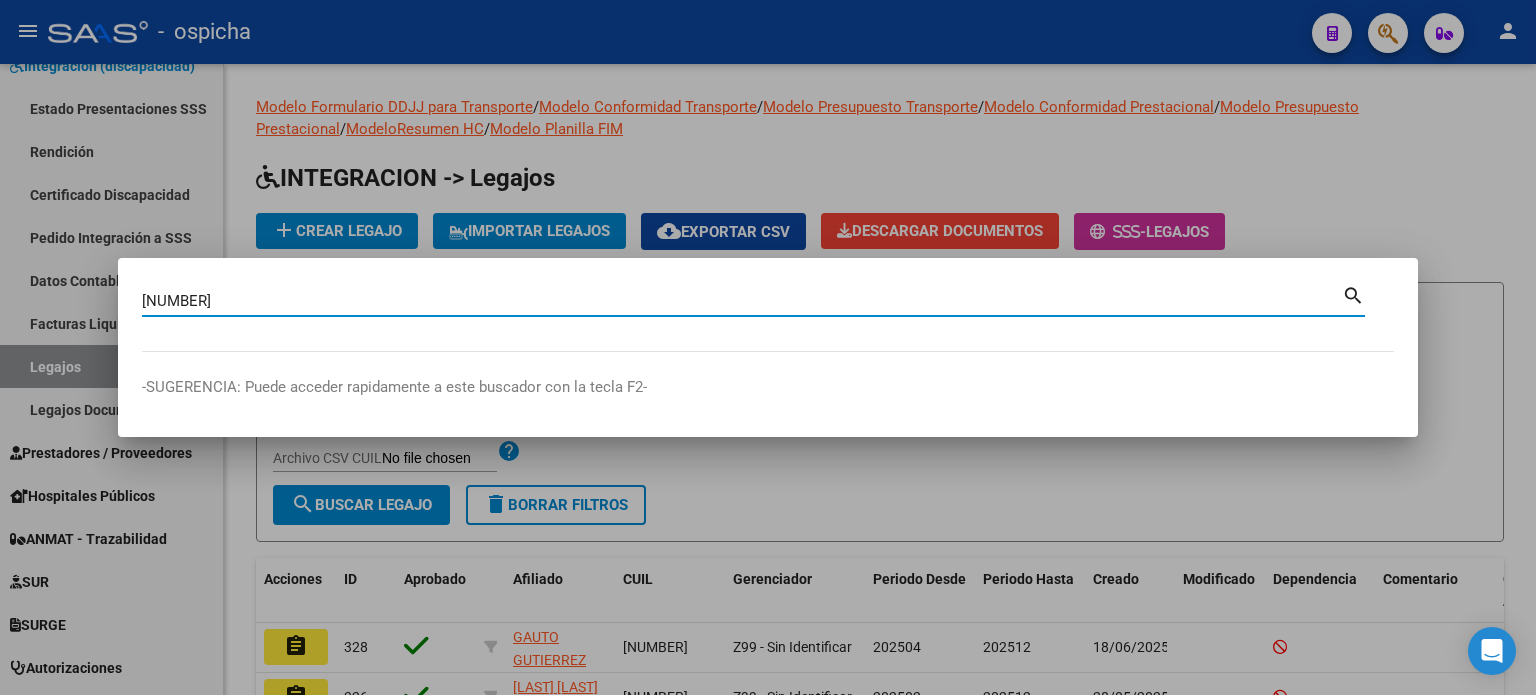 type on "[NUMBER]" 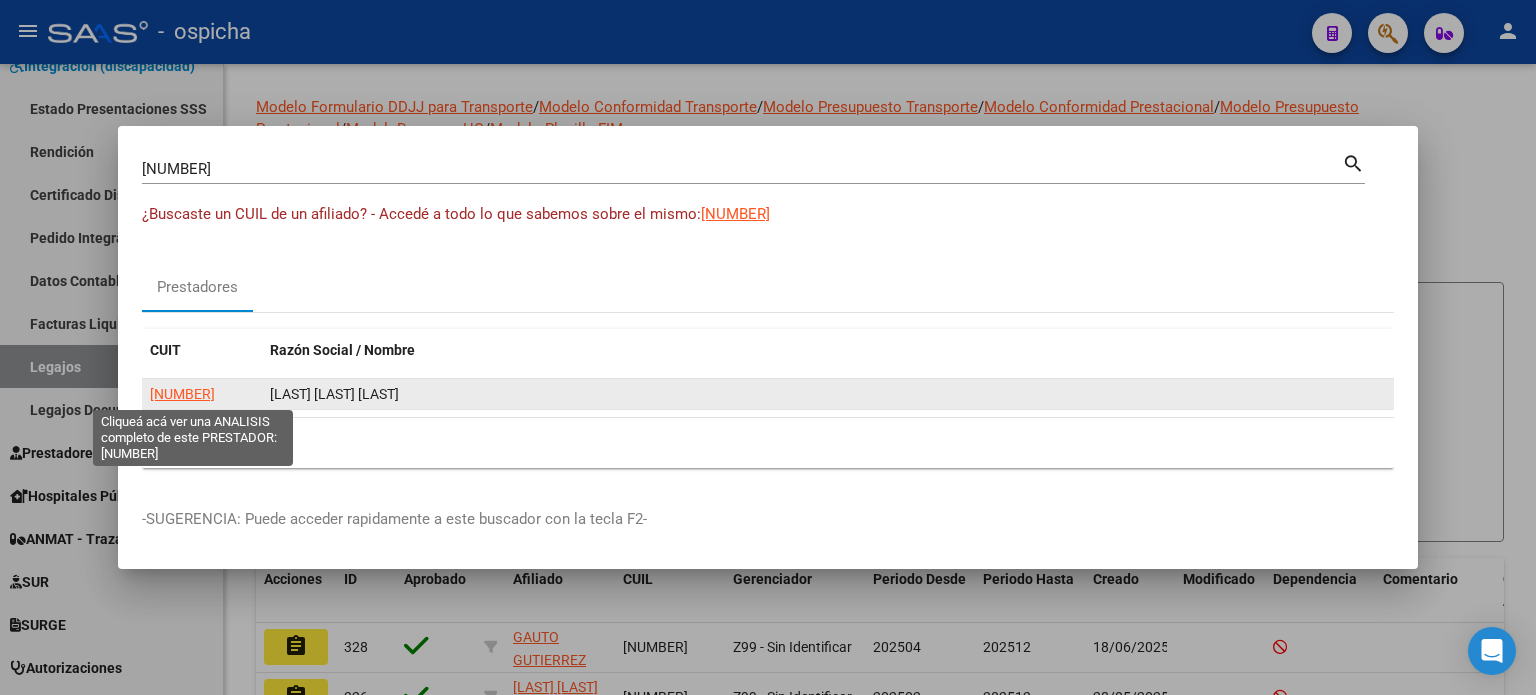 click on "[NUMBER]" 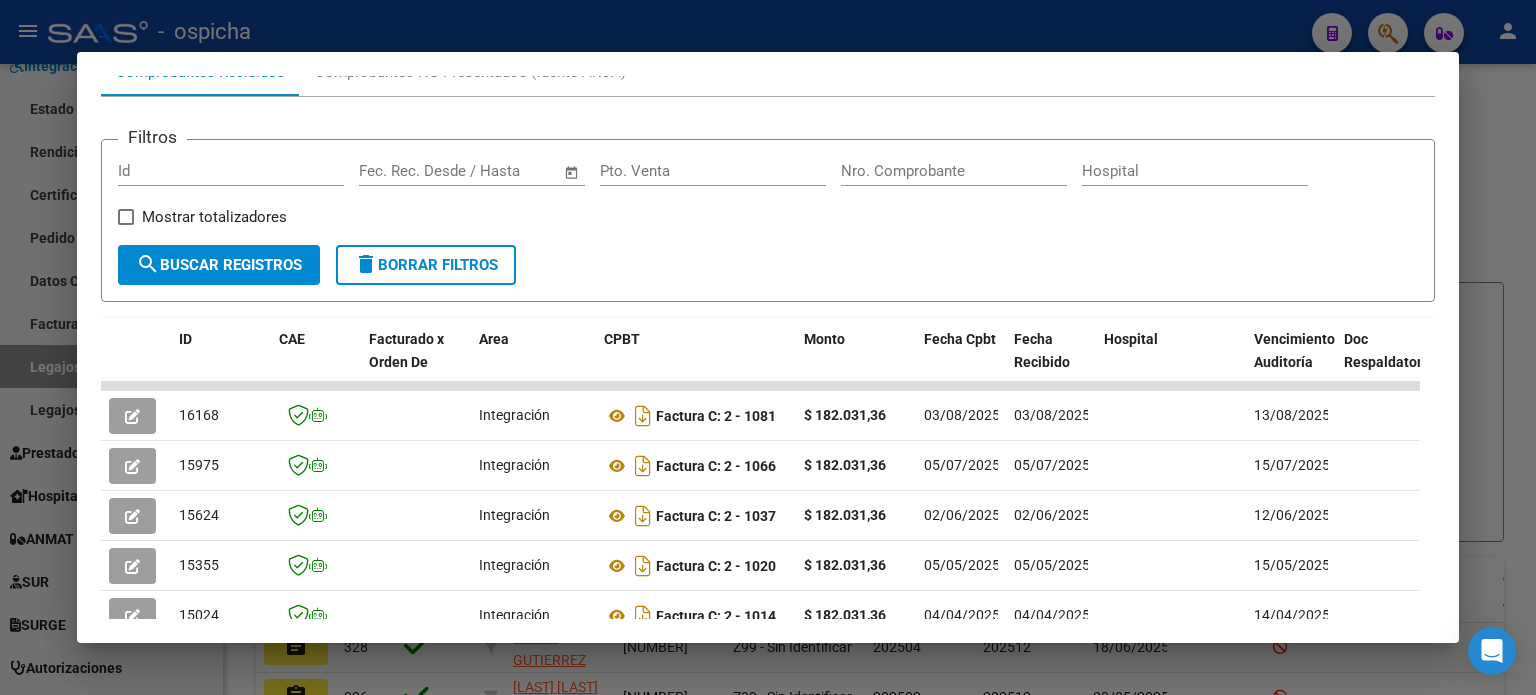 scroll, scrollTop: 480, scrollLeft: 0, axis: vertical 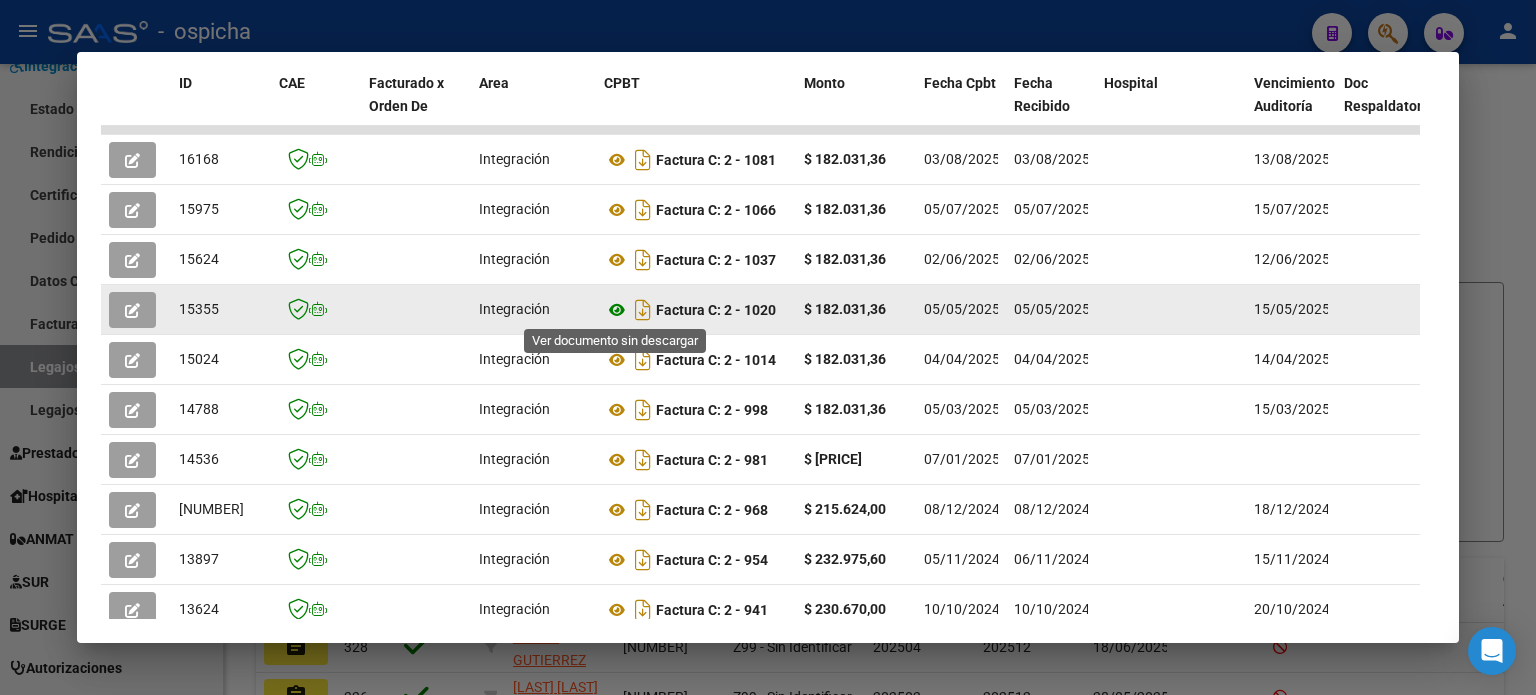 click 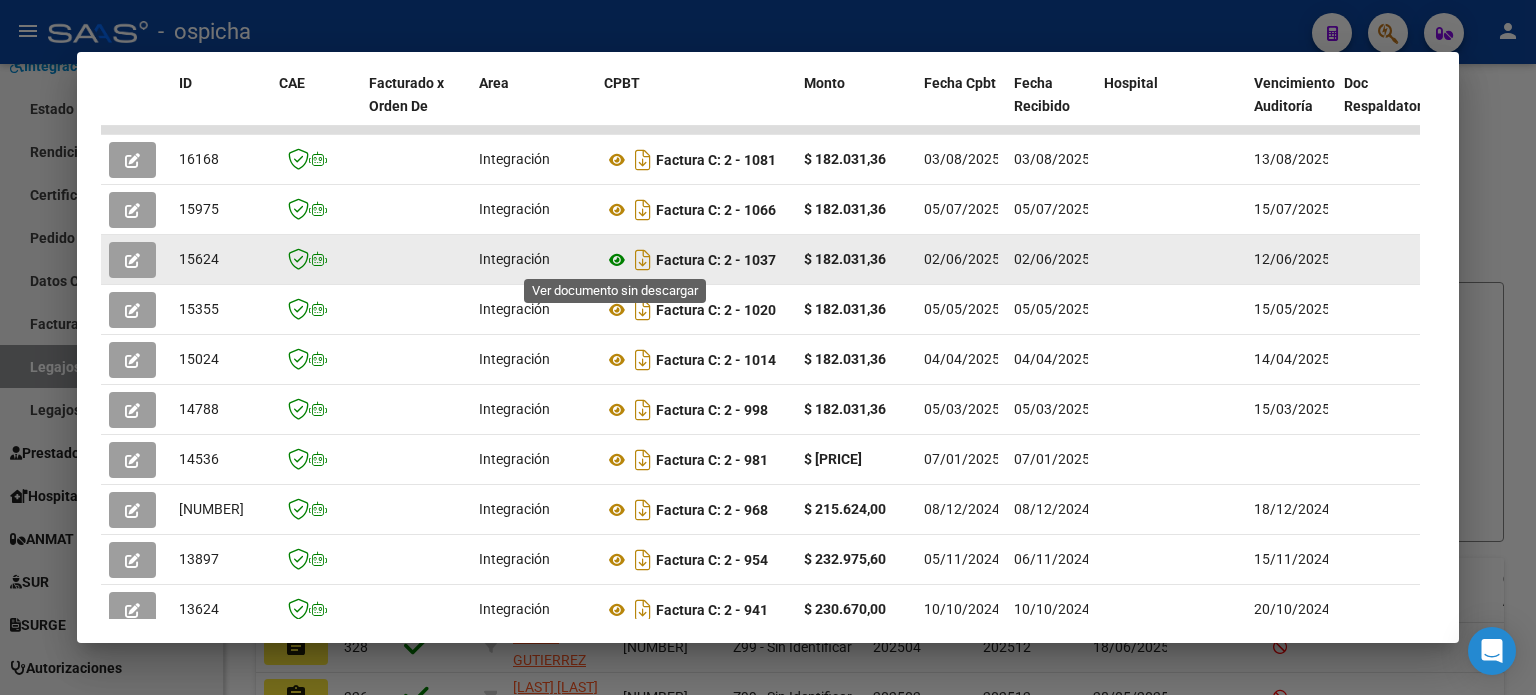 click 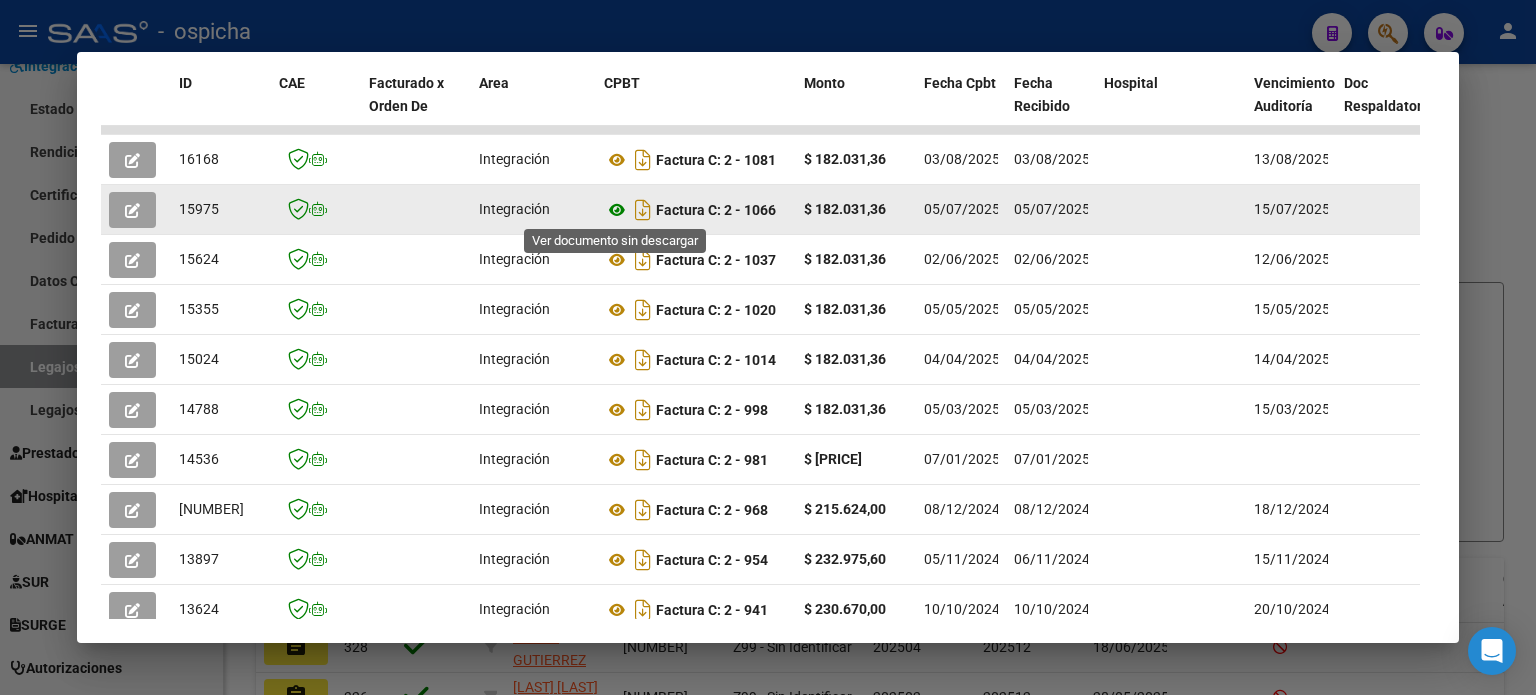 click 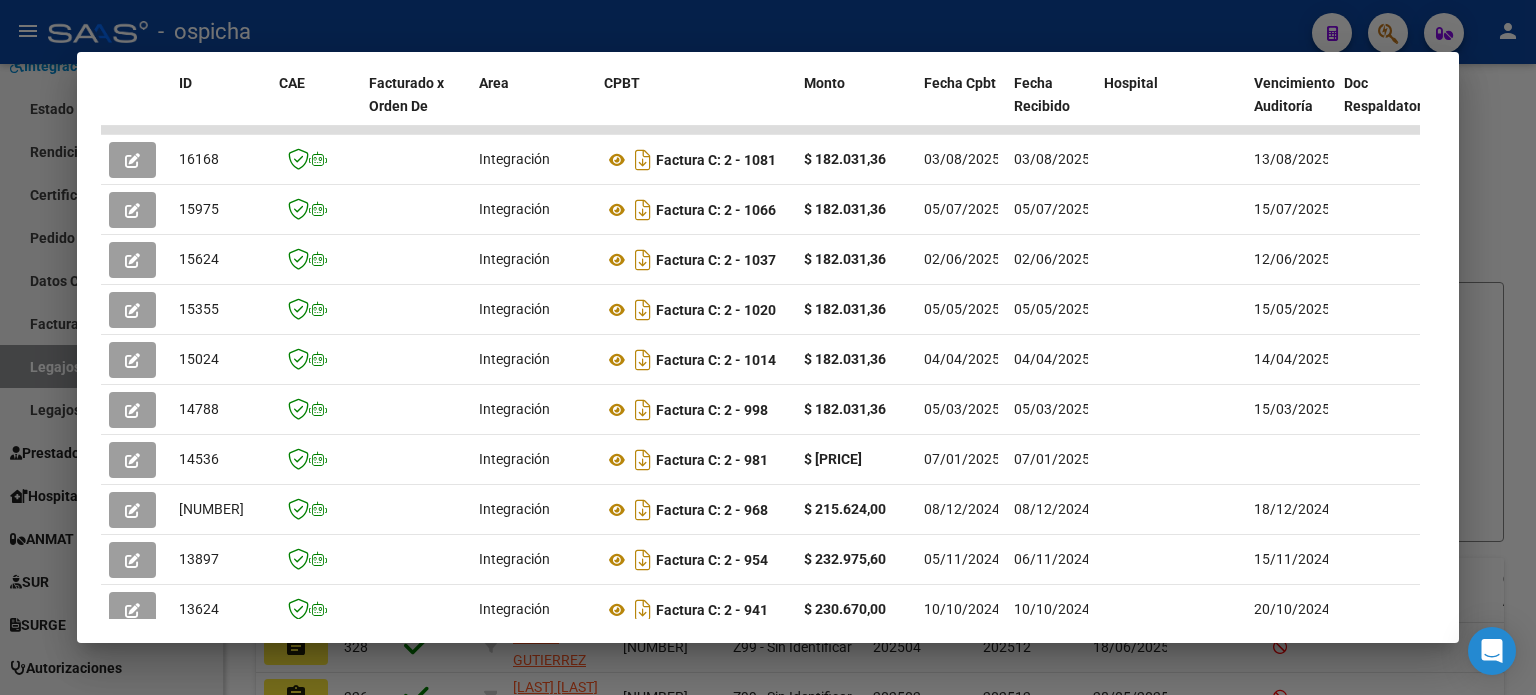 click at bounding box center [768, 347] 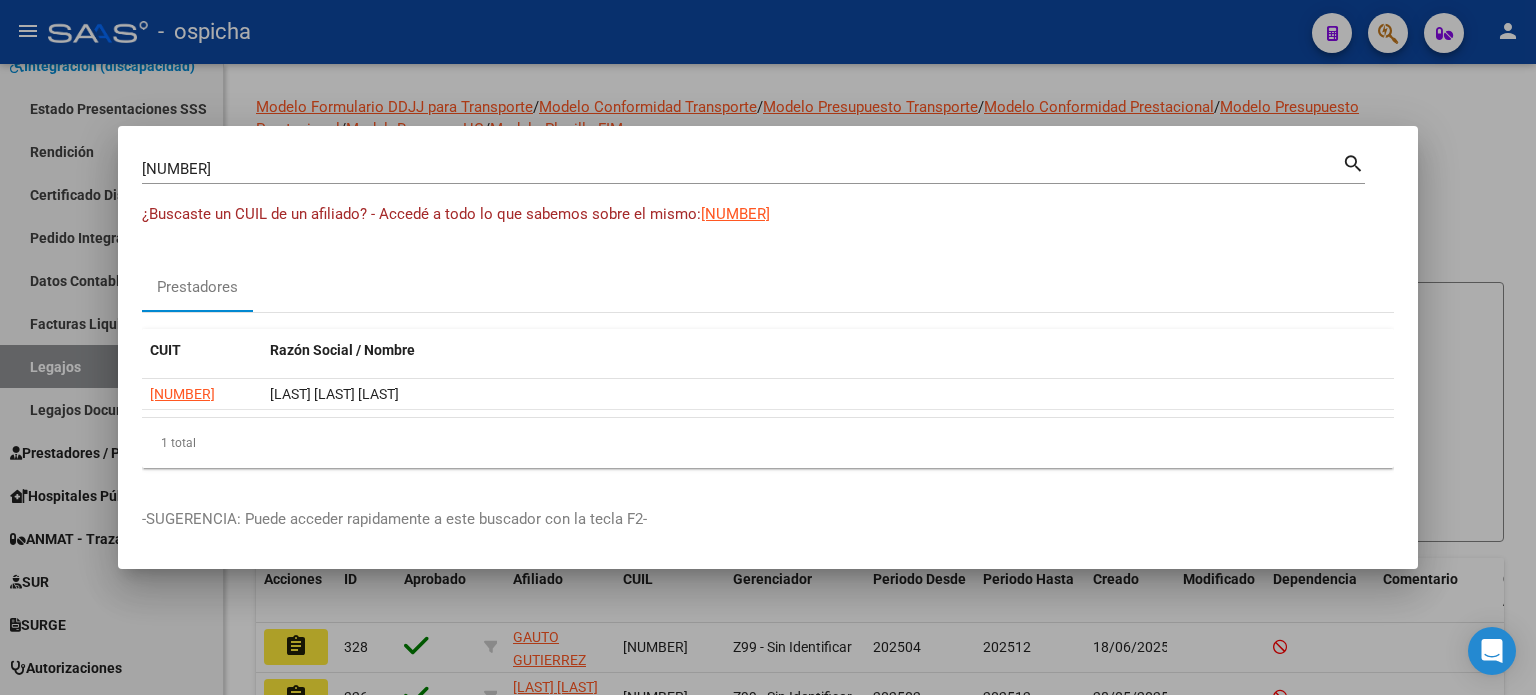 click at bounding box center (768, 347) 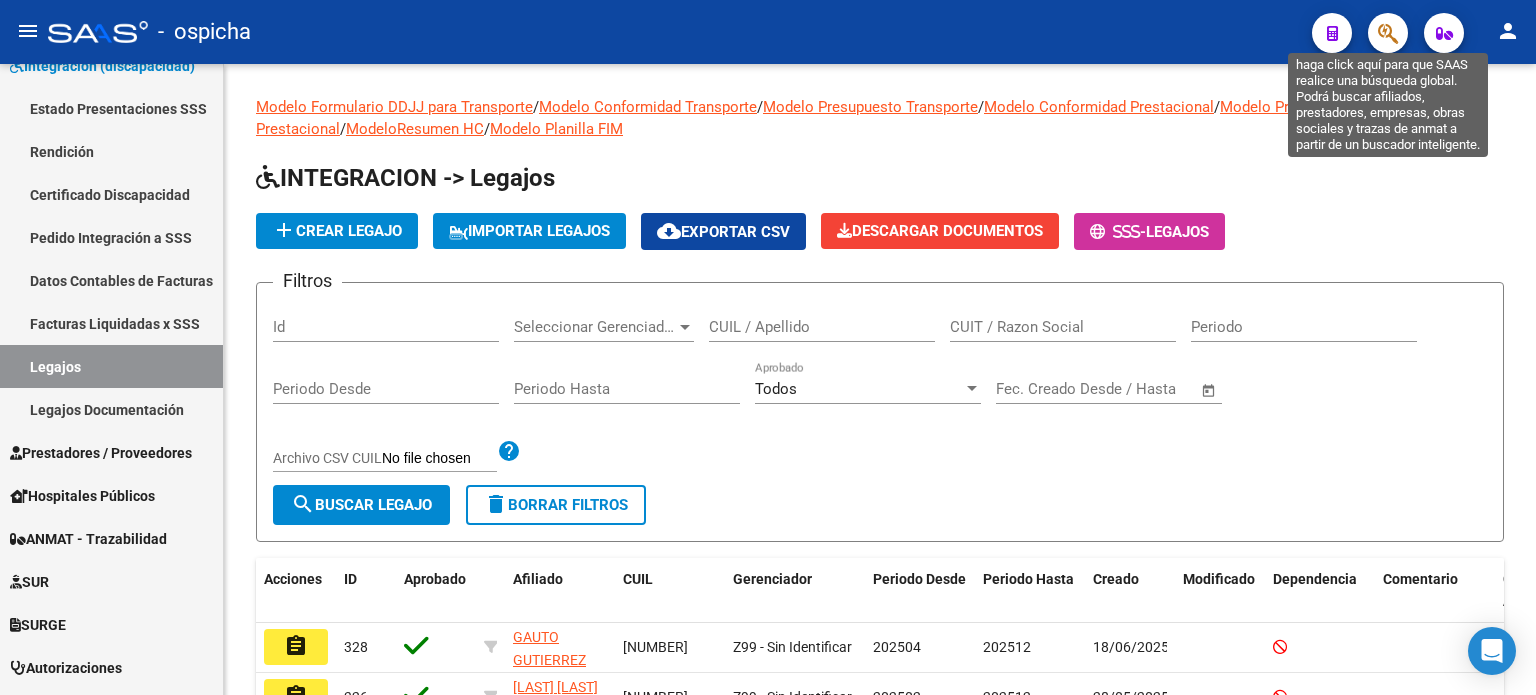 click 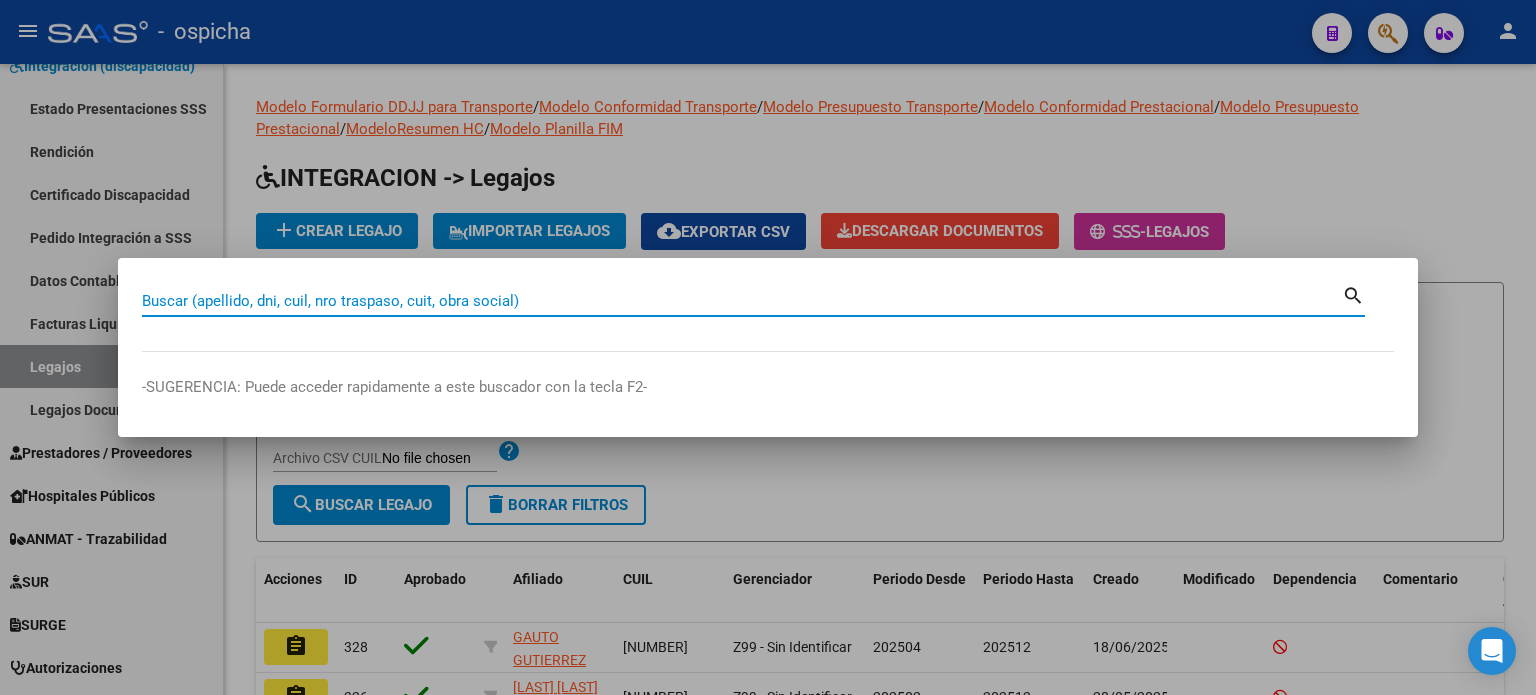 click on "Buscar (apellido, dni, cuil, nro traspaso, cuit, obra social)" at bounding box center [742, 301] 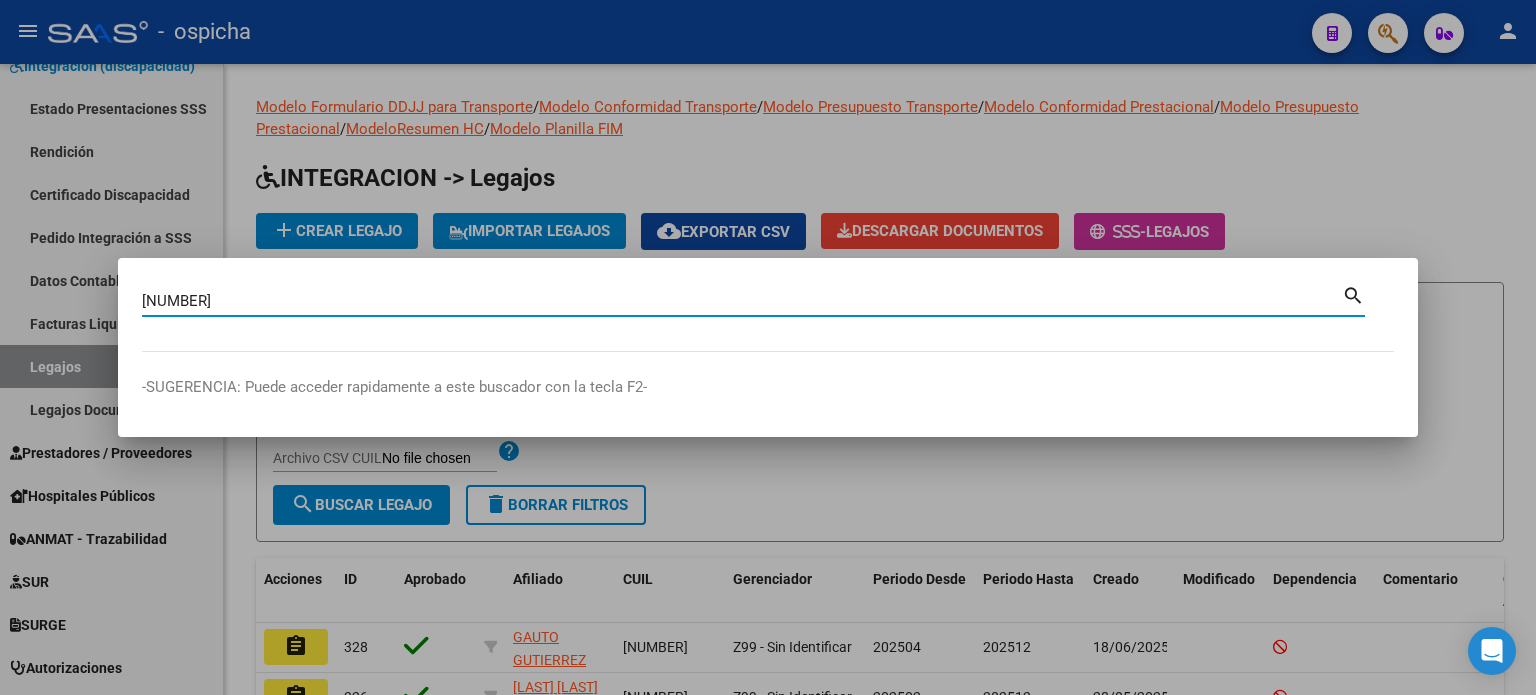 type on "[NUMBER]" 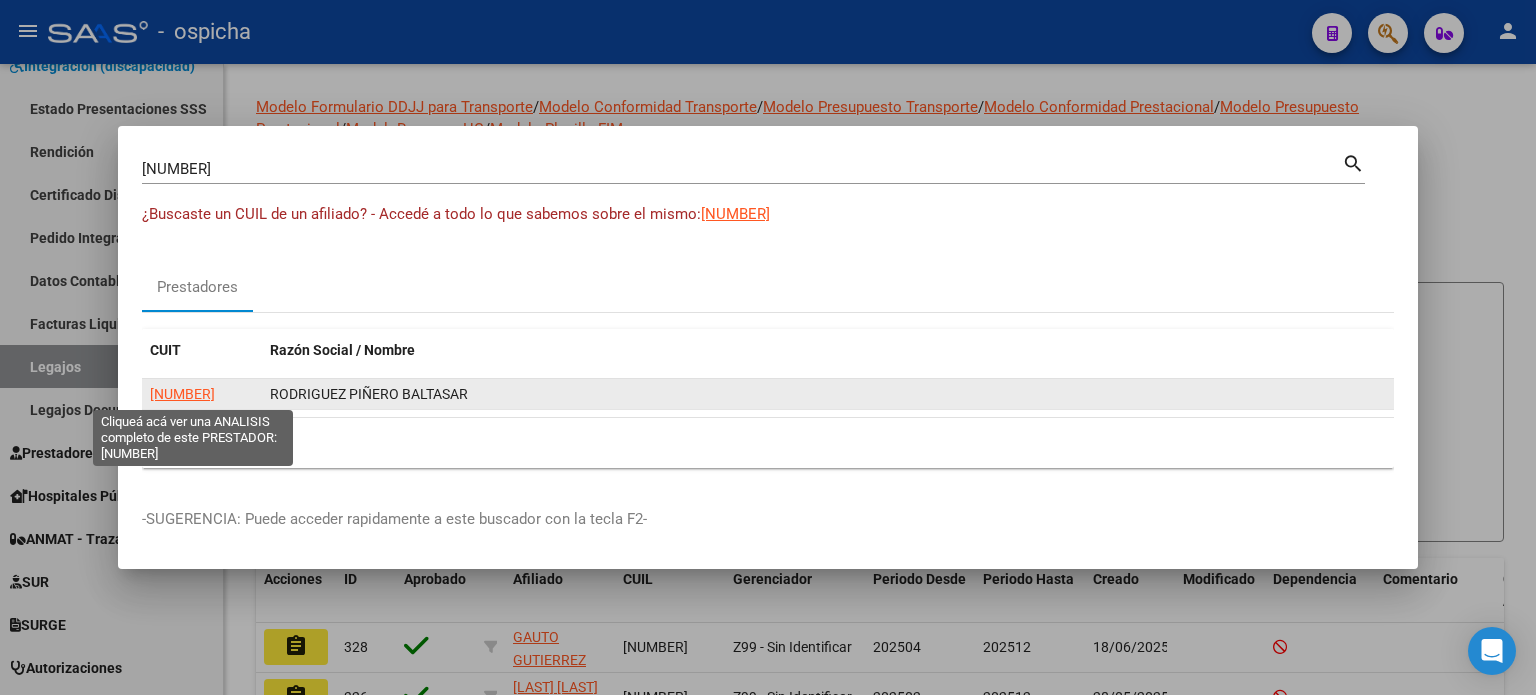 click on "[NUMBER]" 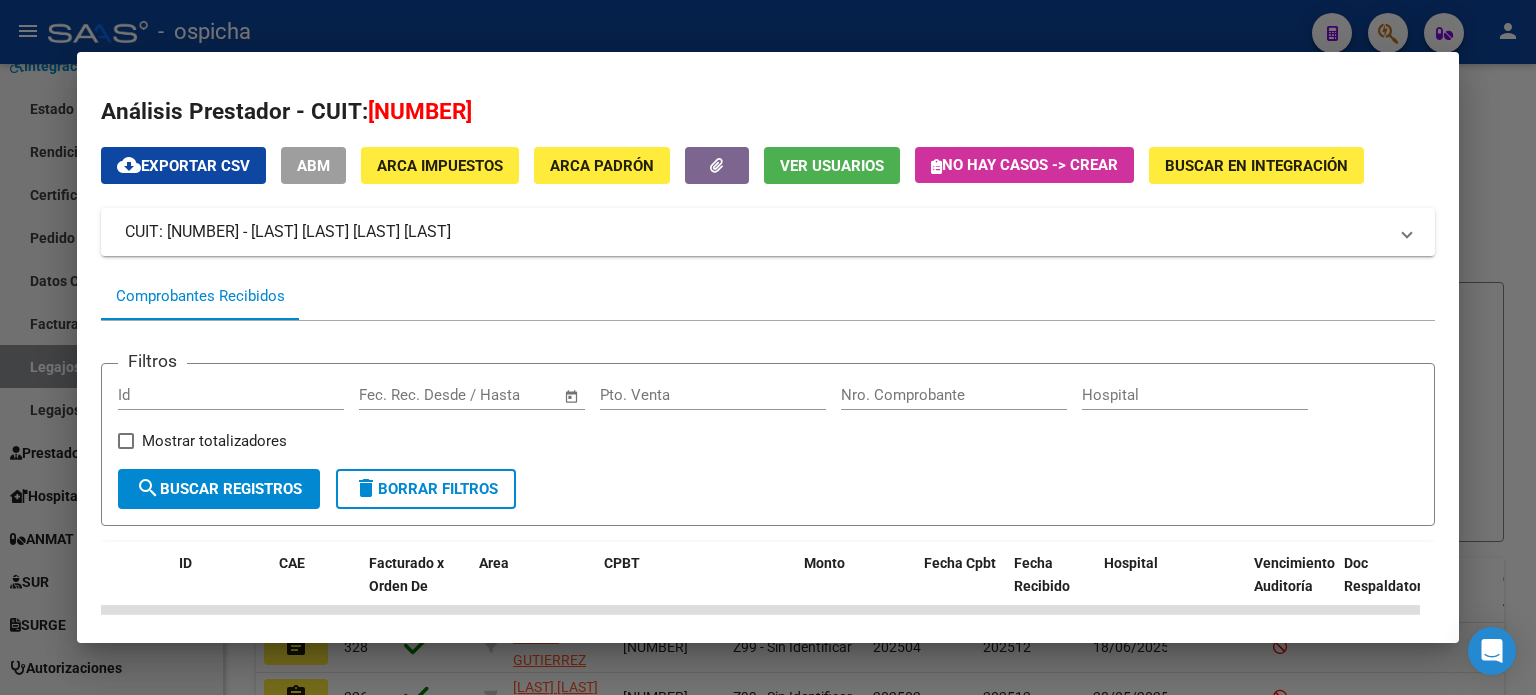 click at bounding box center [768, 347] 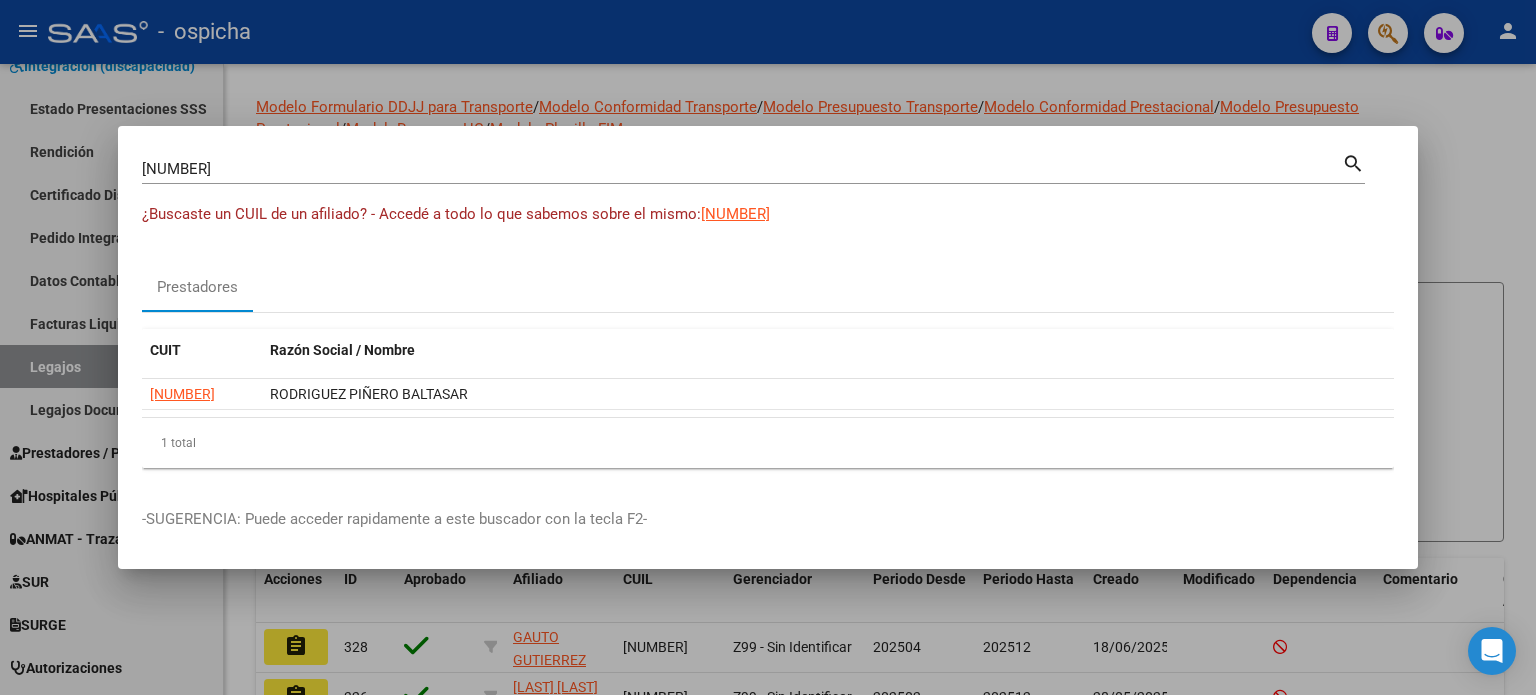 click at bounding box center (768, 347) 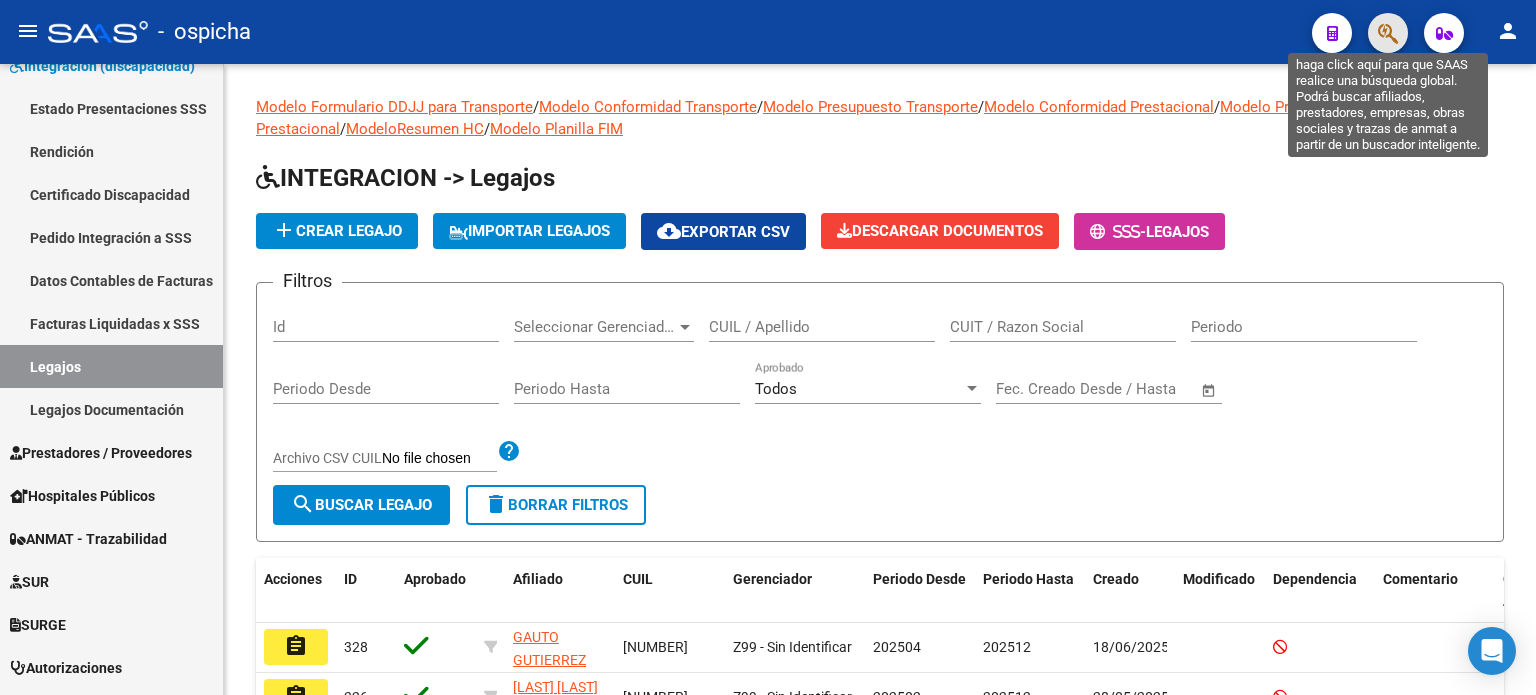 click 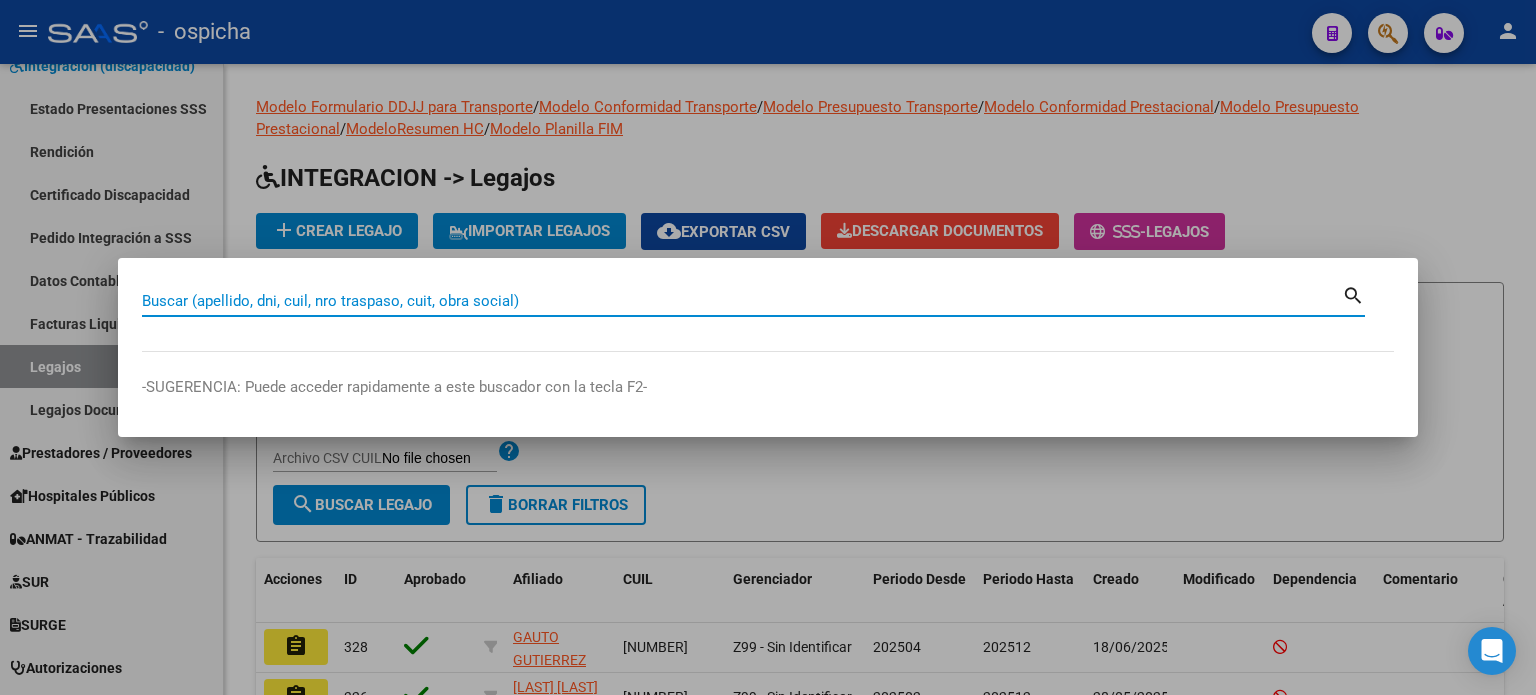 click on "Buscar (apellido, dni, cuil, nro traspaso, cuit, obra social)" at bounding box center (742, 301) 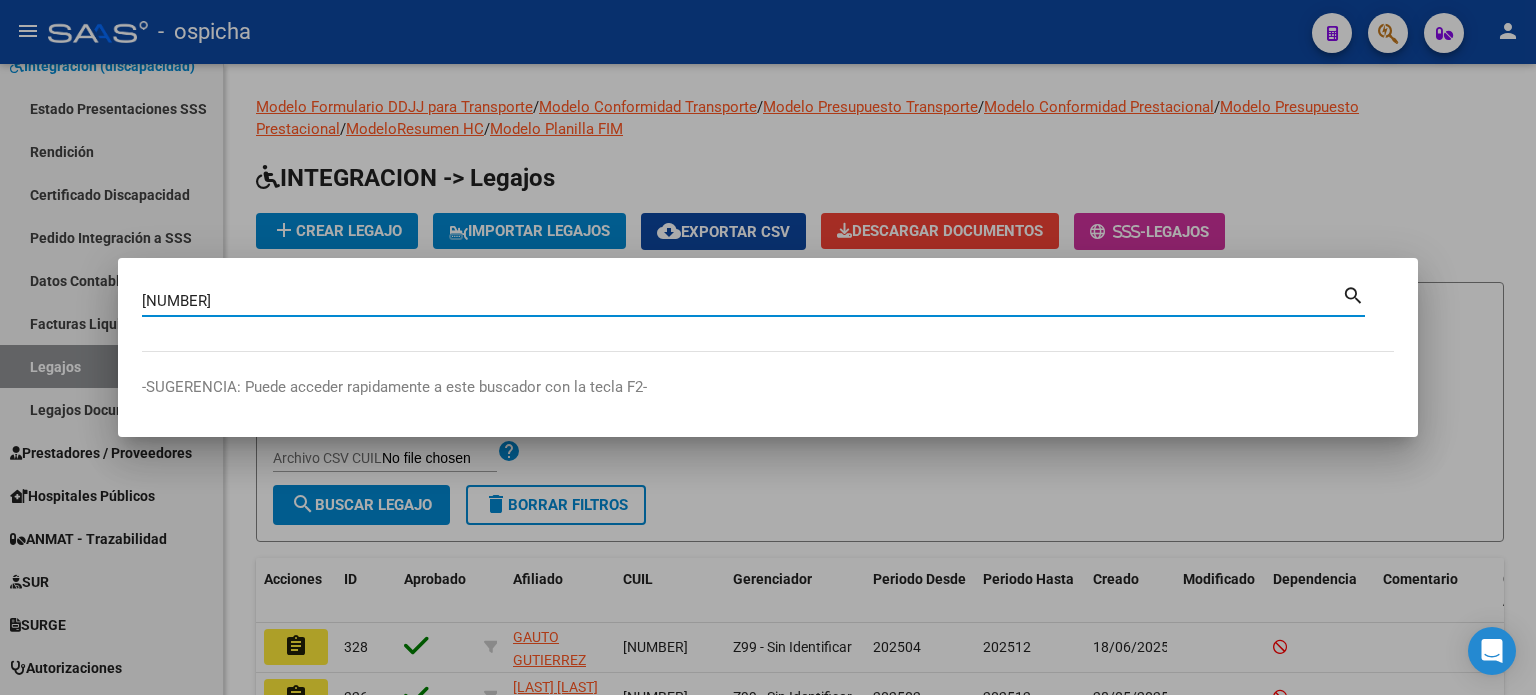 type on "[NUMBER]" 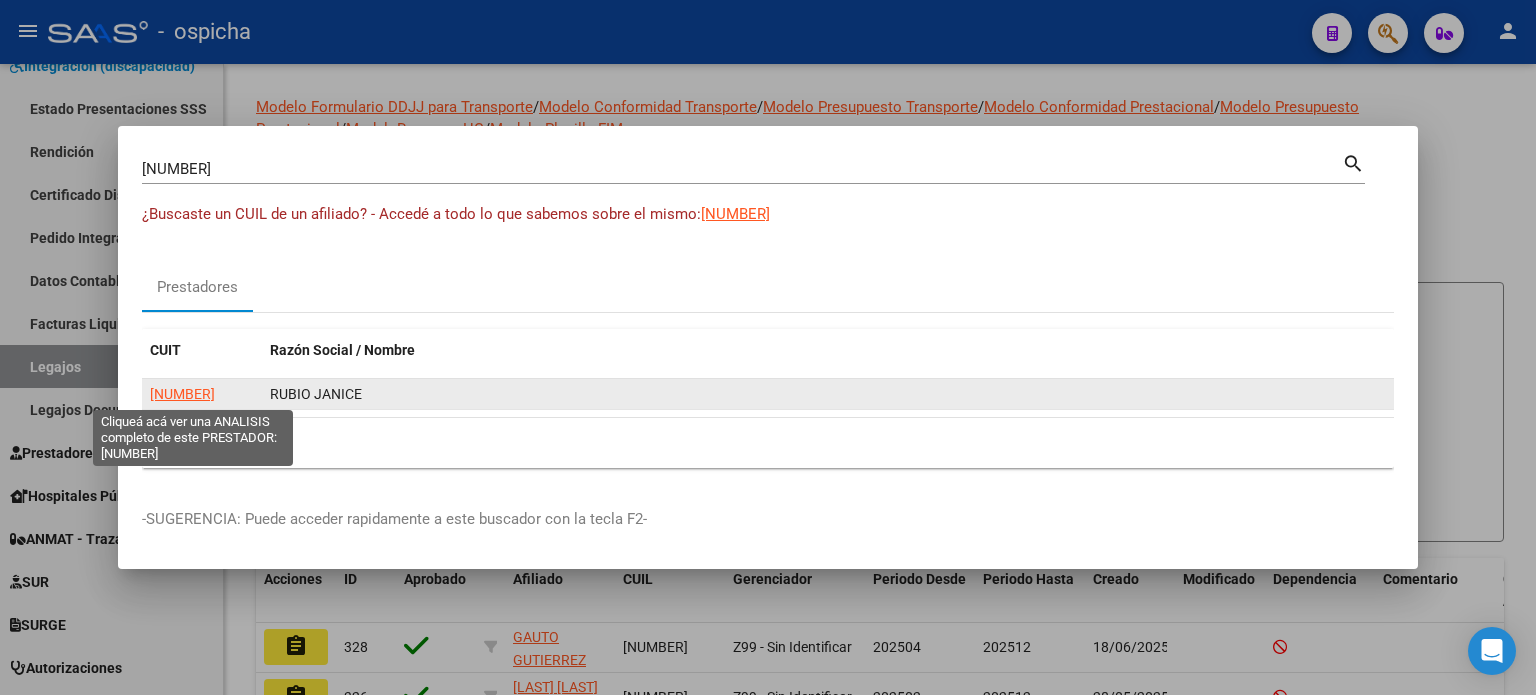 click on "[NUMBER]" 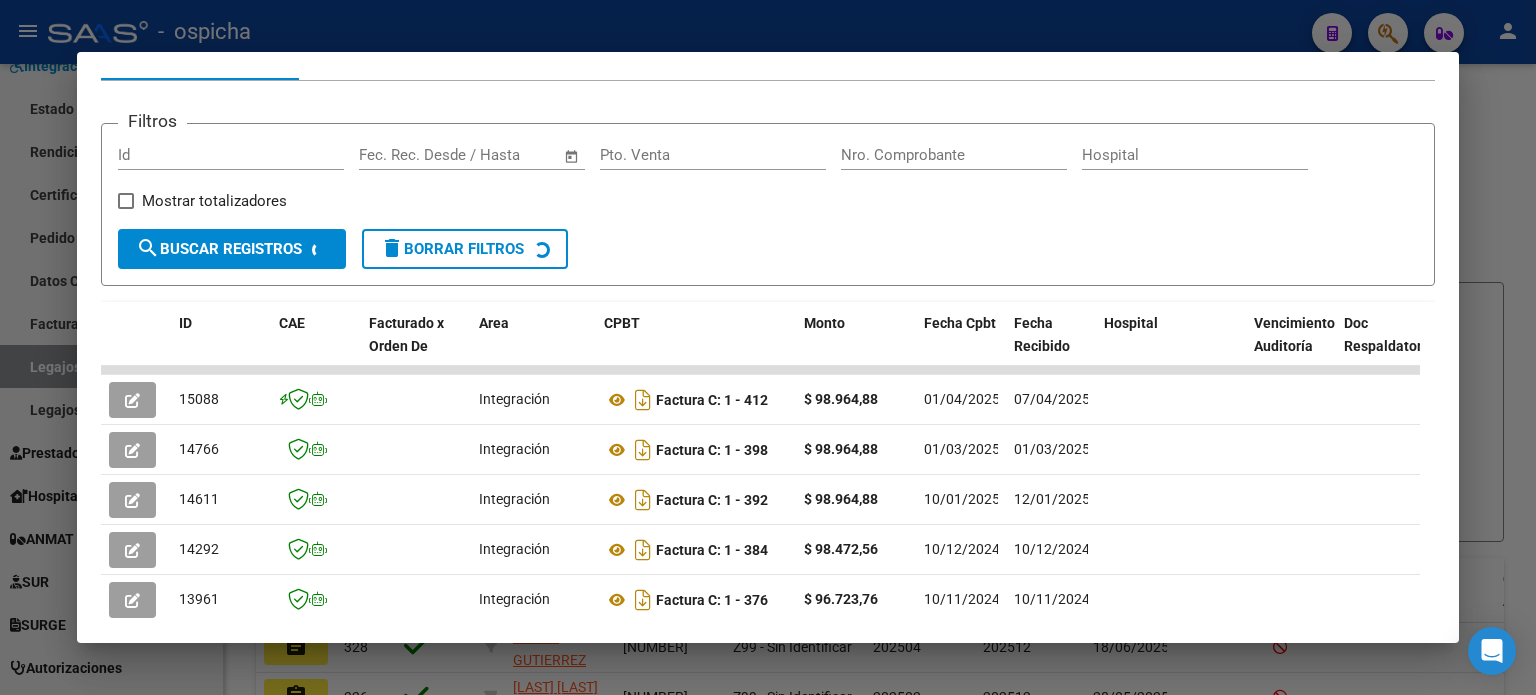 scroll, scrollTop: 280, scrollLeft: 0, axis: vertical 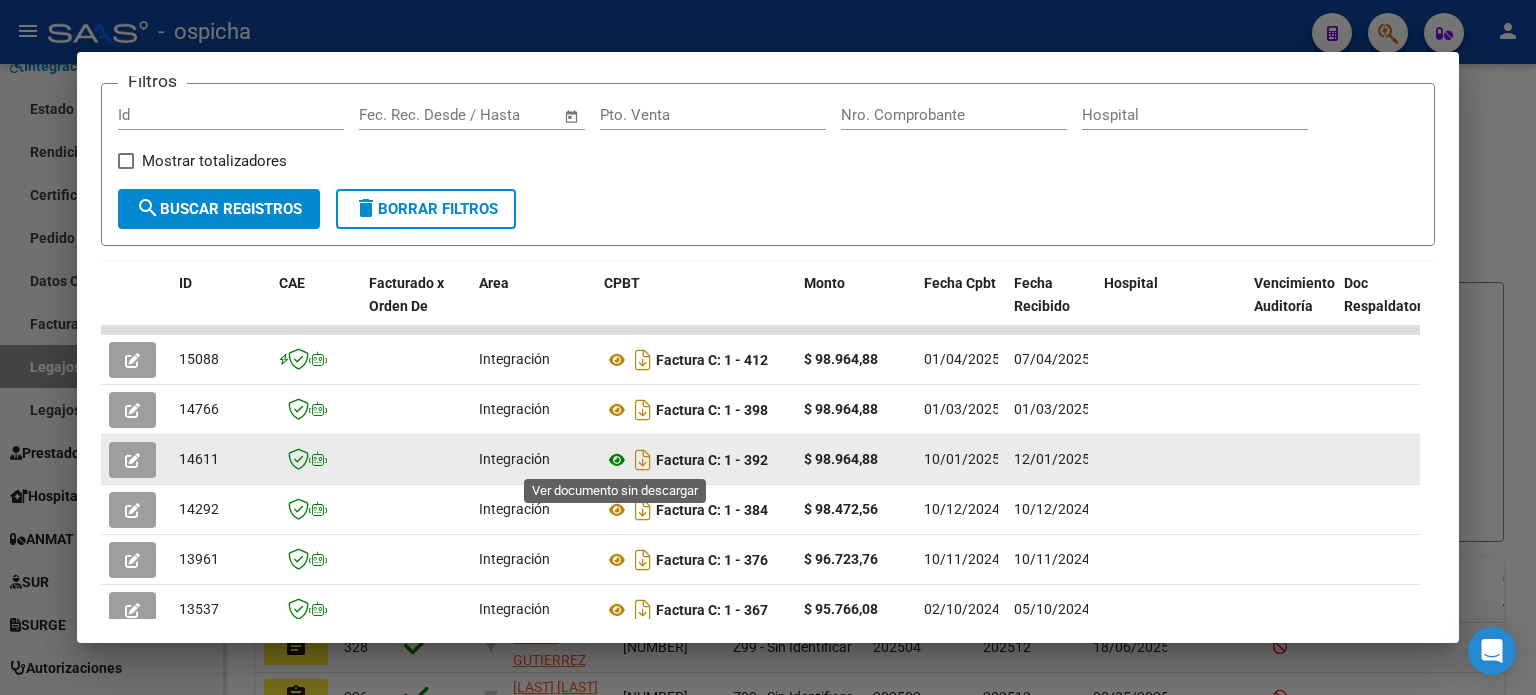 click 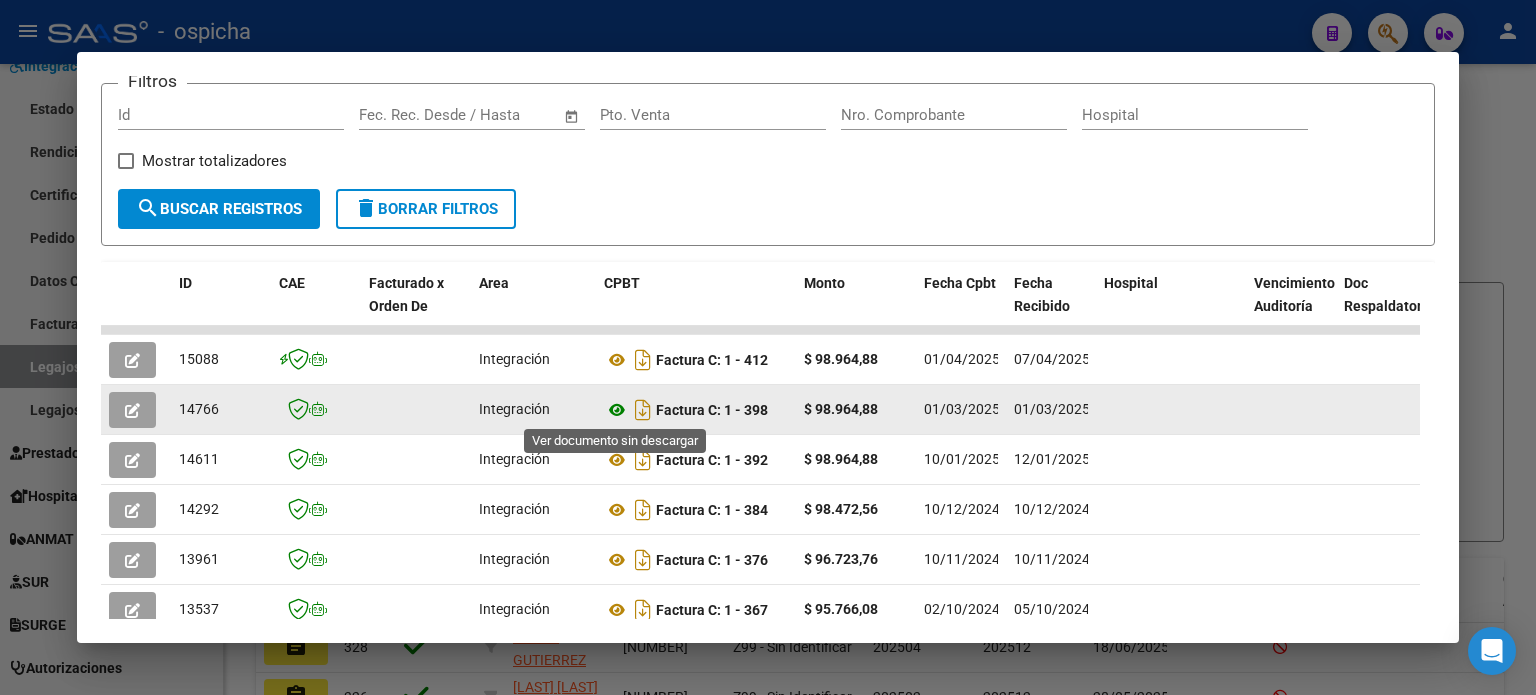 click 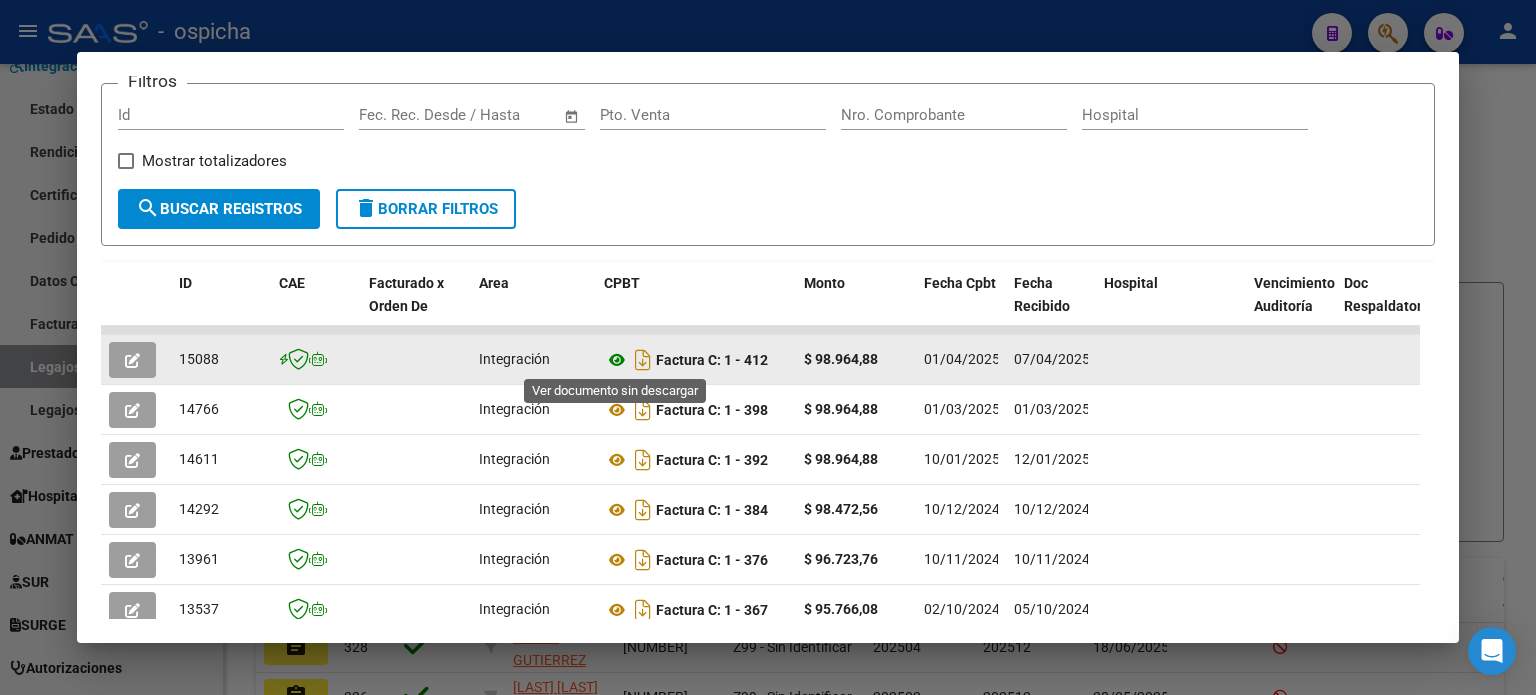 click 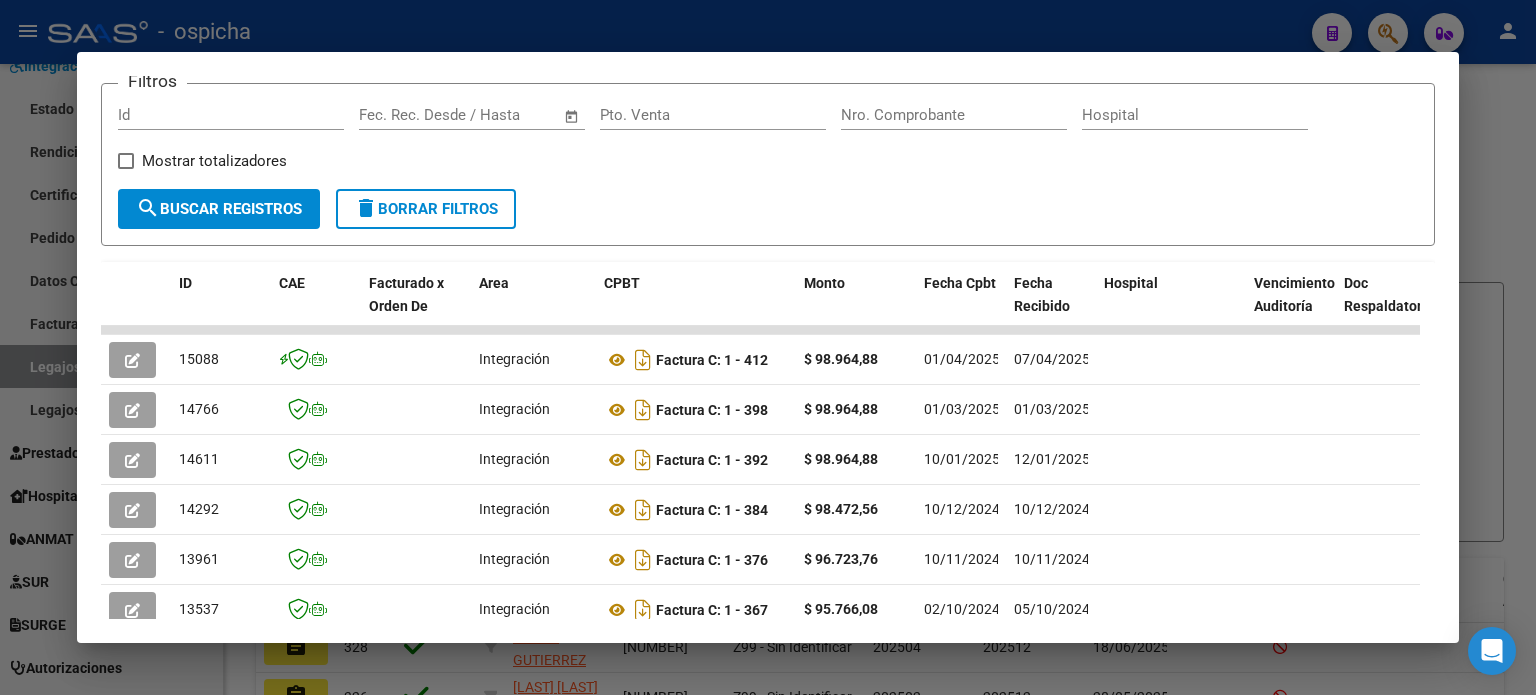 click at bounding box center (768, 347) 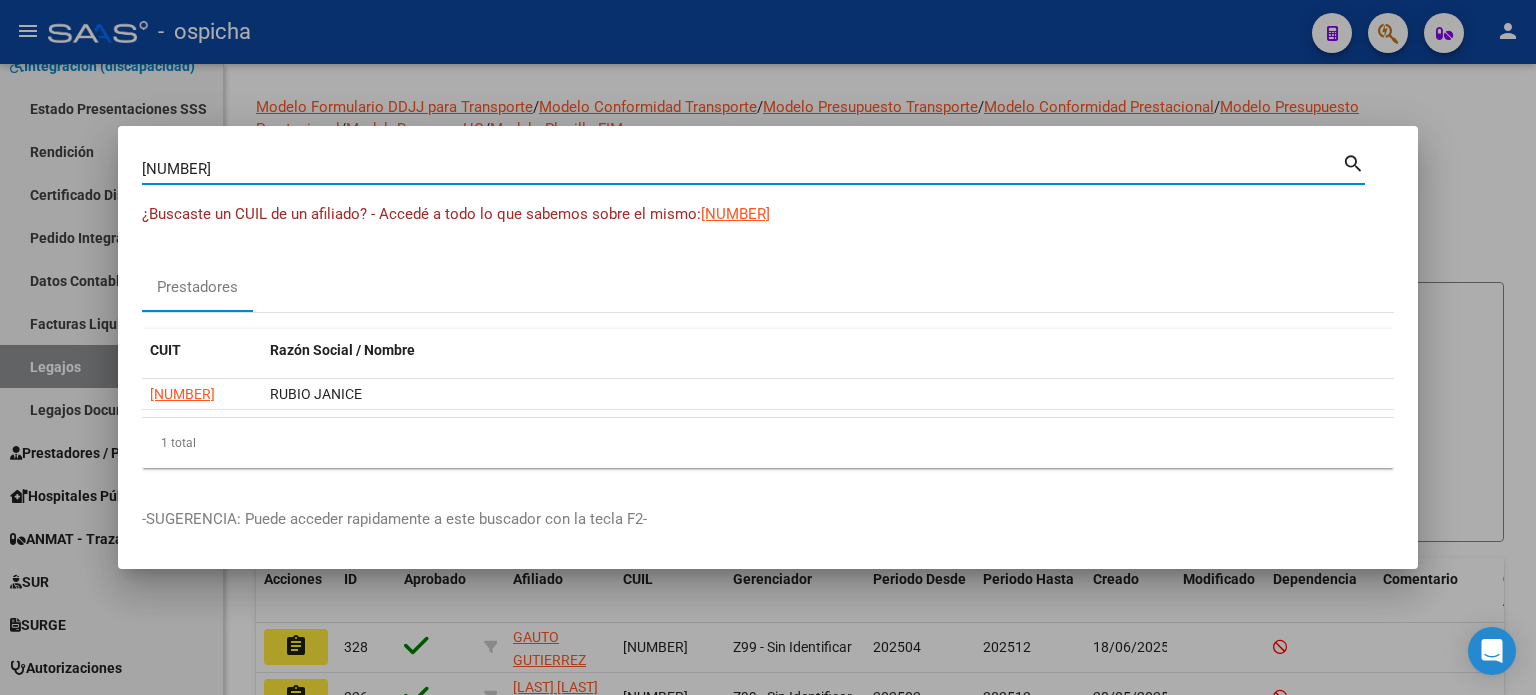 click on "[NUMBER]" at bounding box center [742, 169] 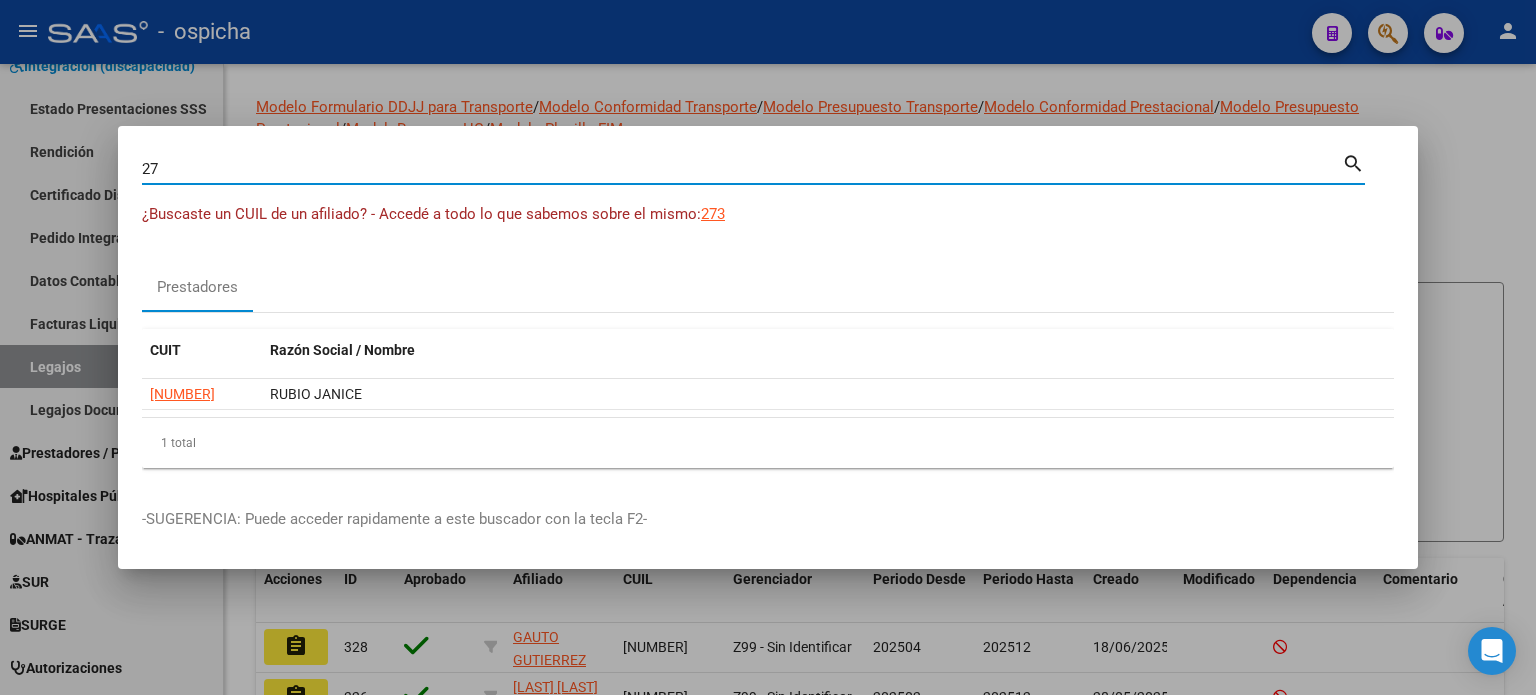type on "2" 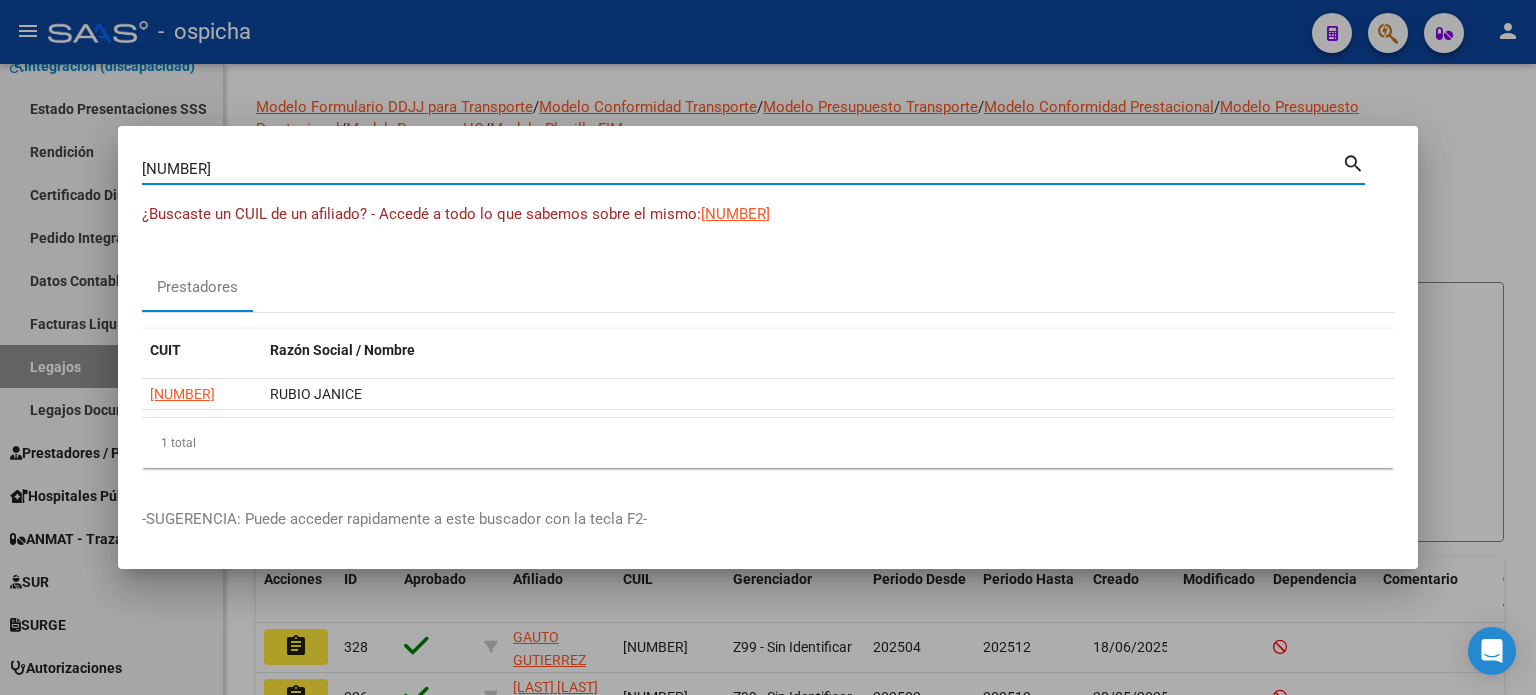 type on "[NUMBER]" 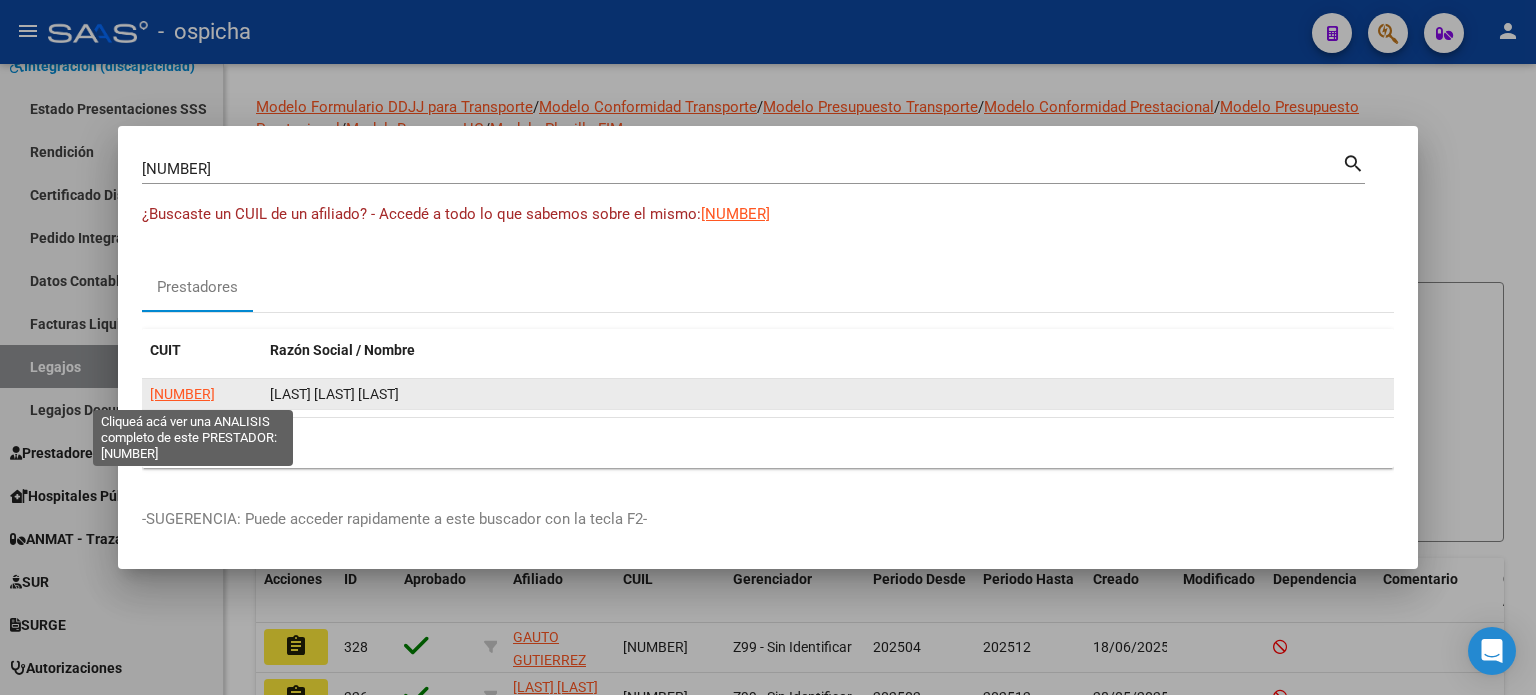 click on "[NUMBER]" 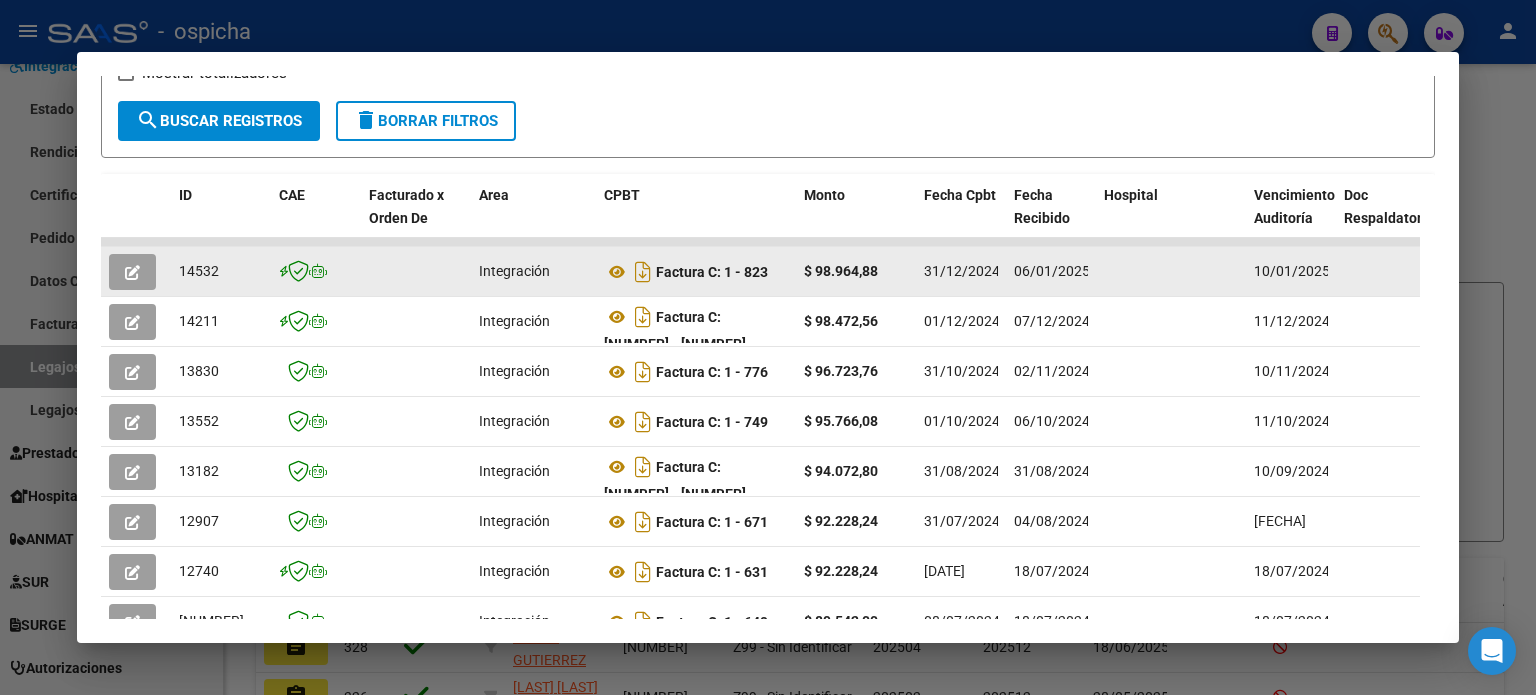 scroll, scrollTop: 380, scrollLeft: 0, axis: vertical 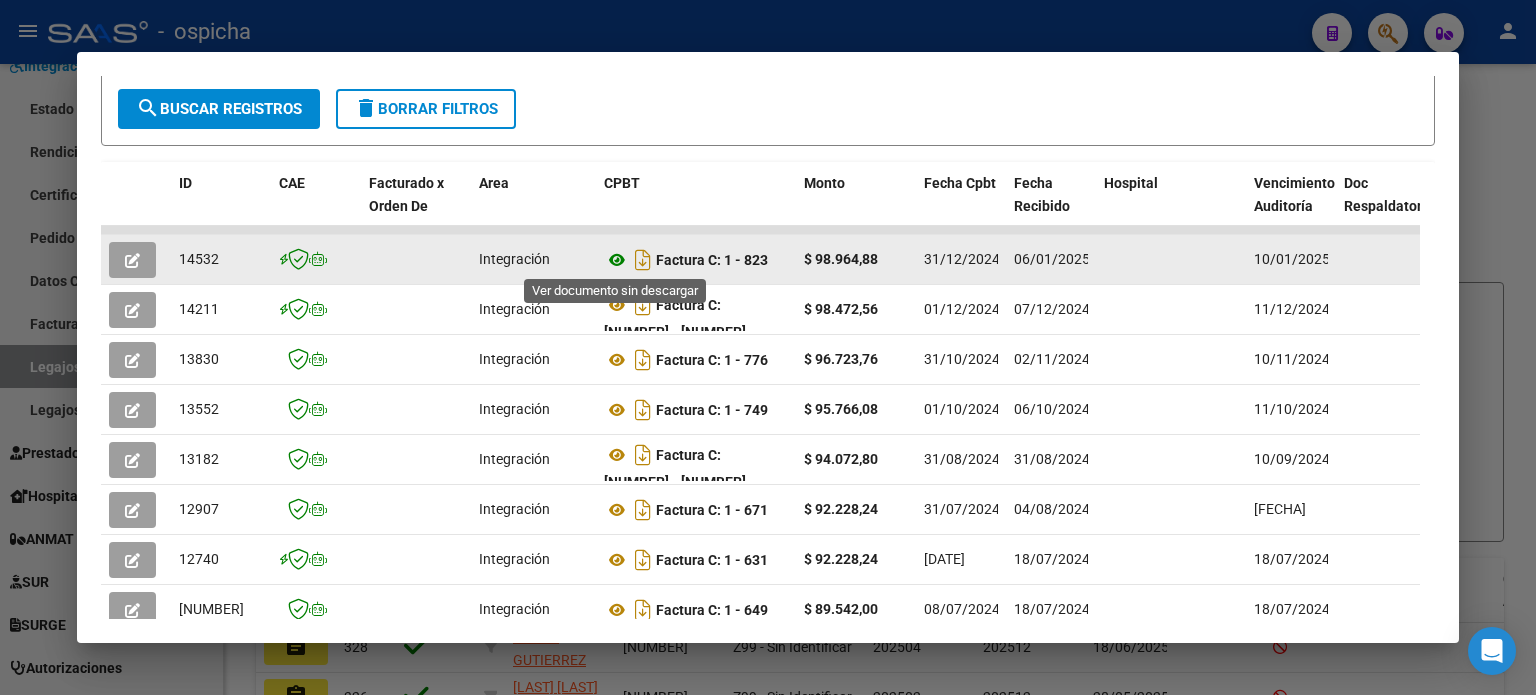 click 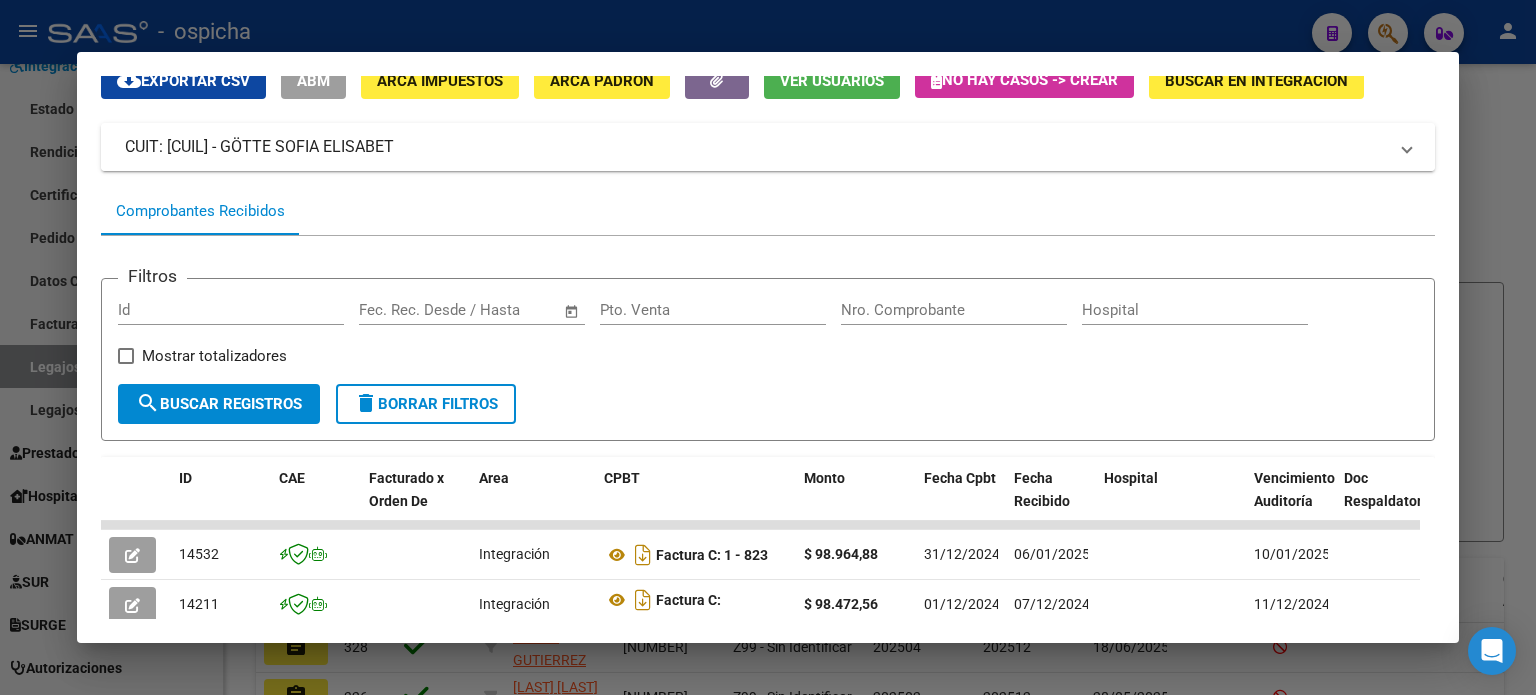 scroll, scrollTop: 0, scrollLeft: 0, axis: both 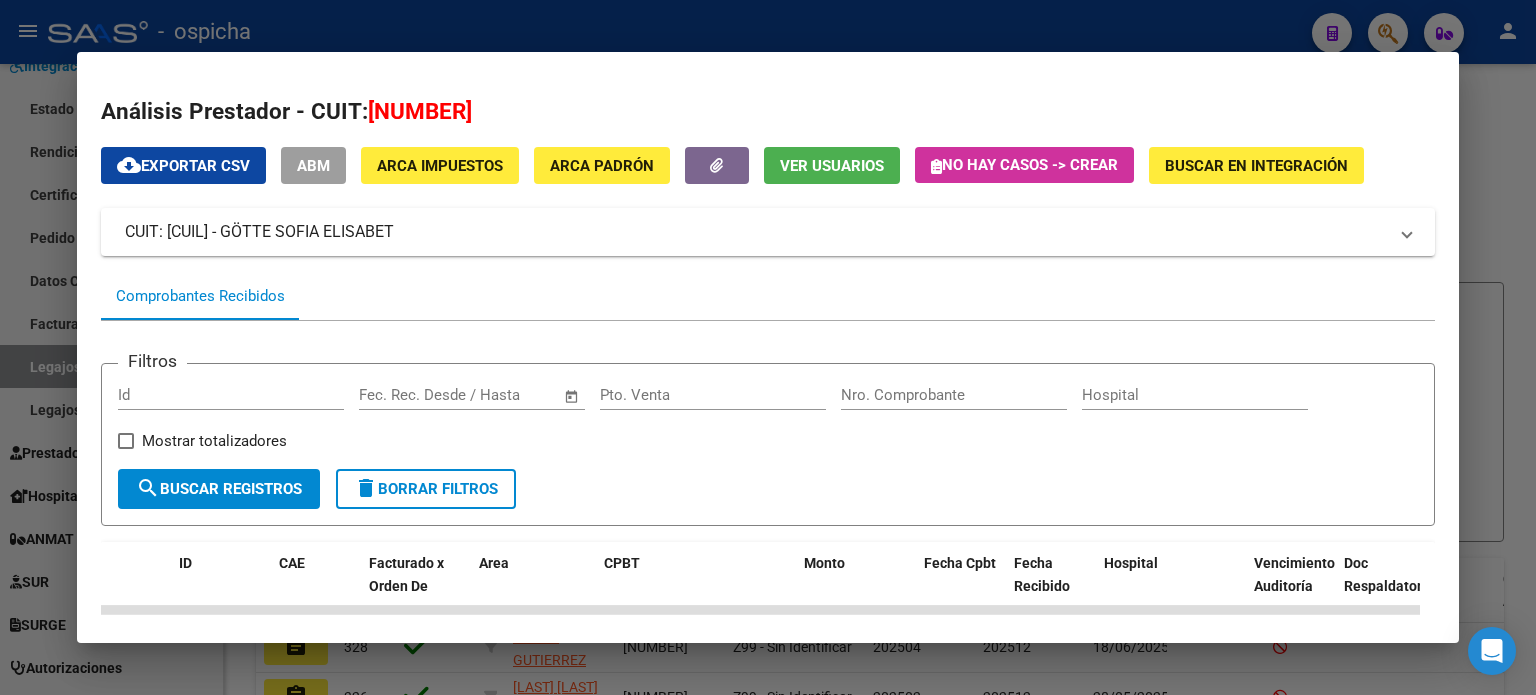 click at bounding box center [768, 347] 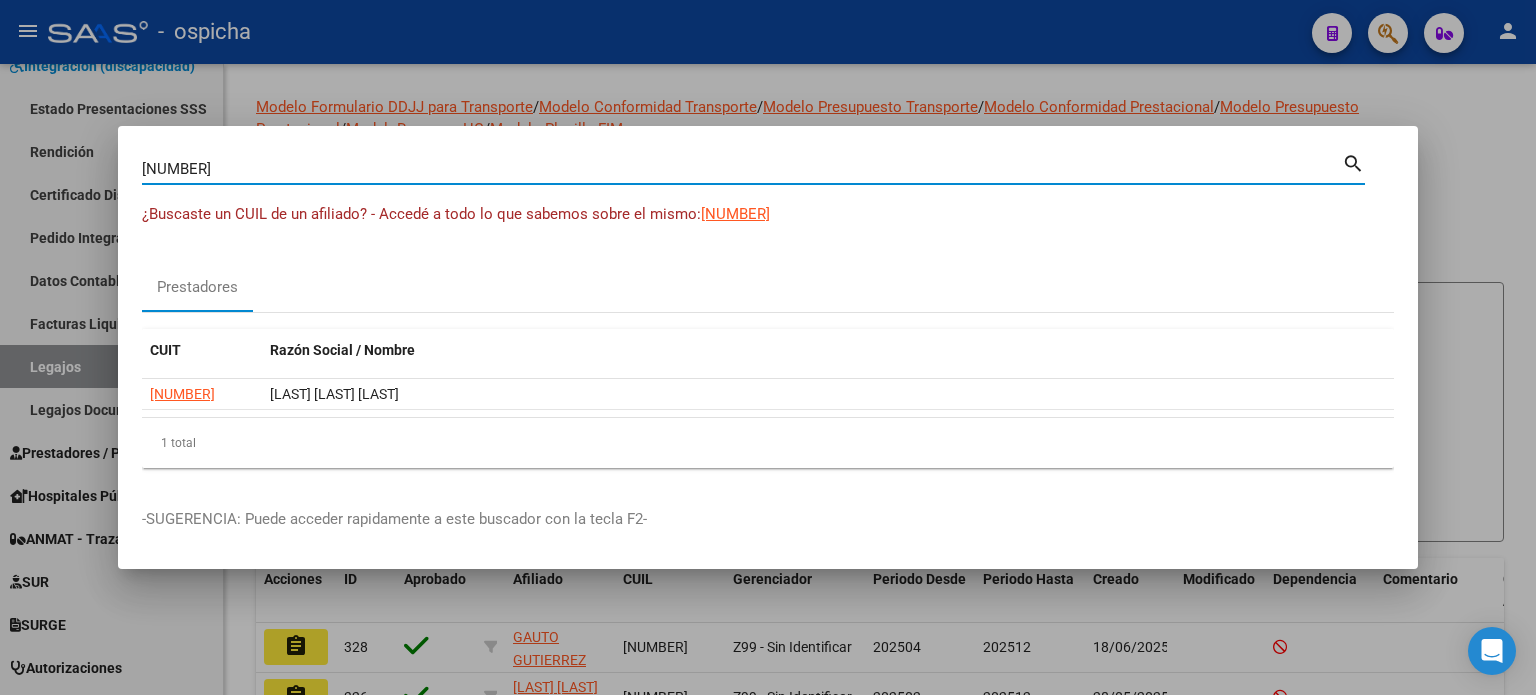 click on "[NUMBER]" at bounding box center (742, 169) 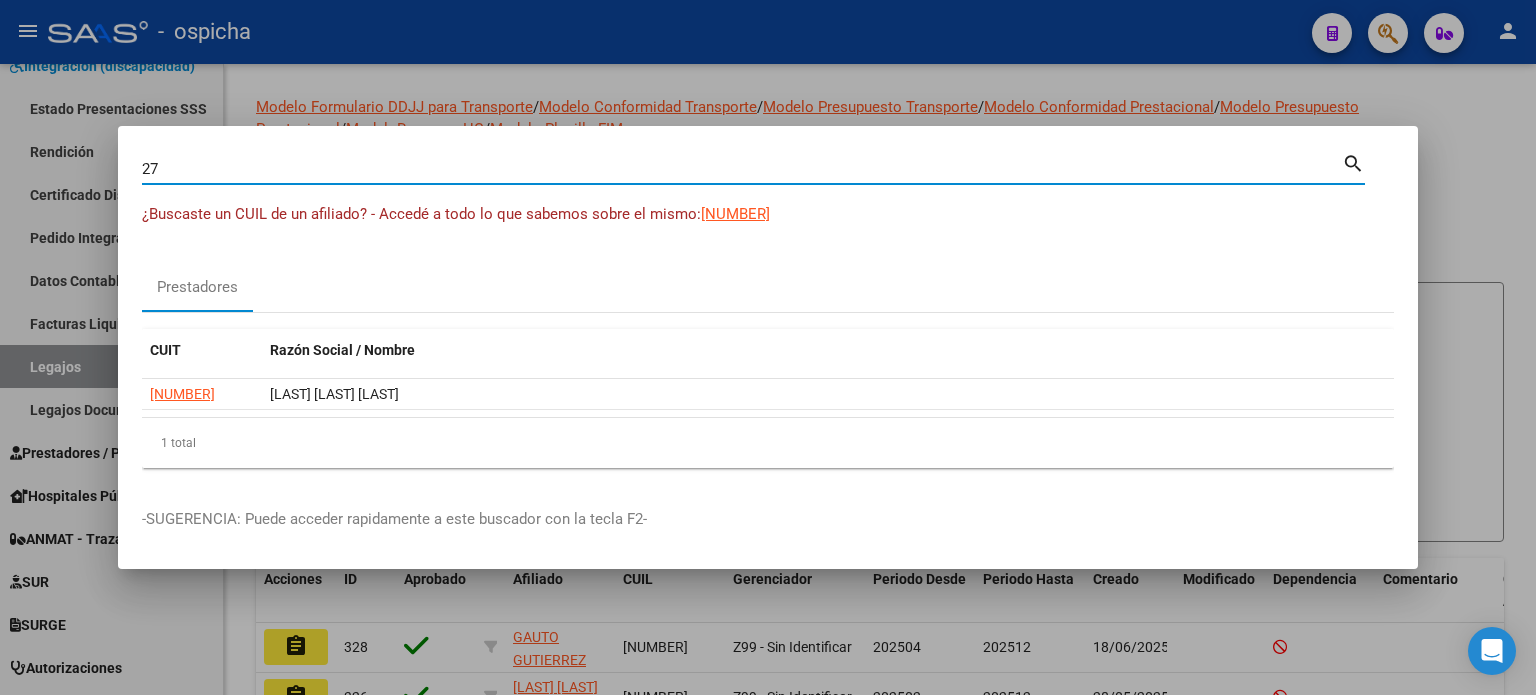 type on "2" 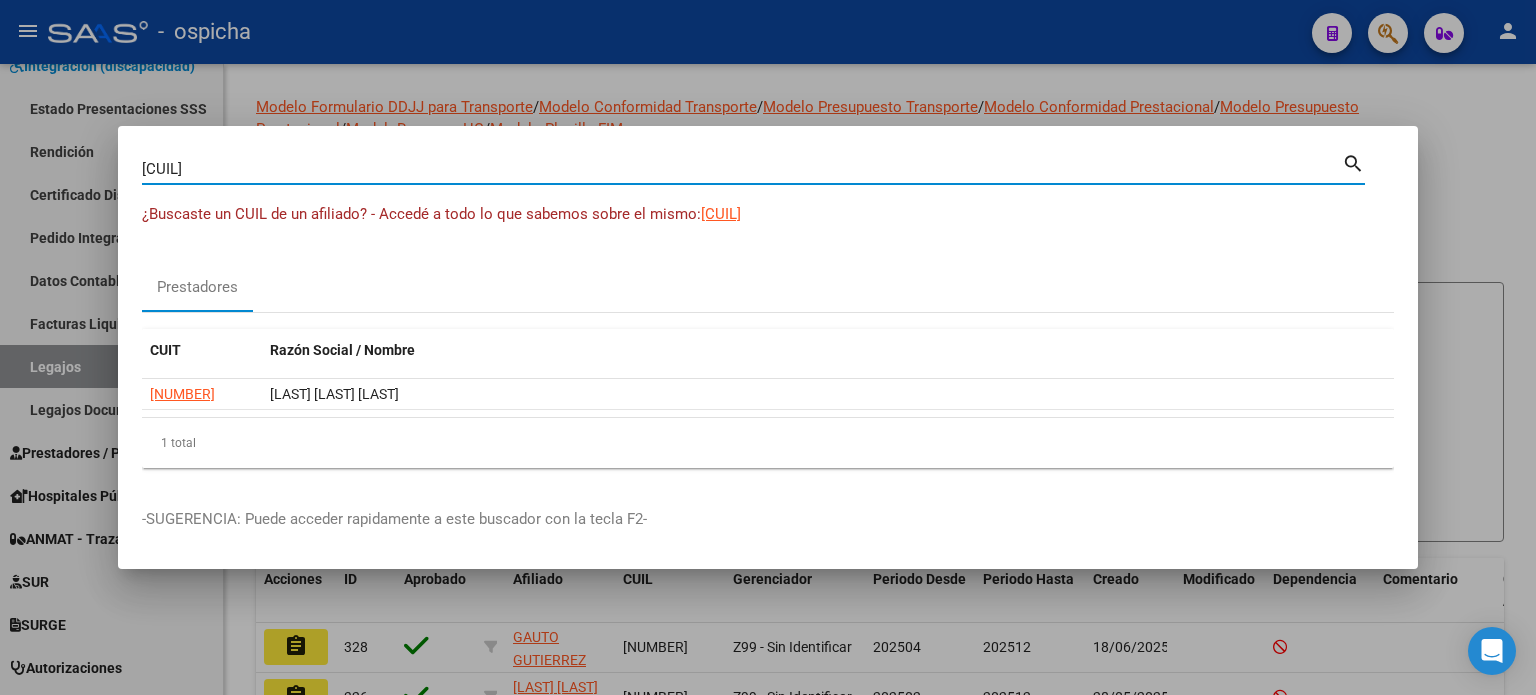 type on "[CUIL]" 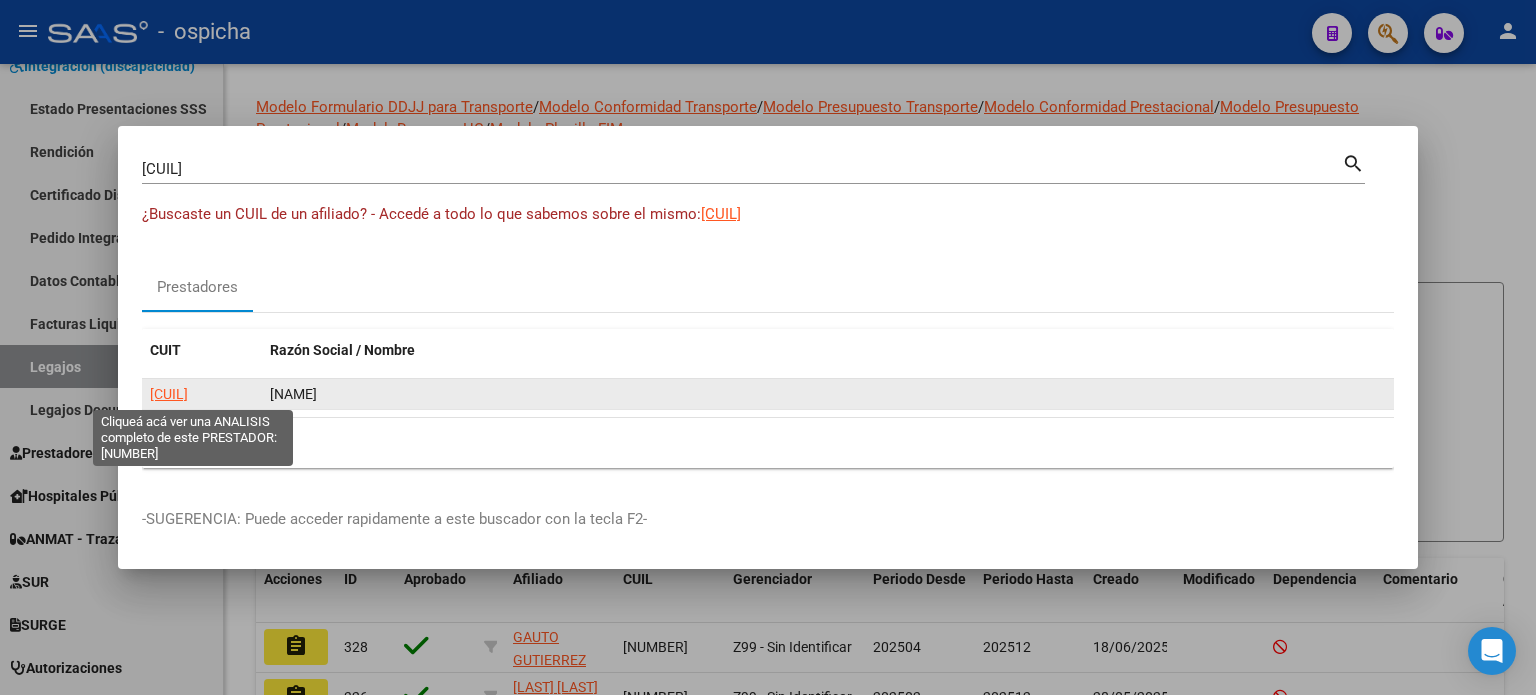 click on "[CUIL]" 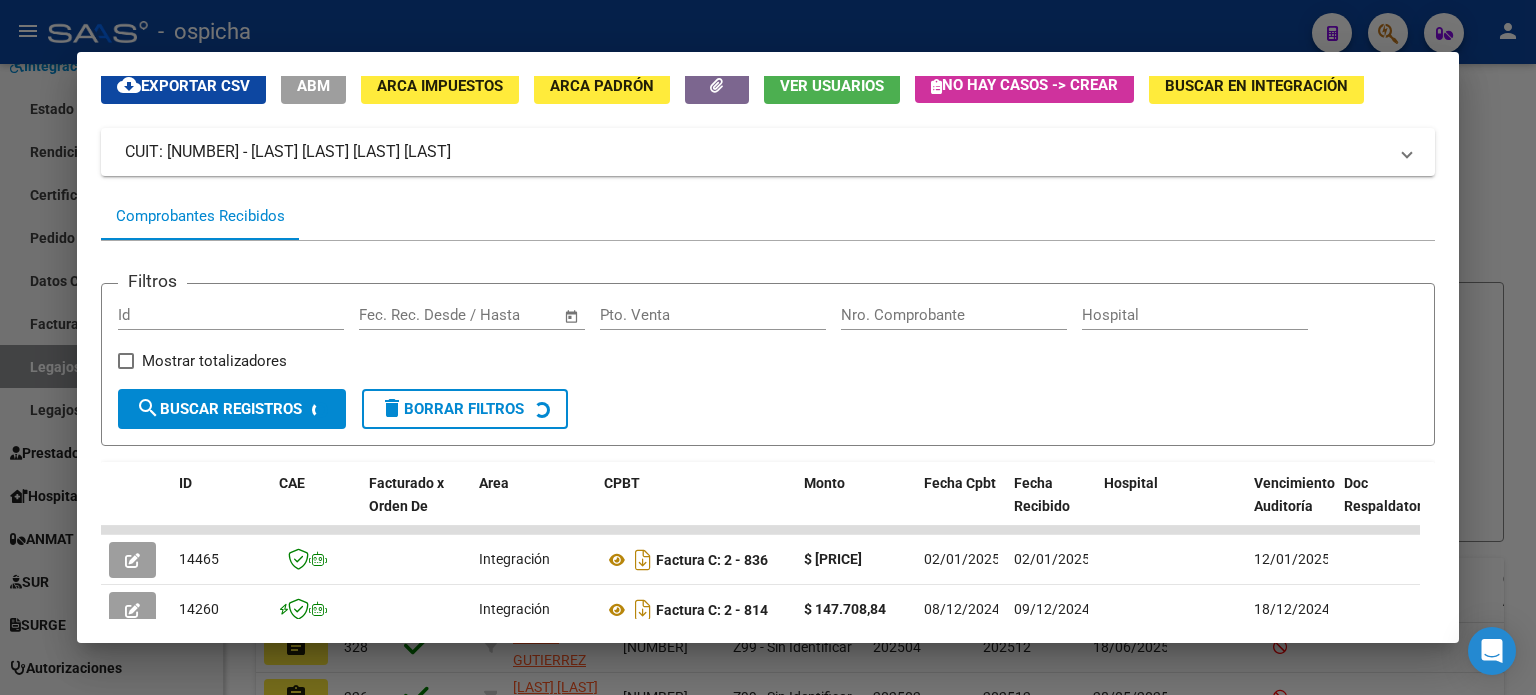 scroll, scrollTop: 180, scrollLeft: 0, axis: vertical 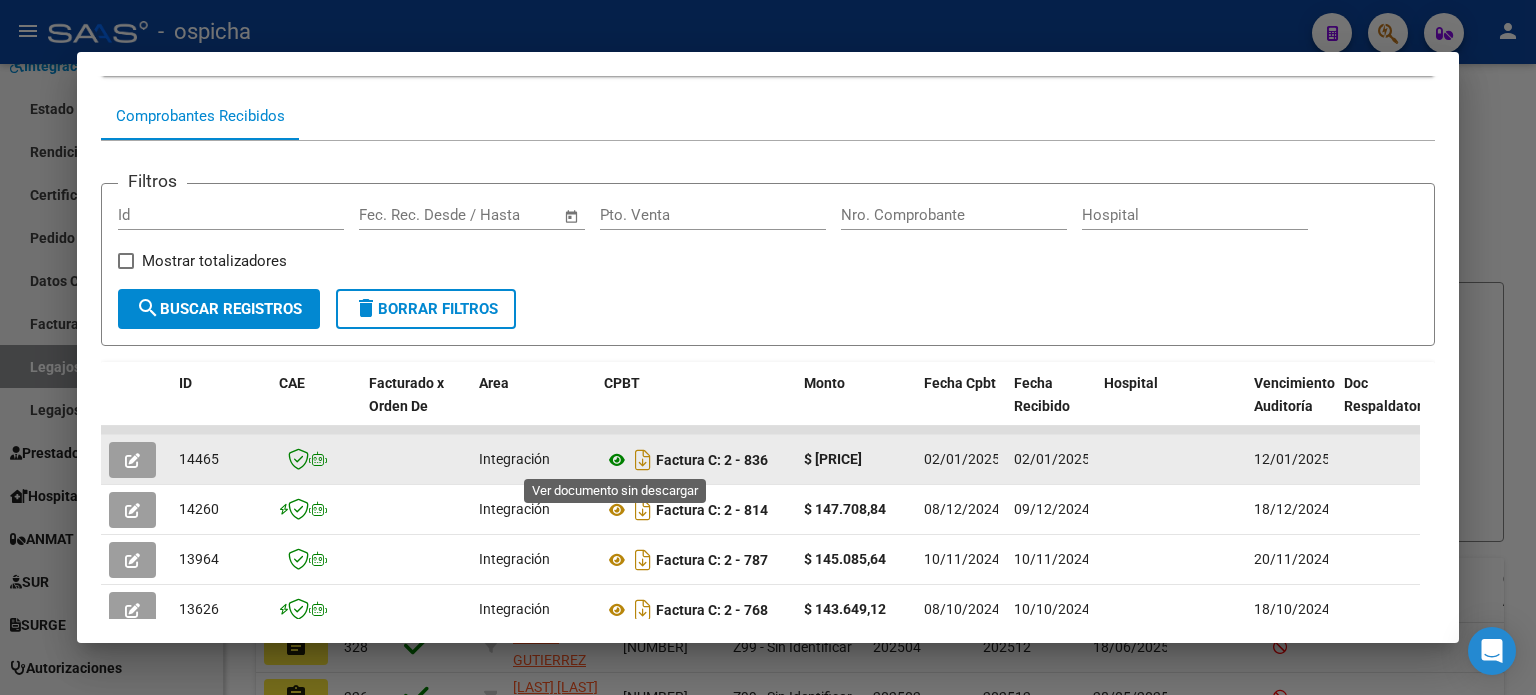 click 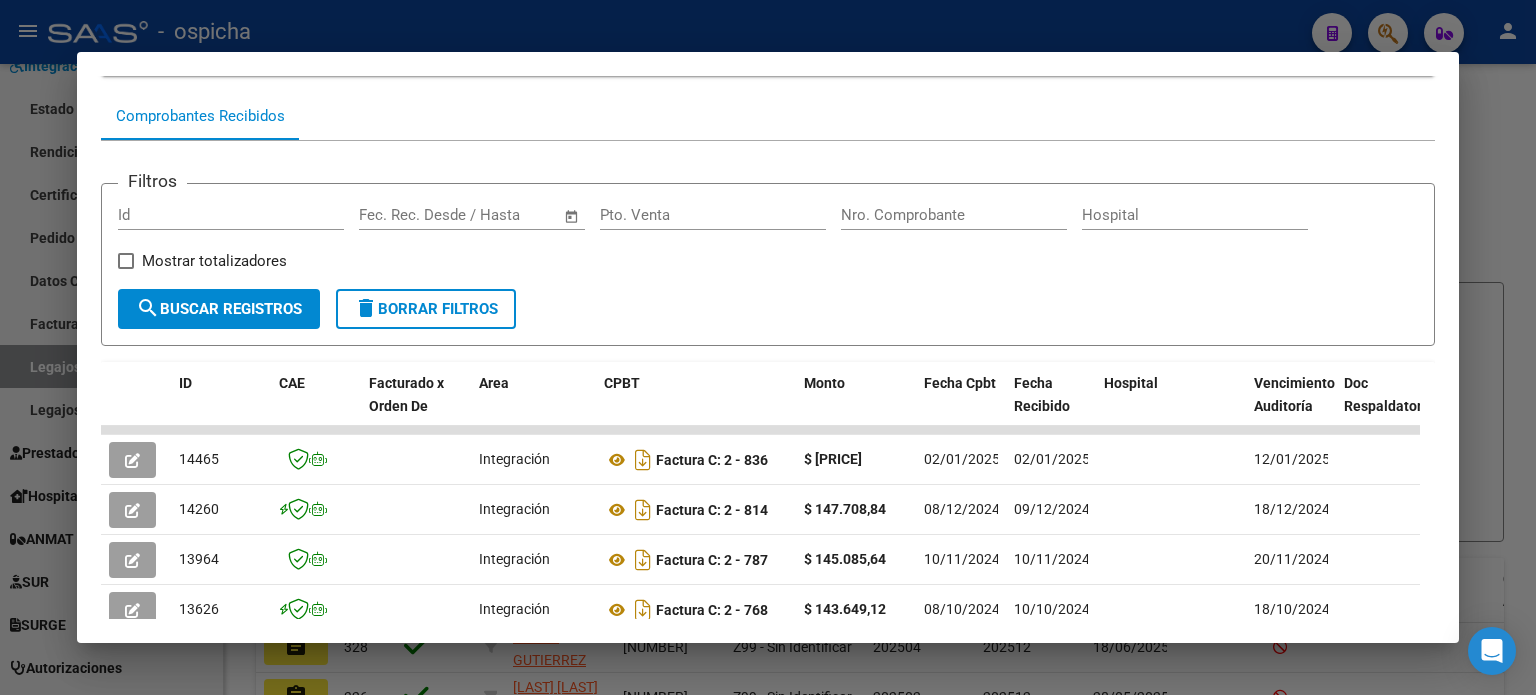 click at bounding box center [768, 347] 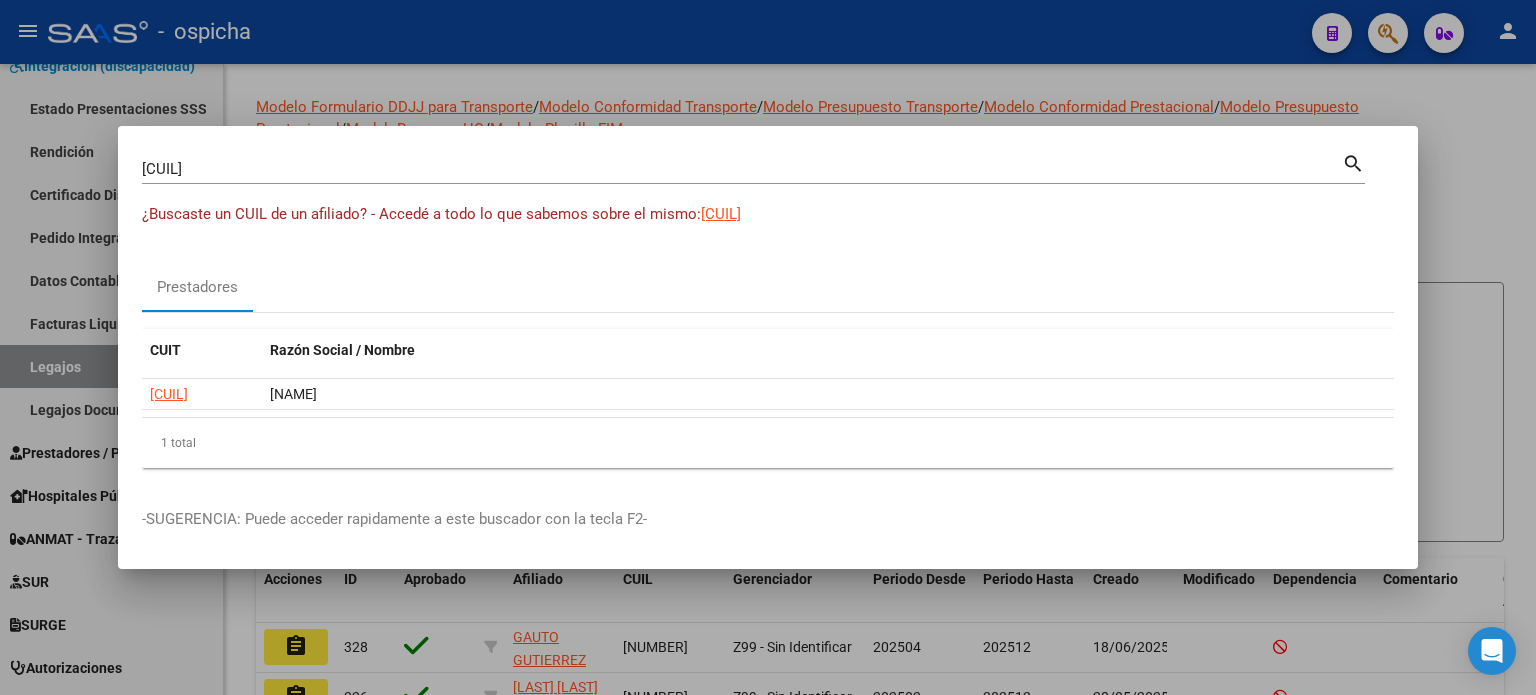 click at bounding box center (768, 347) 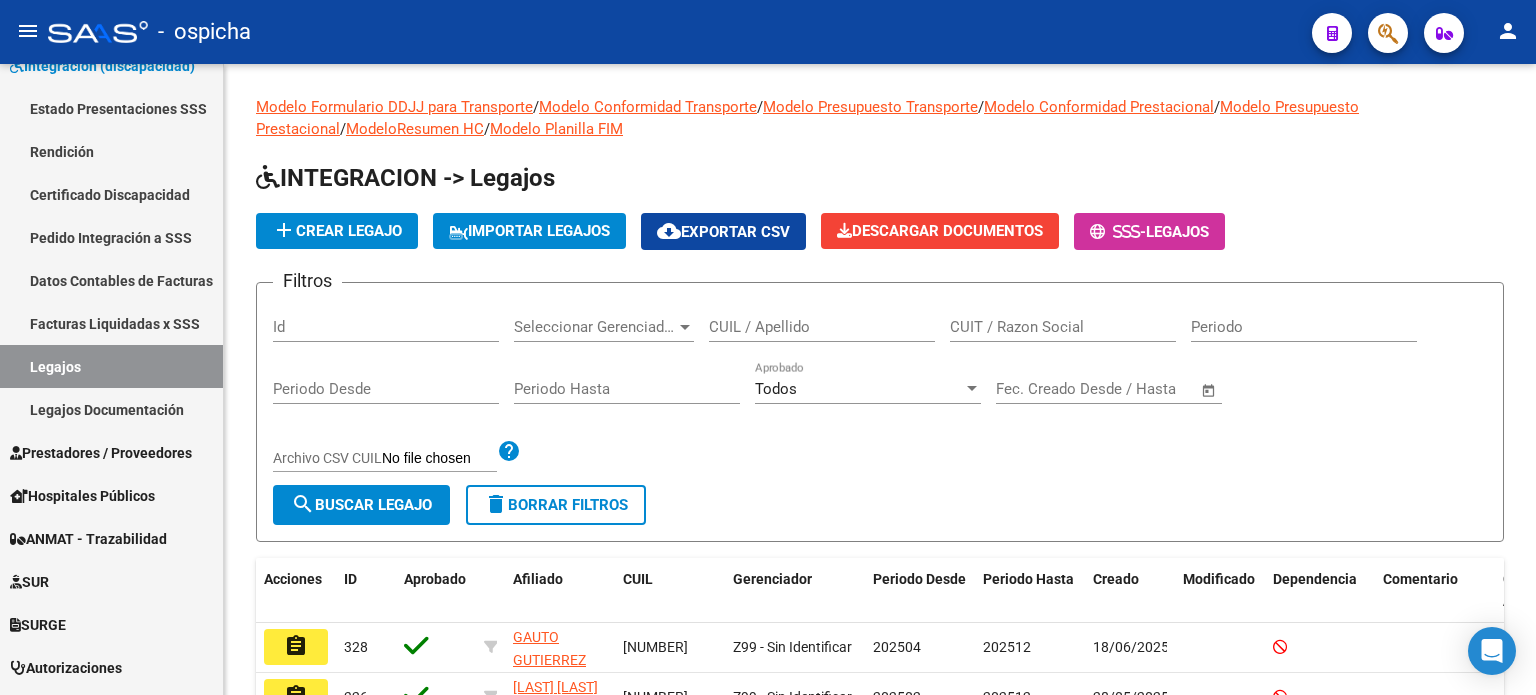 click 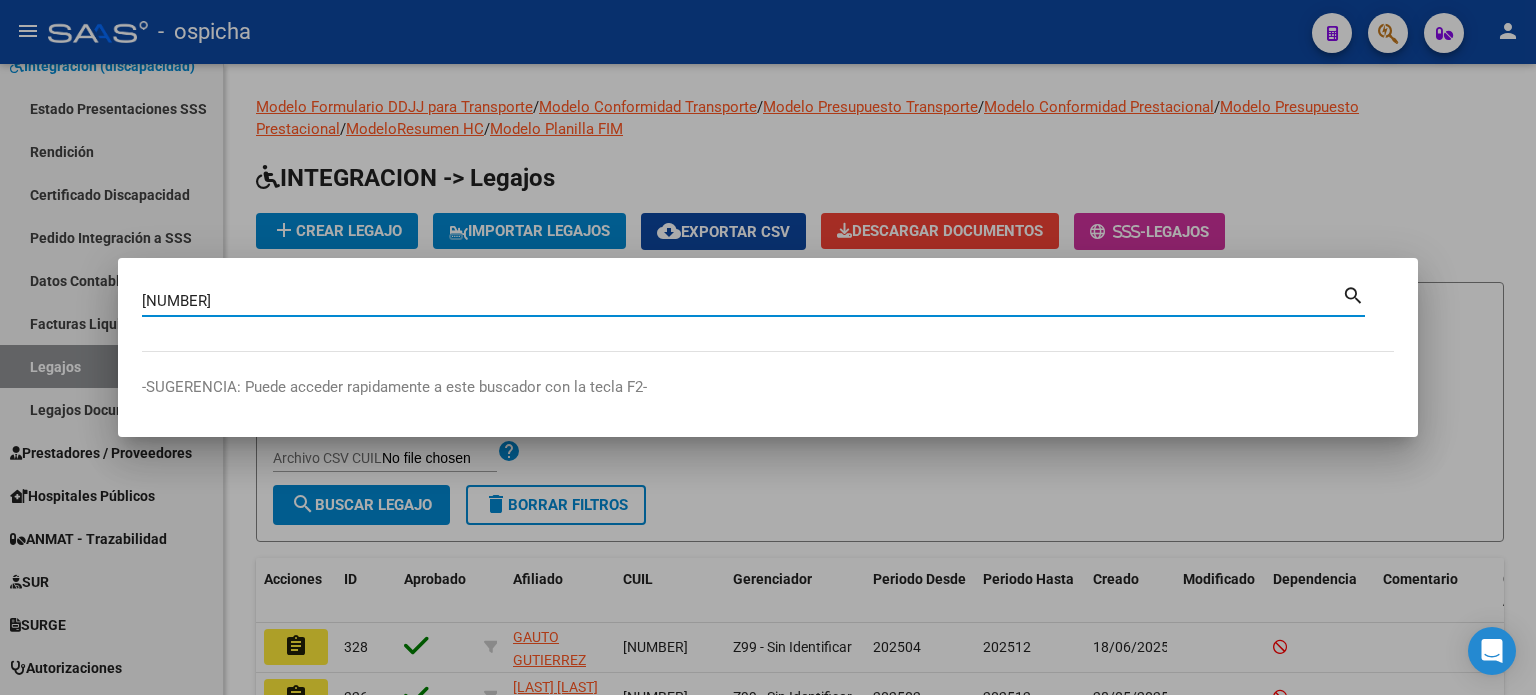 type on "[NUMBER]" 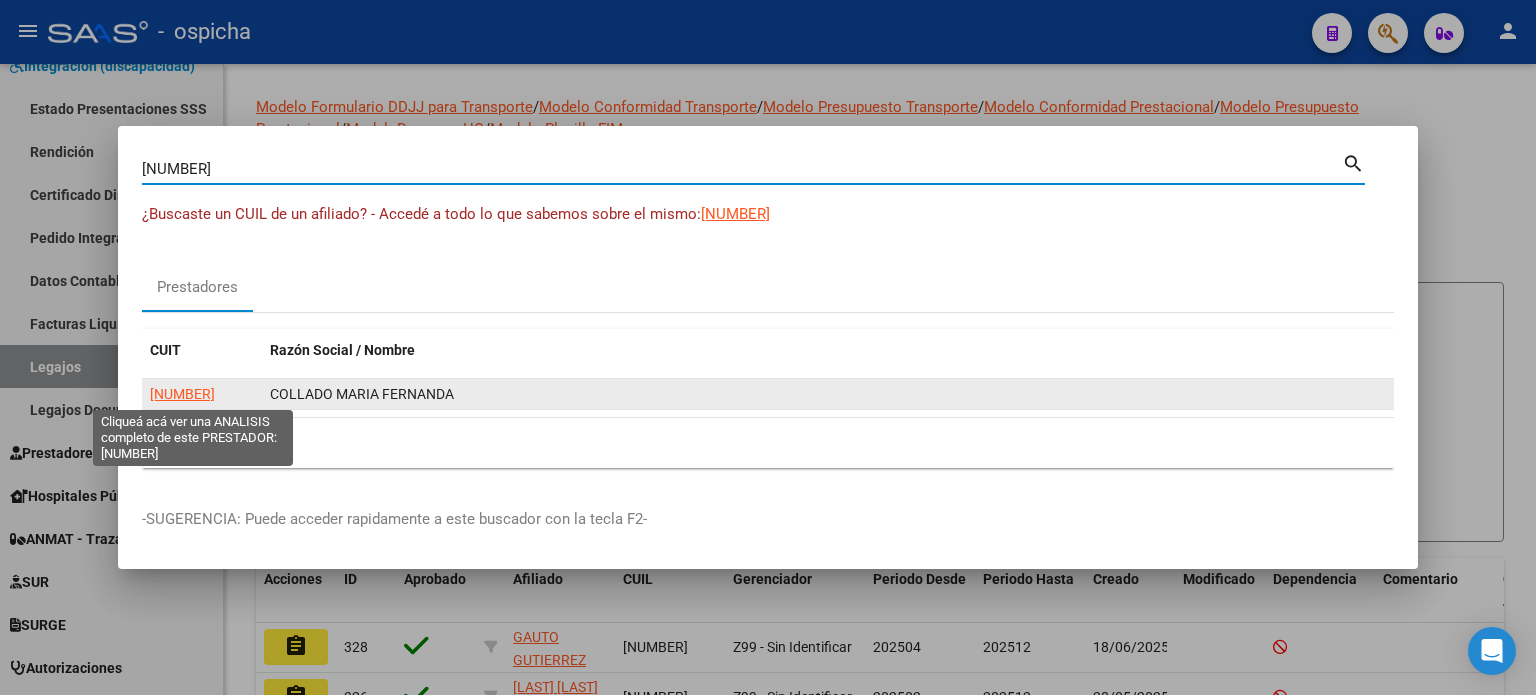 click on "[NUMBER]" 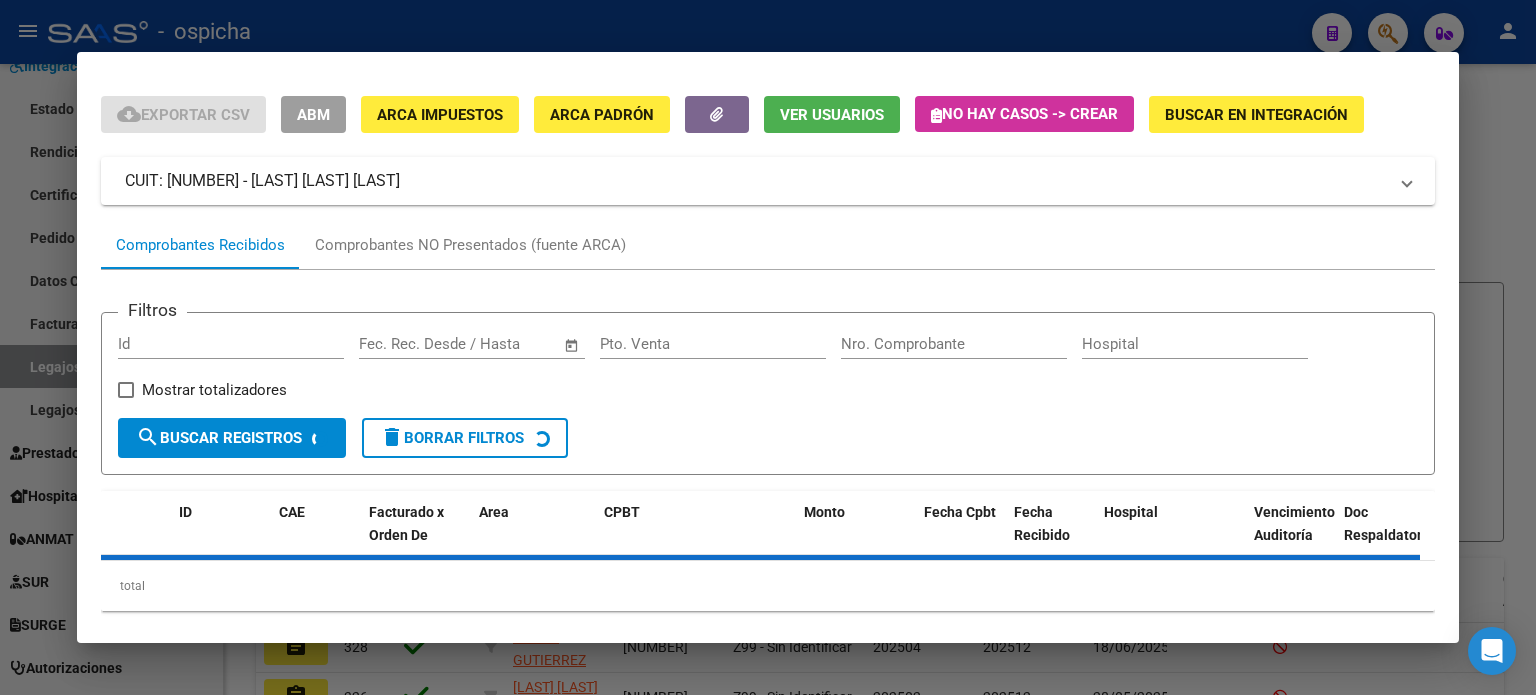 scroll, scrollTop: 80, scrollLeft: 0, axis: vertical 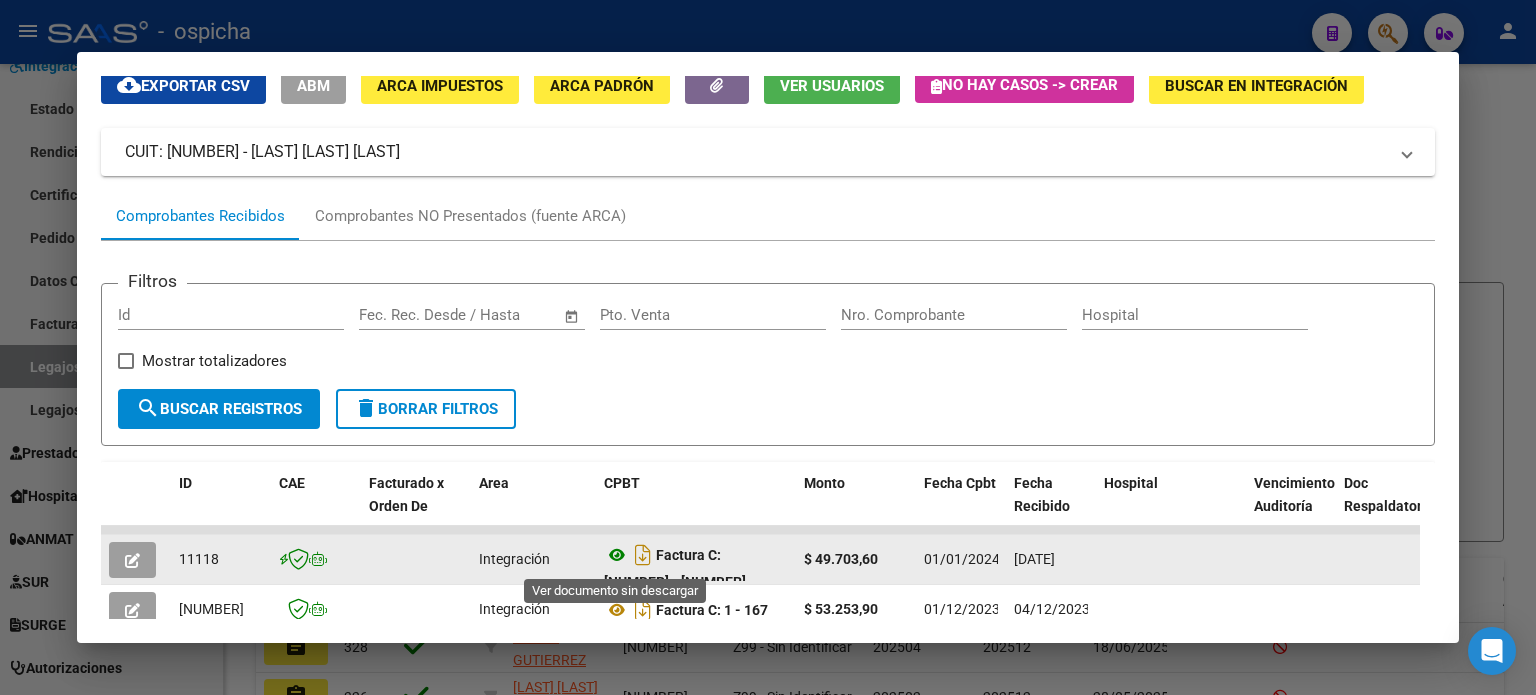 click 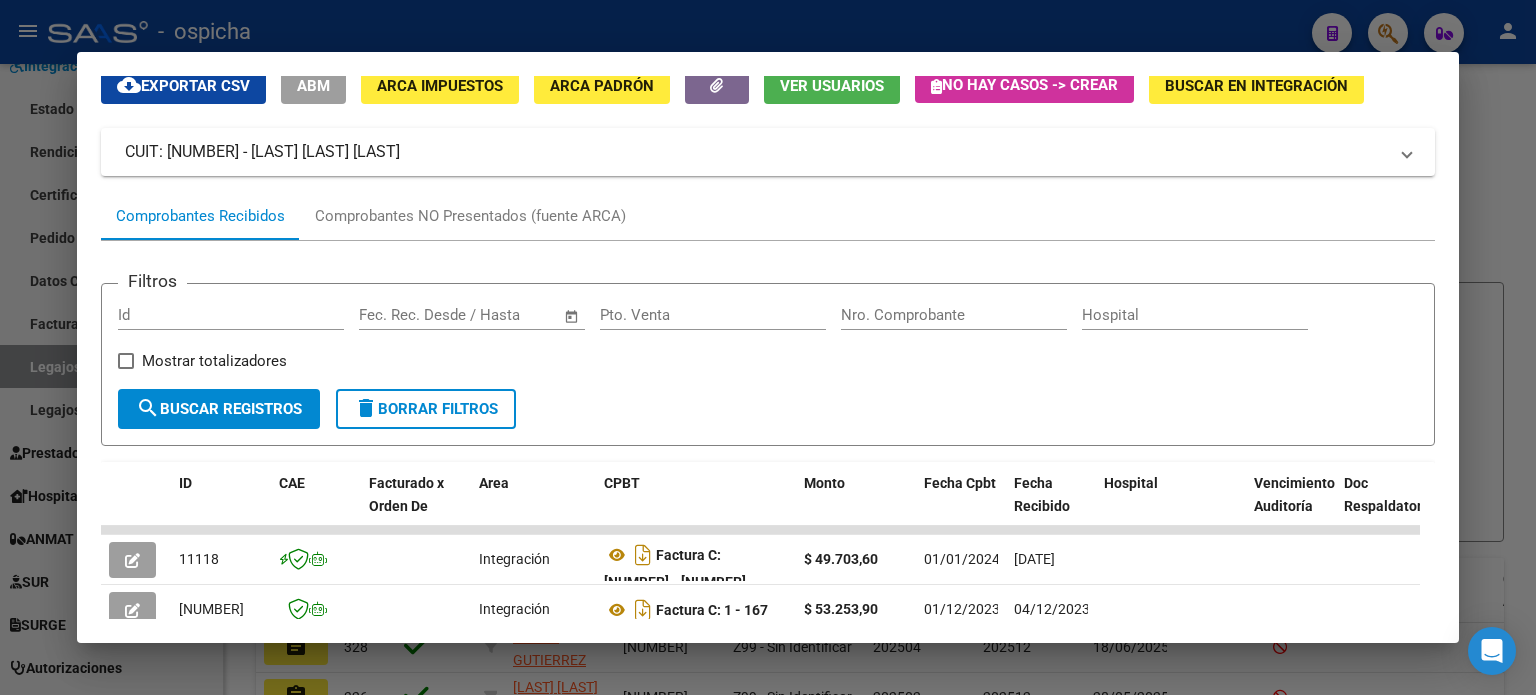 click at bounding box center (768, 347) 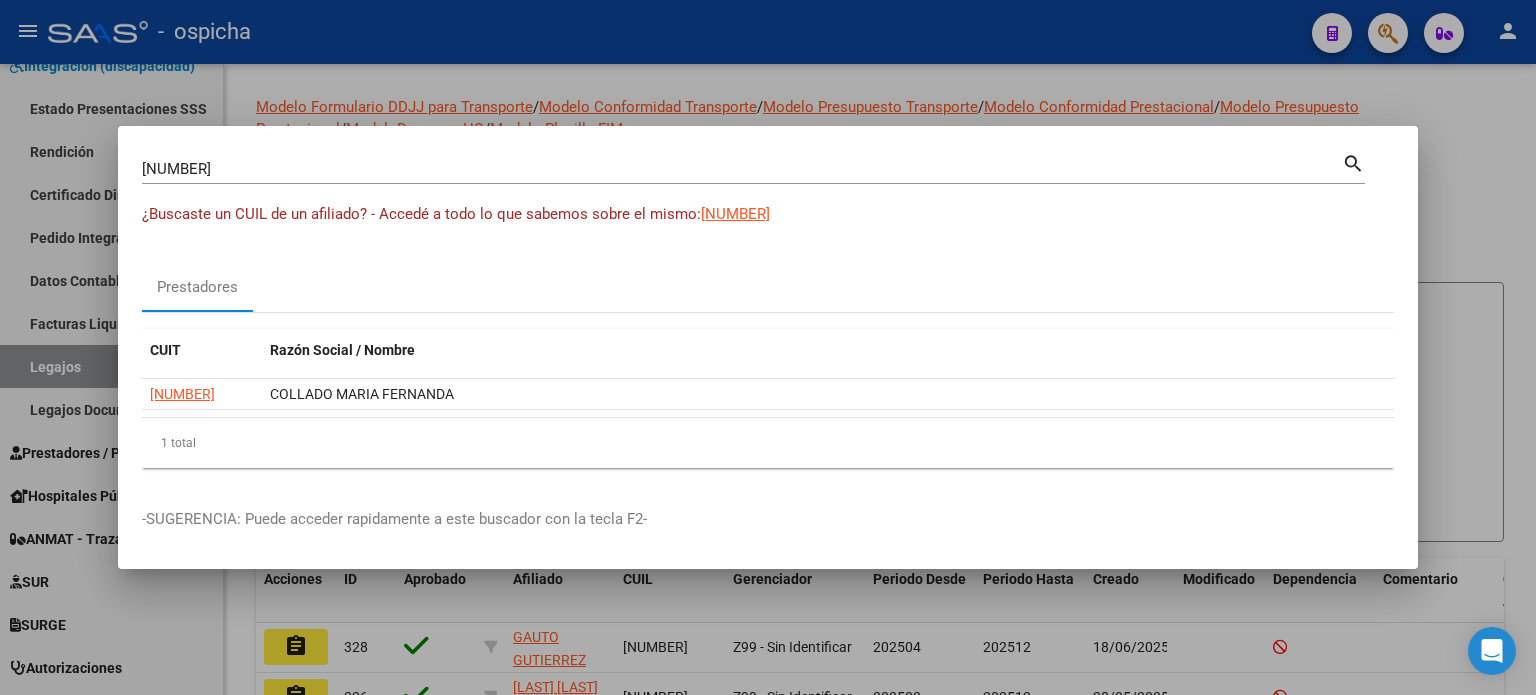 click on "[NUMBER]" at bounding box center [742, 169] 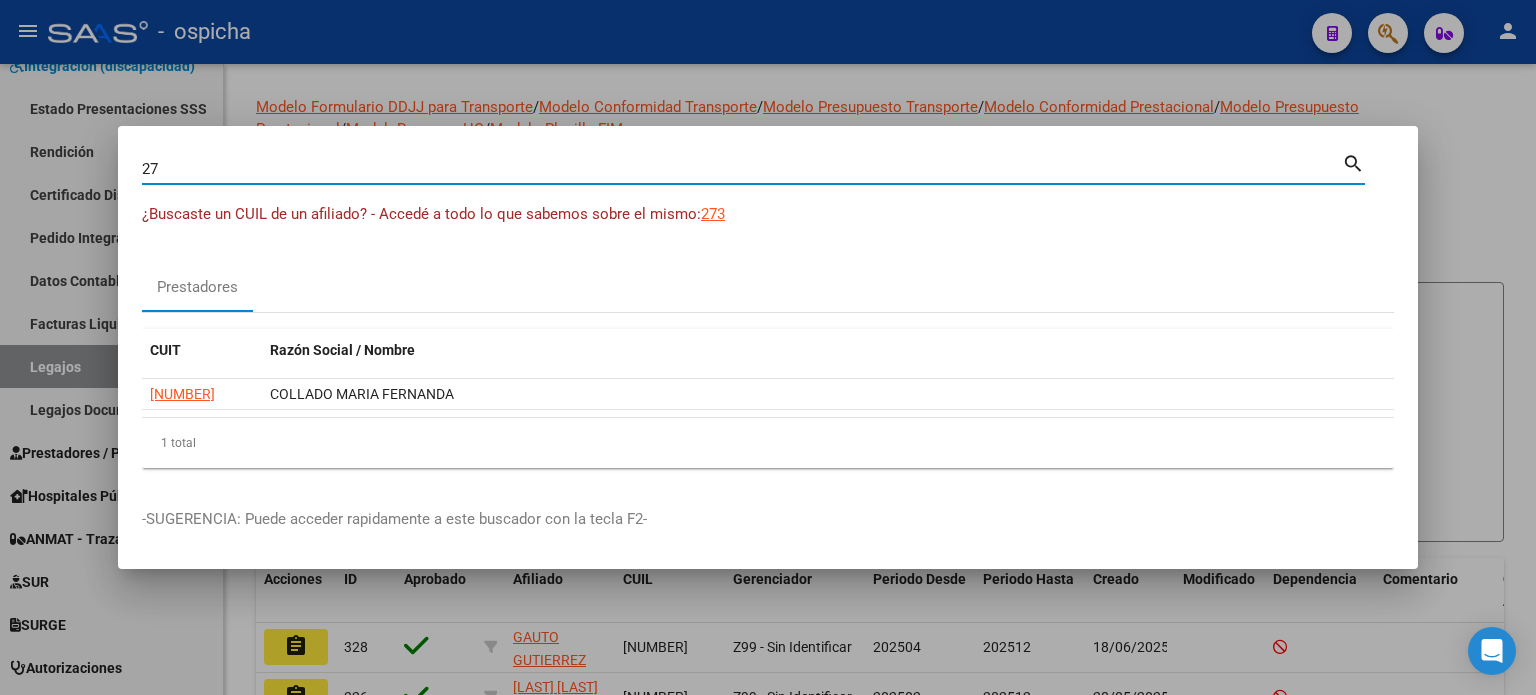 type on "2" 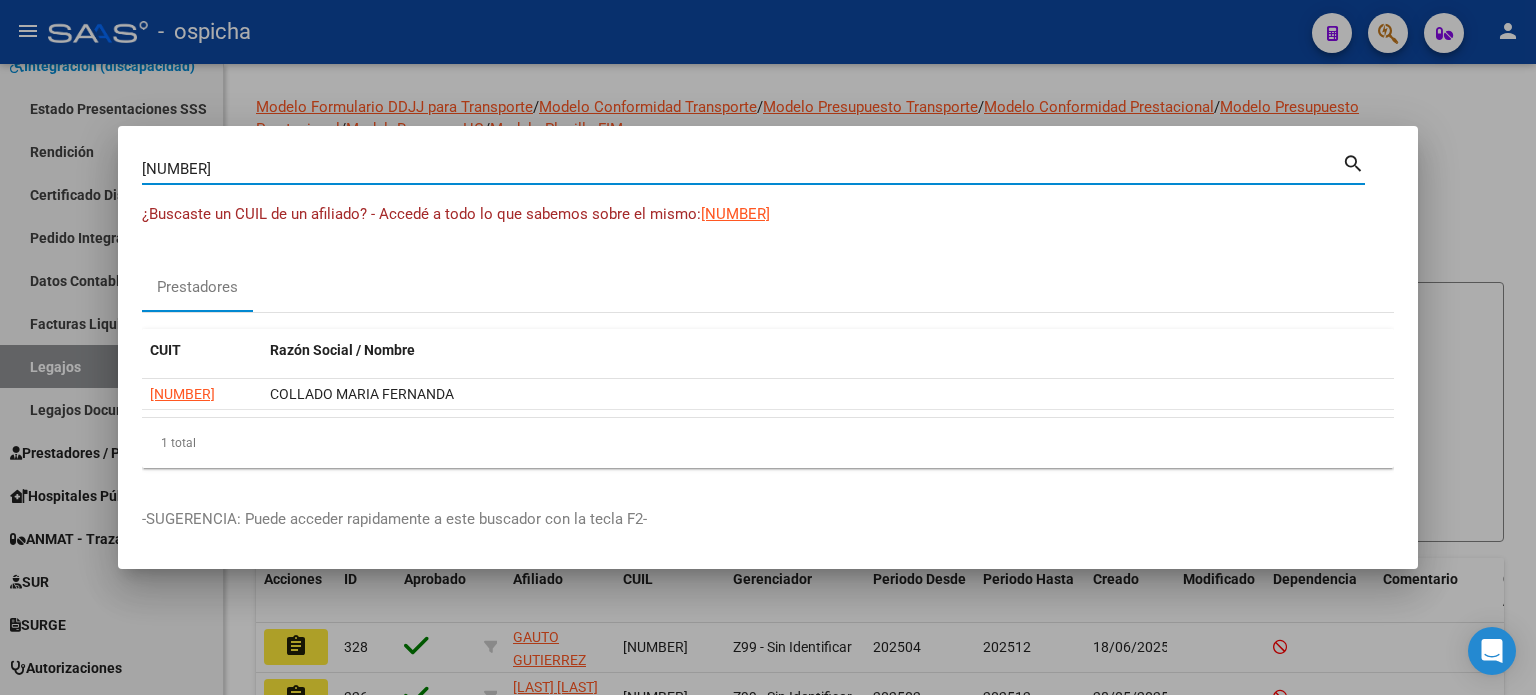 type on "[NUMBER]" 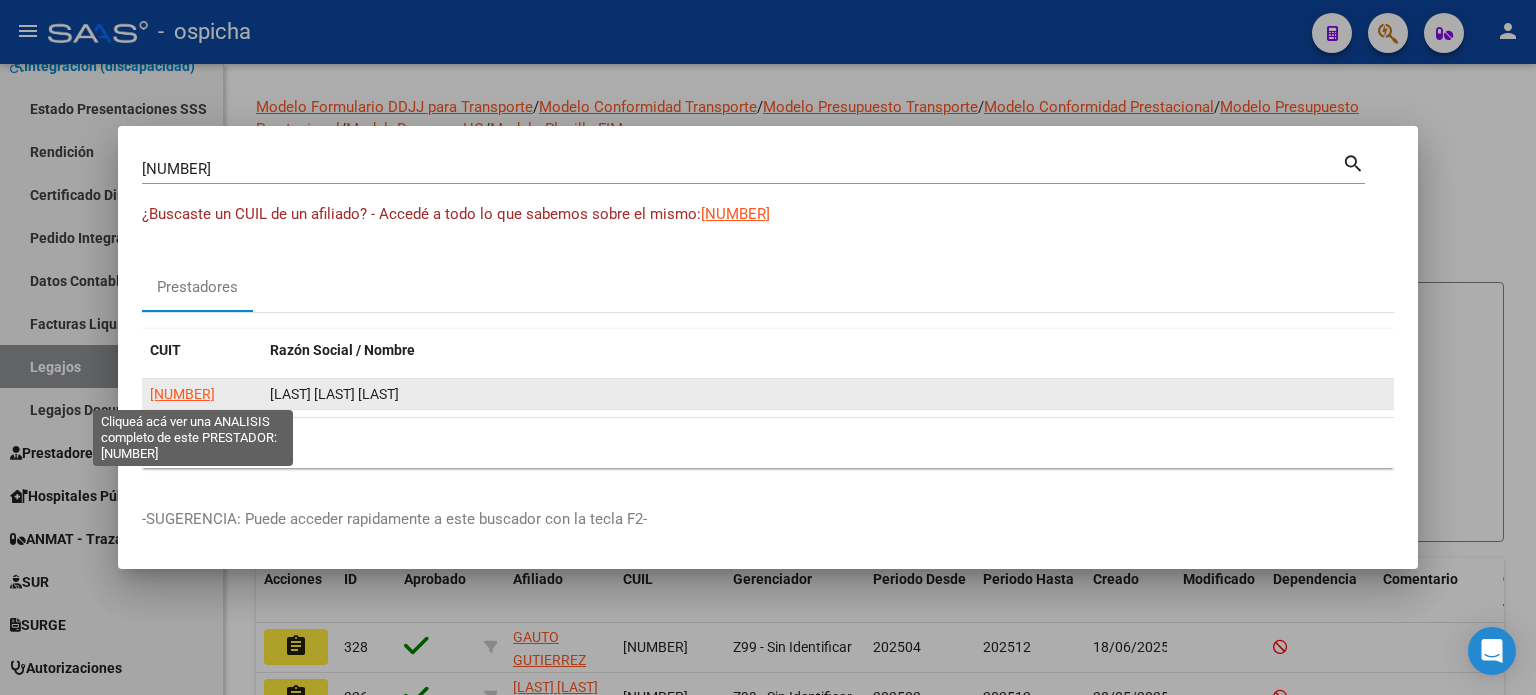 click on "[NUMBER]" 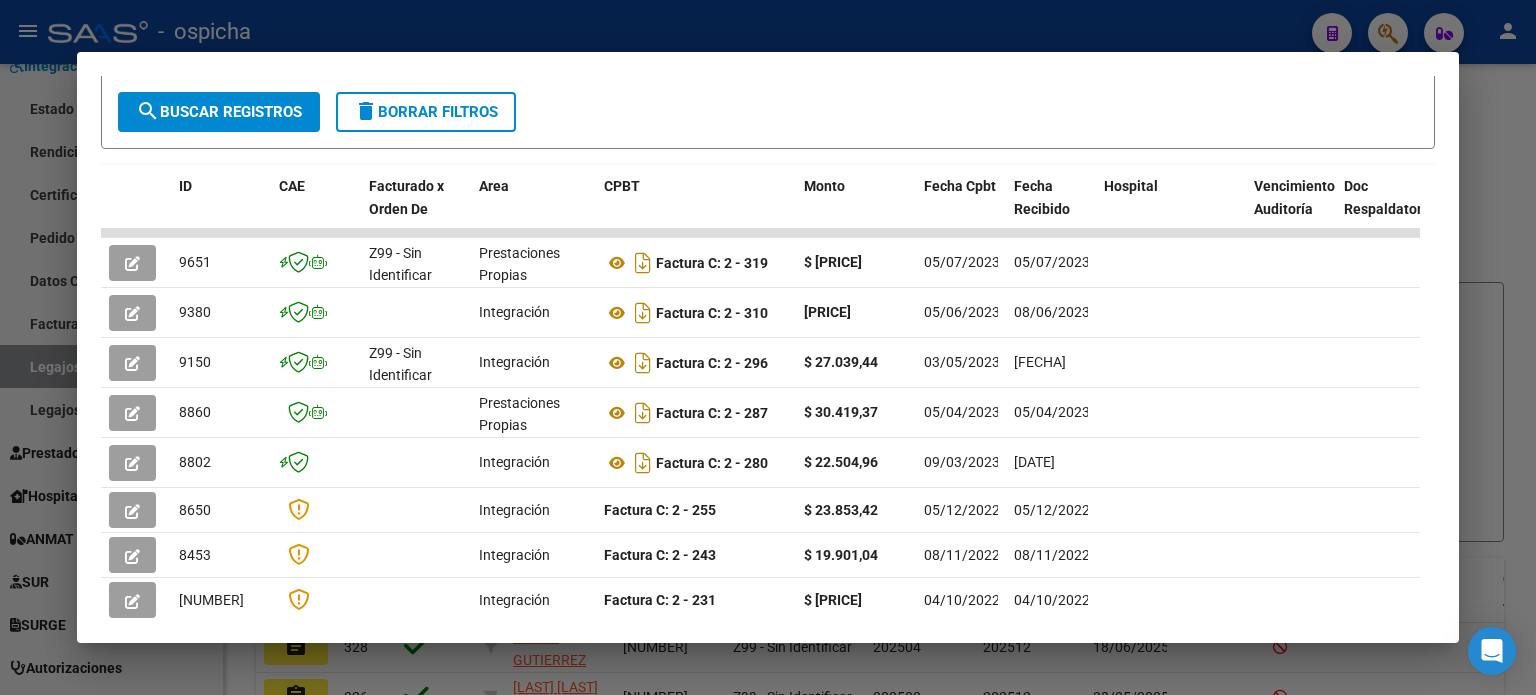 scroll, scrollTop: 380, scrollLeft: 0, axis: vertical 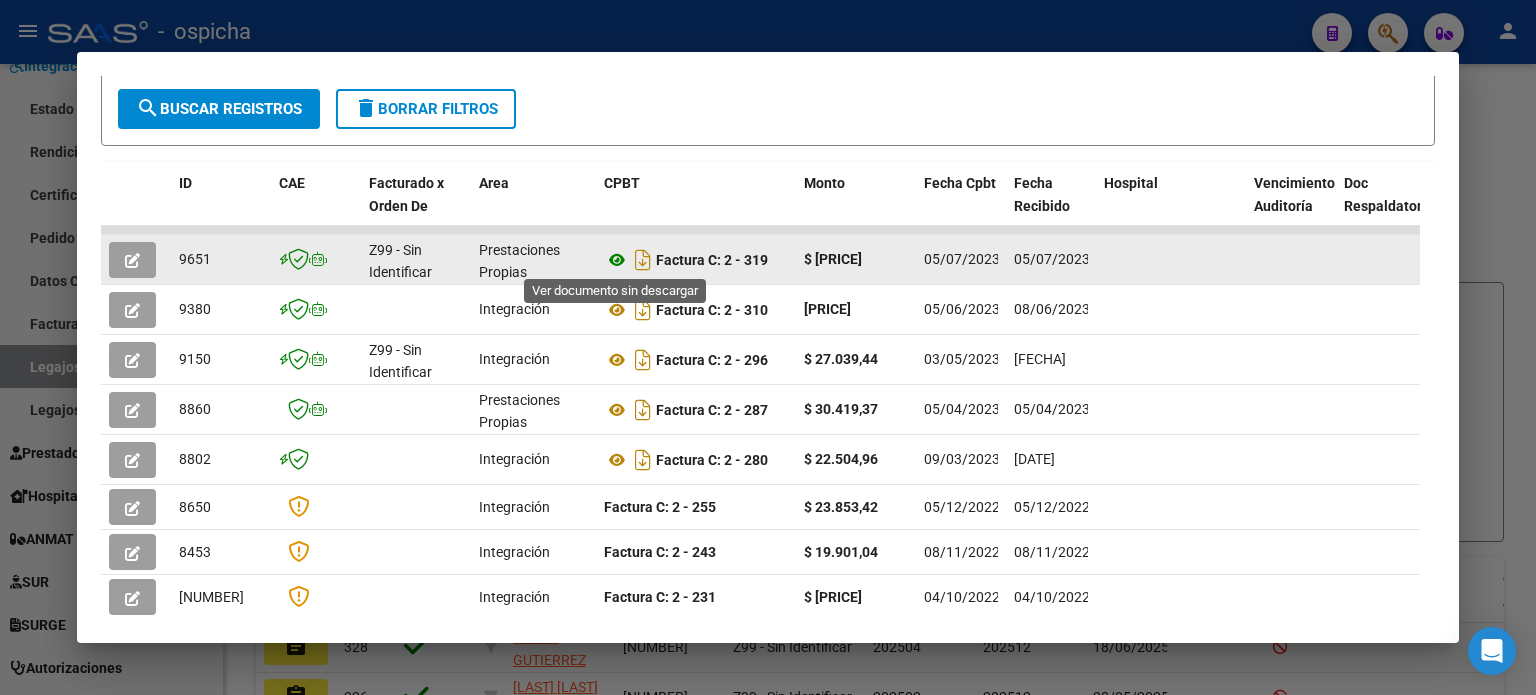 click 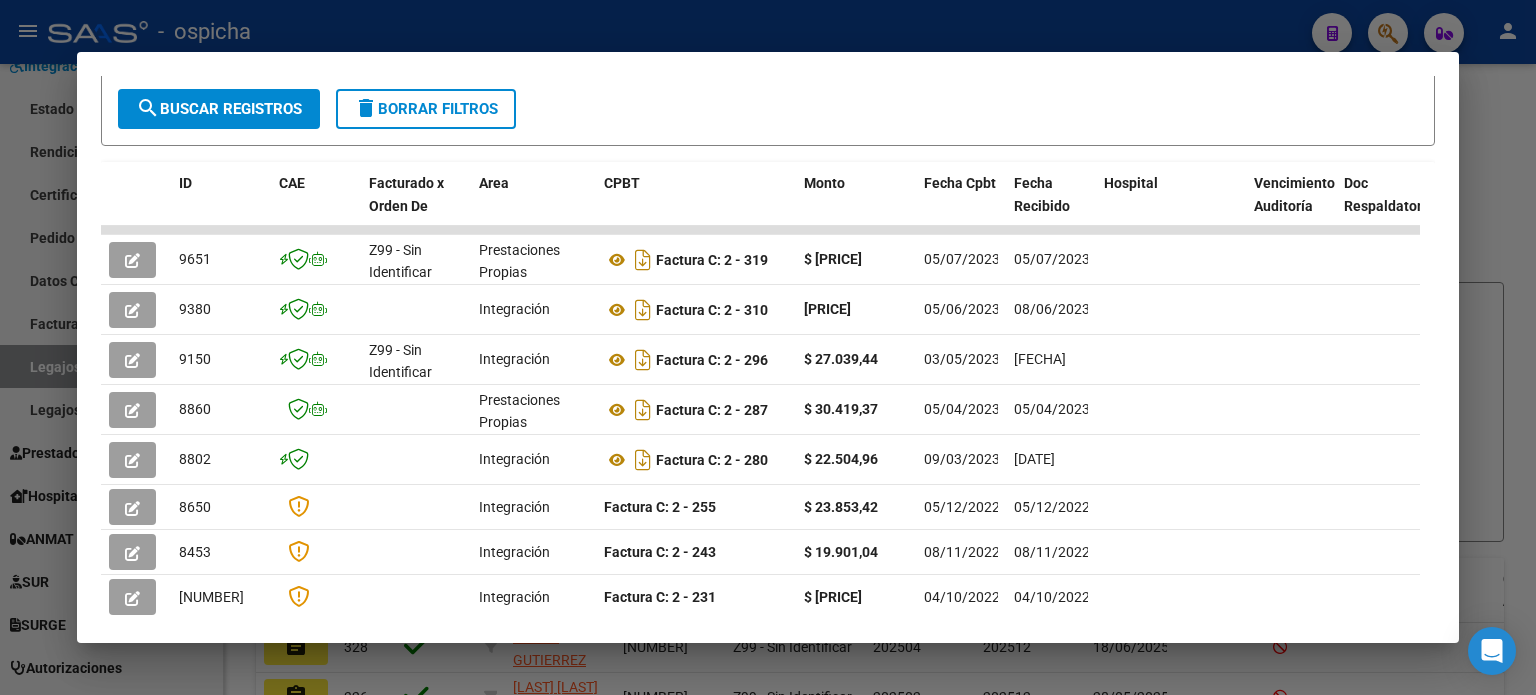 click at bounding box center [768, 347] 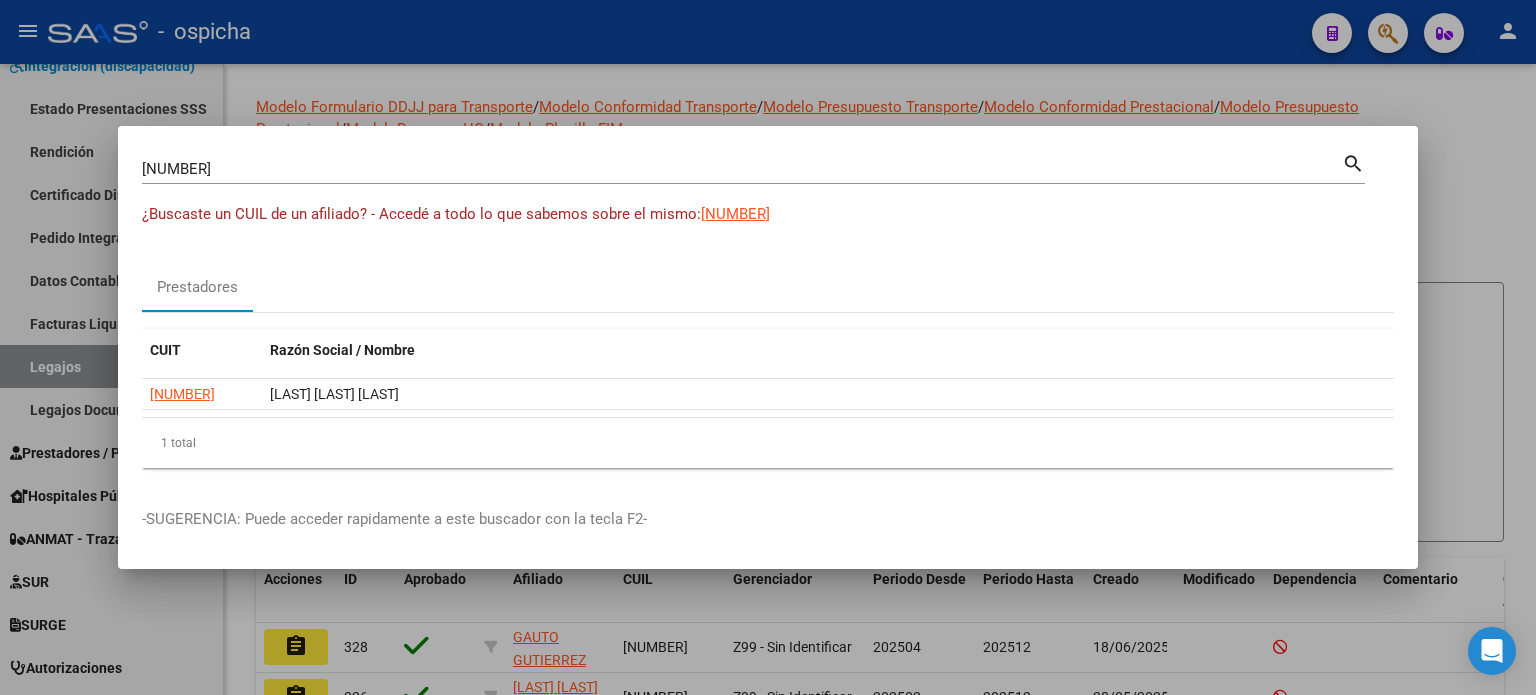 click at bounding box center [768, 347] 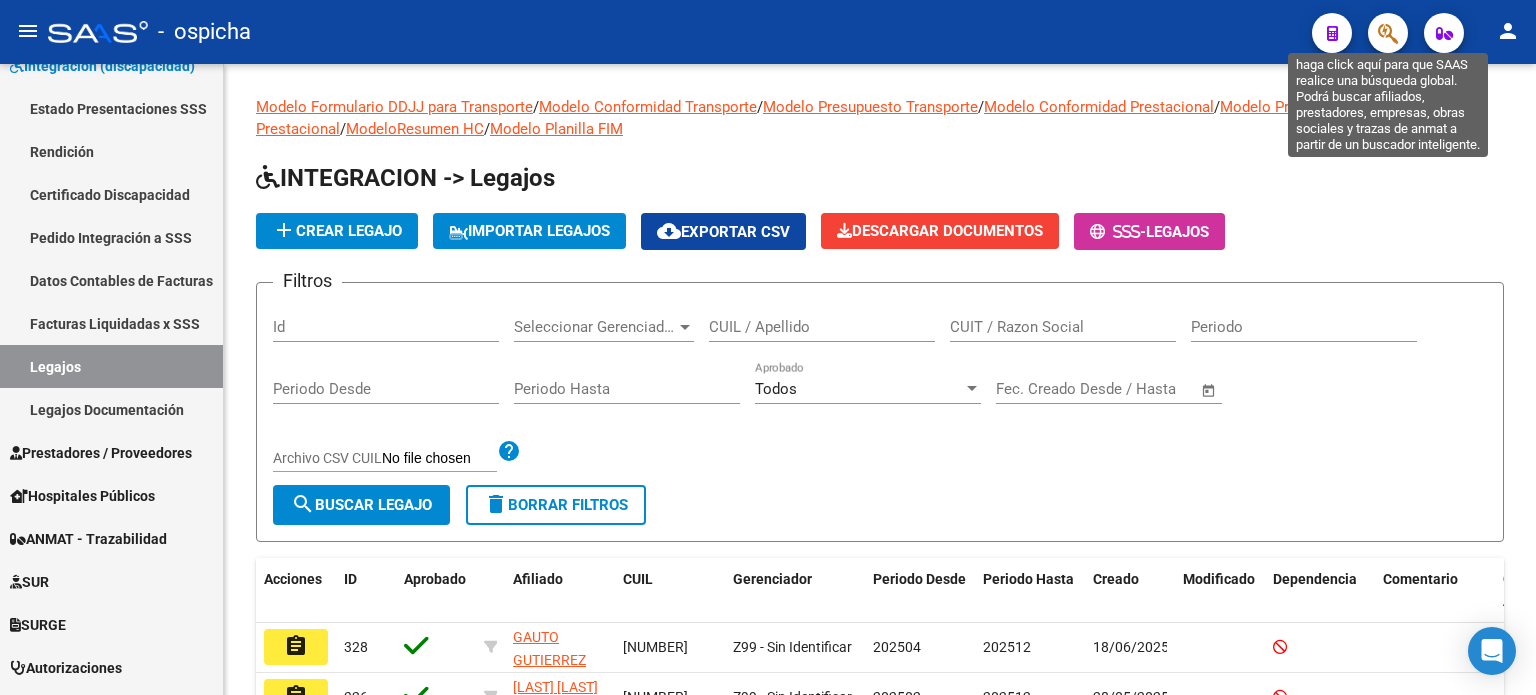 click 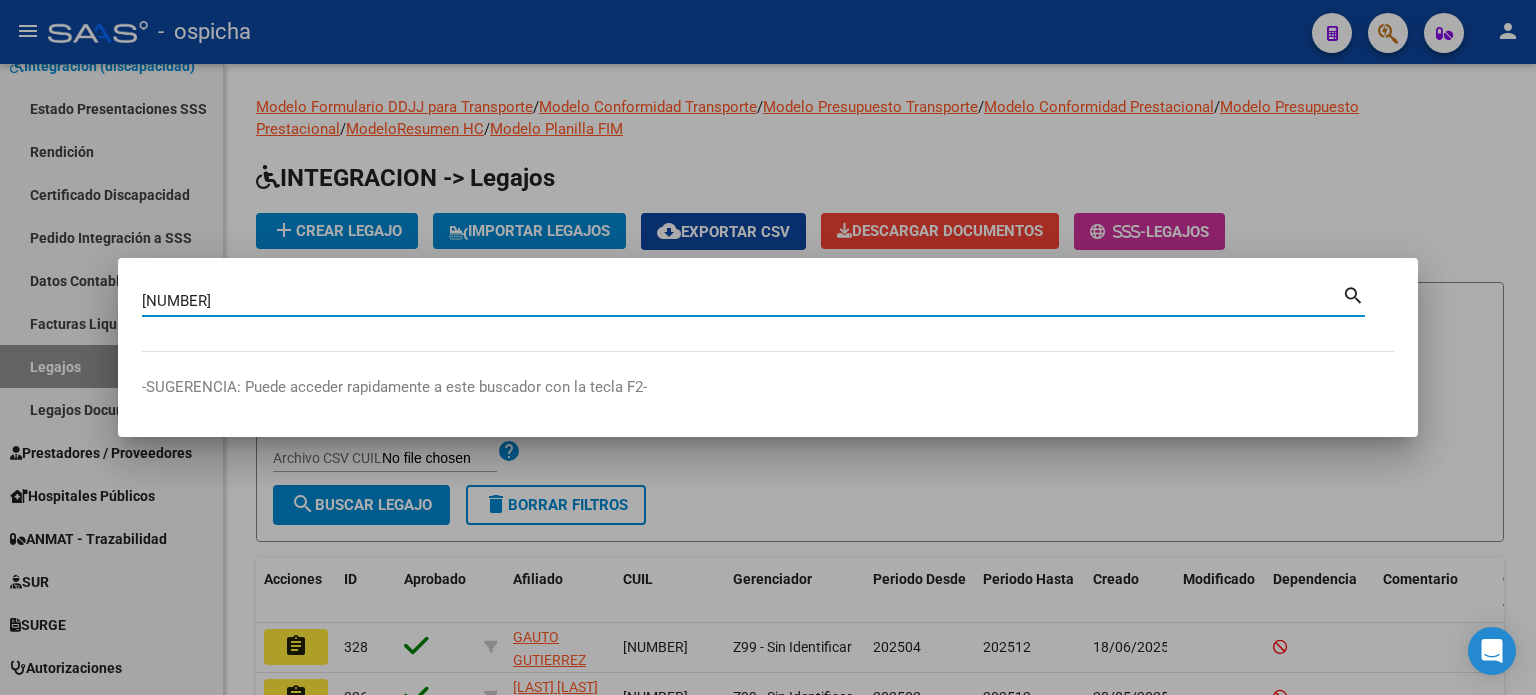 type on "[NUMBER]" 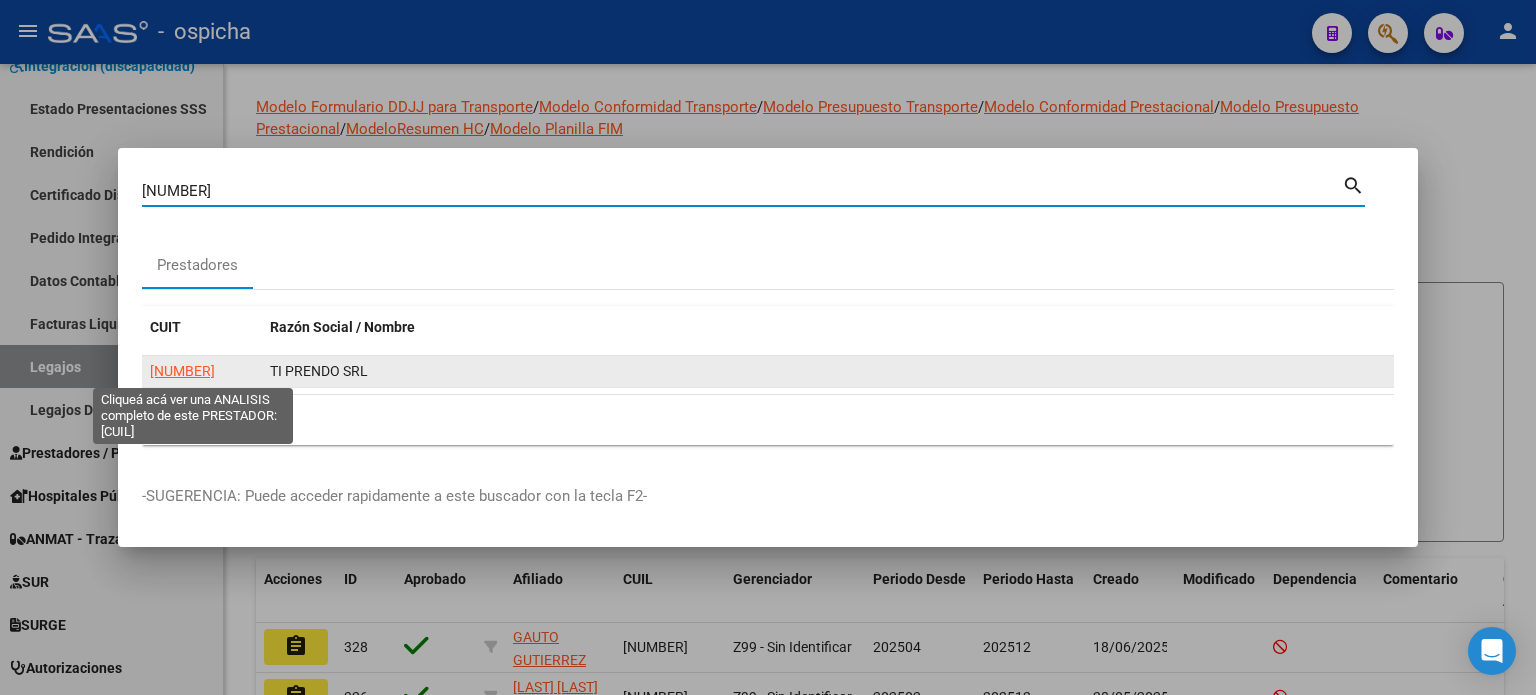 click on "[NUMBER]" 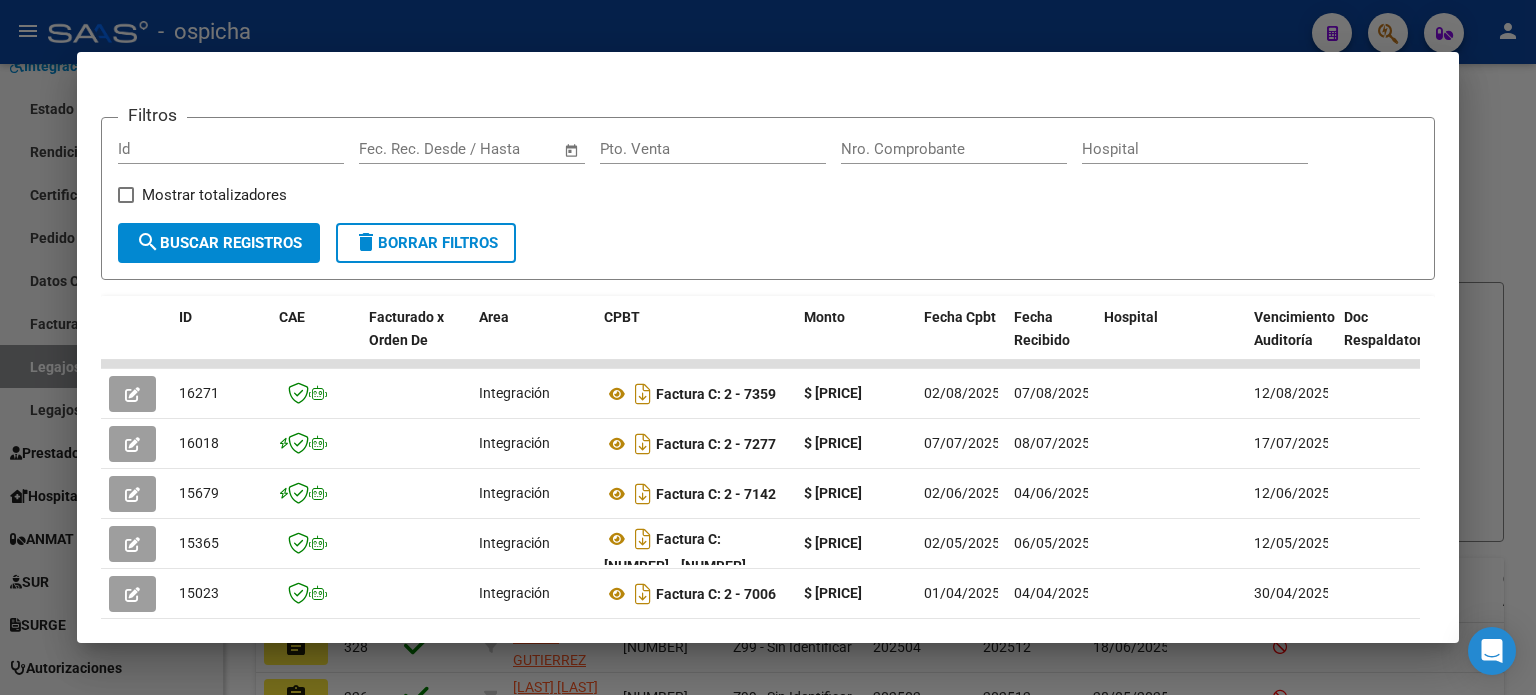 scroll, scrollTop: 280, scrollLeft: 0, axis: vertical 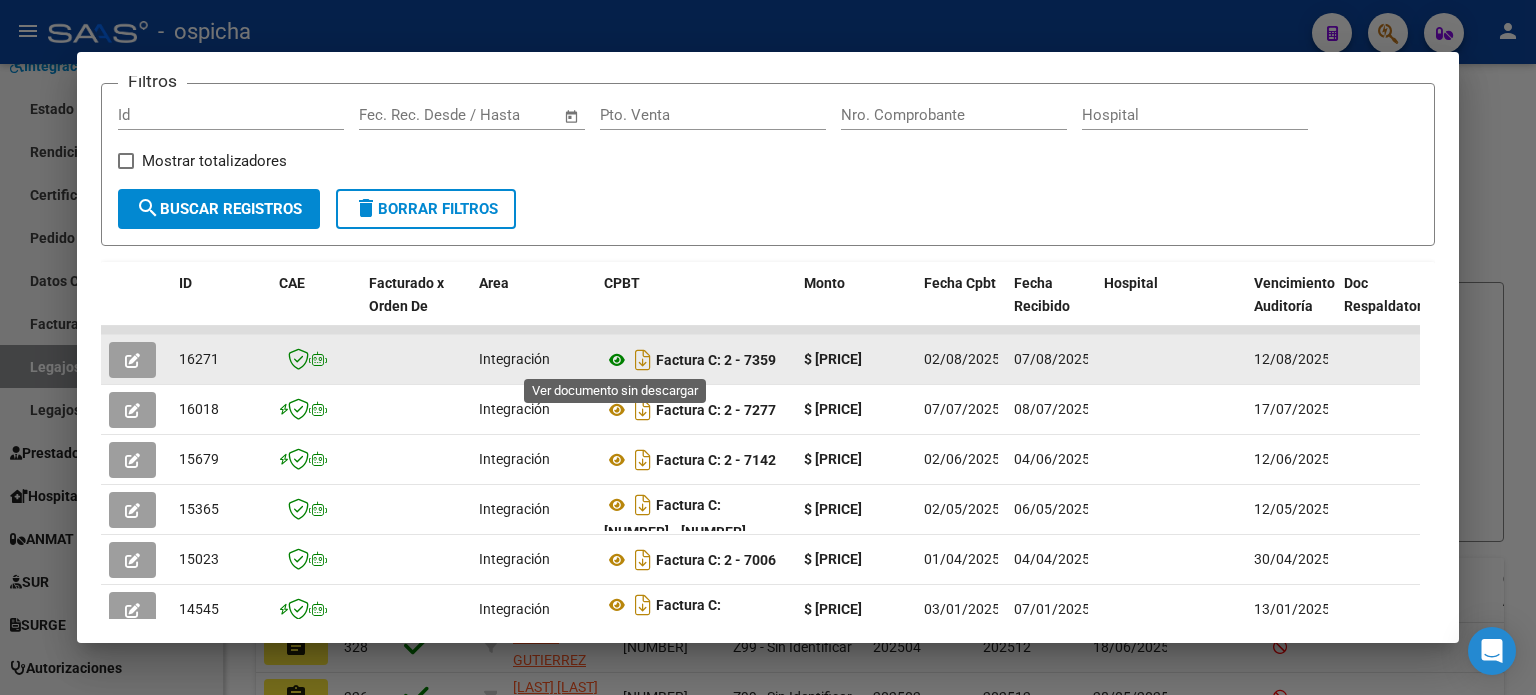 click 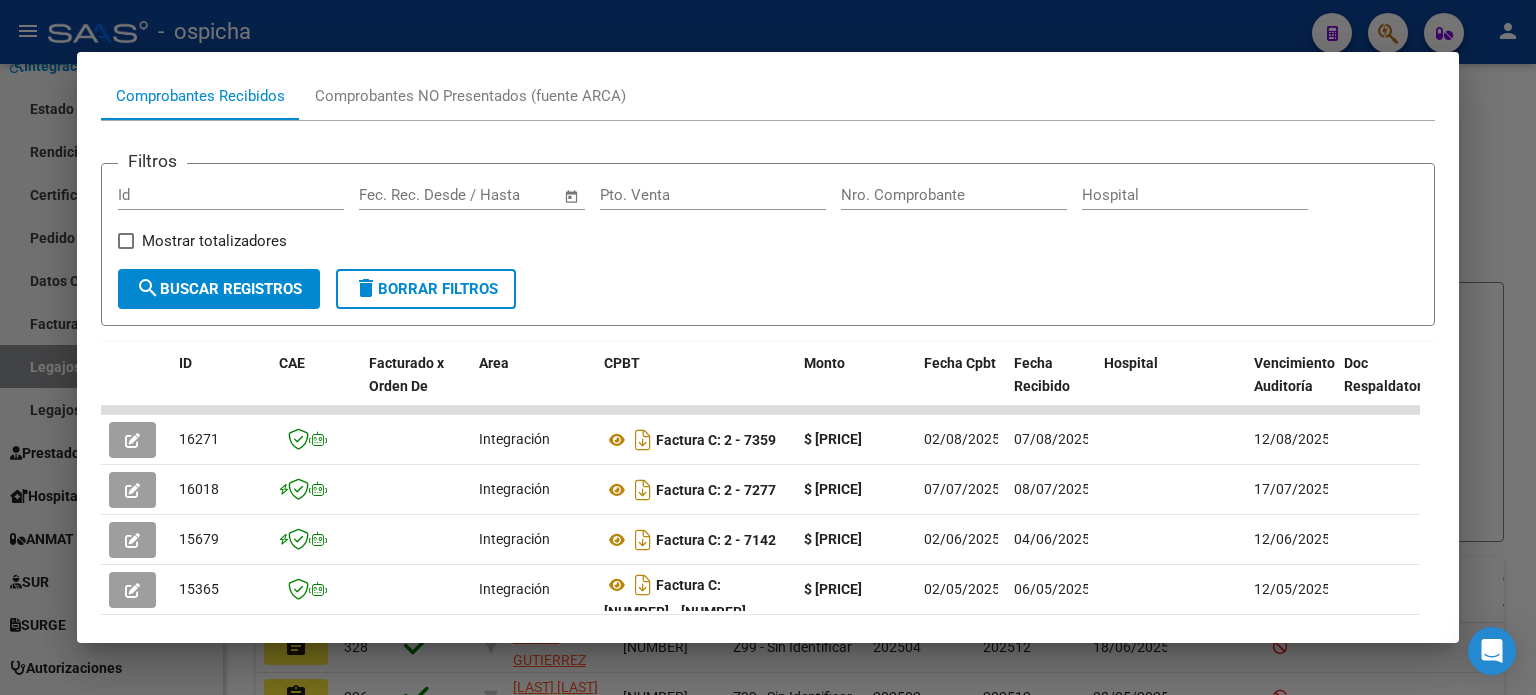 scroll, scrollTop: 0, scrollLeft: 0, axis: both 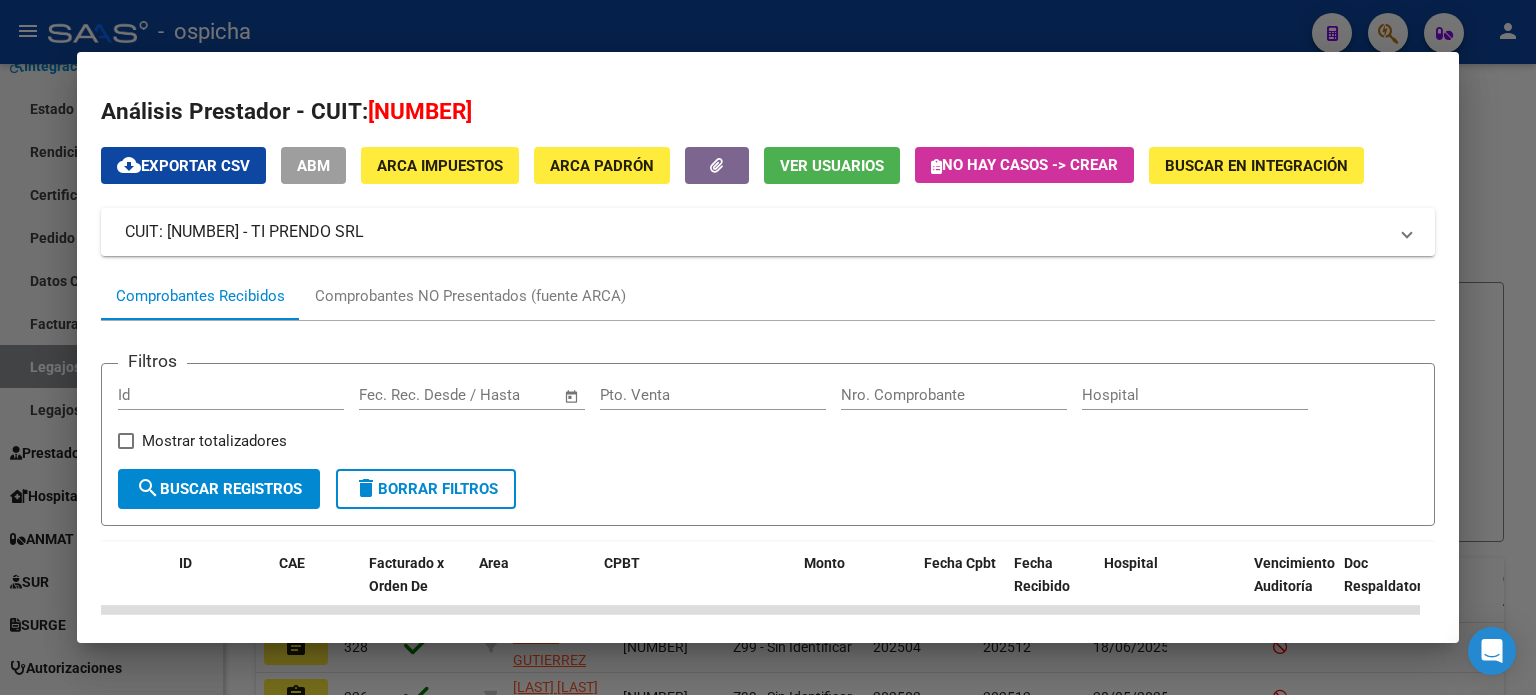 click at bounding box center (768, 347) 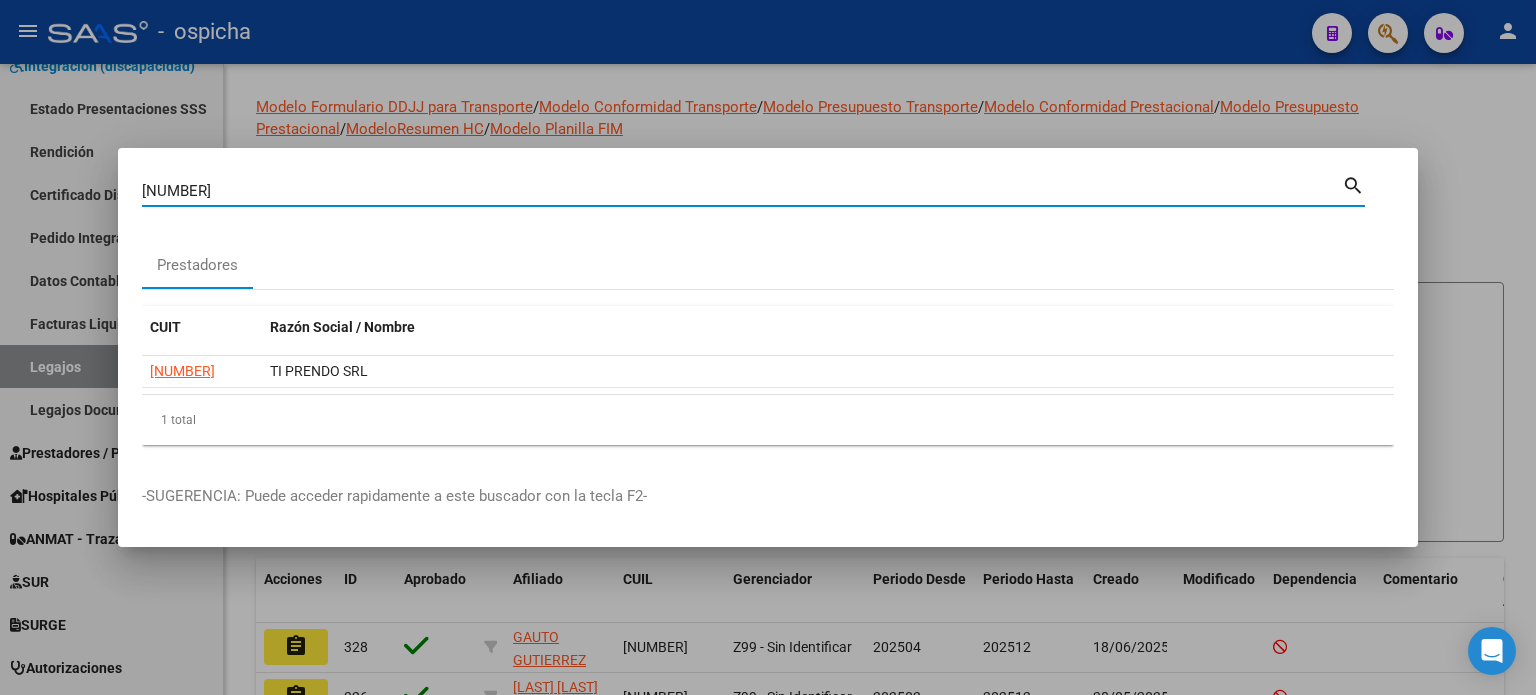 click on "[NUMBER]" at bounding box center (742, 191) 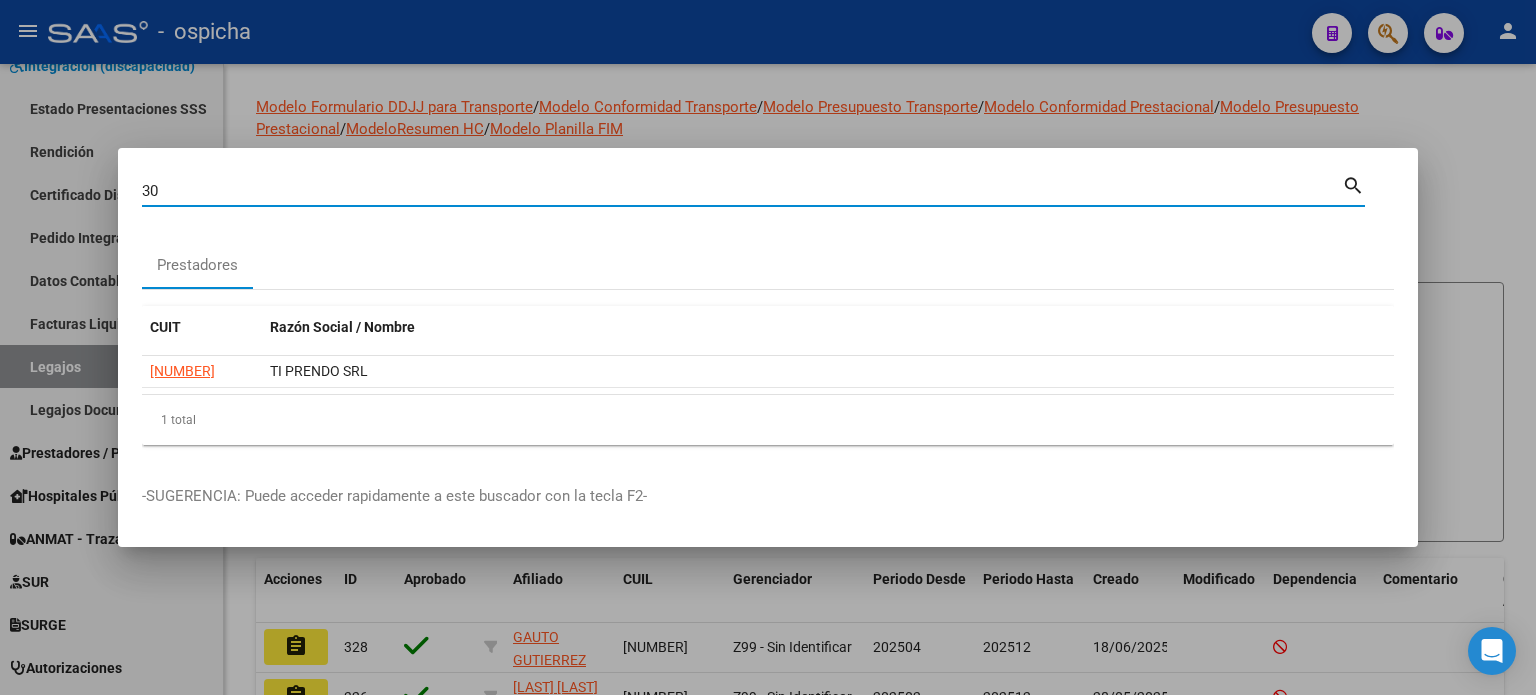 type on "3" 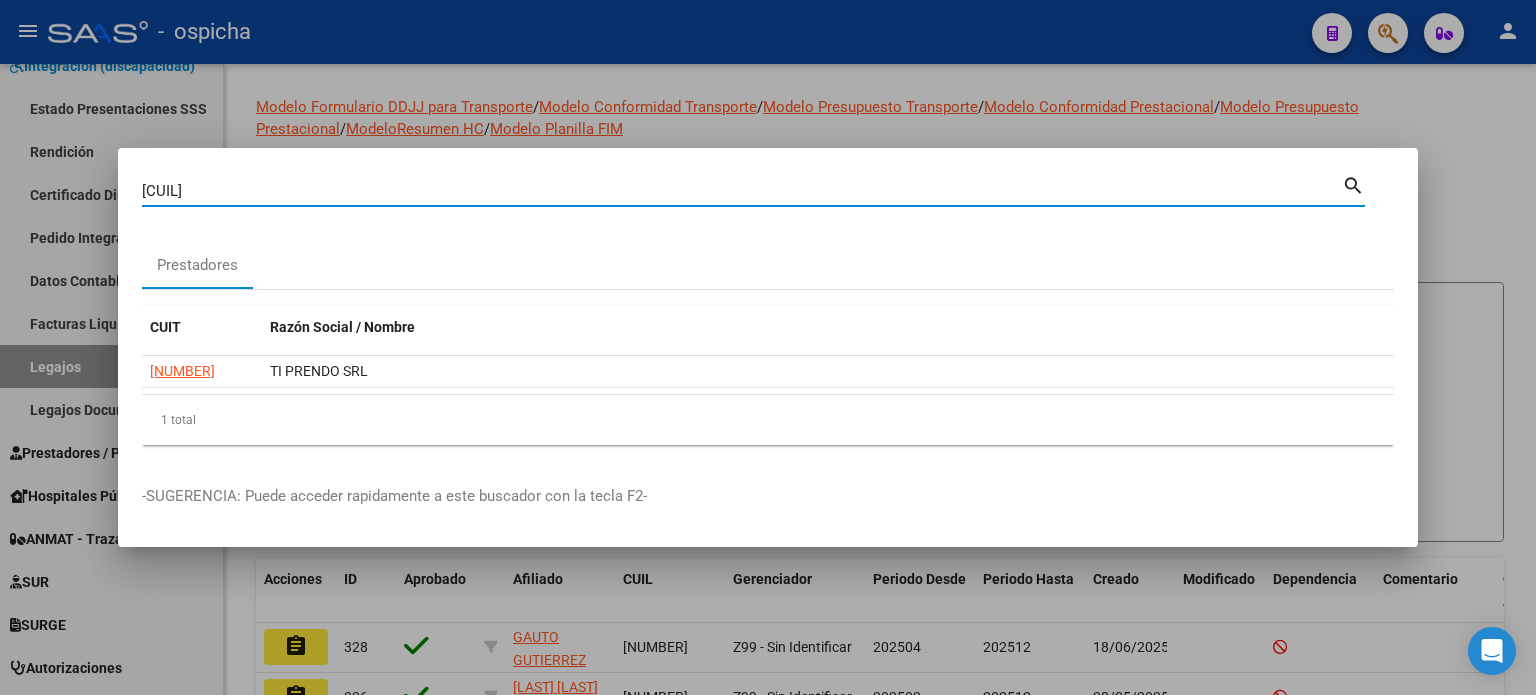 type on "[CUIL]" 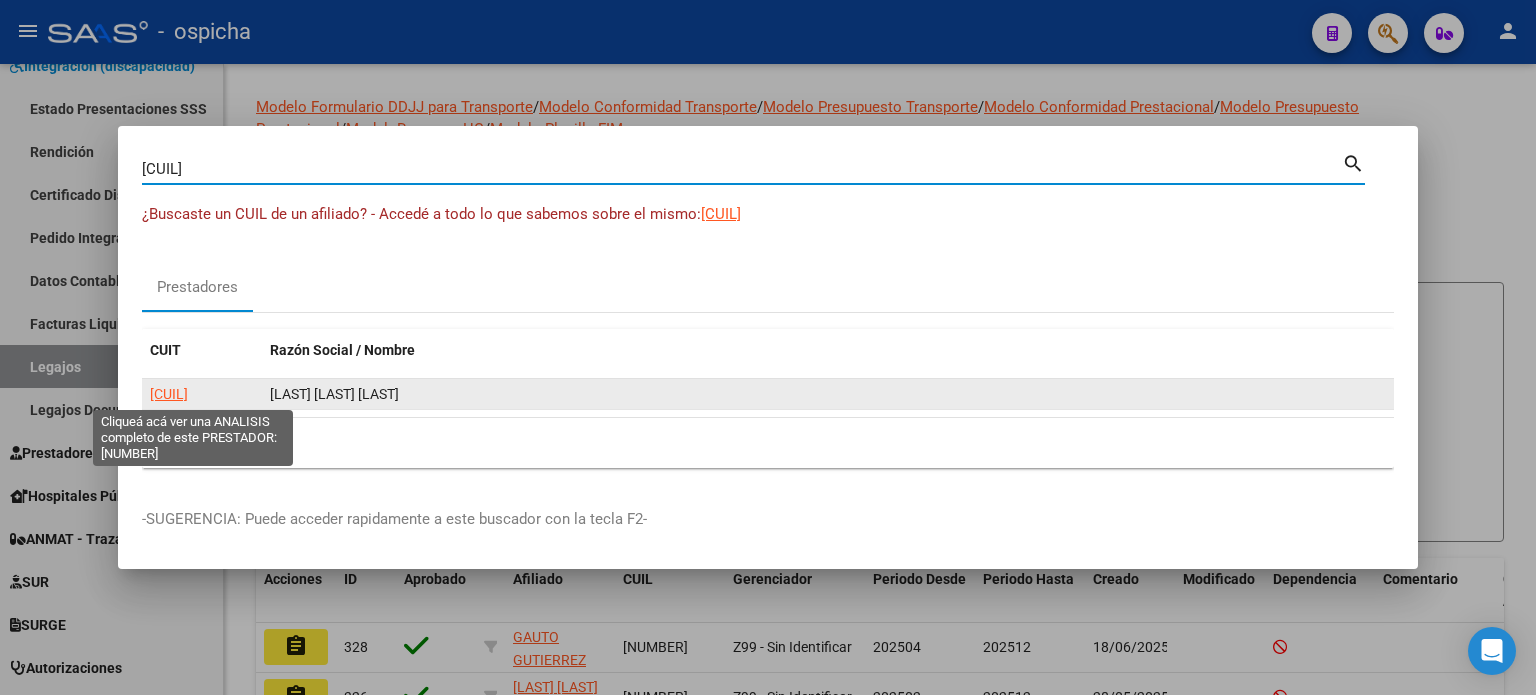 click on "[CUIL]" 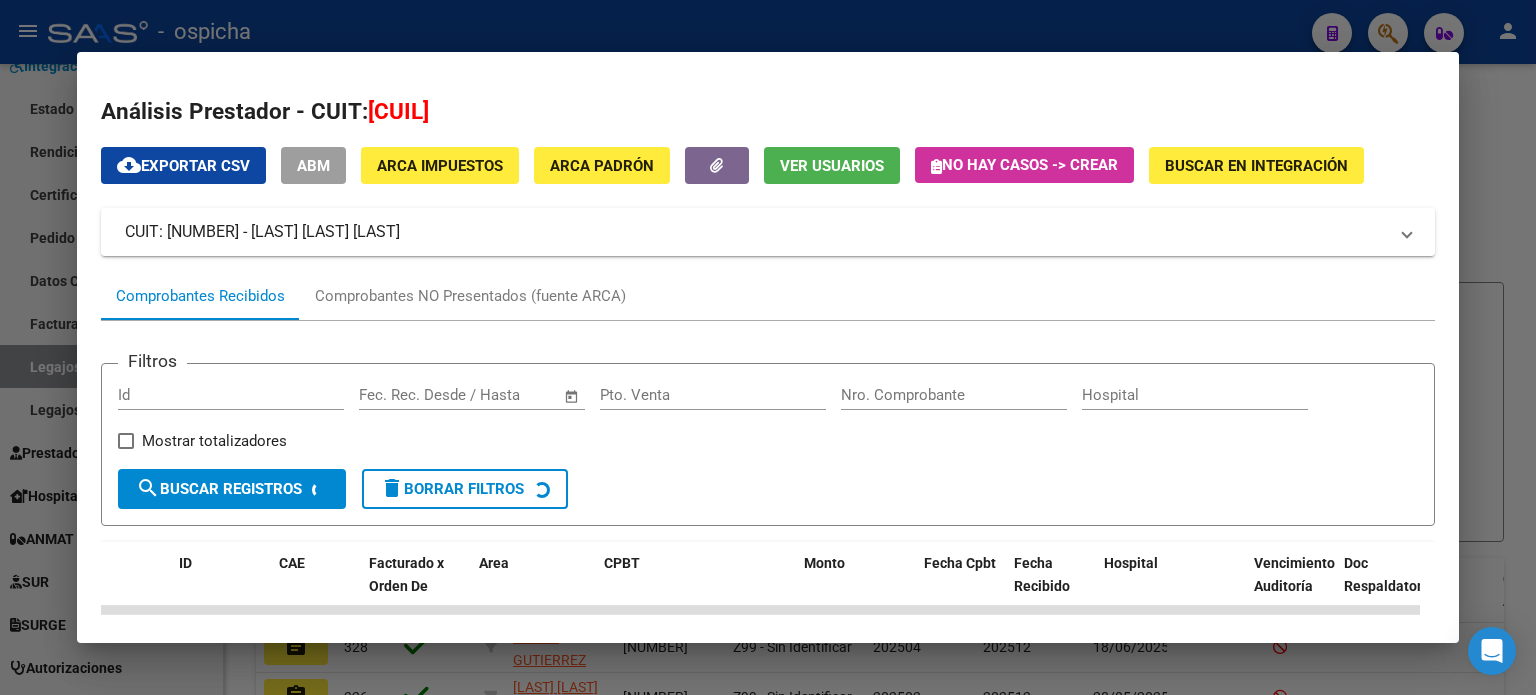scroll, scrollTop: 300, scrollLeft: 0, axis: vertical 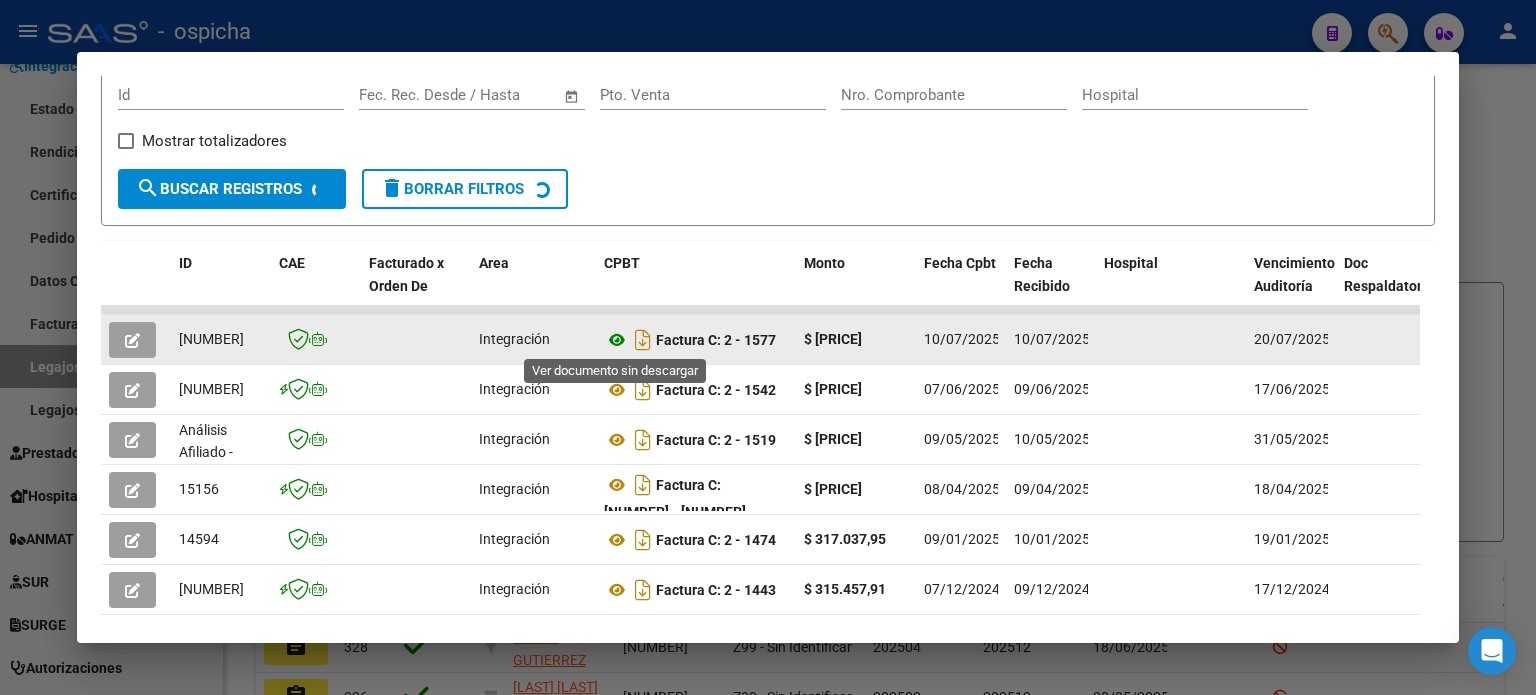 click 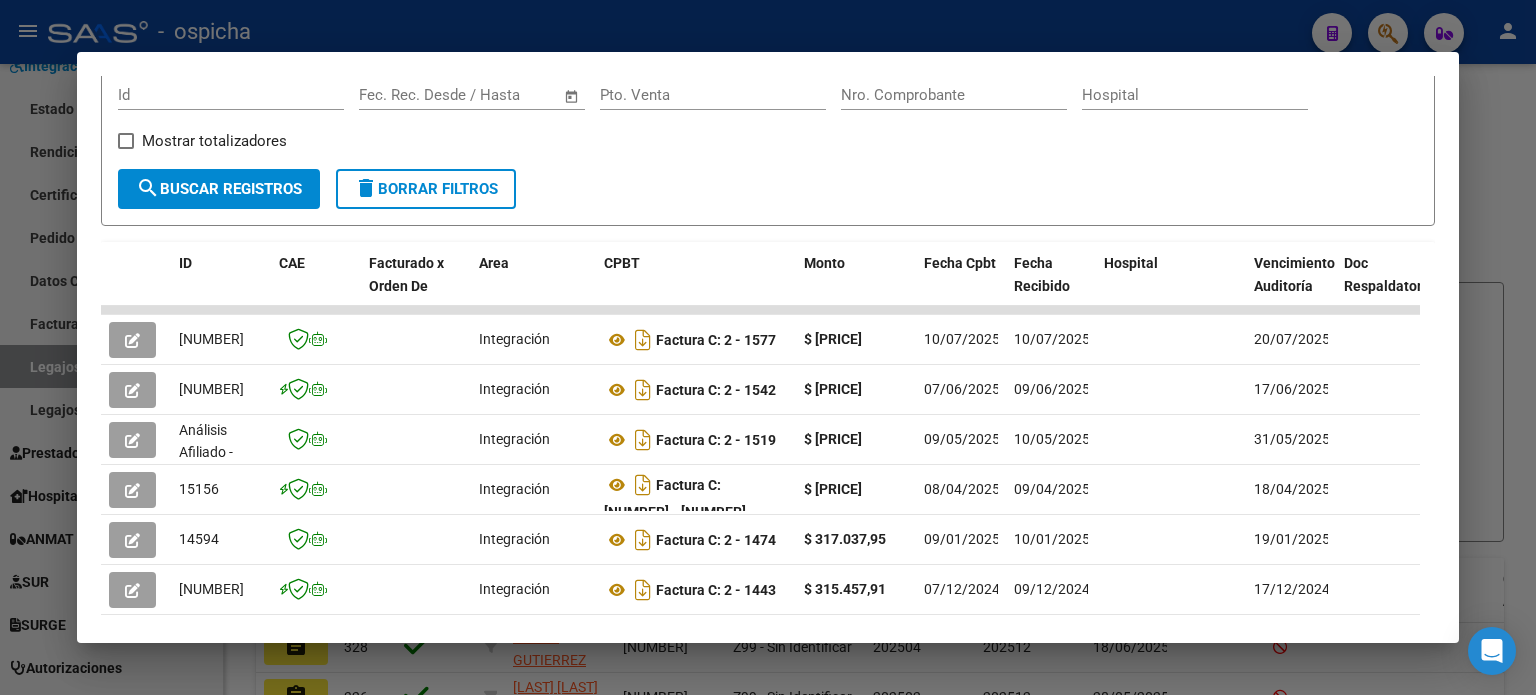 click at bounding box center (768, 347) 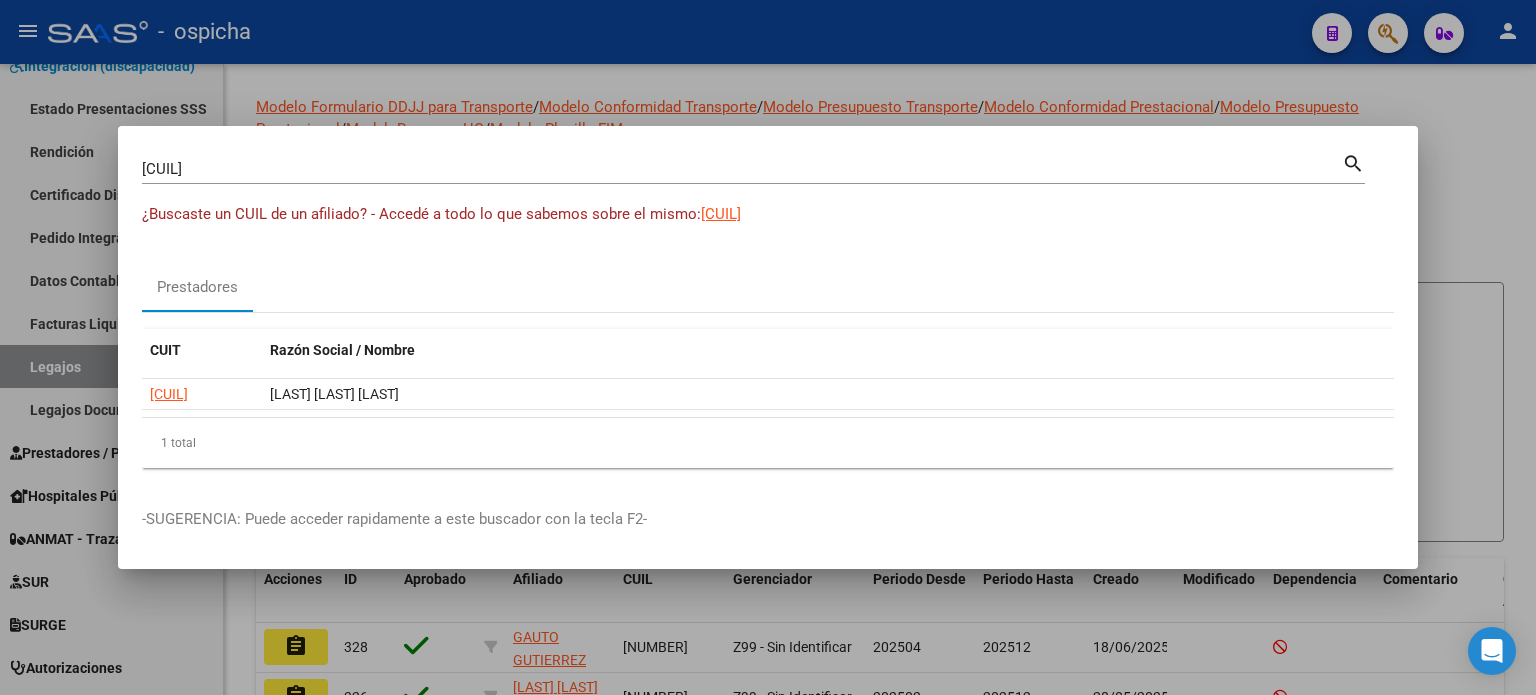 click at bounding box center (768, 347) 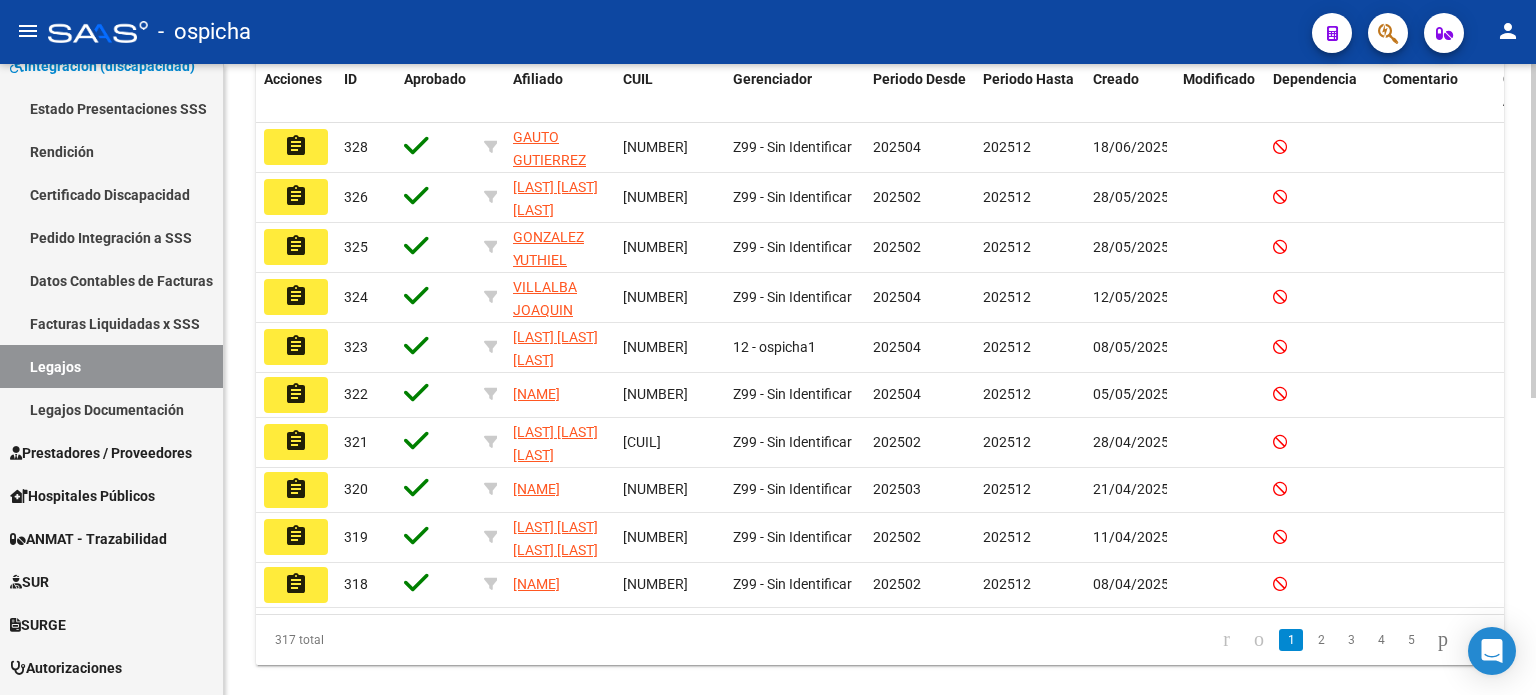 scroll, scrollTop: 0, scrollLeft: 0, axis: both 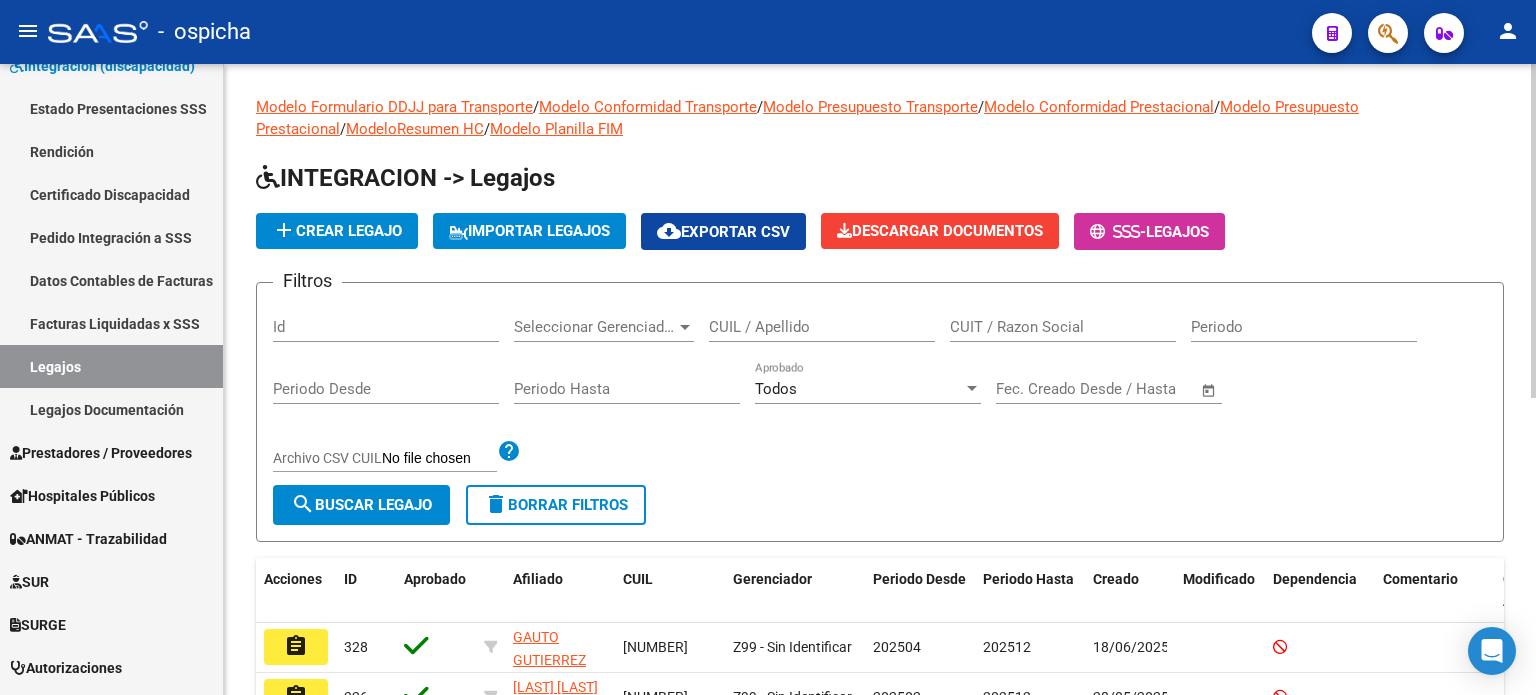 click on "CUIT / Razon Social" at bounding box center [1063, 327] 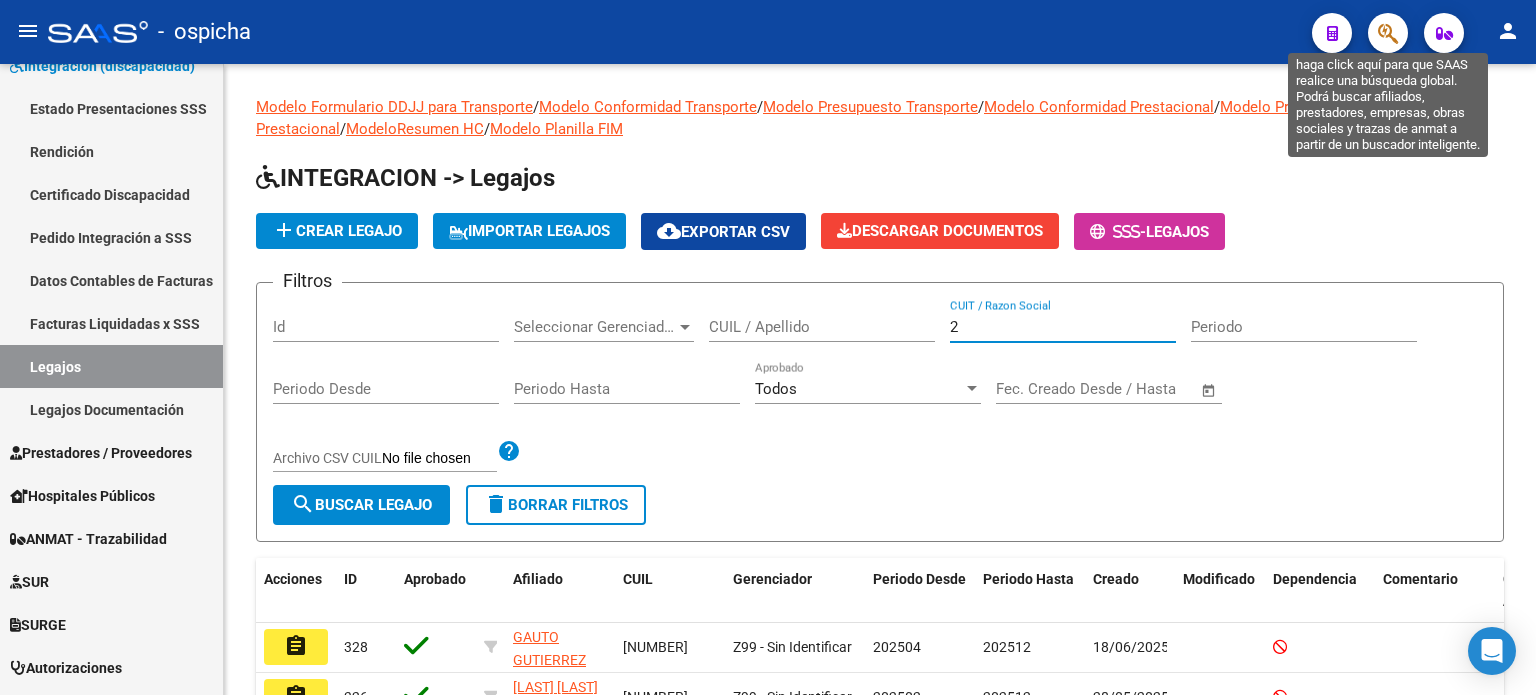 type on "2" 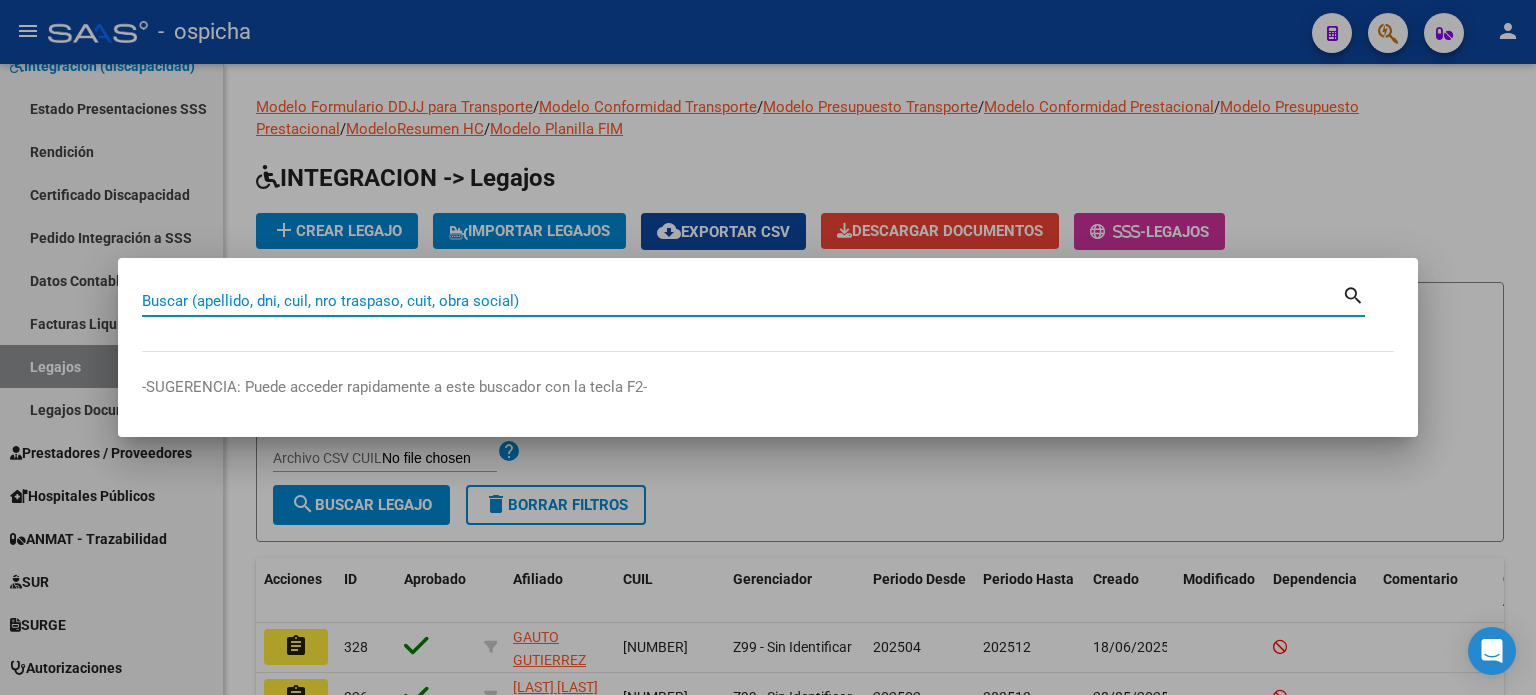 click on "Buscar (apellido, dni, cuil, nro traspaso, cuit, obra social)" at bounding box center [742, 301] 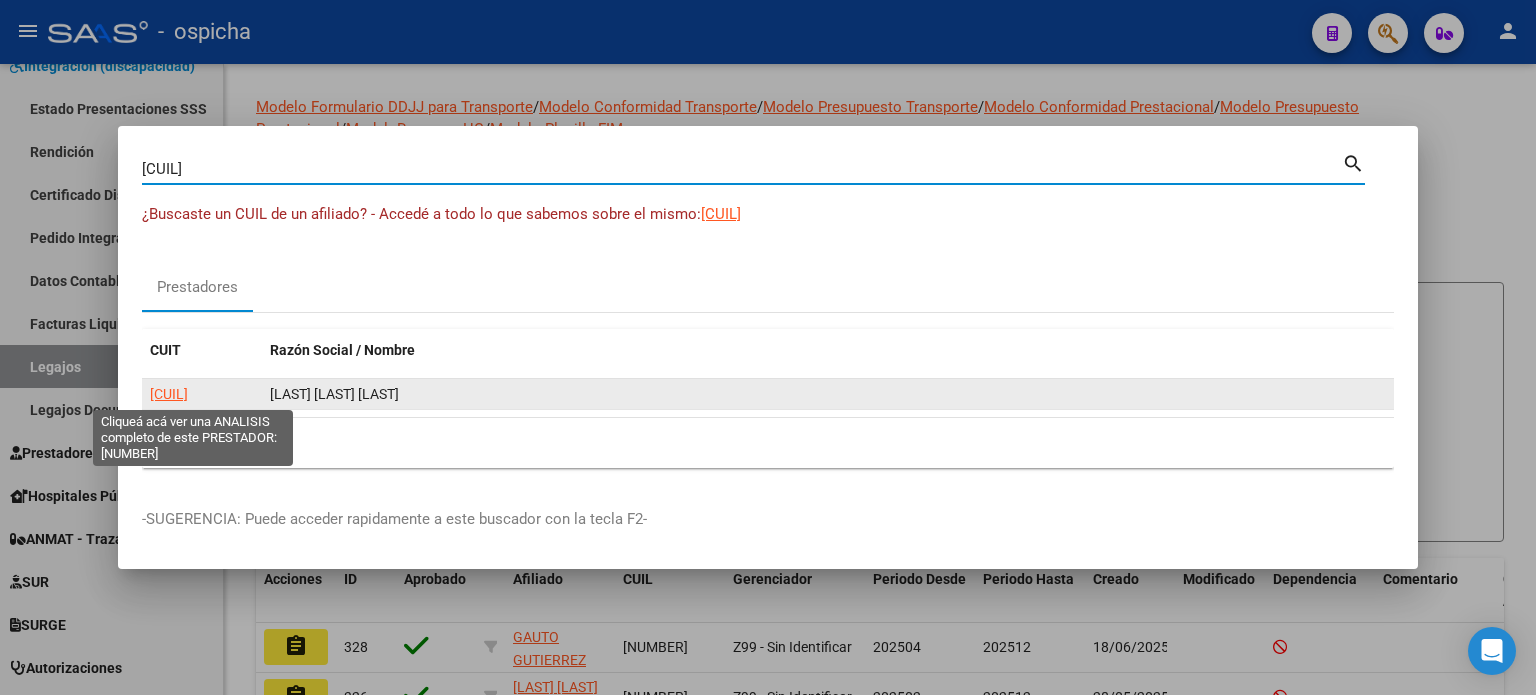 click on "[CUIL]" 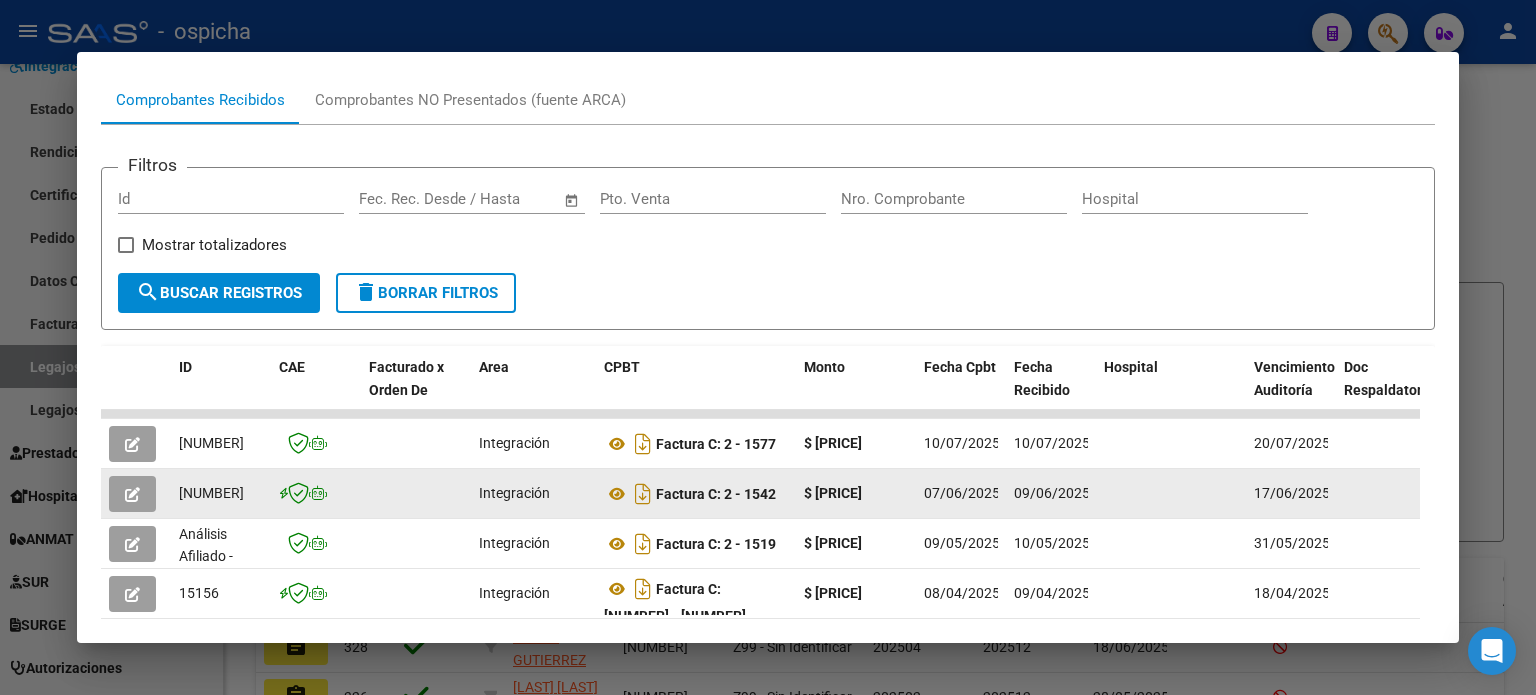 scroll, scrollTop: 280, scrollLeft: 0, axis: vertical 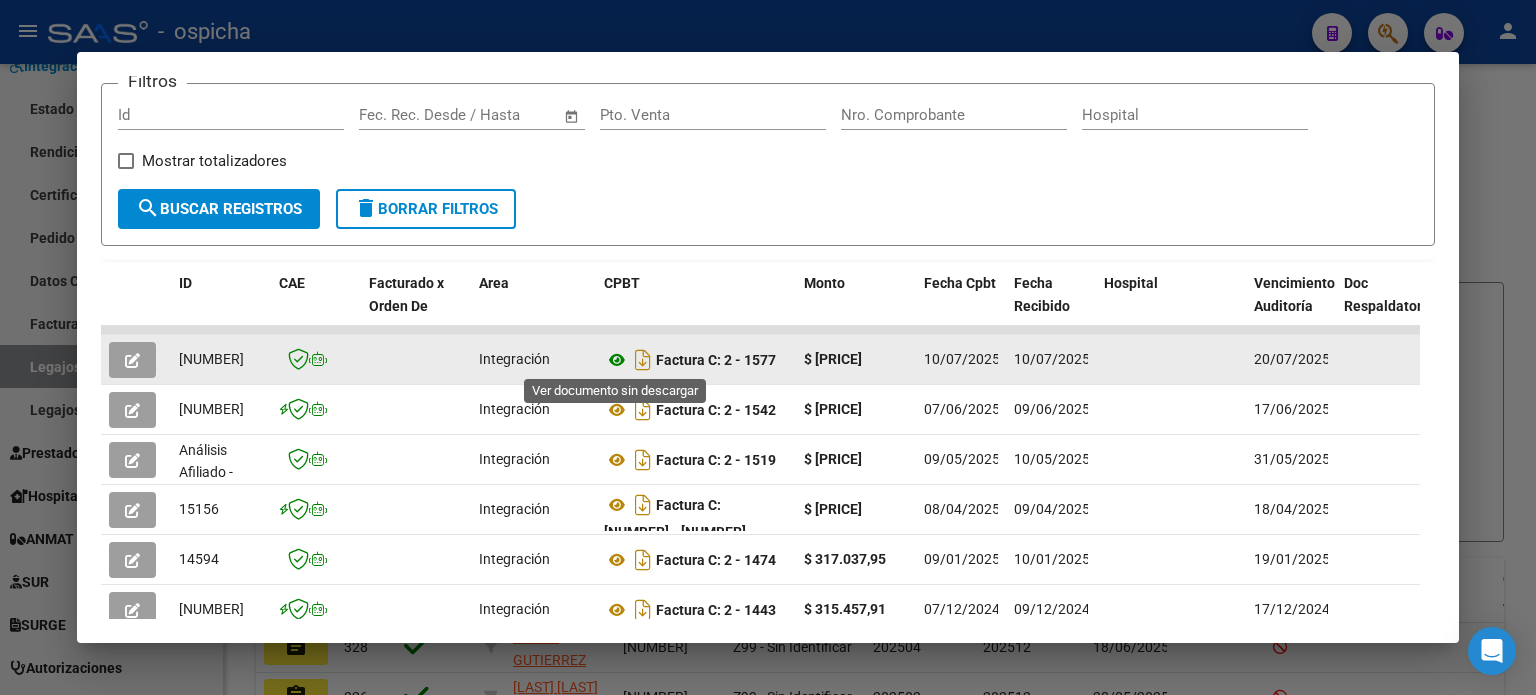 click 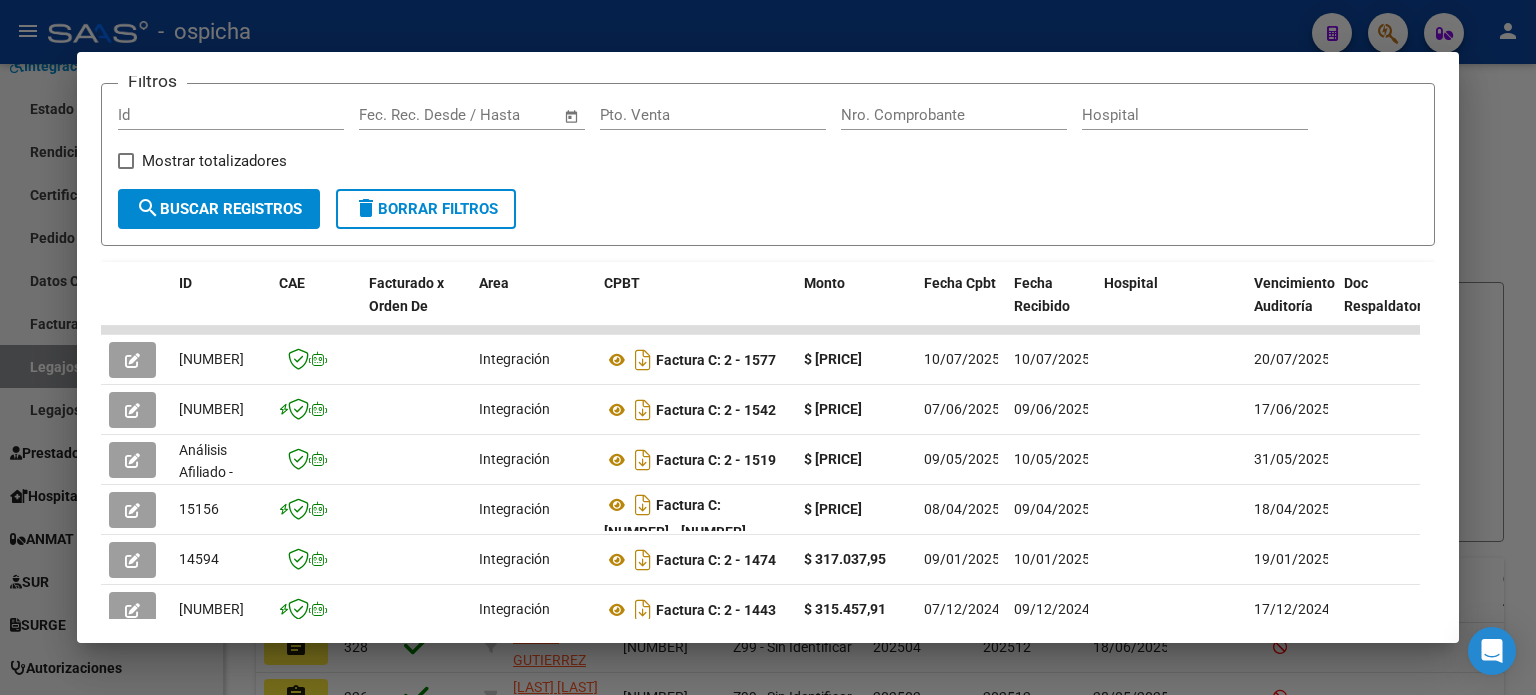 click at bounding box center (768, 347) 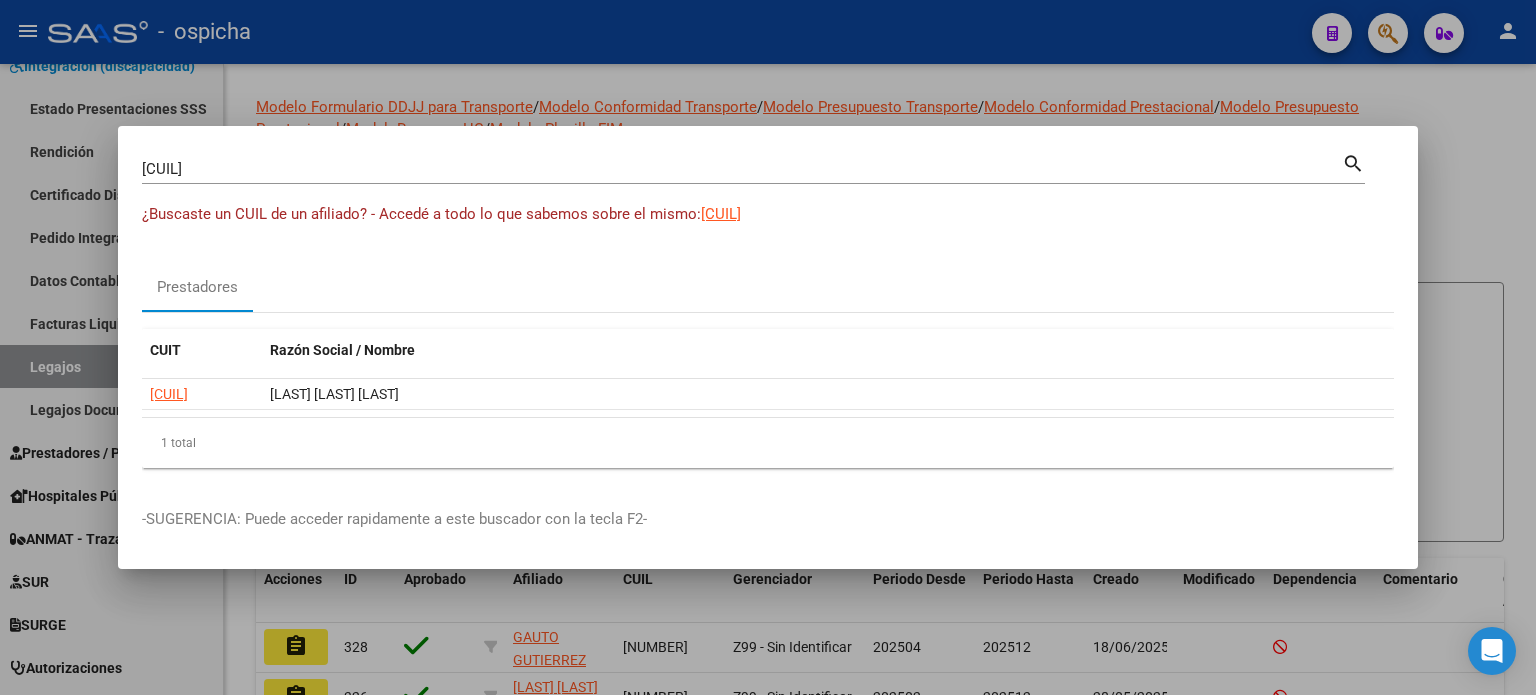 click on "[CUIL]" at bounding box center [742, 169] 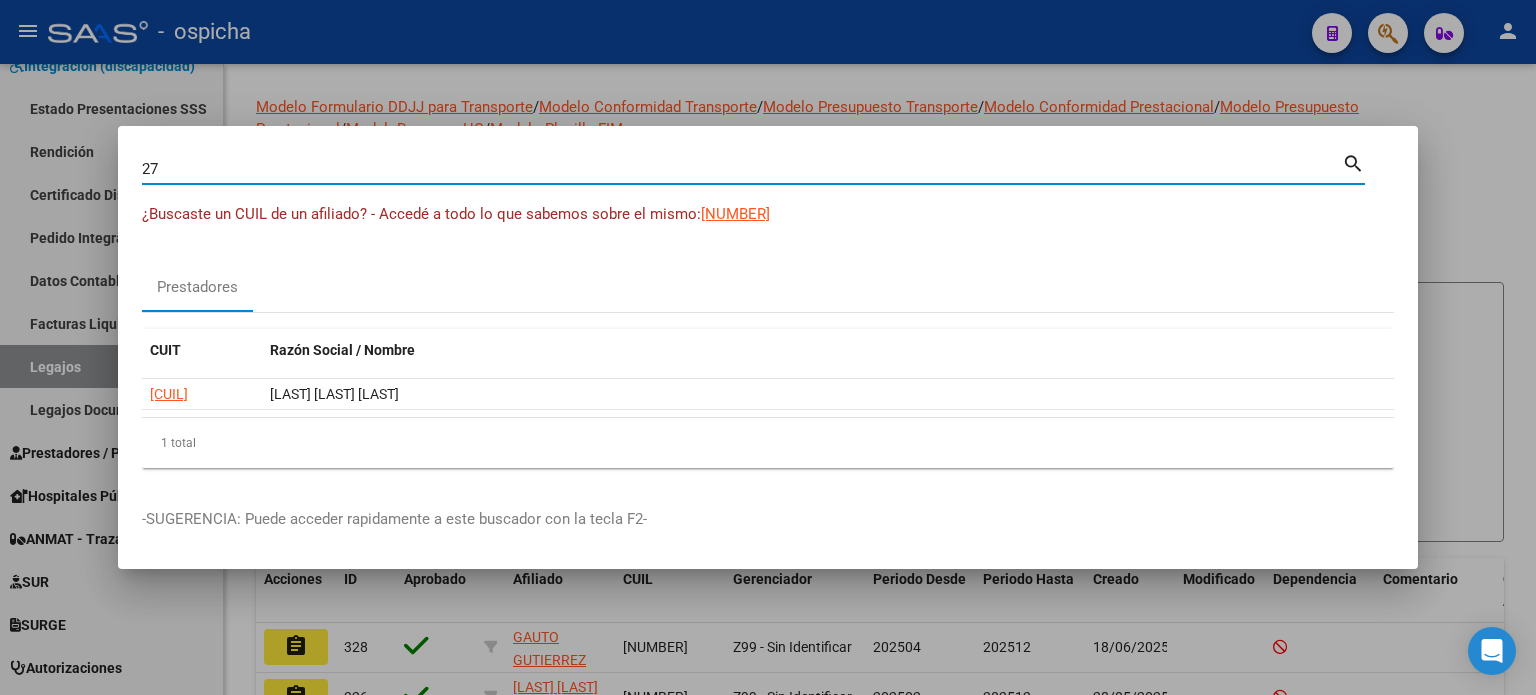 type on "2" 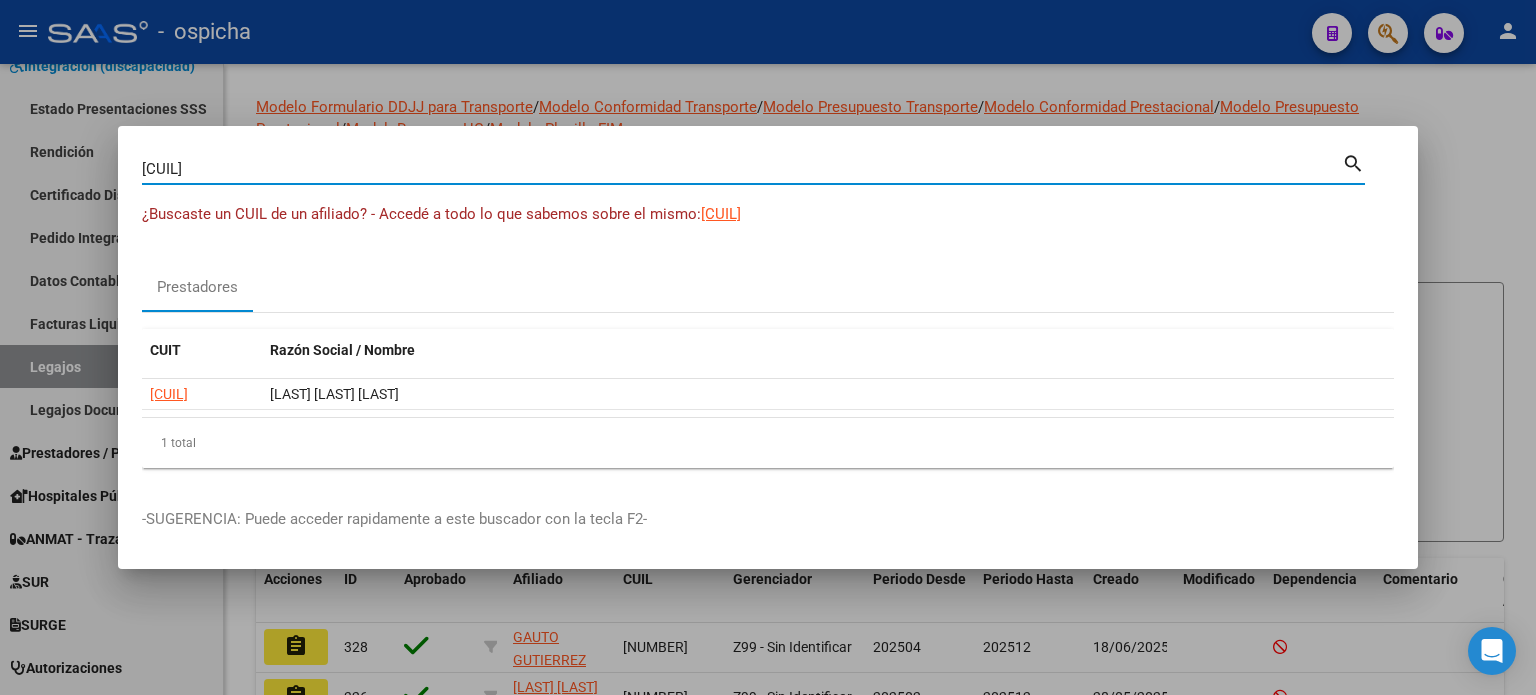 type on "[CUIL]" 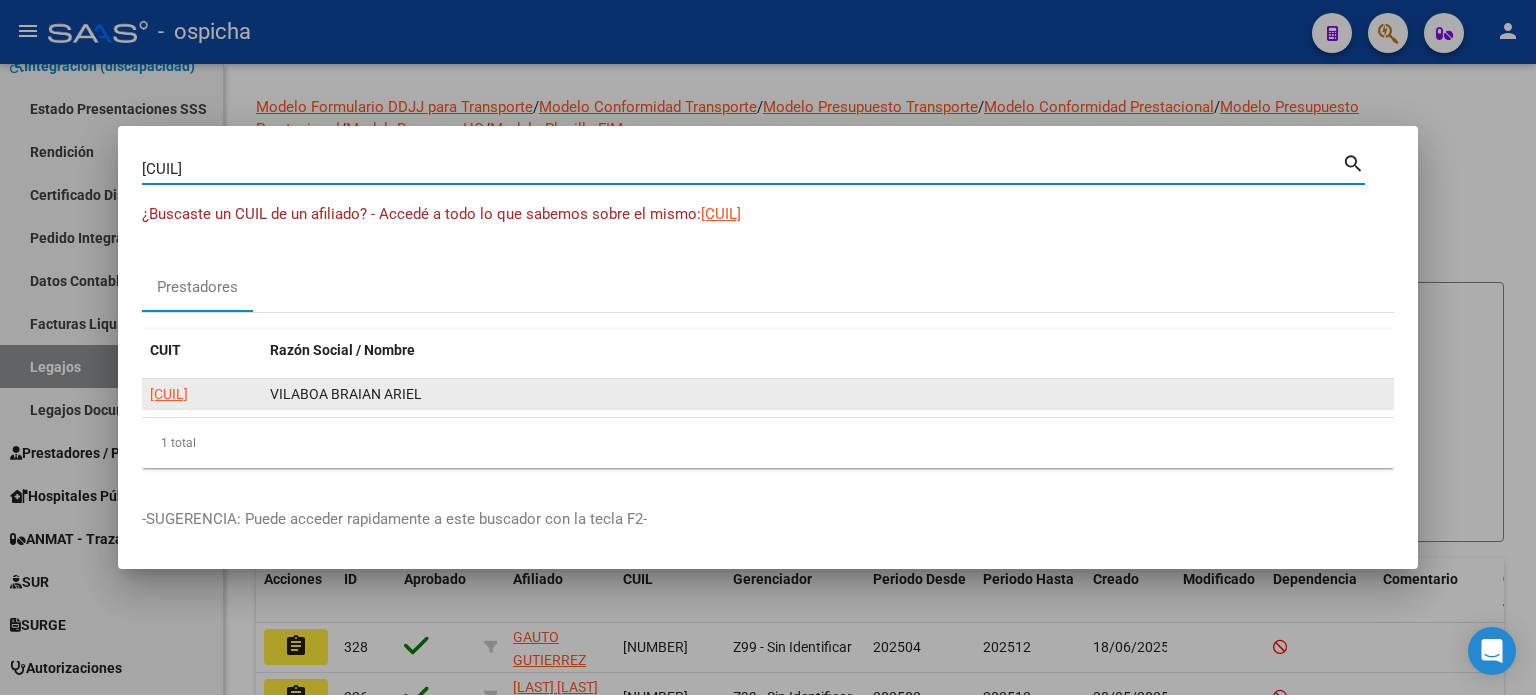 click on "[CUIL]" 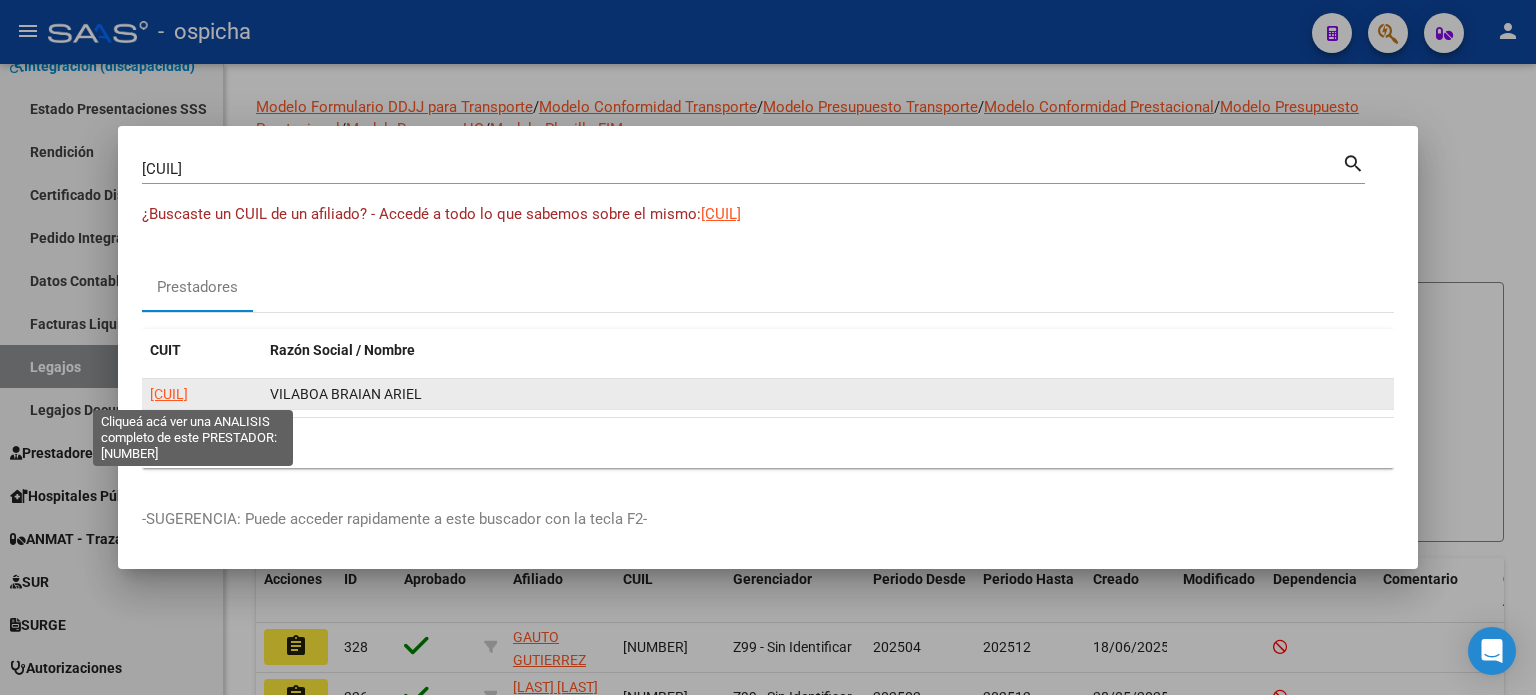 click on "[CUIL]" 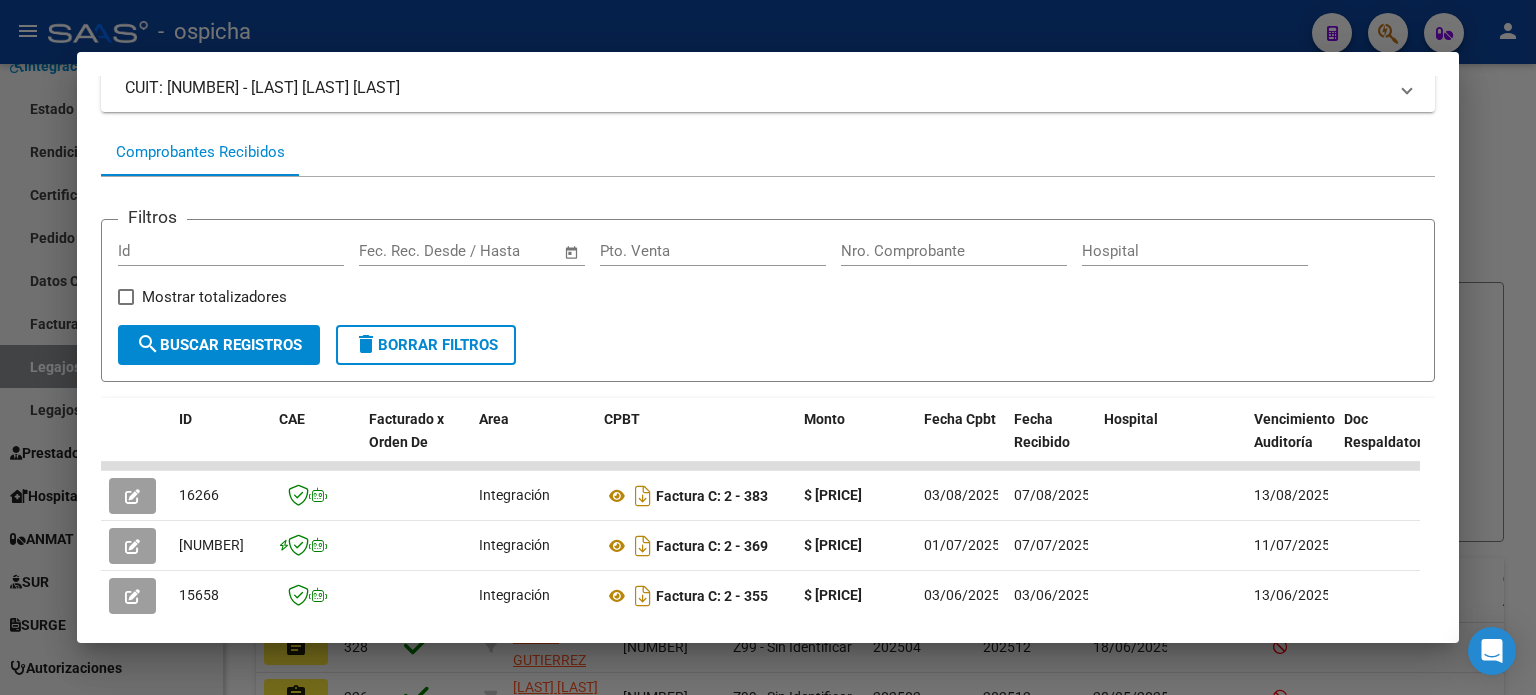 scroll, scrollTop: 280, scrollLeft: 0, axis: vertical 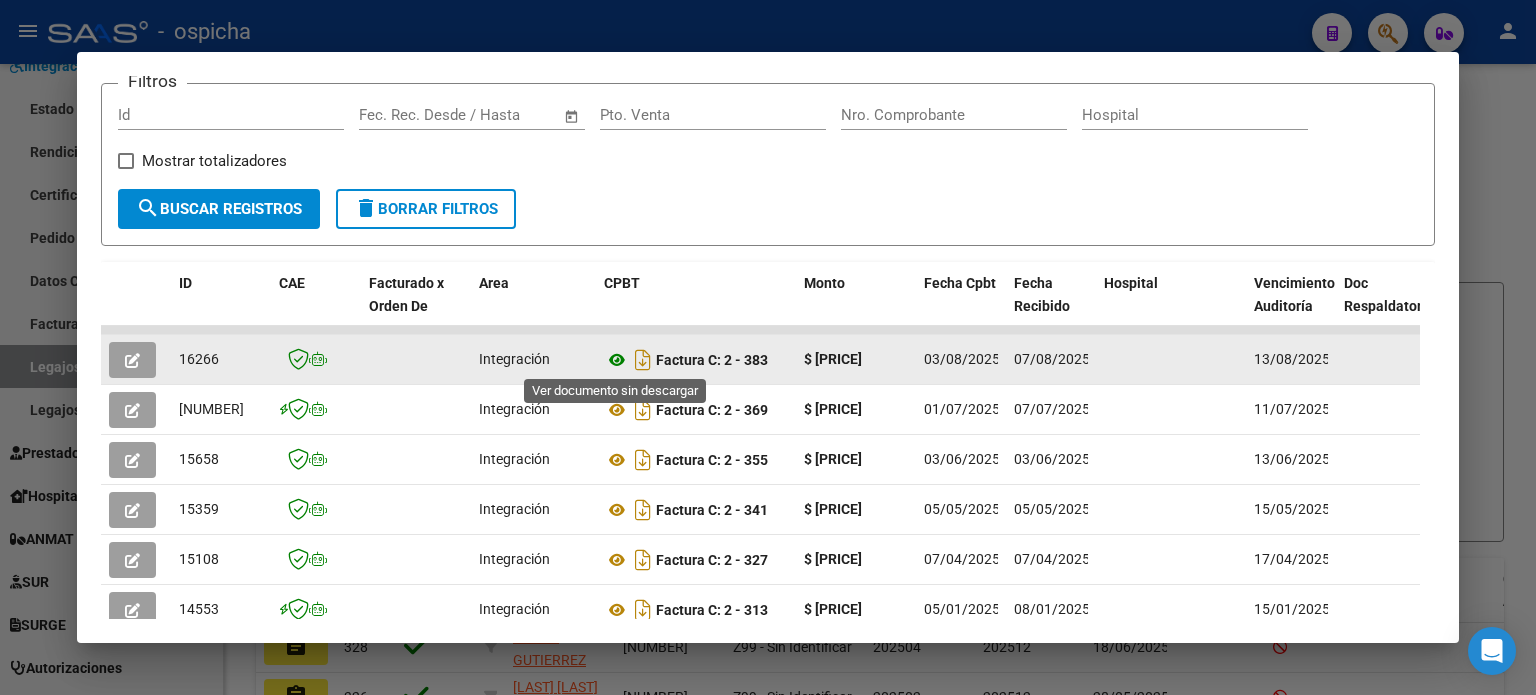click 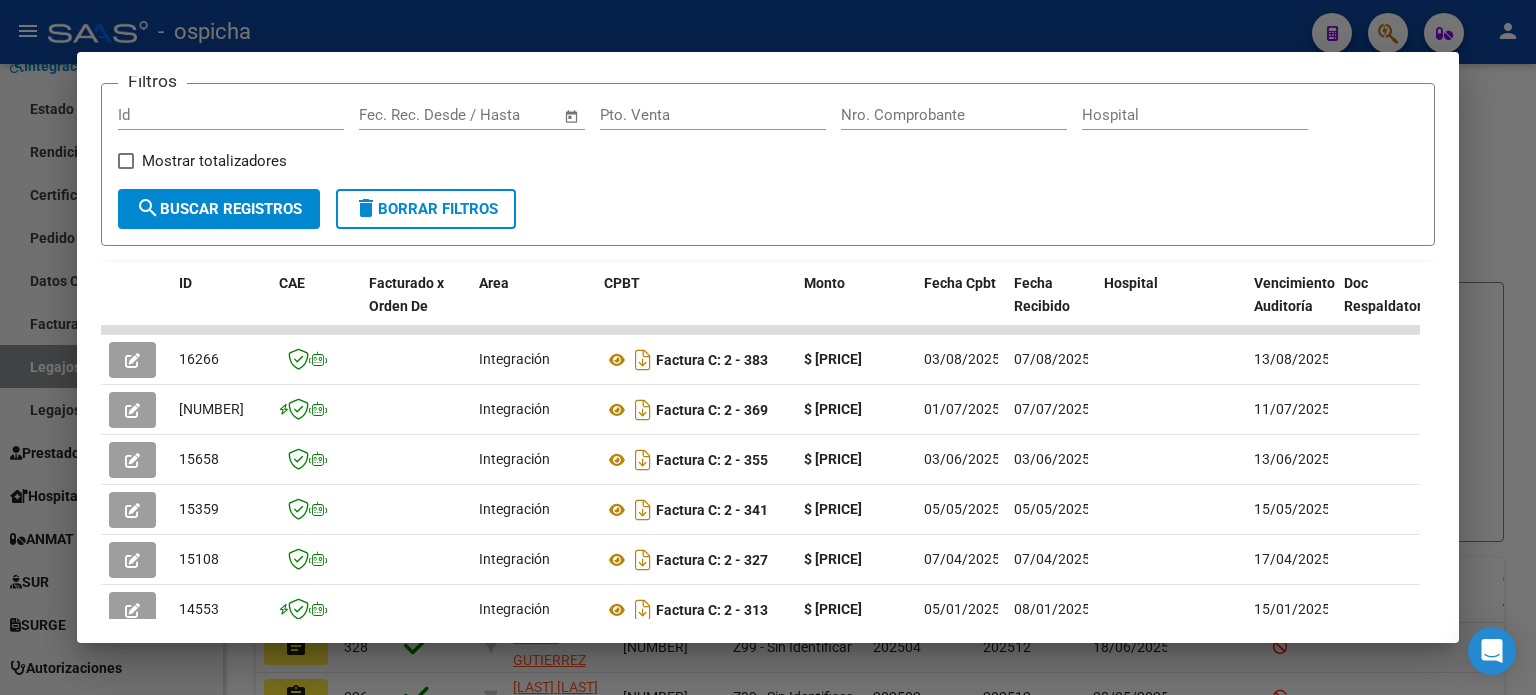 click at bounding box center (768, 347) 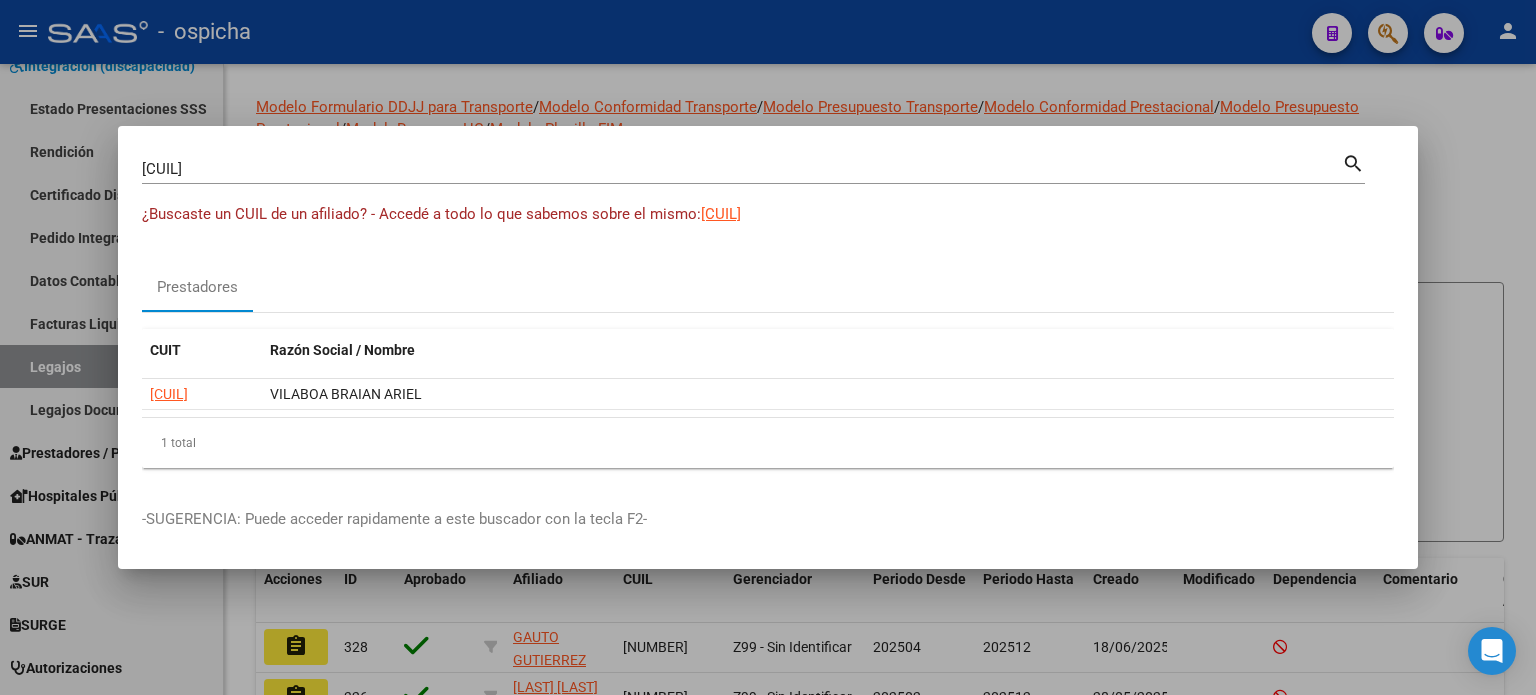 click on "[CUIL]" at bounding box center (742, 169) 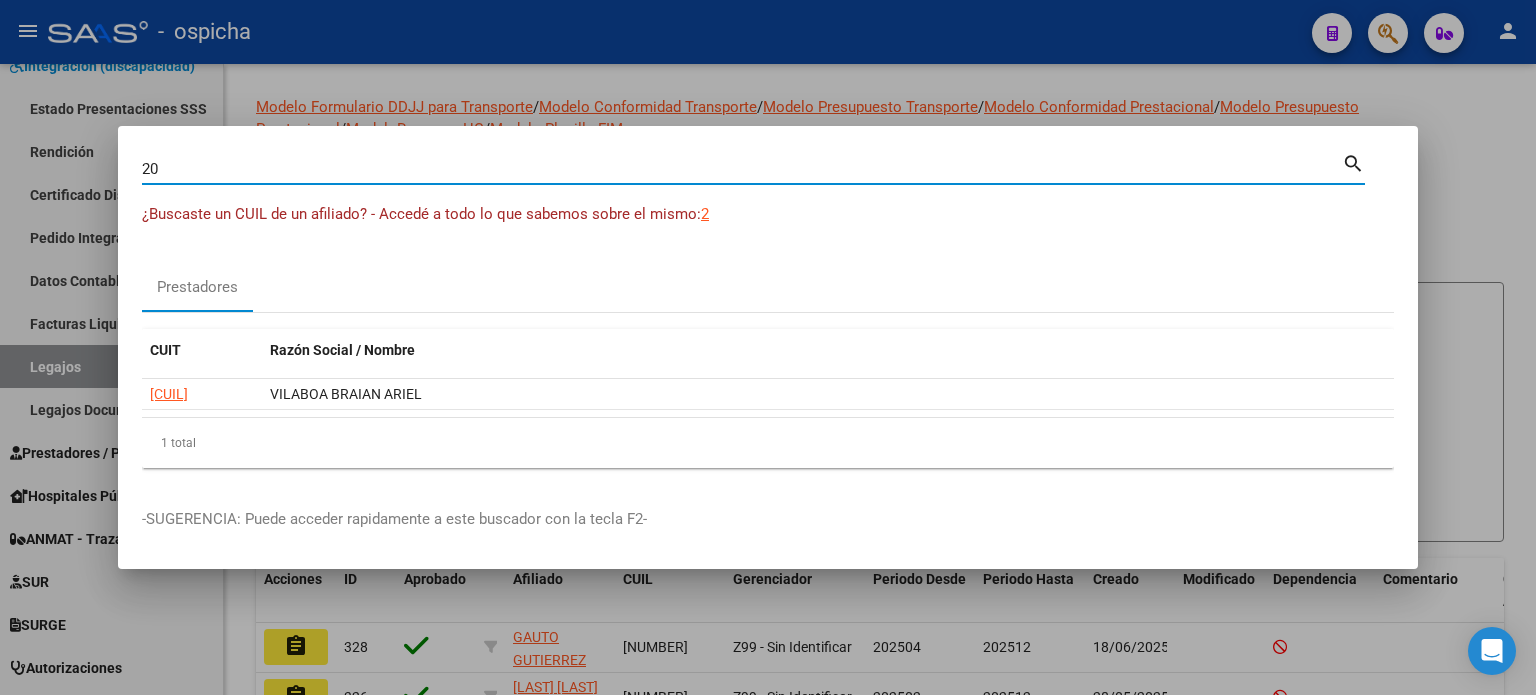 type on "2" 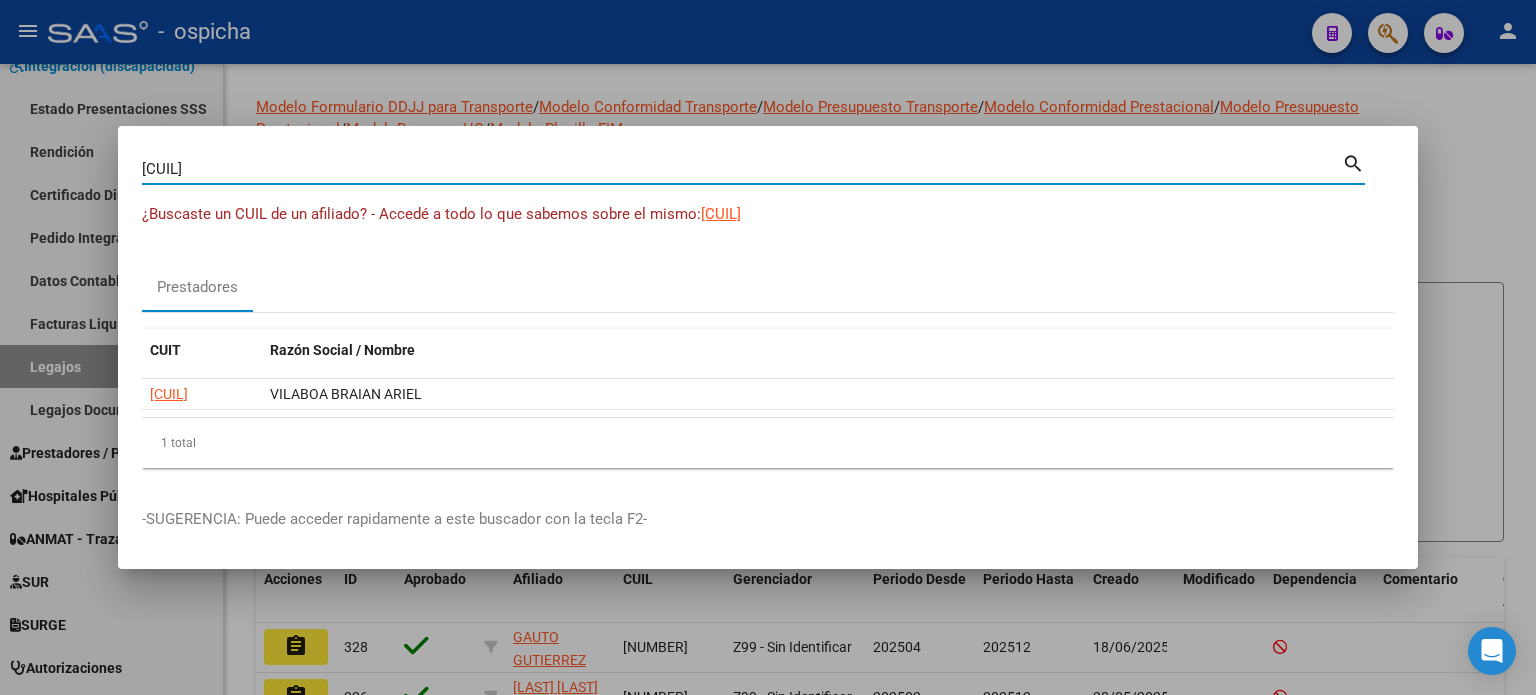 type on "[CUIL]" 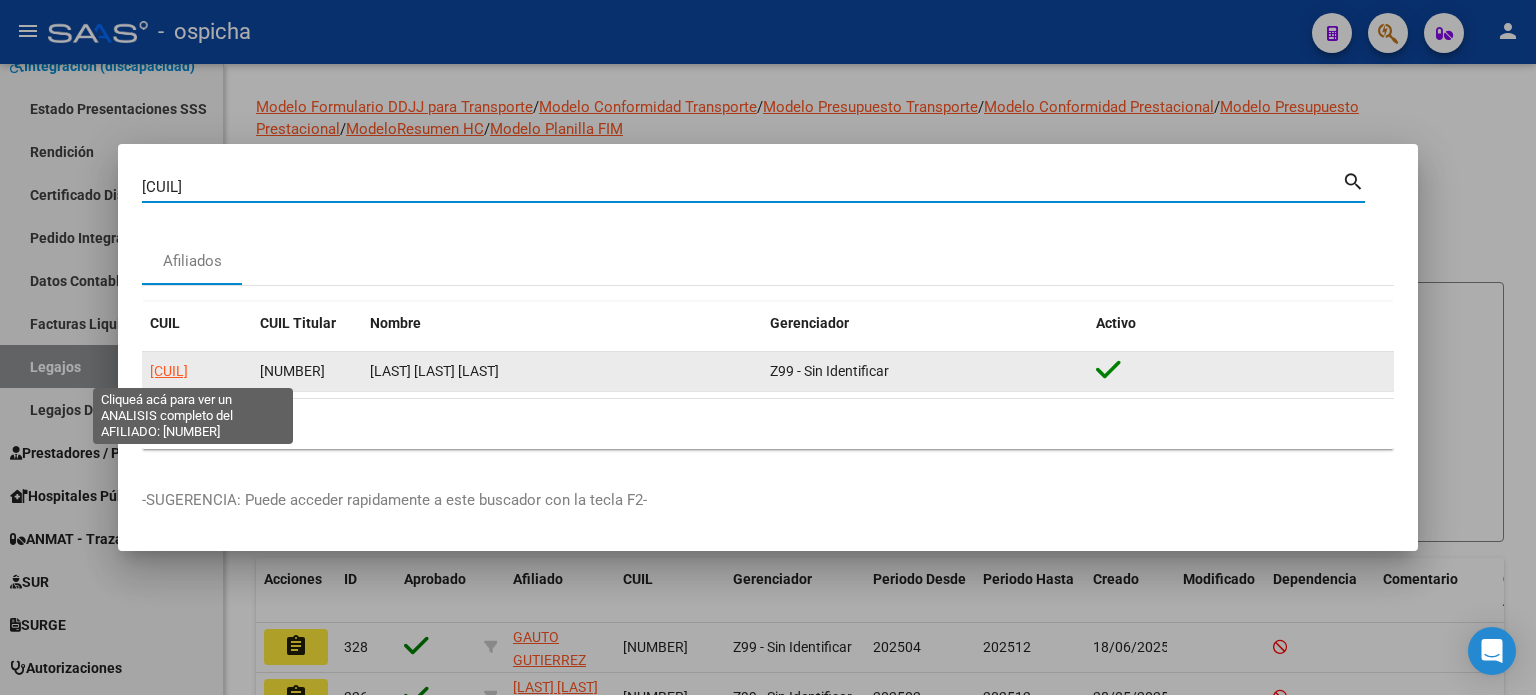 click on "[CUIL]" 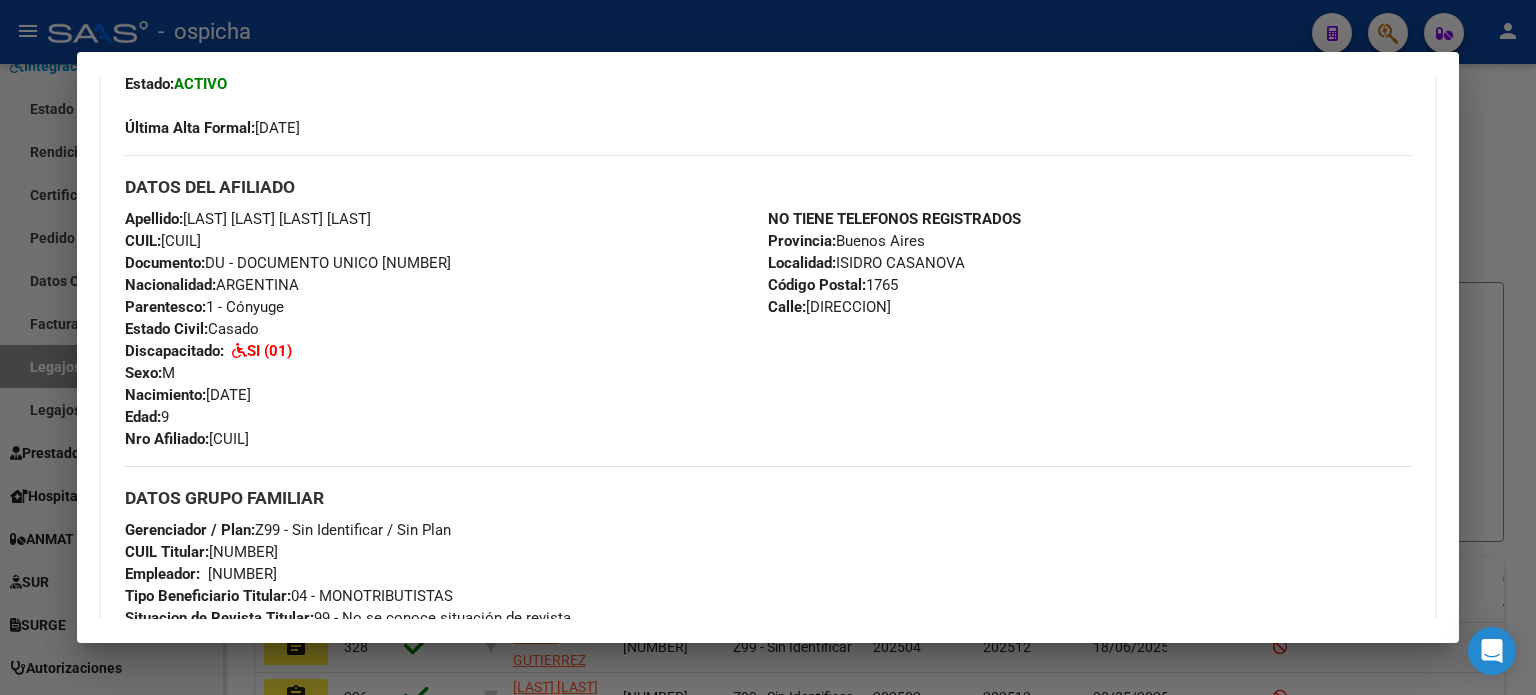 scroll, scrollTop: 500, scrollLeft: 0, axis: vertical 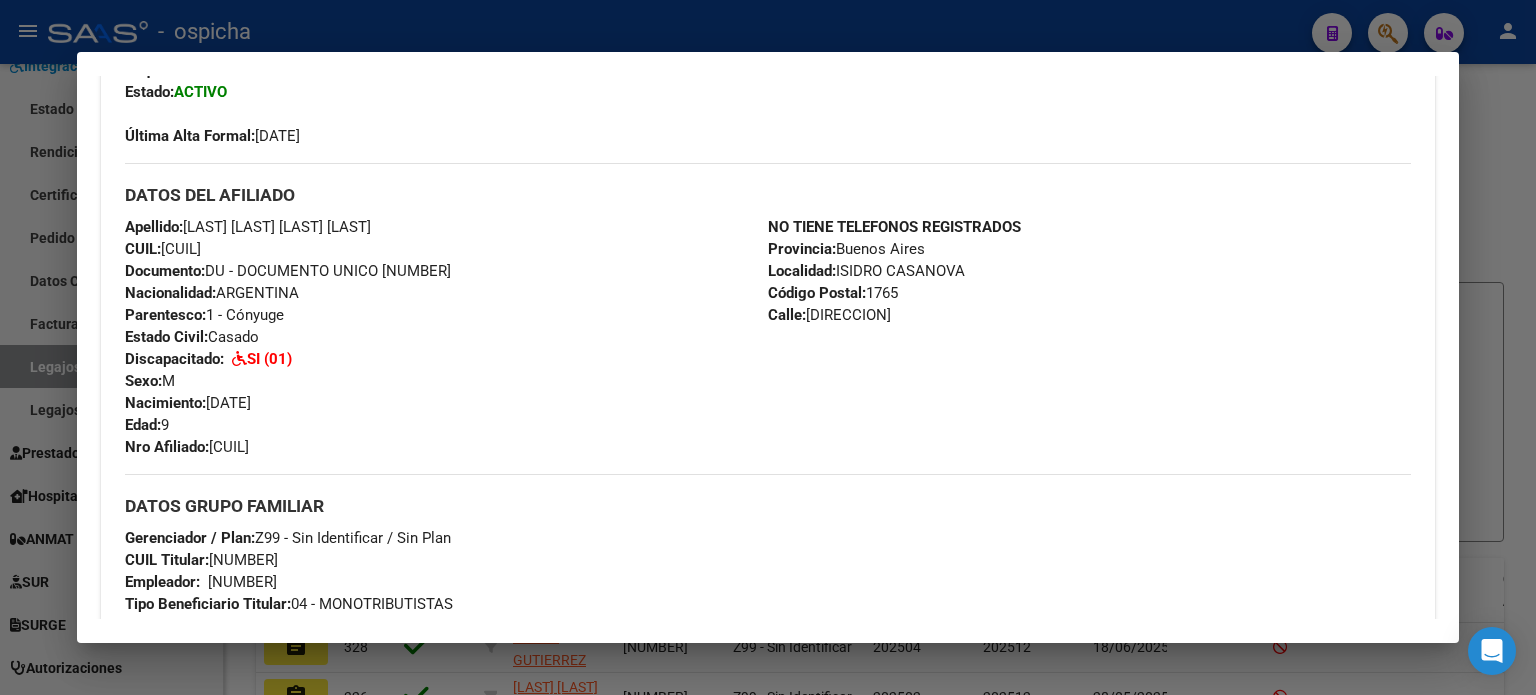 click at bounding box center (768, 347) 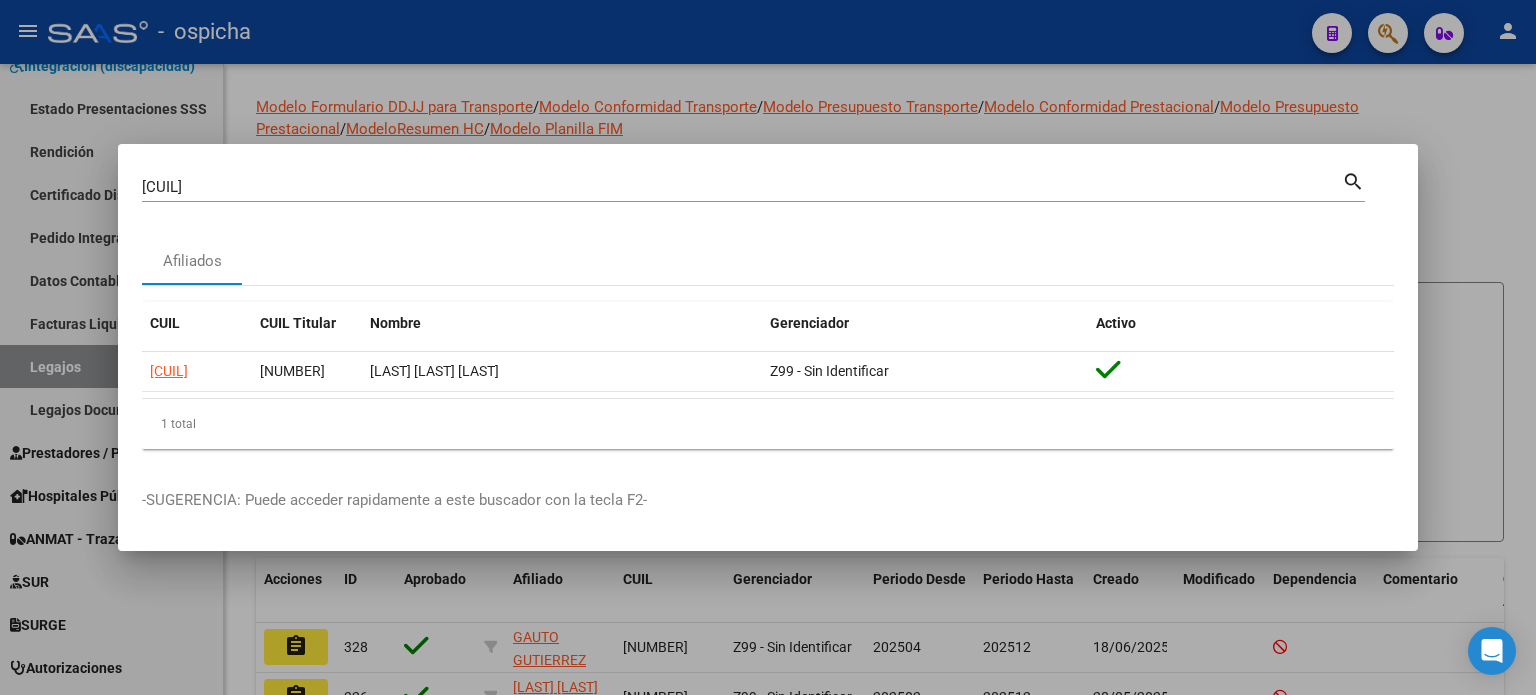 click at bounding box center [768, 347] 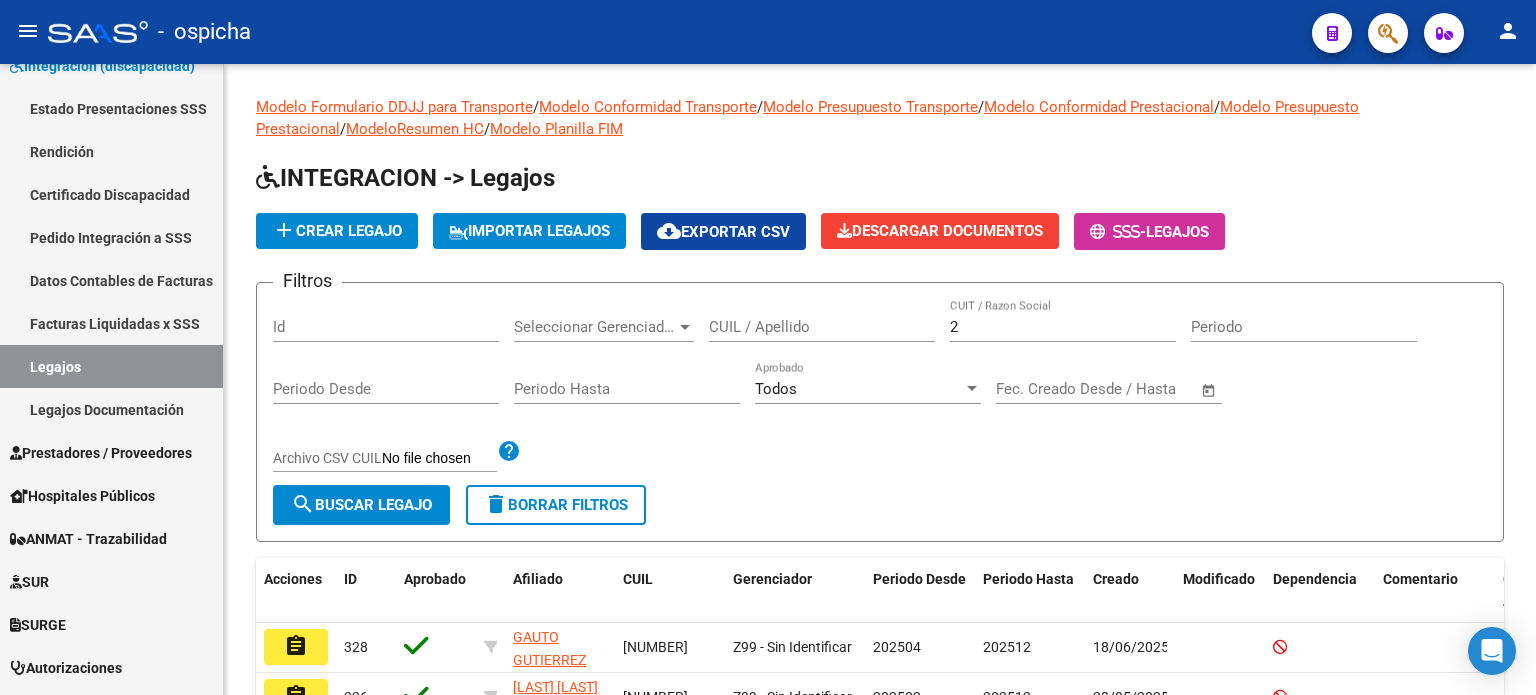 click 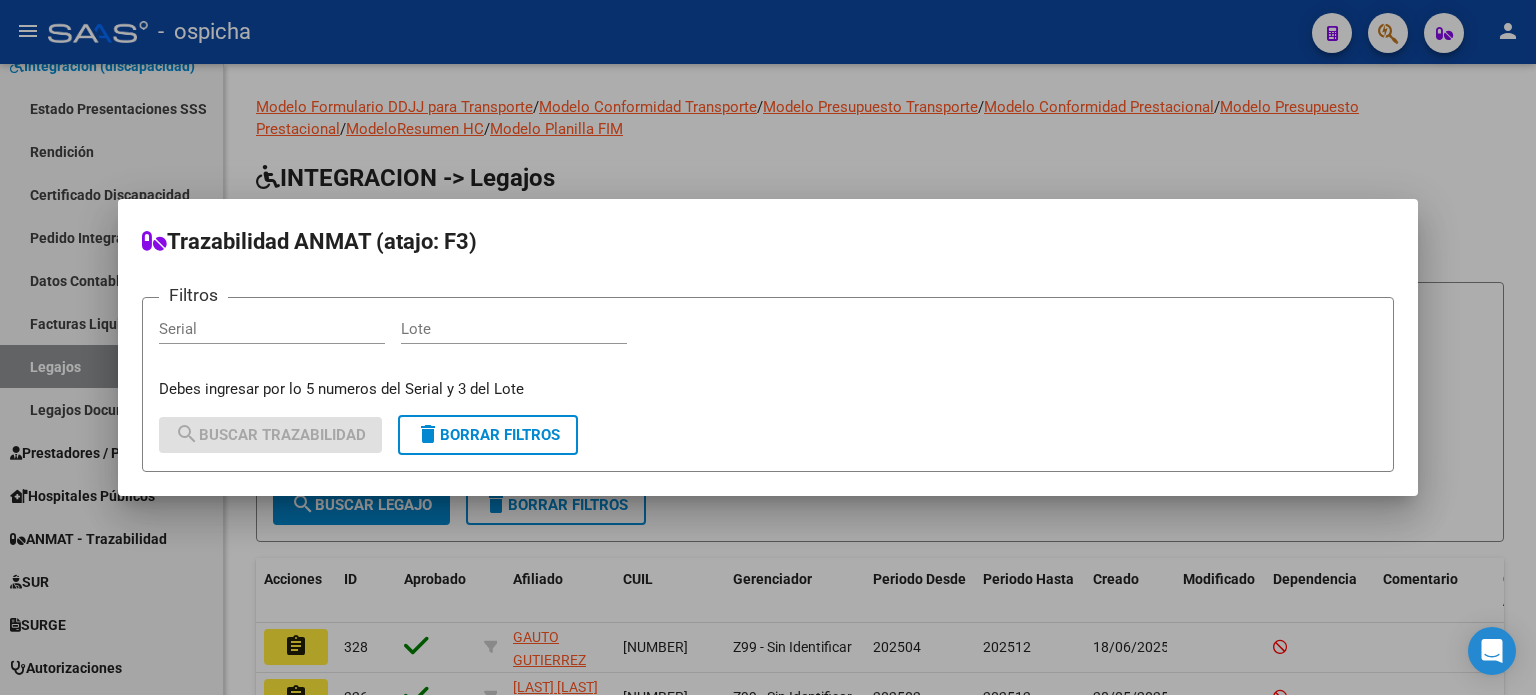 click at bounding box center (768, 347) 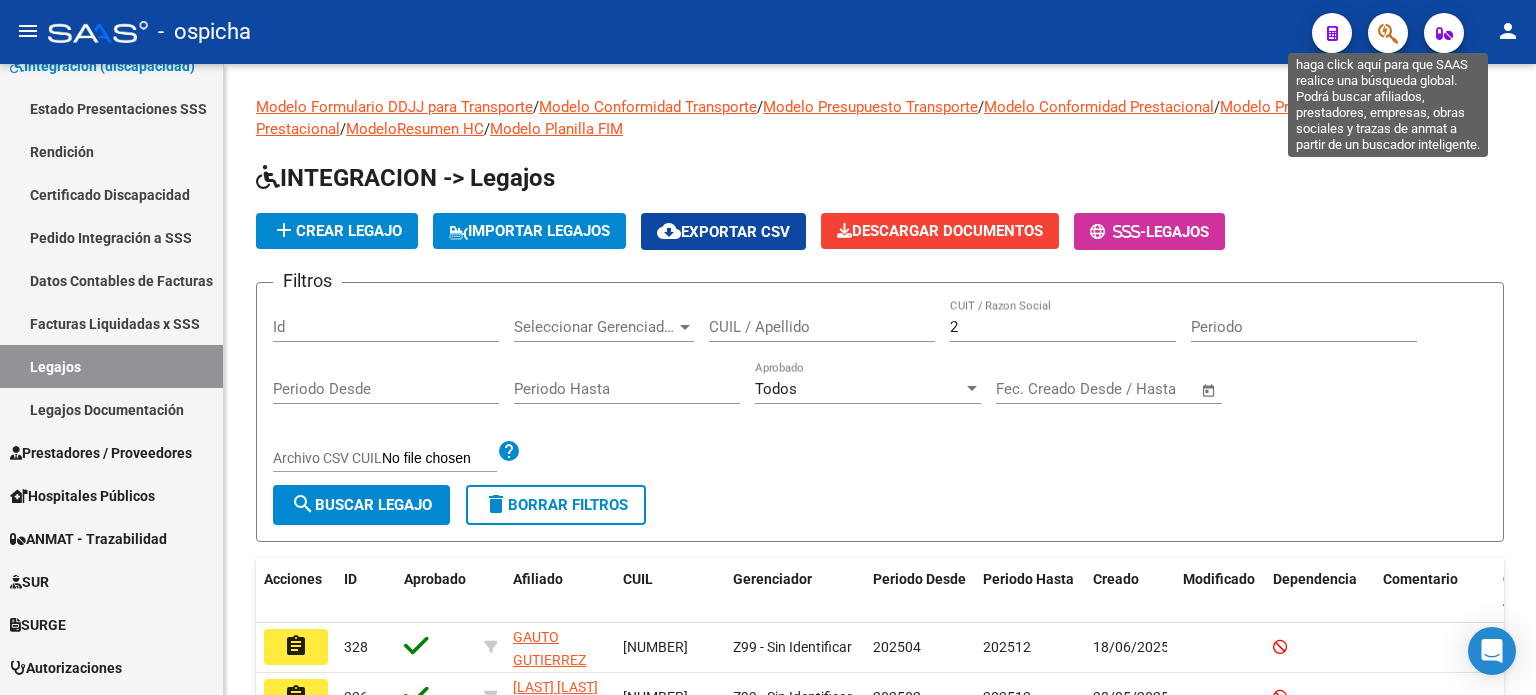 click 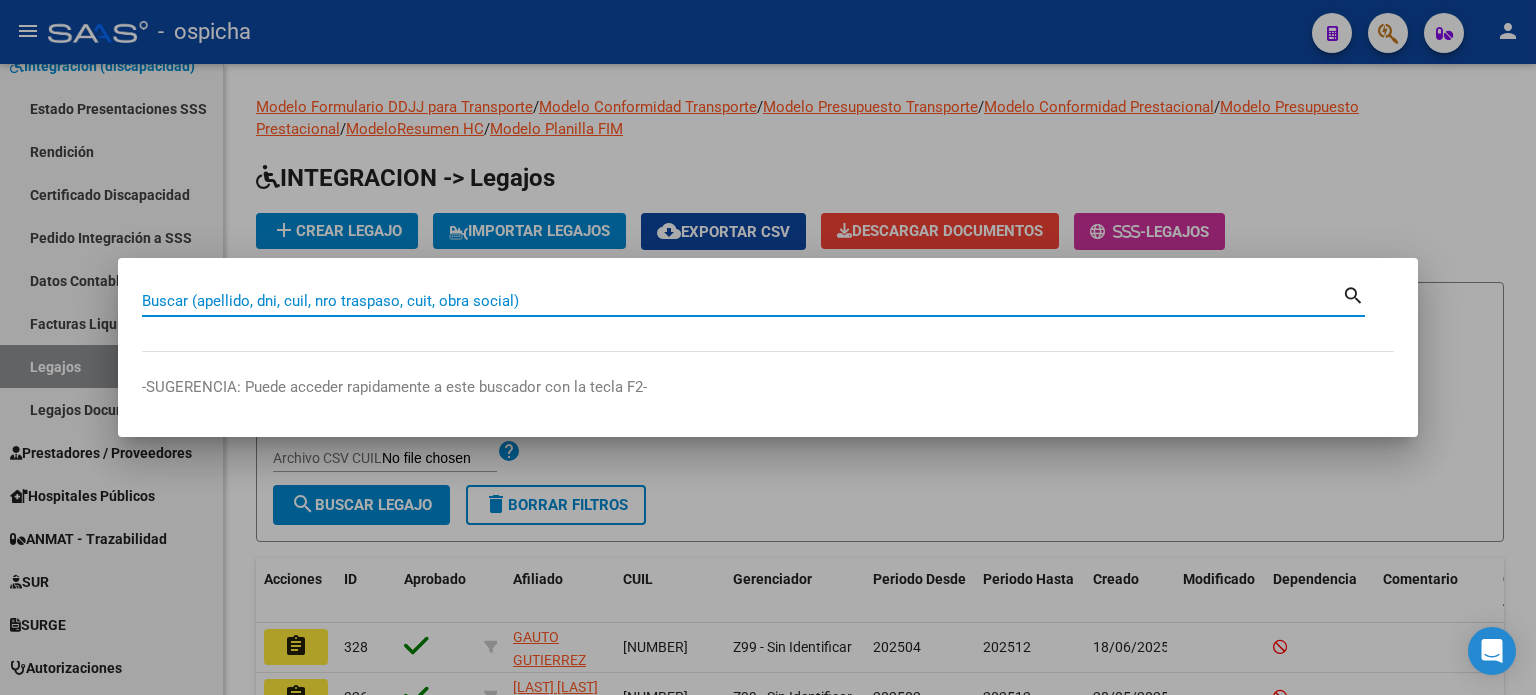 click on "Buscar (apellido, dni, cuil, nro traspaso, cuit, obra social)" at bounding box center [742, 301] 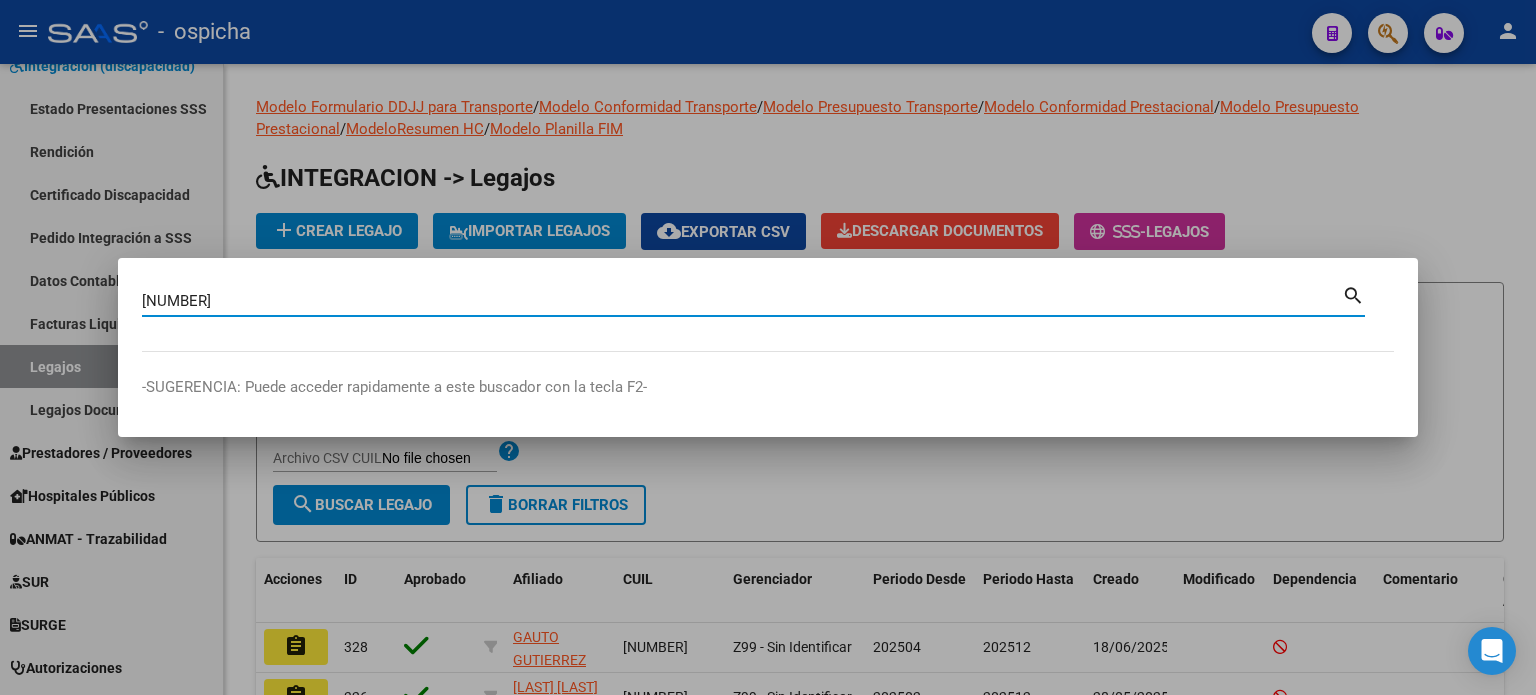 type on "[NUMBER]" 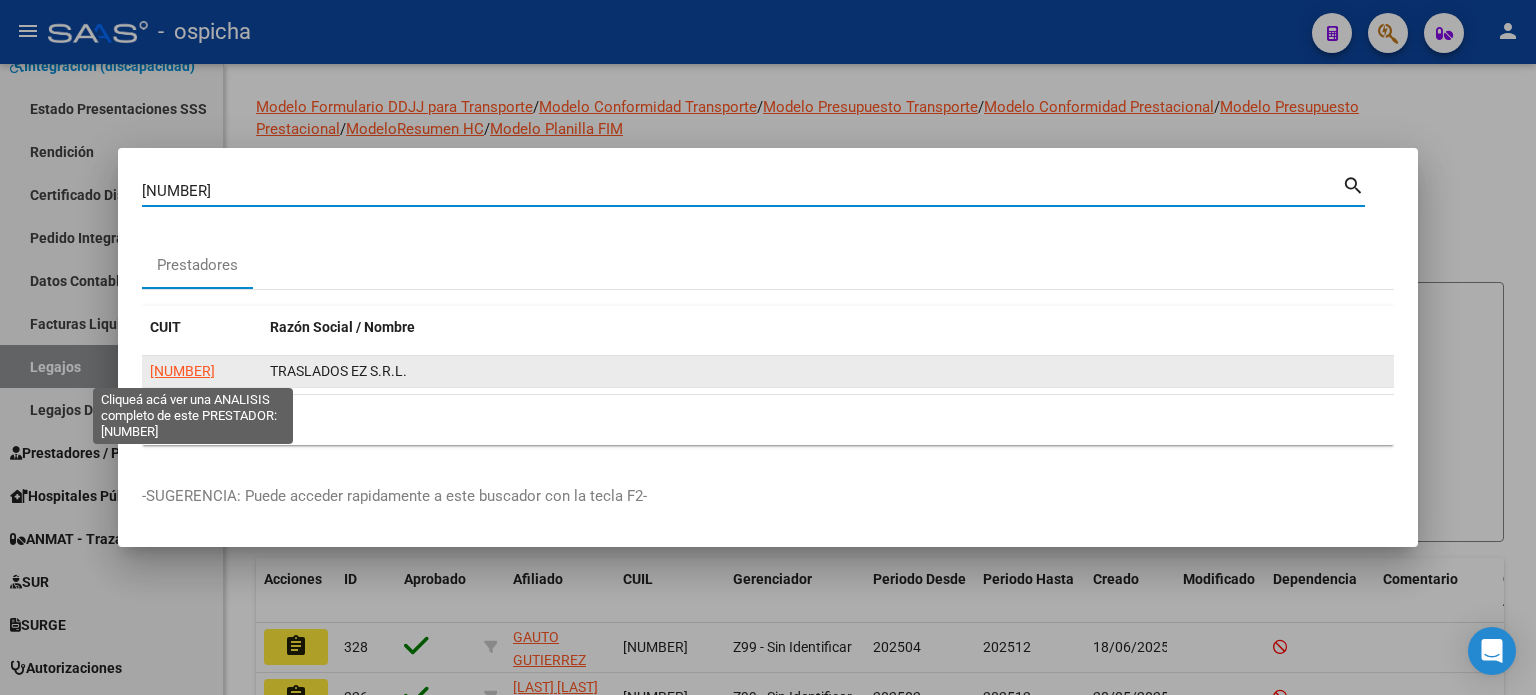 click on "[NUMBER]" 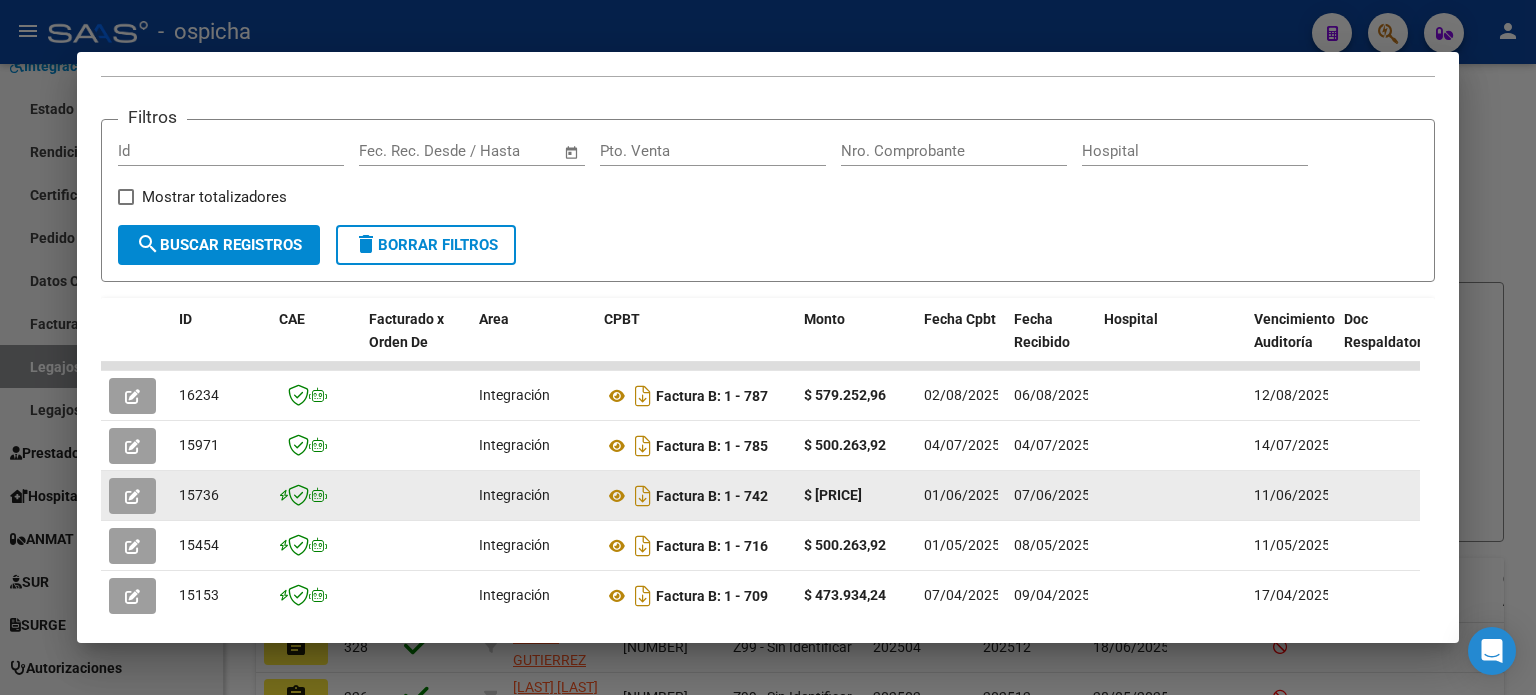 scroll, scrollTop: 280, scrollLeft: 0, axis: vertical 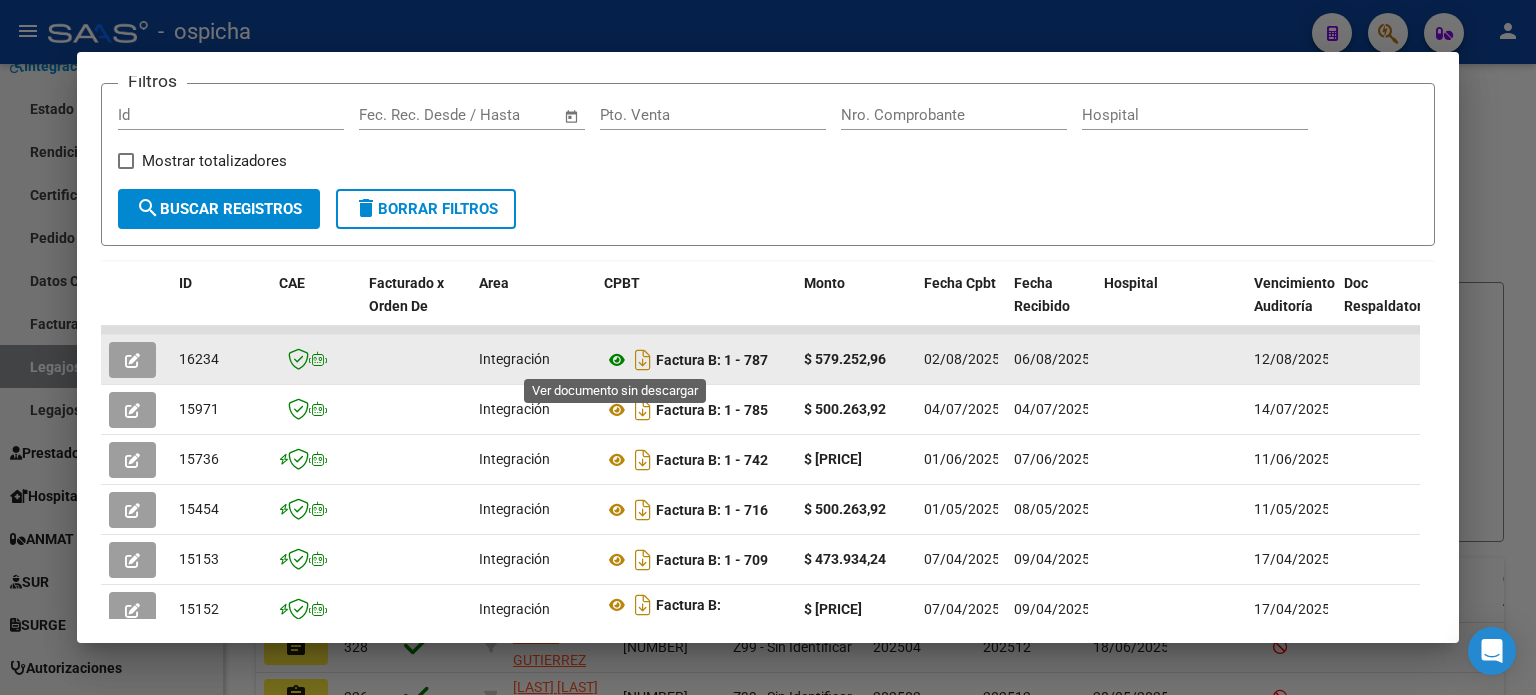click 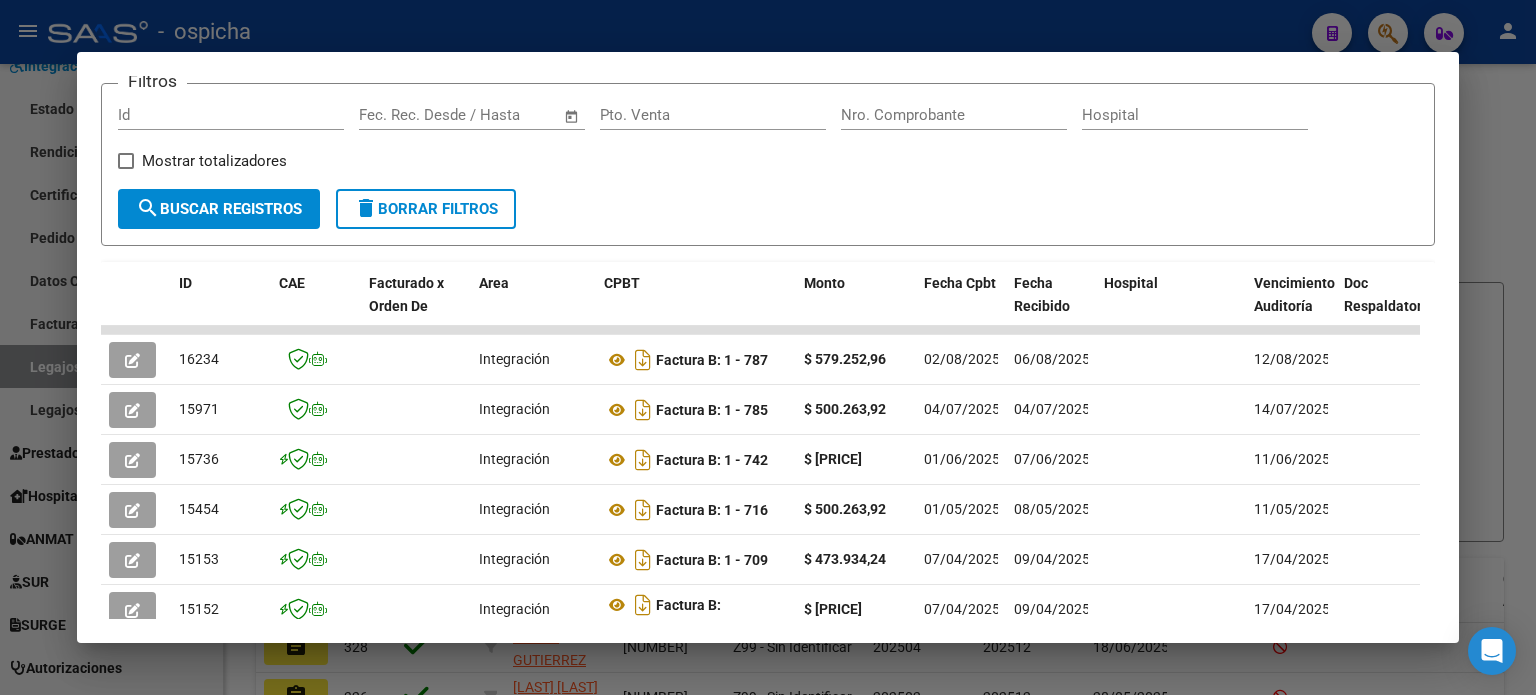 click at bounding box center [768, 347] 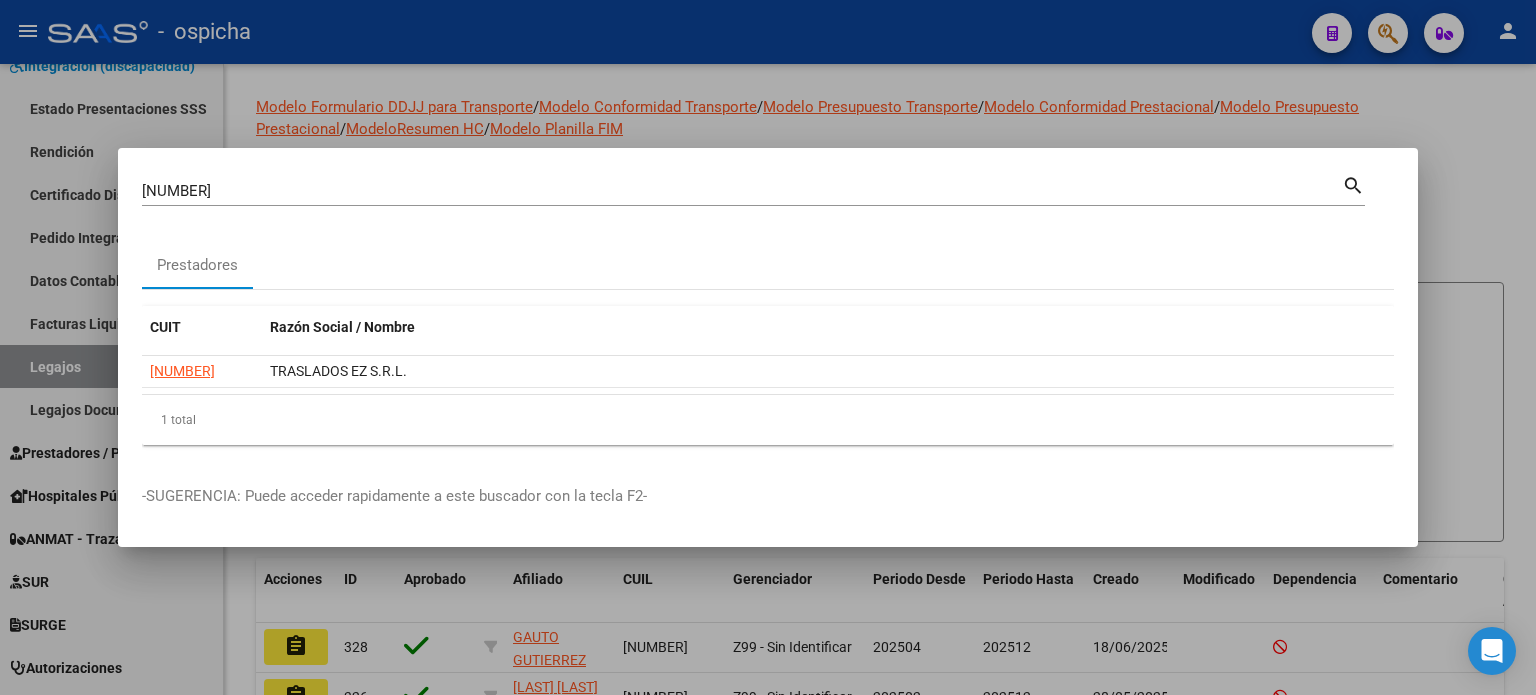 click at bounding box center [768, 347] 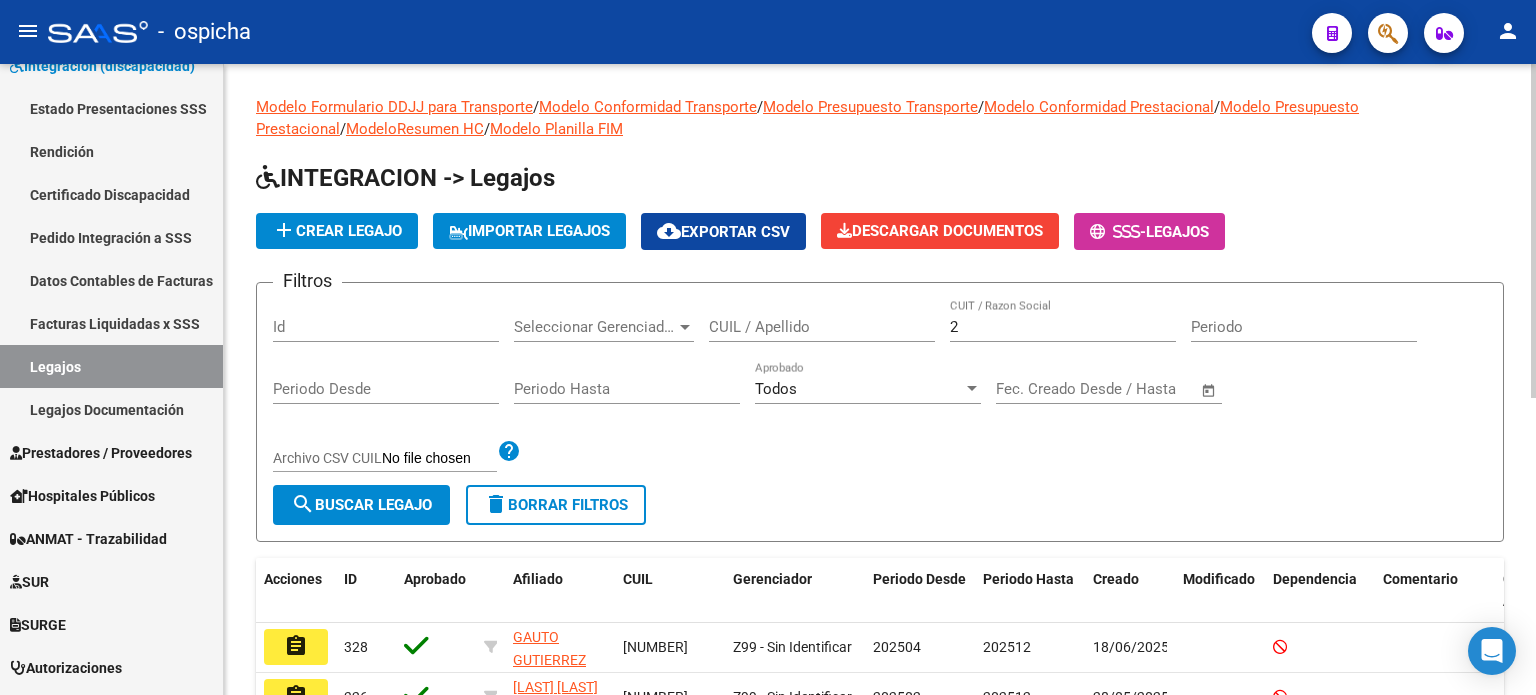 click on "2" at bounding box center [1063, 327] 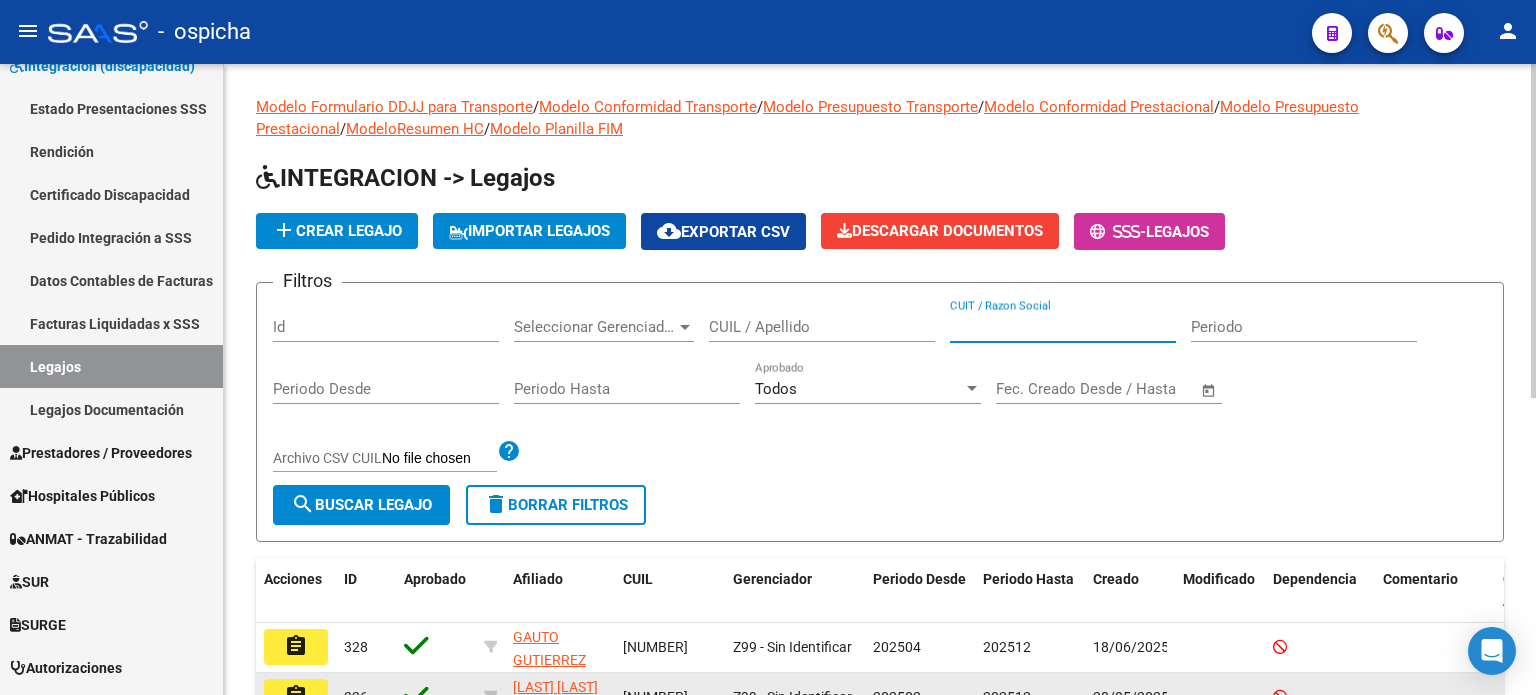 type 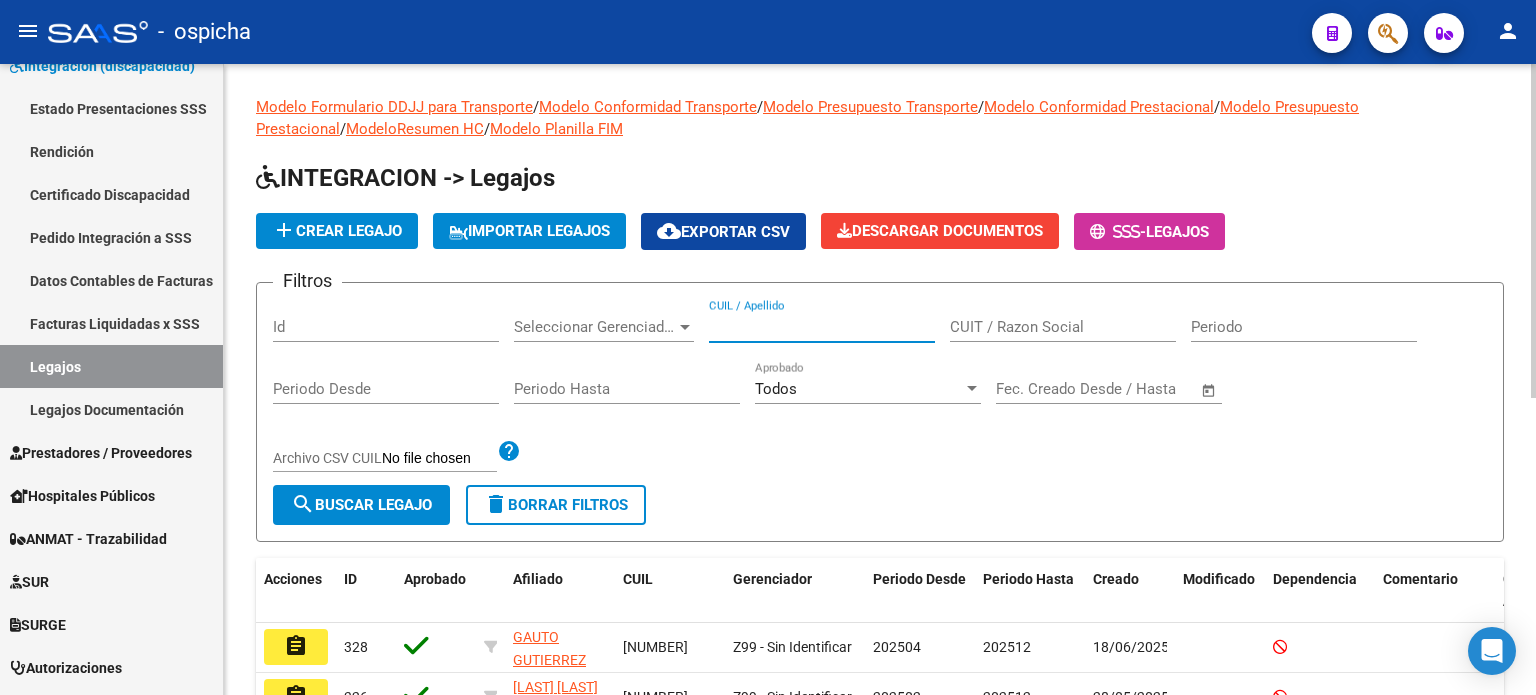 click on "CUIL / Apellido" at bounding box center [822, 327] 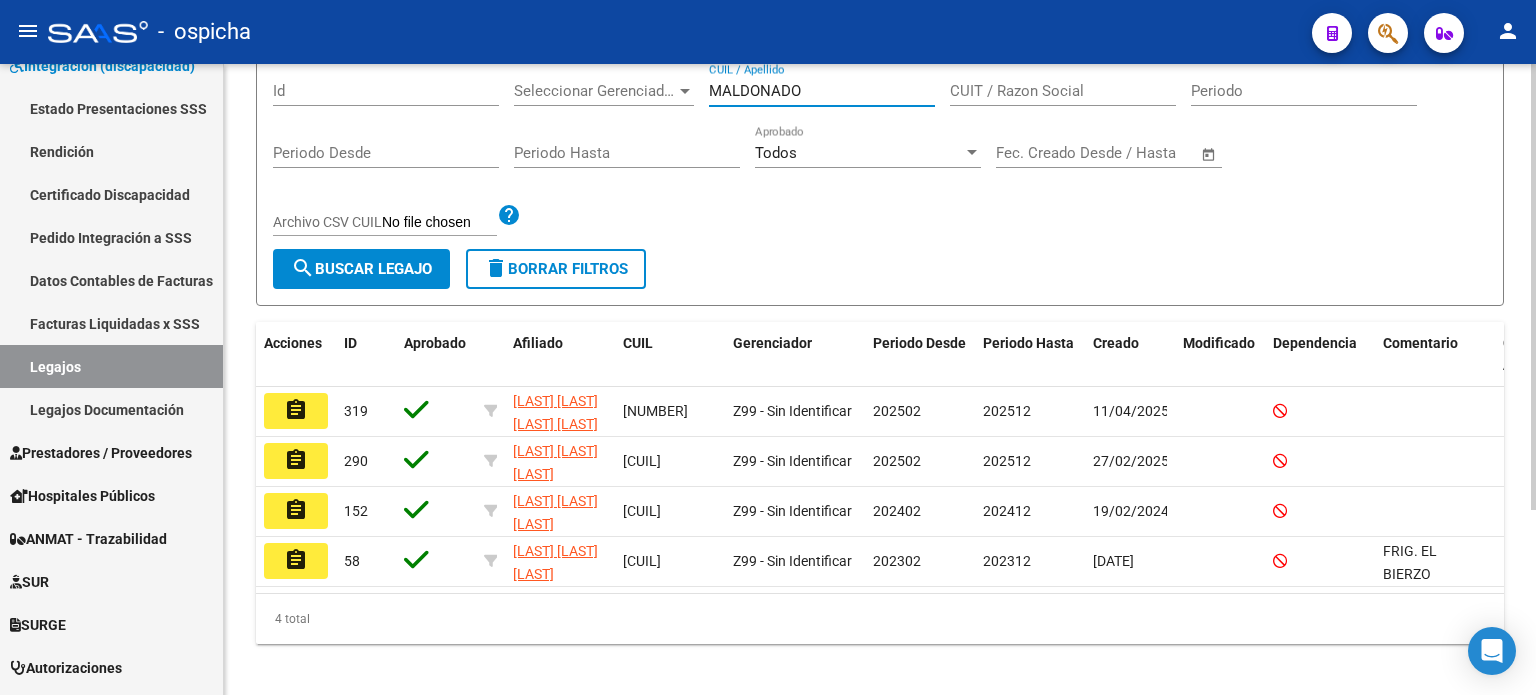 scroll, scrollTop: 261, scrollLeft: 0, axis: vertical 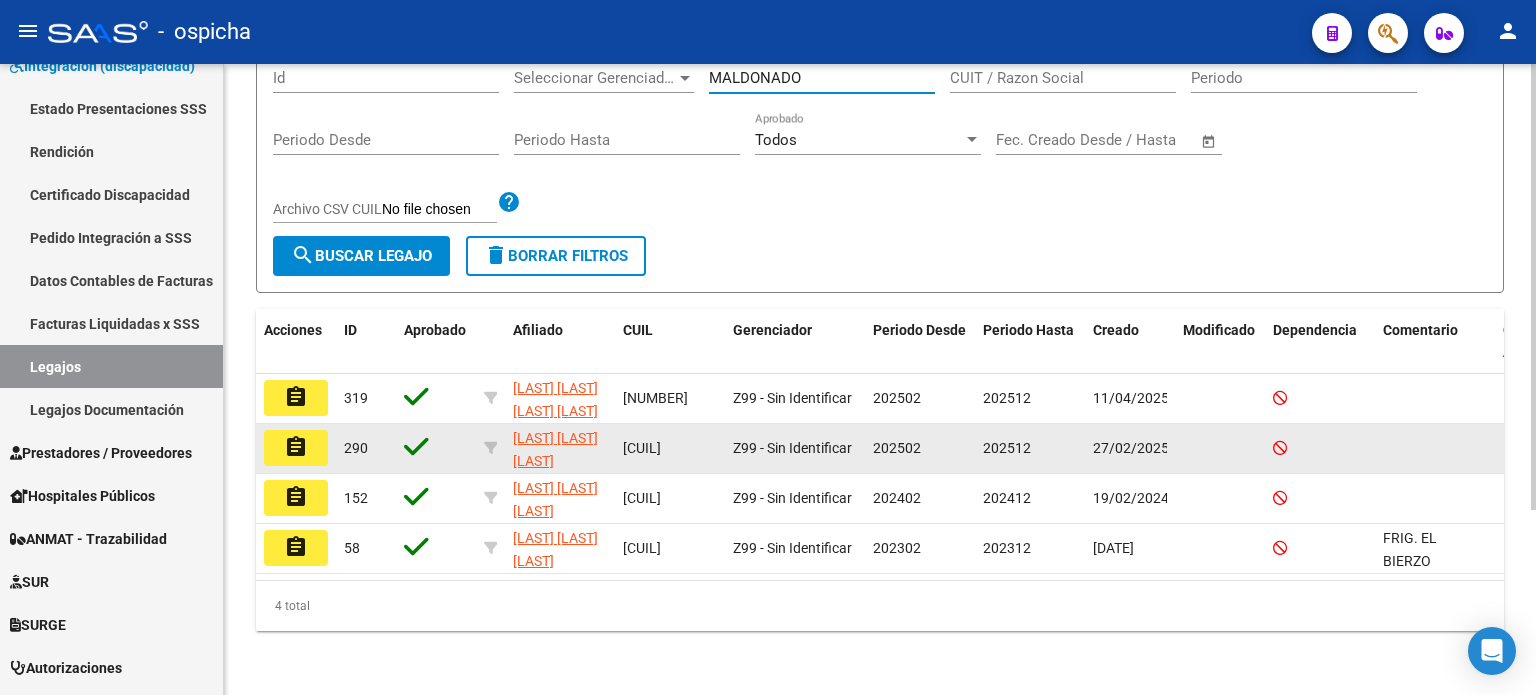 type on "MALDONADO" 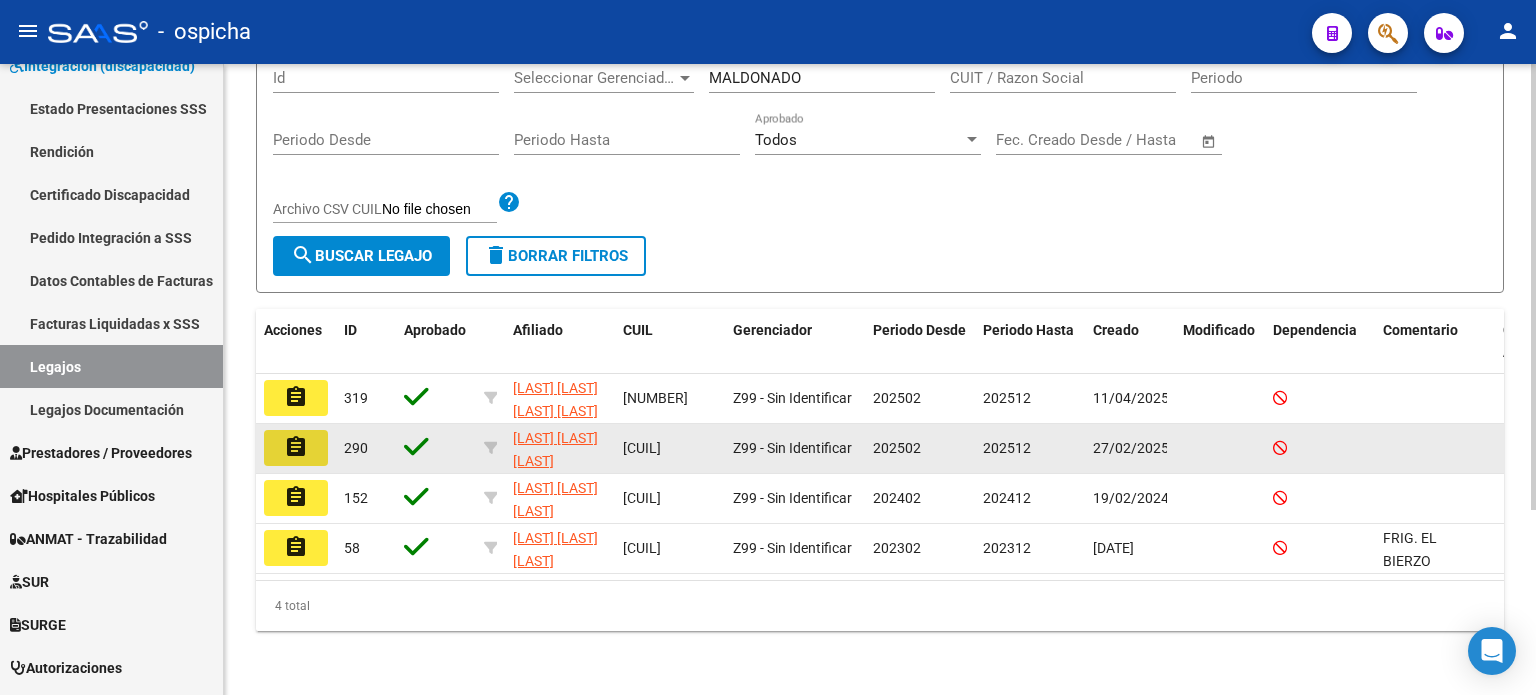 click on "assignment" 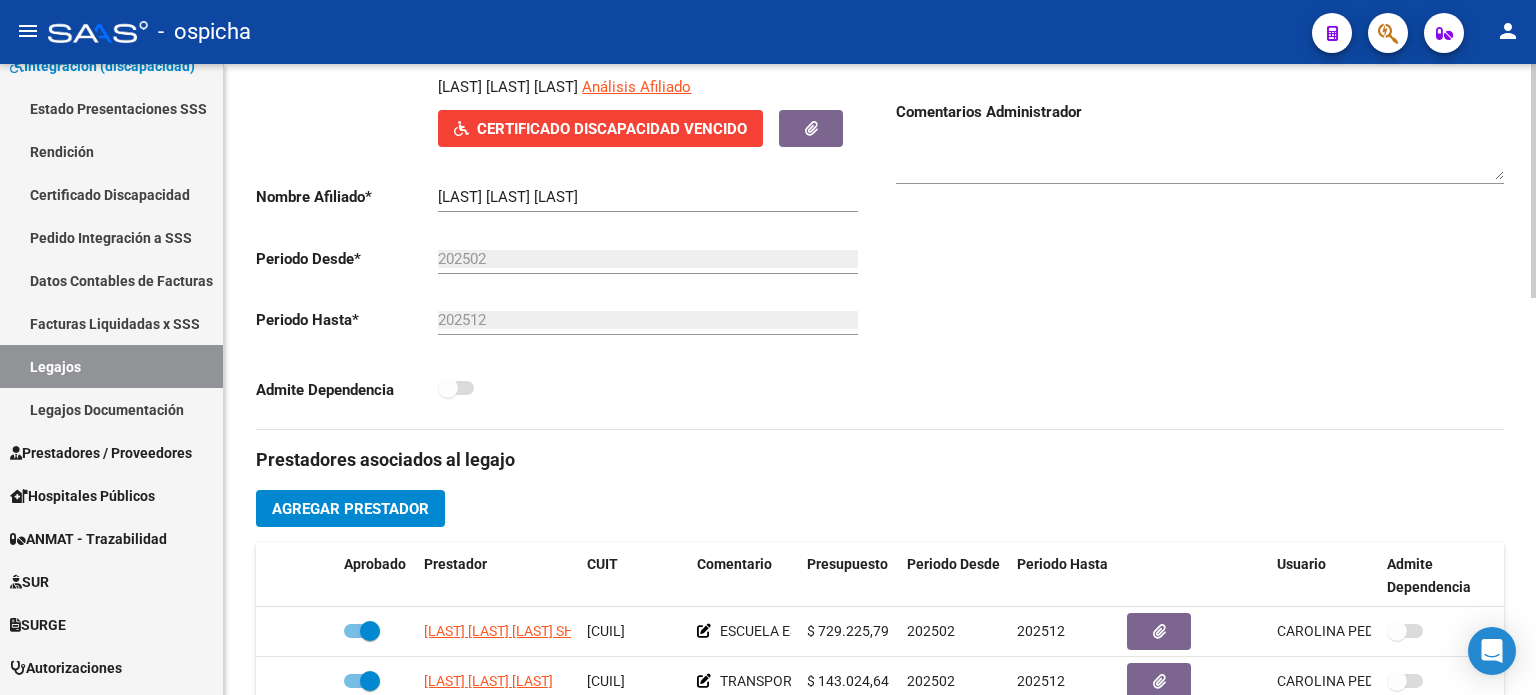 scroll, scrollTop: 600, scrollLeft: 0, axis: vertical 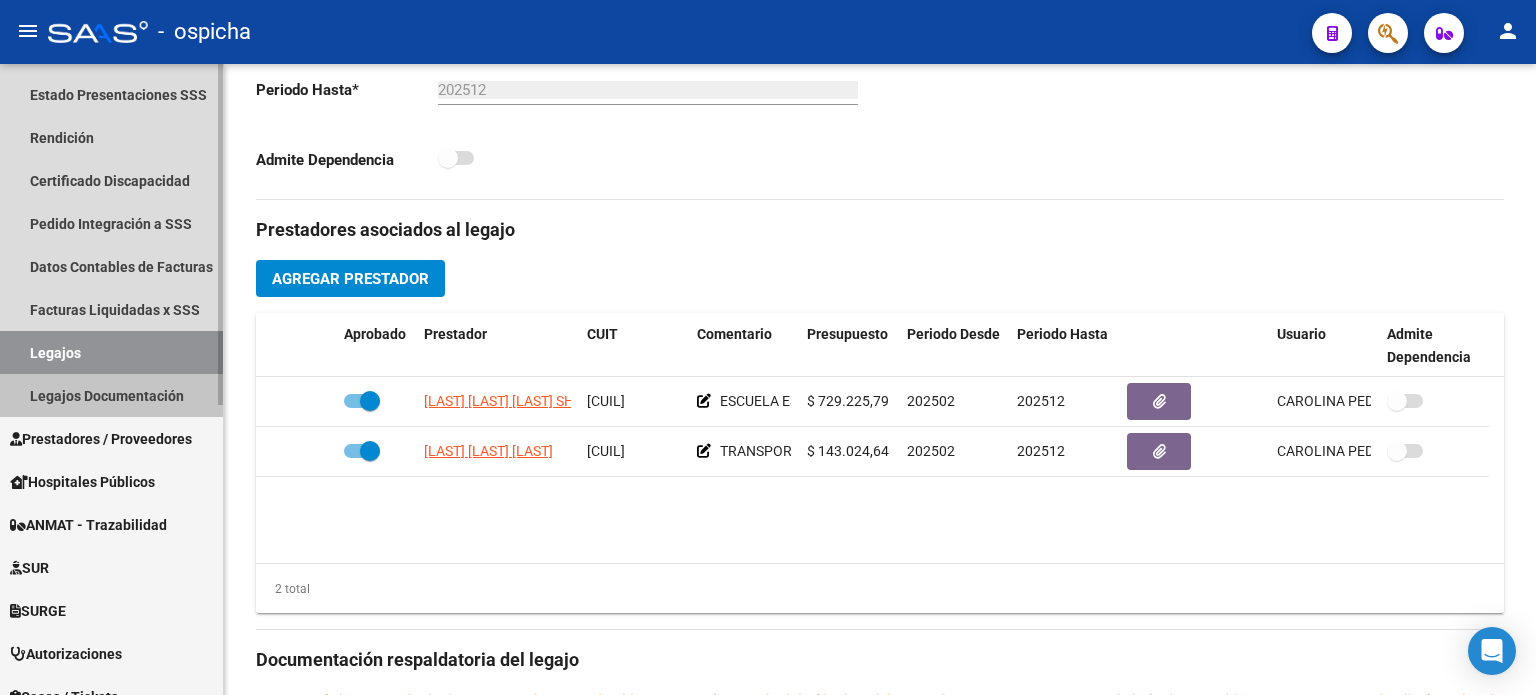 click on "Legajos Documentación" at bounding box center [111, 395] 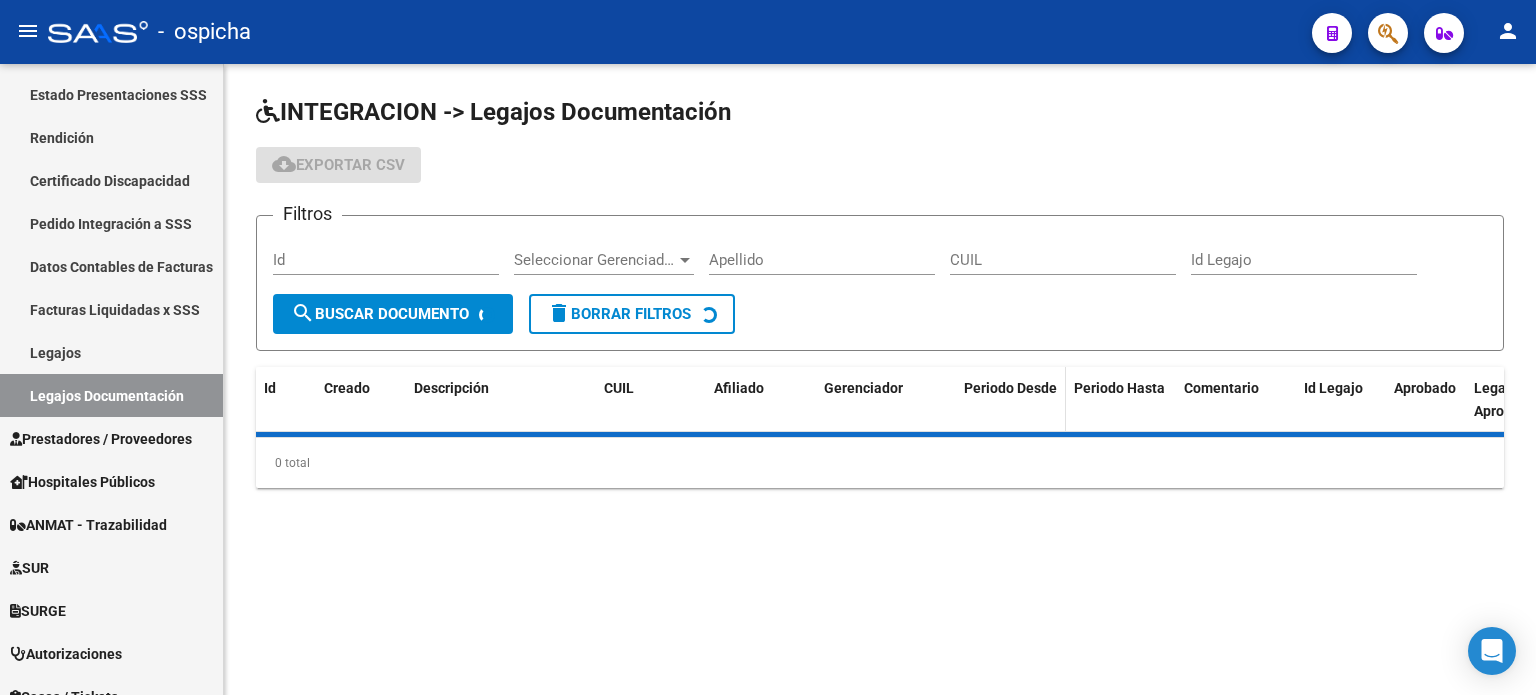 scroll, scrollTop: 0, scrollLeft: 0, axis: both 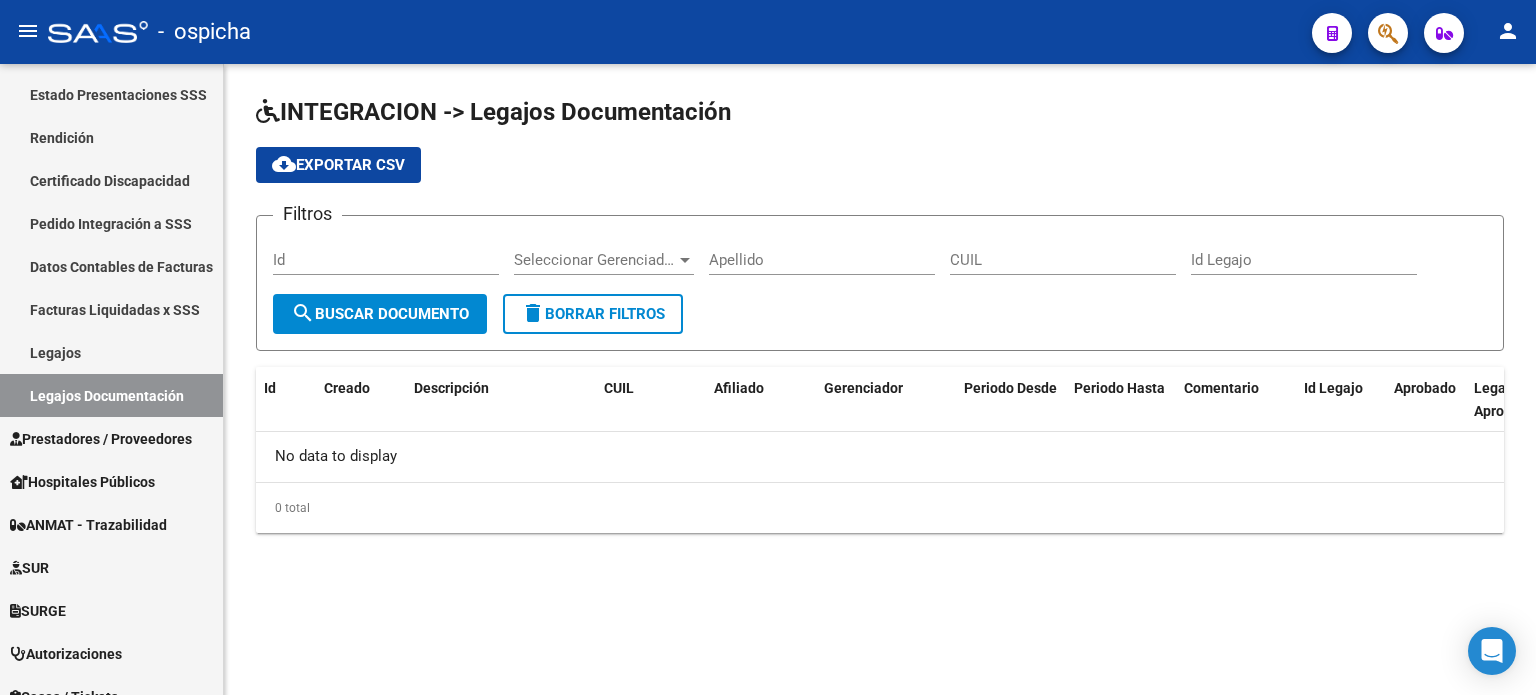click on "CUIL" at bounding box center (1063, 260) 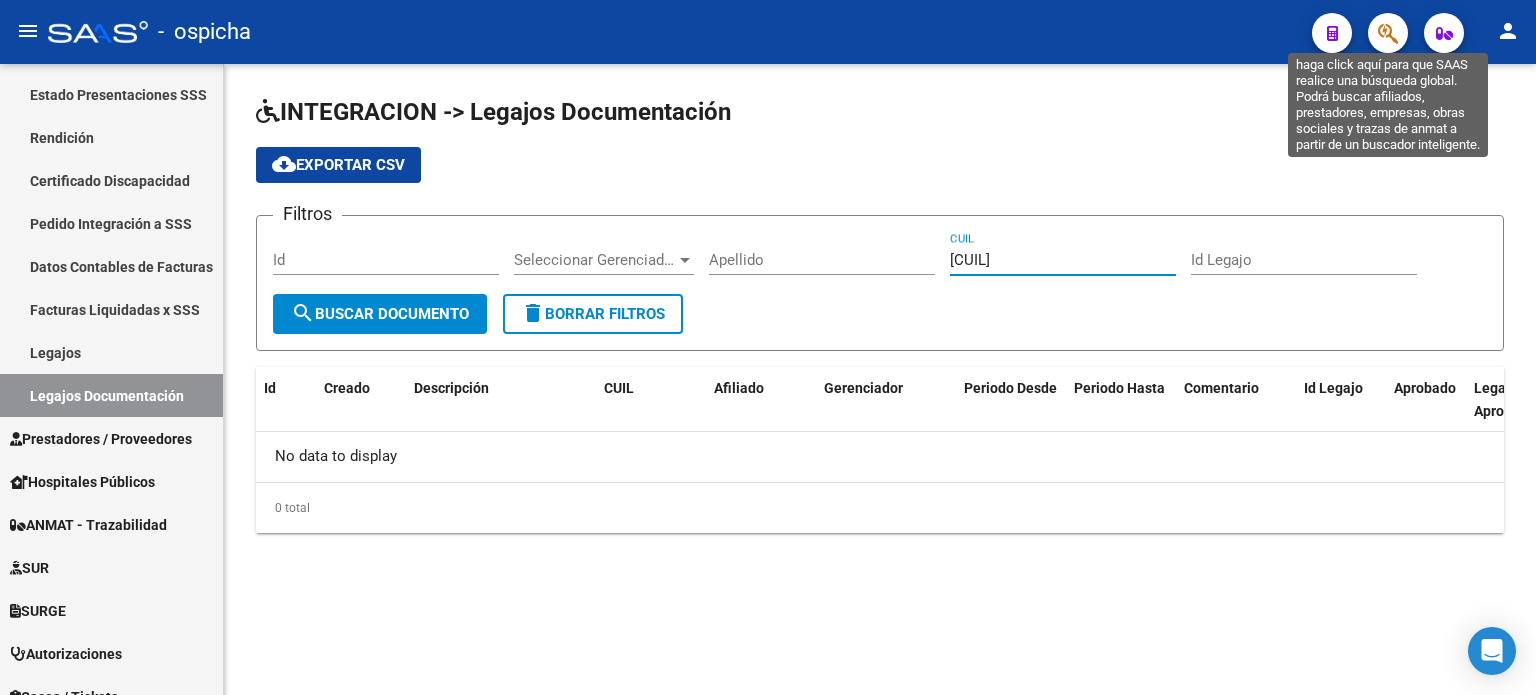 type on "[CUIL]" 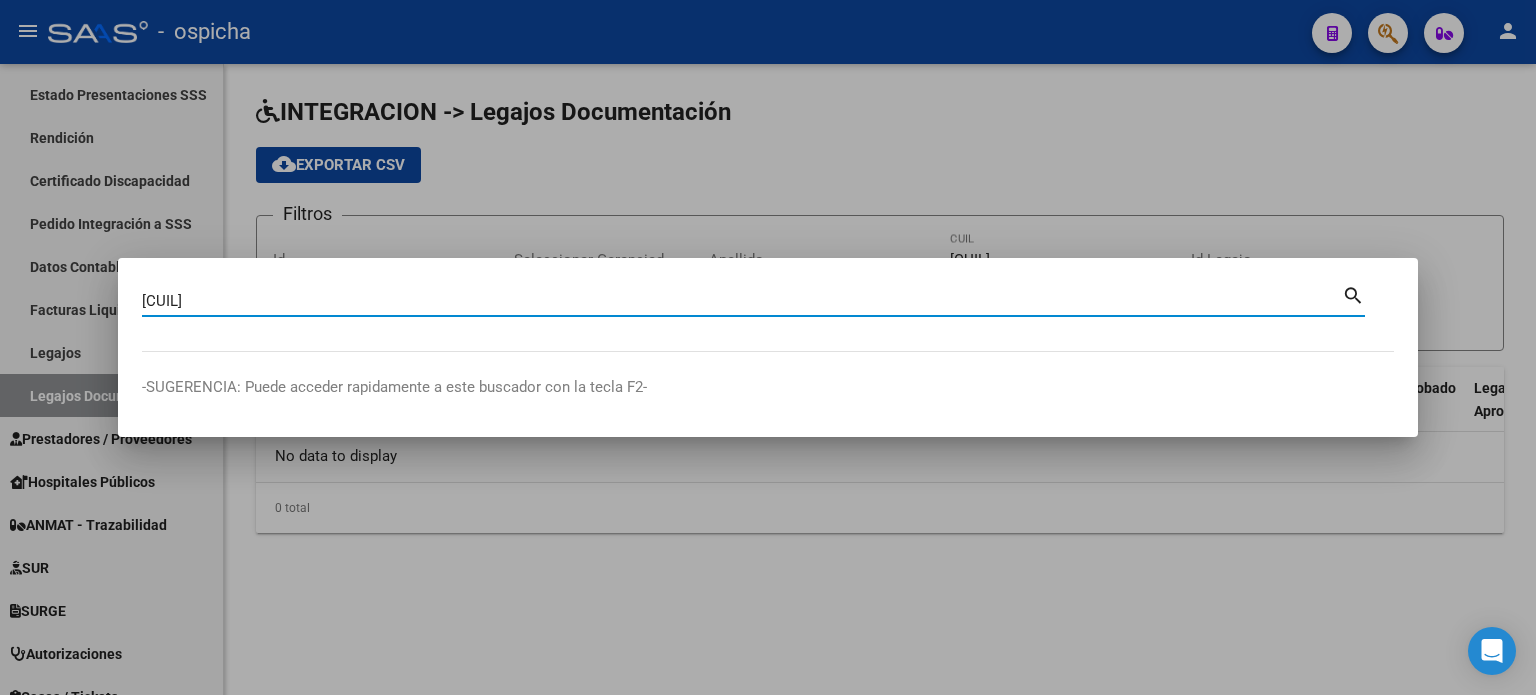type on "[CUIL]" 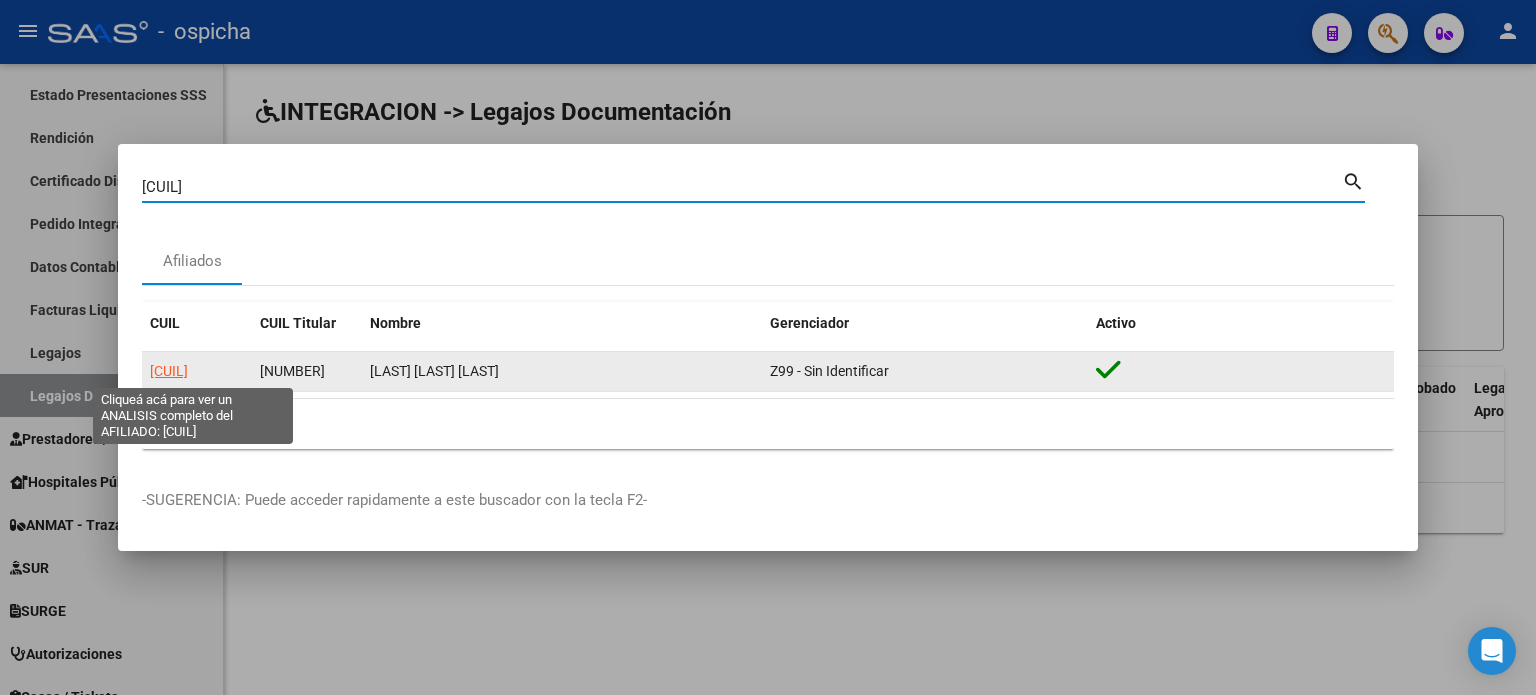 click on "[CUIL]" 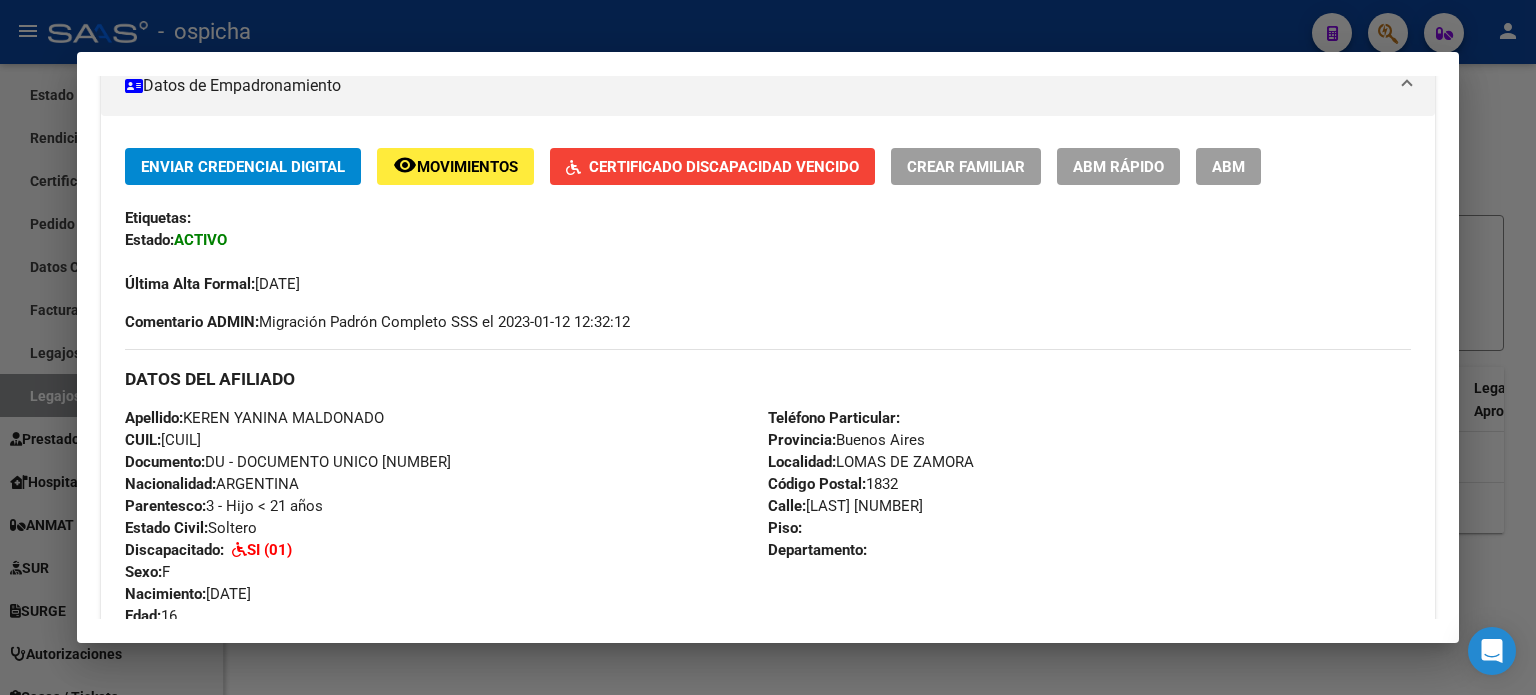 scroll, scrollTop: 400, scrollLeft: 0, axis: vertical 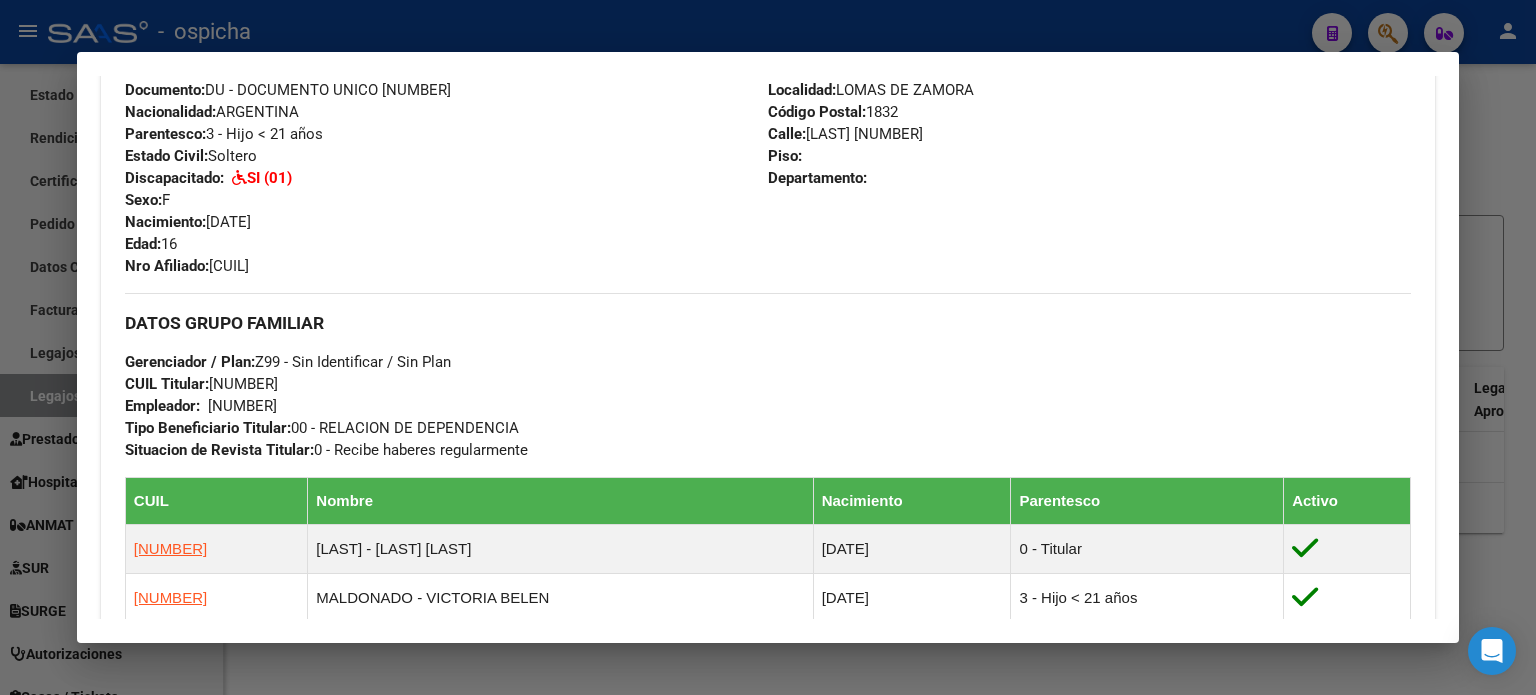 drag, startPoint x: 128, startPoint y: 183, endPoint x: 1357, endPoint y: 447, distance: 1257.035 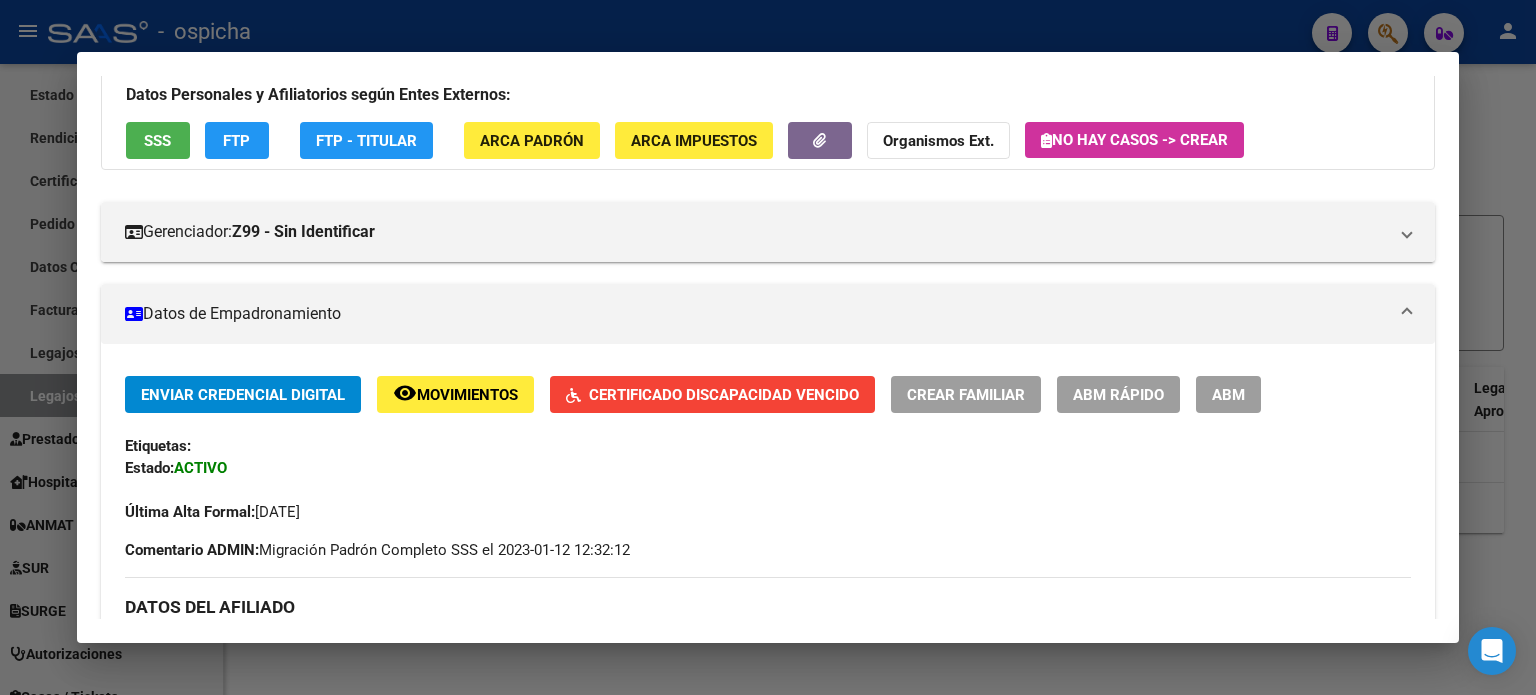 scroll, scrollTop: 0, scrollLeft: 0, axis: both 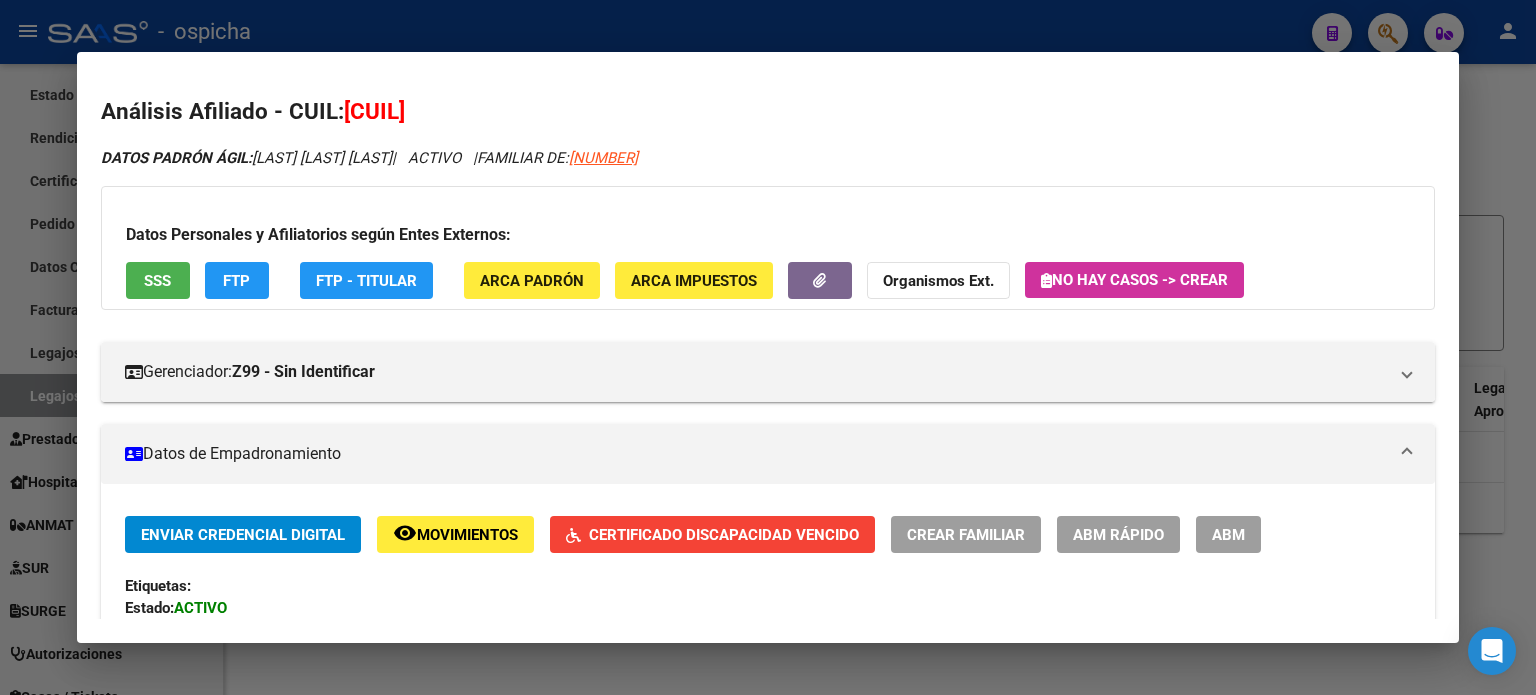 click at bounding box center [768, 347] 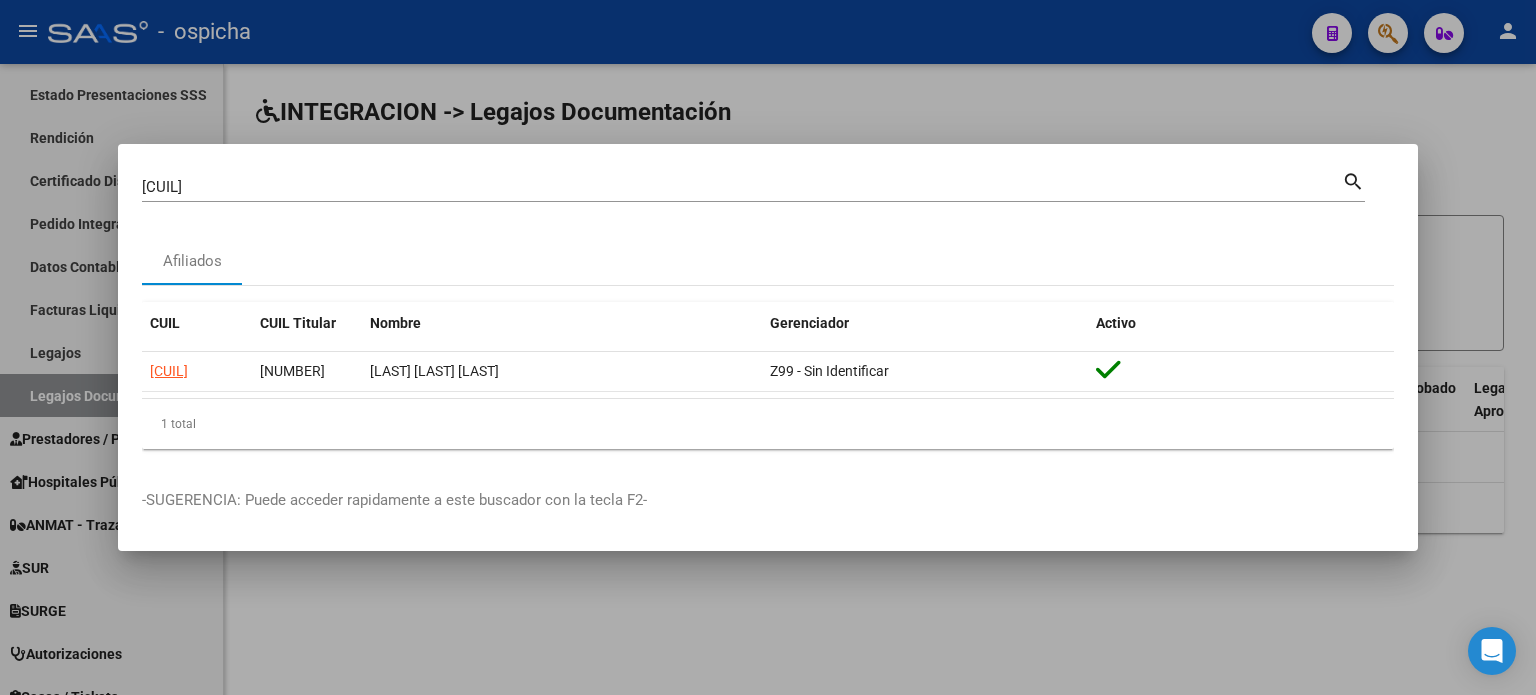 click at bounding box center (768, 347) 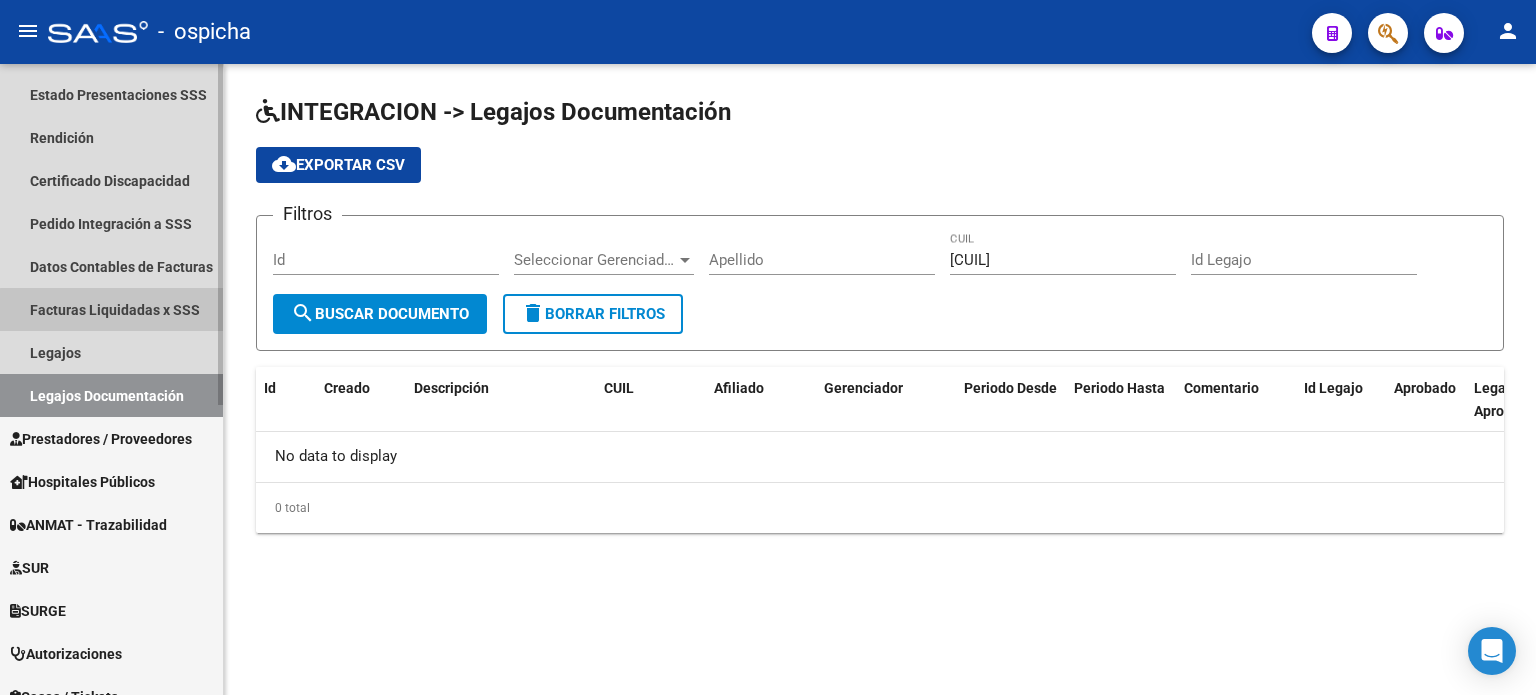 click on "Facturas Liquidadas x SSS" at bounding box center [111, 309] 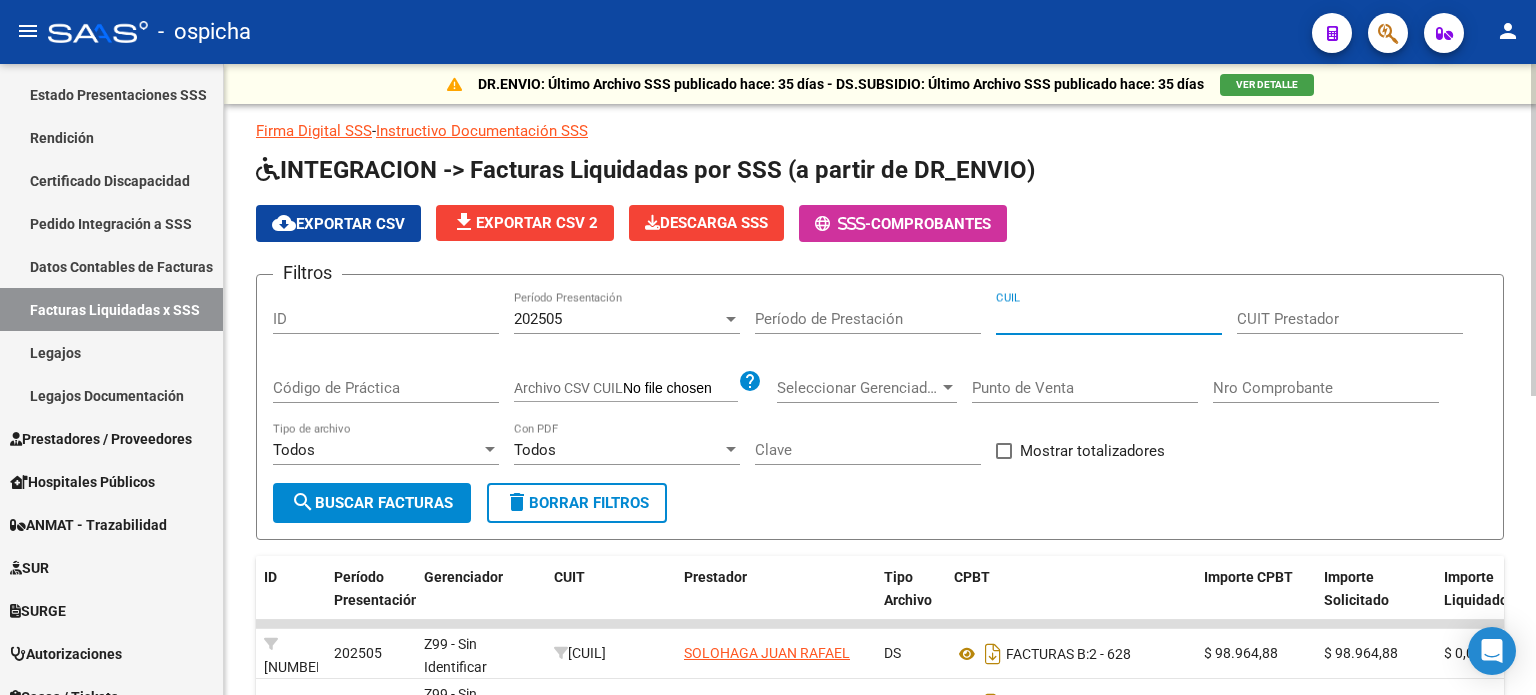click on "CUIL" at bounding box center [1109, 319] 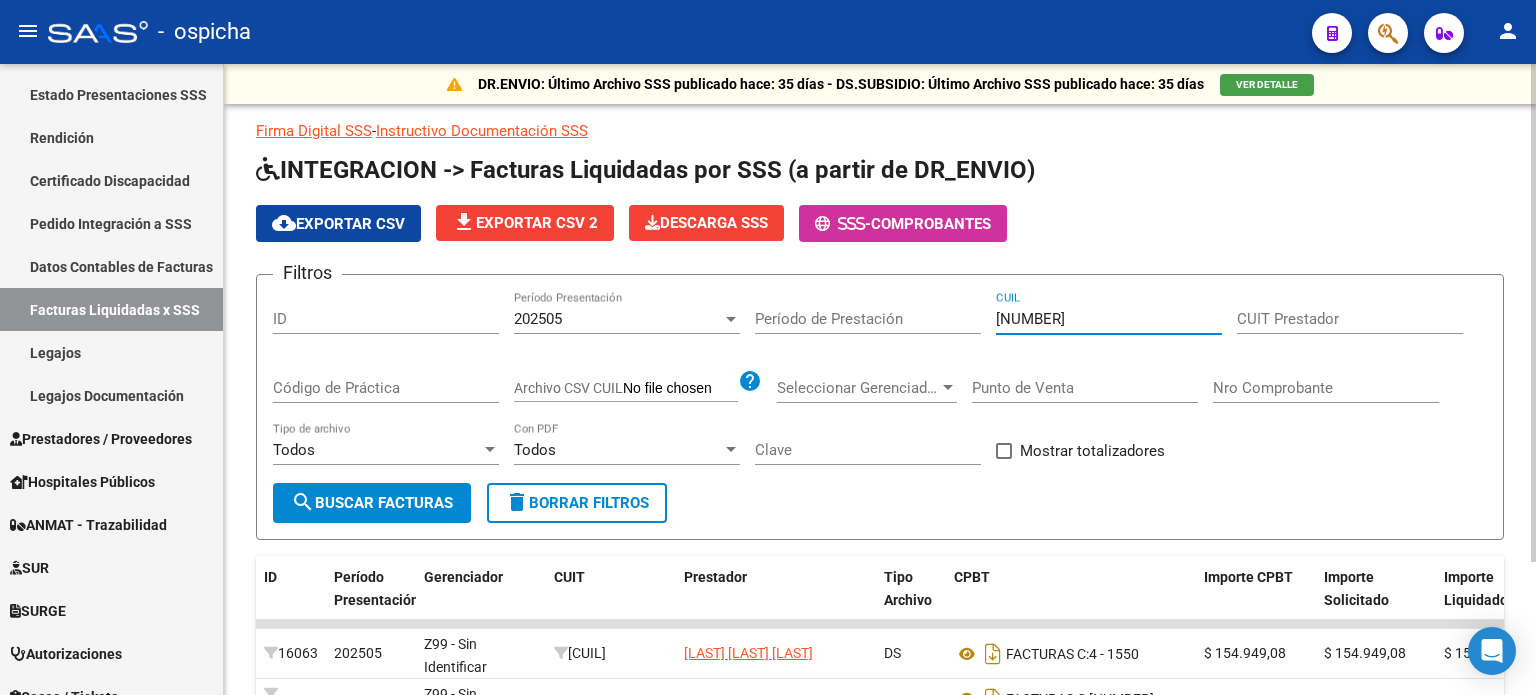 scroll, scrollTop: 168, scrollLeft: 0, axis: vertical 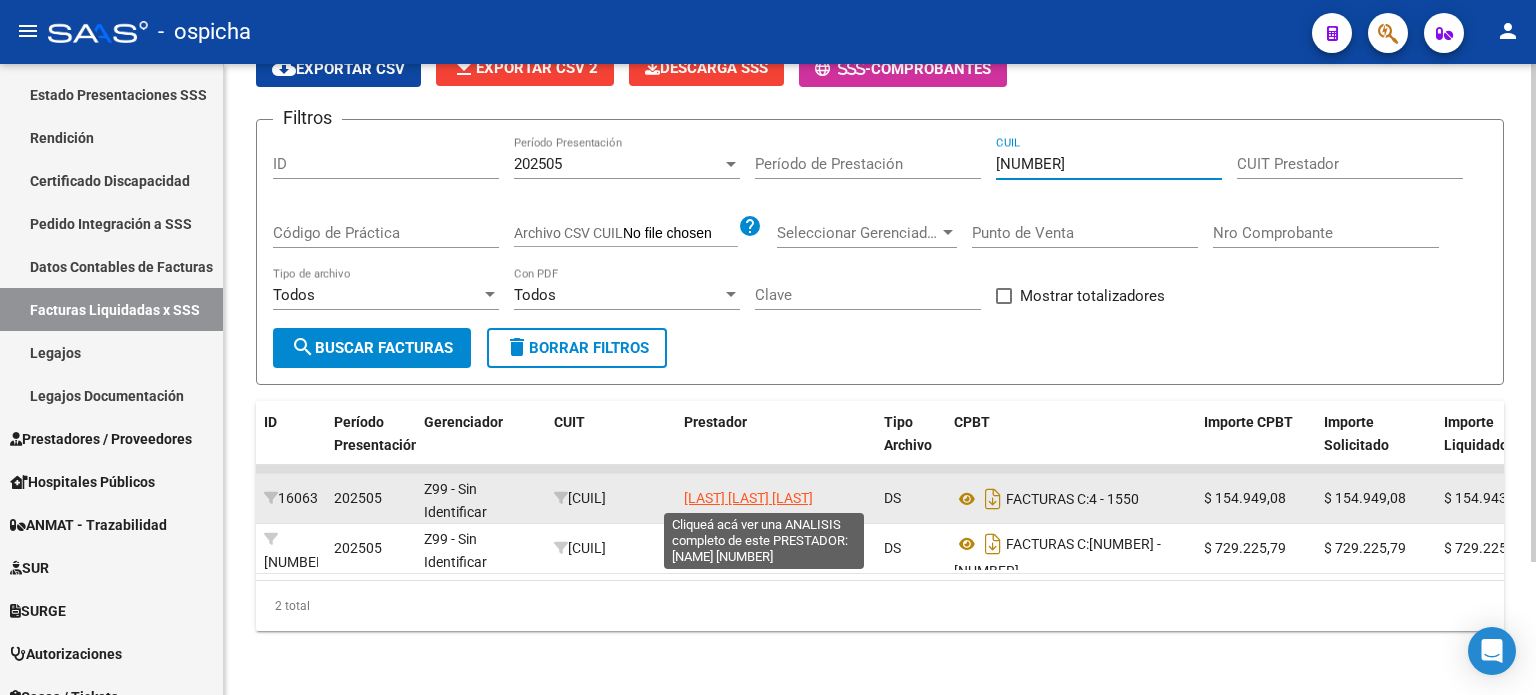type on "[NUMBER]" 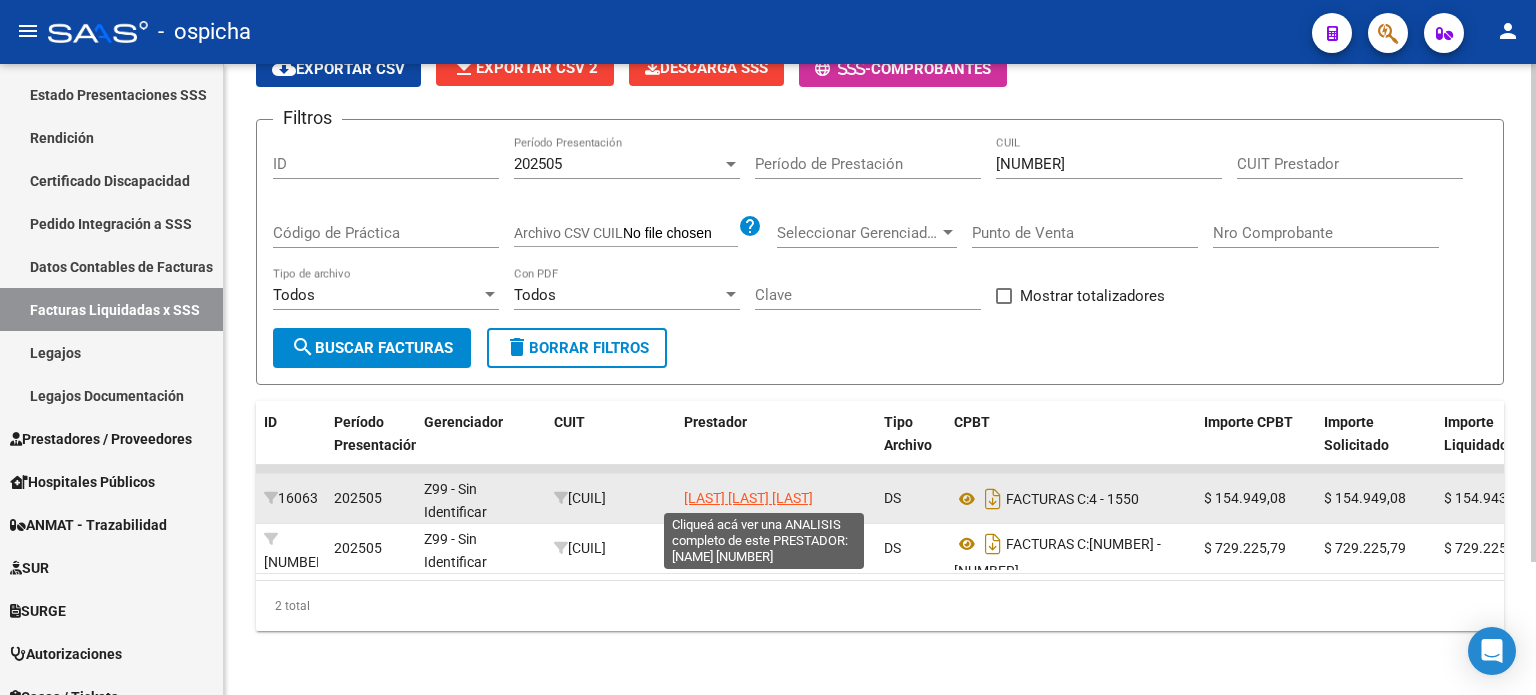 click on "[LAST] [LAST] [LAST]" 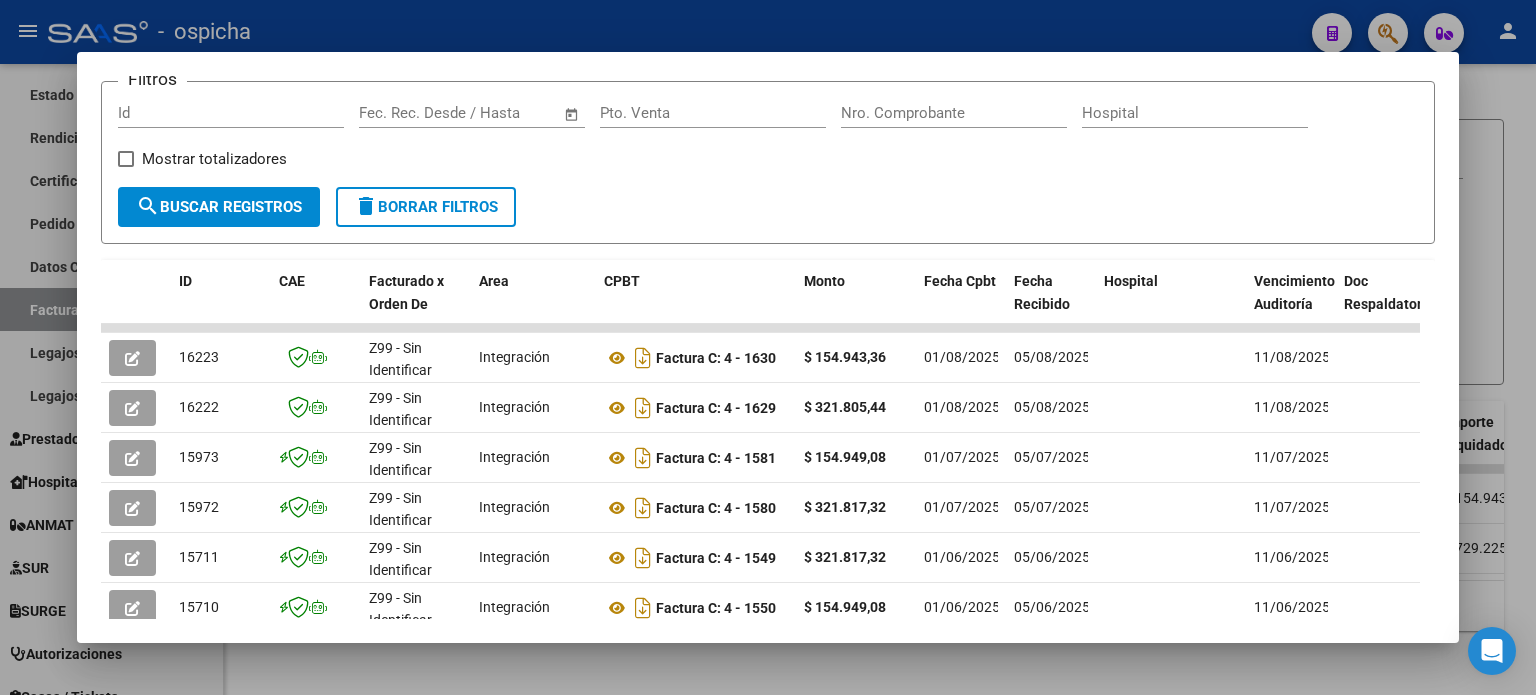 scroll, scrollTop: 300, scrollLeft: 0, axis: vertical 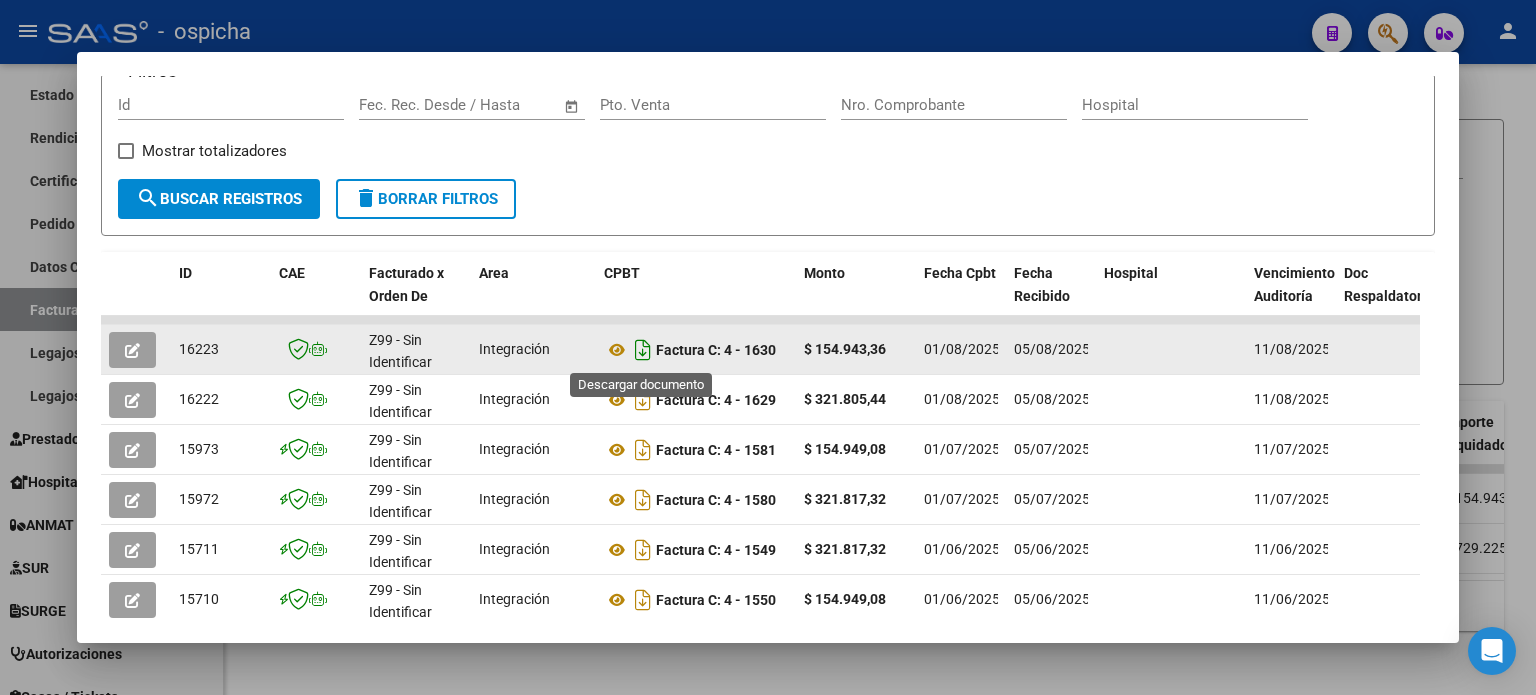 click 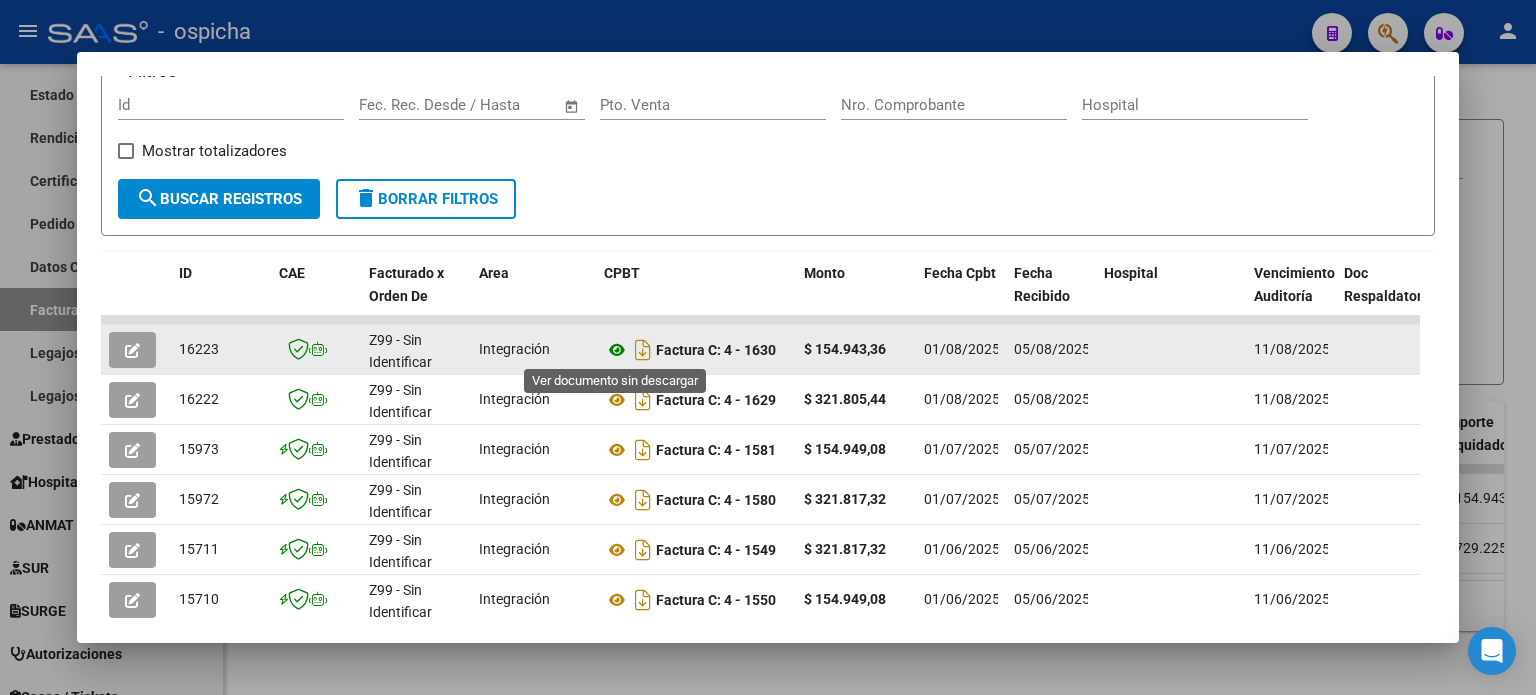 click 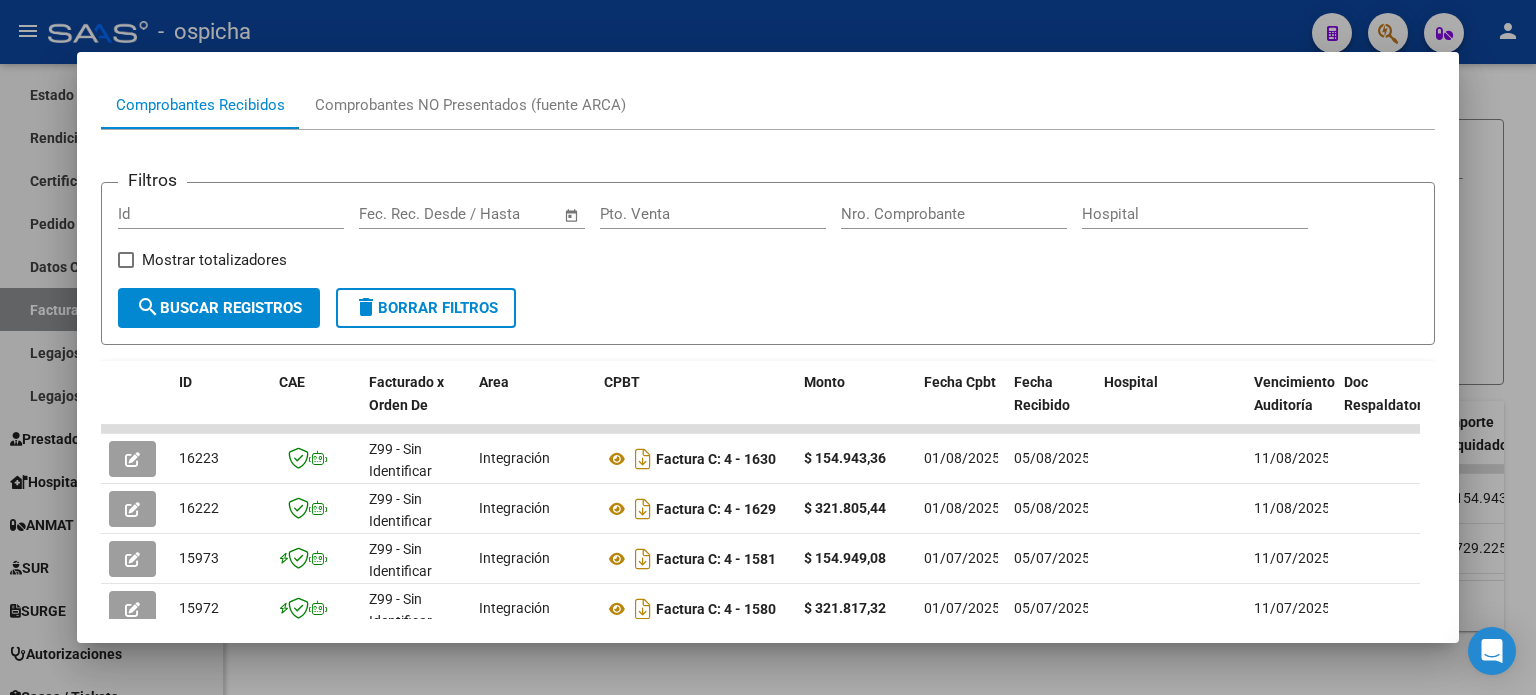 scroll, scrollTop: 0, scrollLeft: 0, axis: both 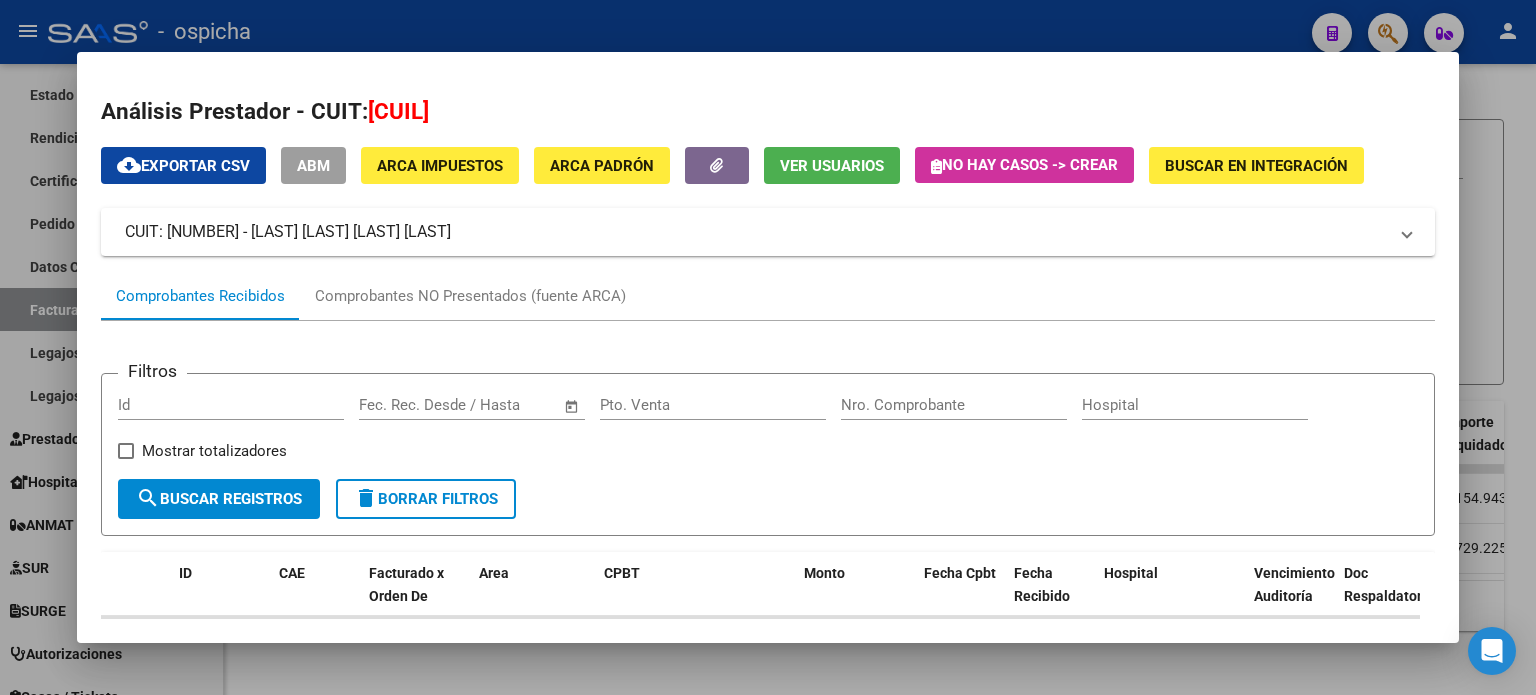 click at bounding box center (768, 347) 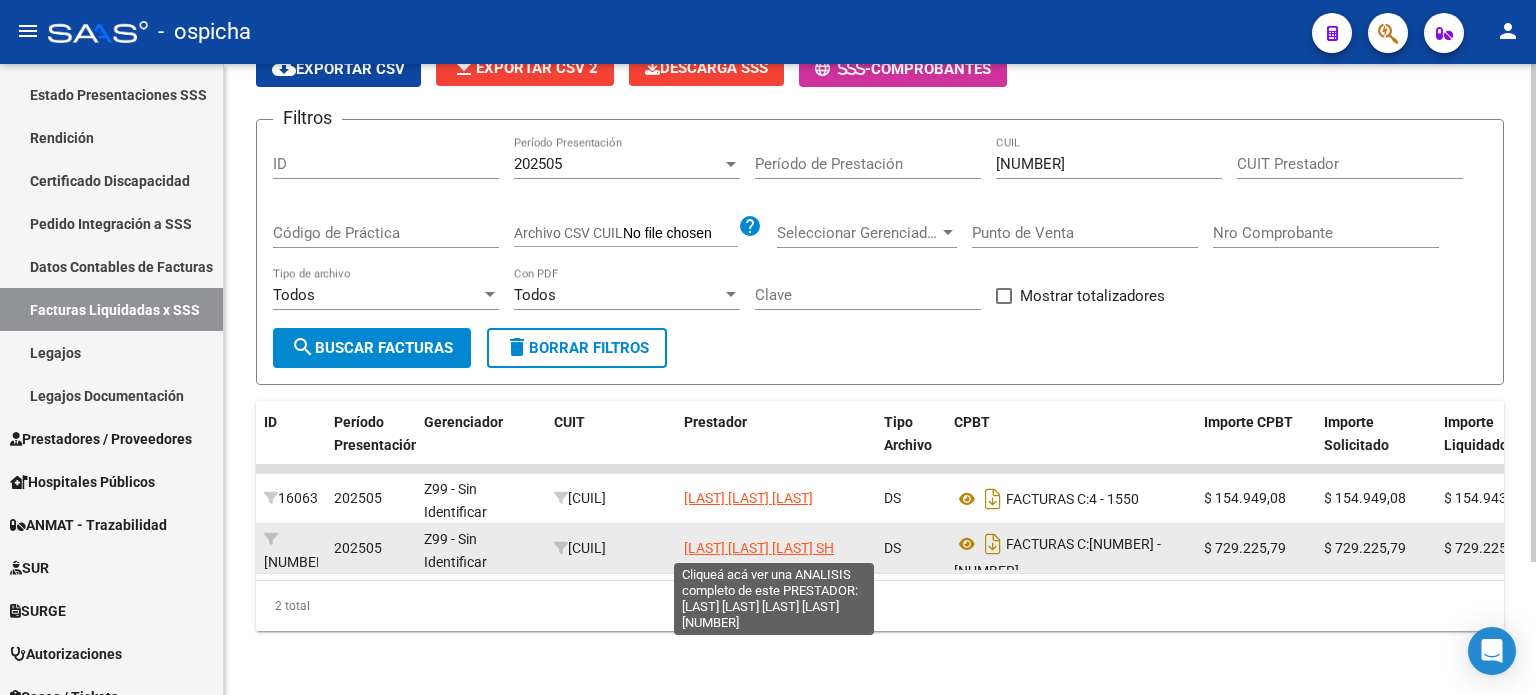 click on "[LAST] [LAST] [LAST] SH" 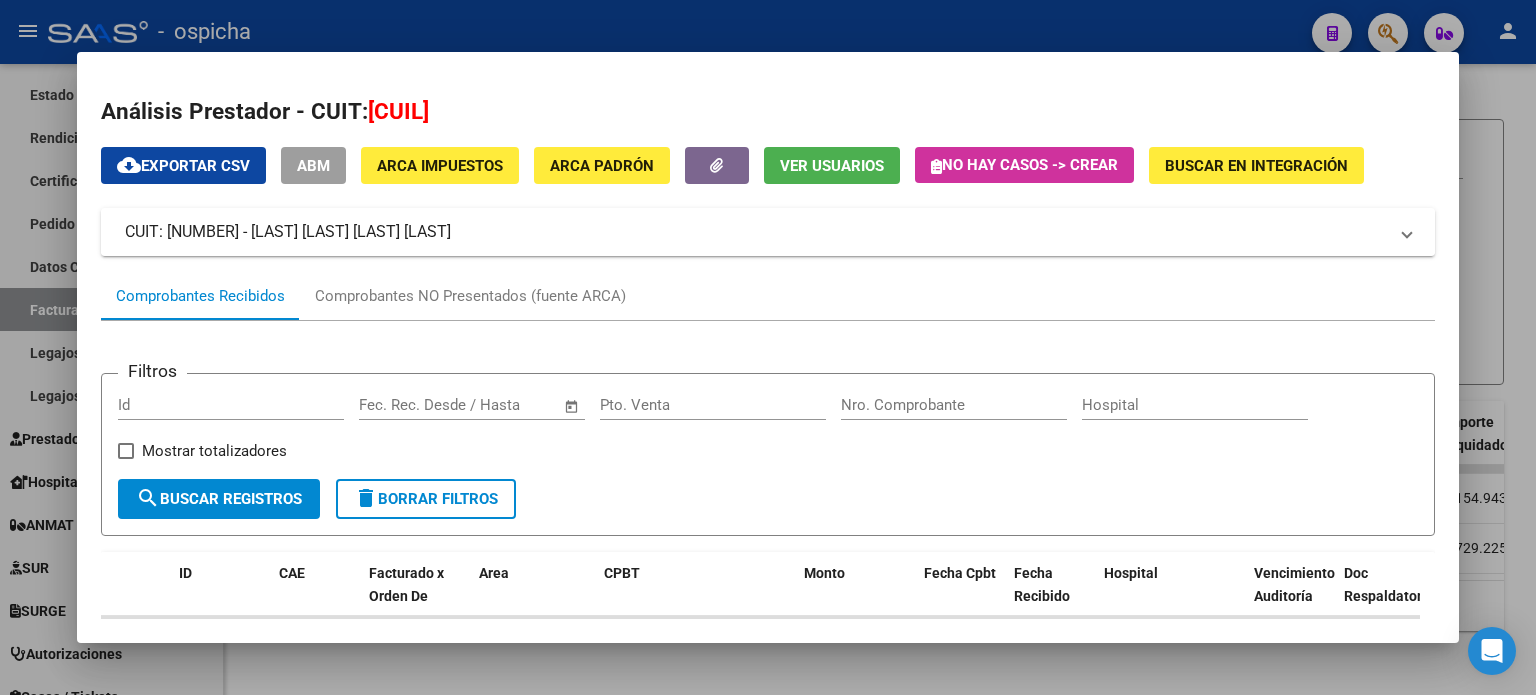 drag, startPoint x: 278, startPoint y: 223, endPoint x: 717, endPoint y: 239, distance: 439.29147 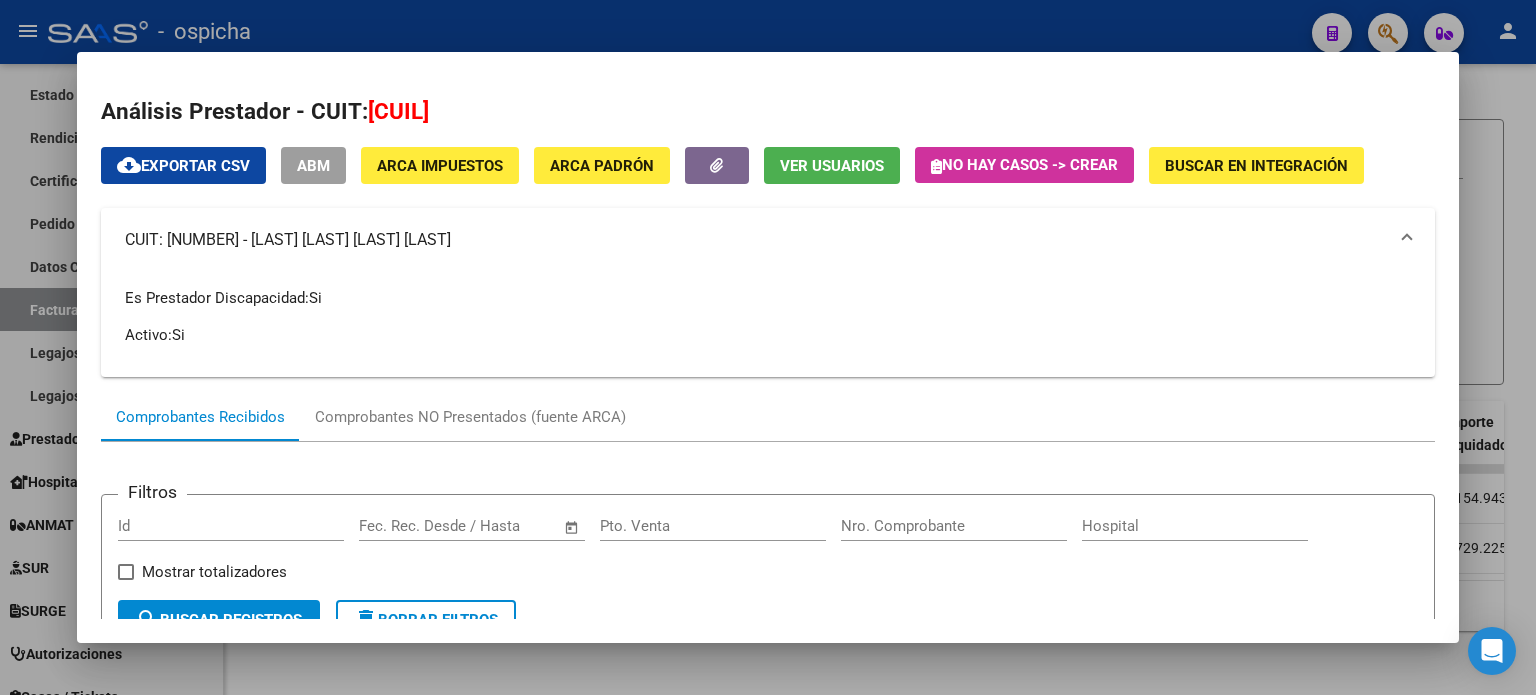 click on "Es Prestador Discapacidad:  Si Activo:  Si" at bounding box center [768, 316] 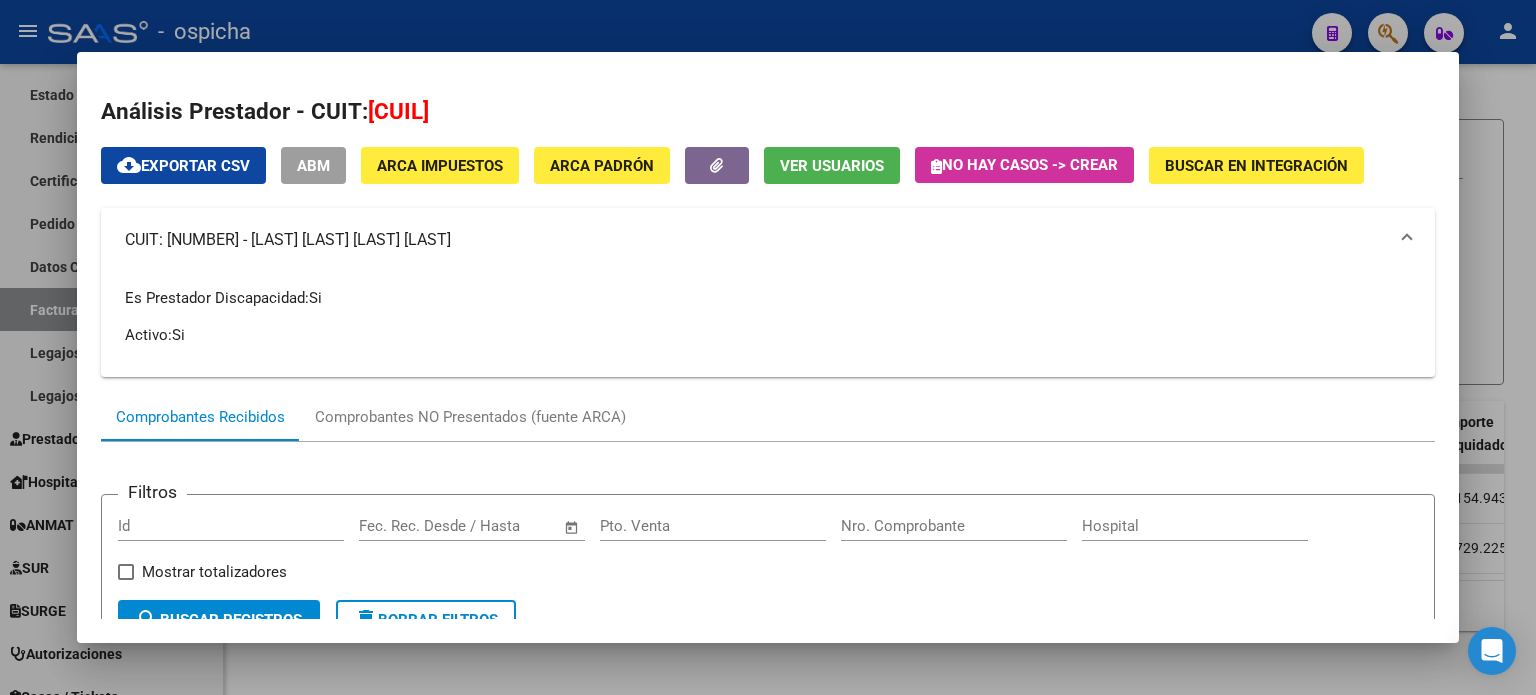 drag, startPoint x: 167, startPoint y: 233, endPoint x: 264, endPoint y: 234, distance: 97.00516 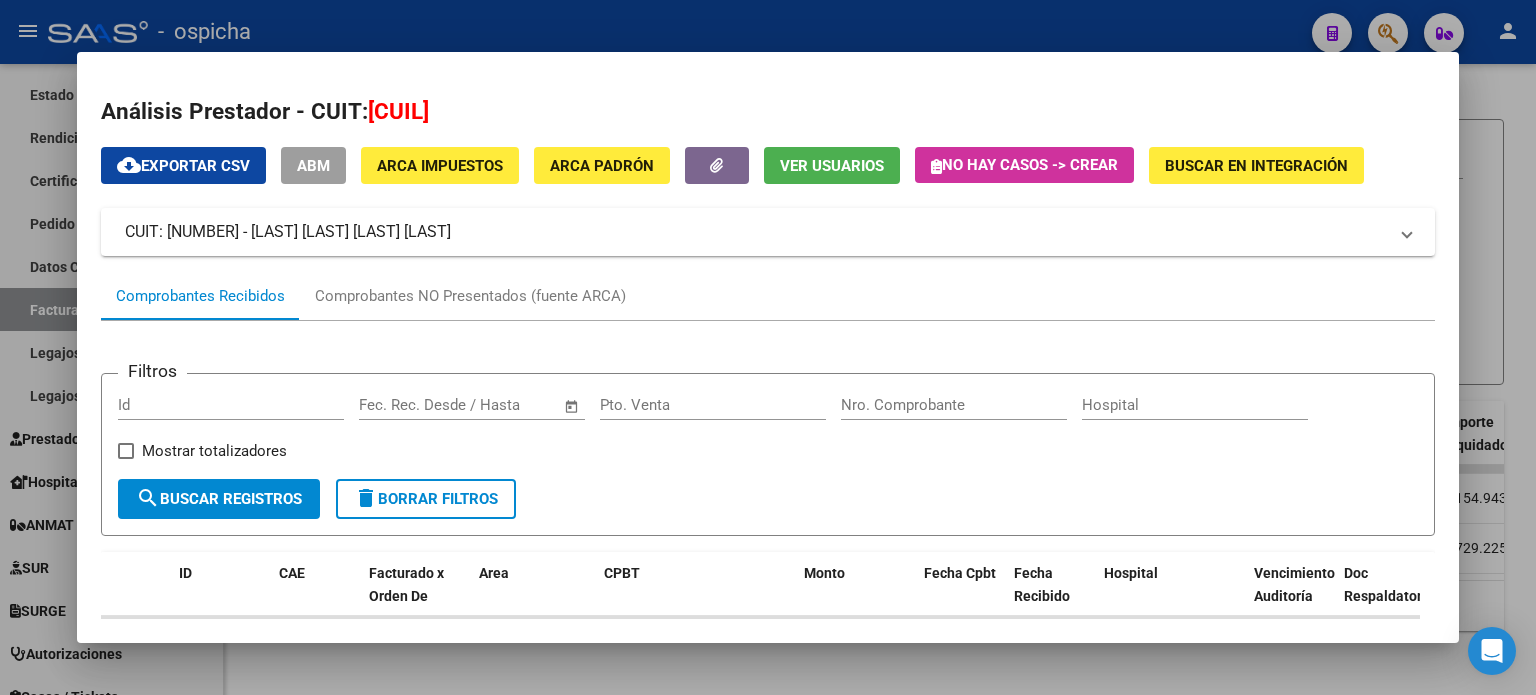 scroll, scrollTop: 300, scrollLeft: 0, axis: vertical 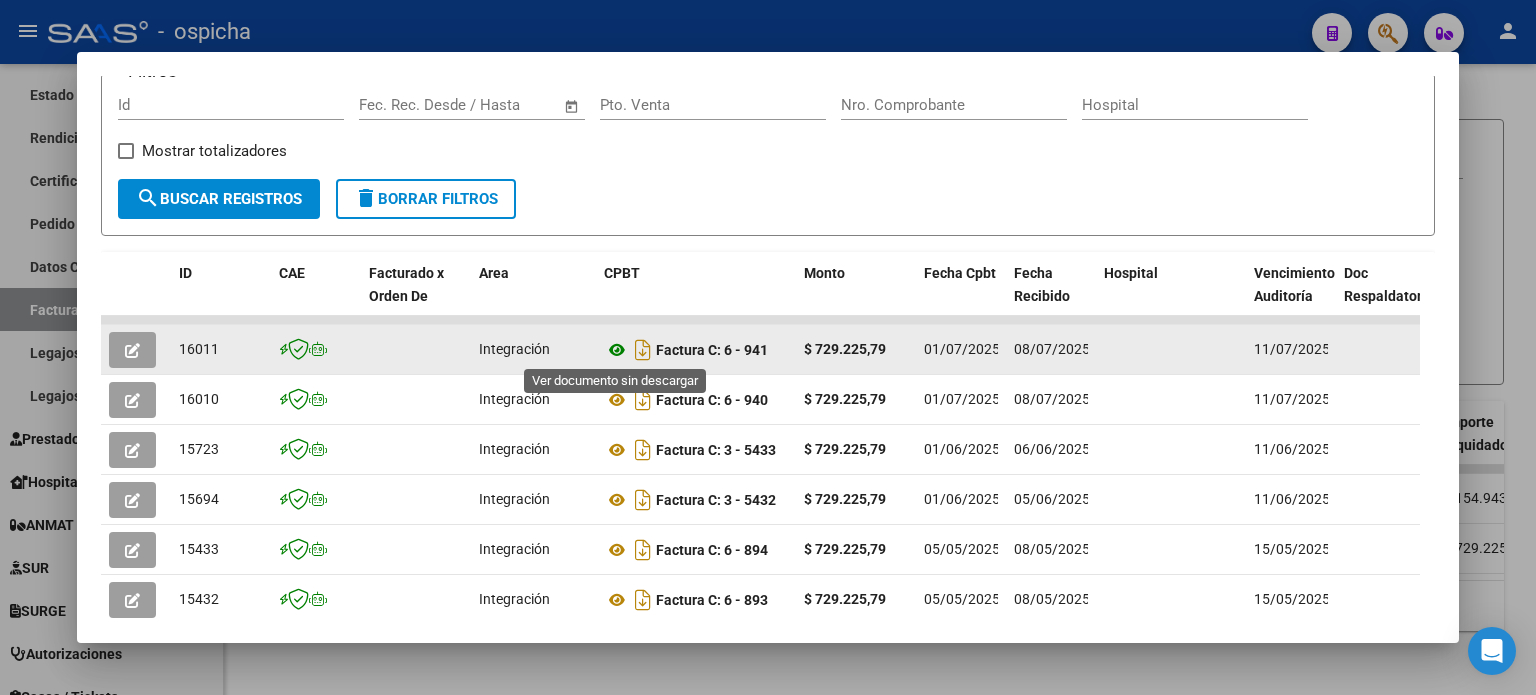 click 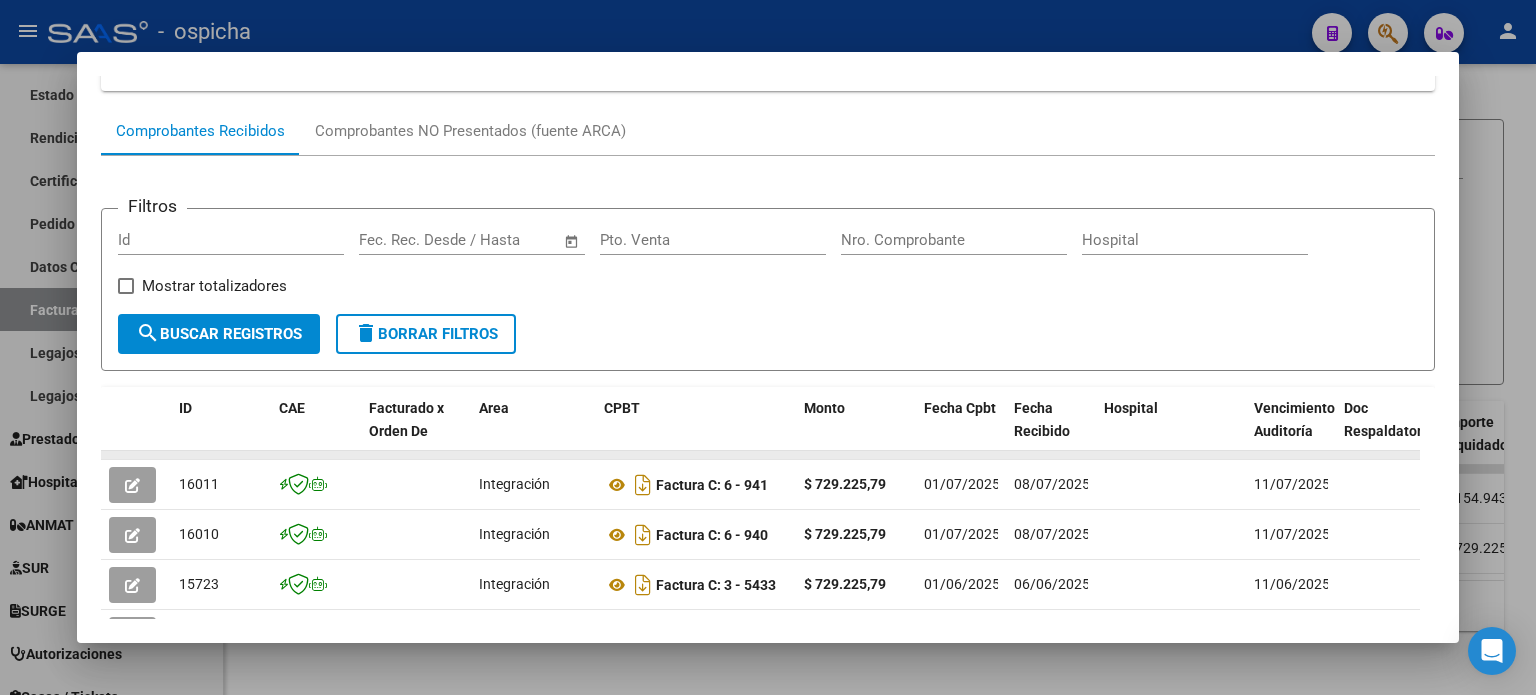 scroll, scrollTop: 200, scrollLeft: 0, axis: vertical 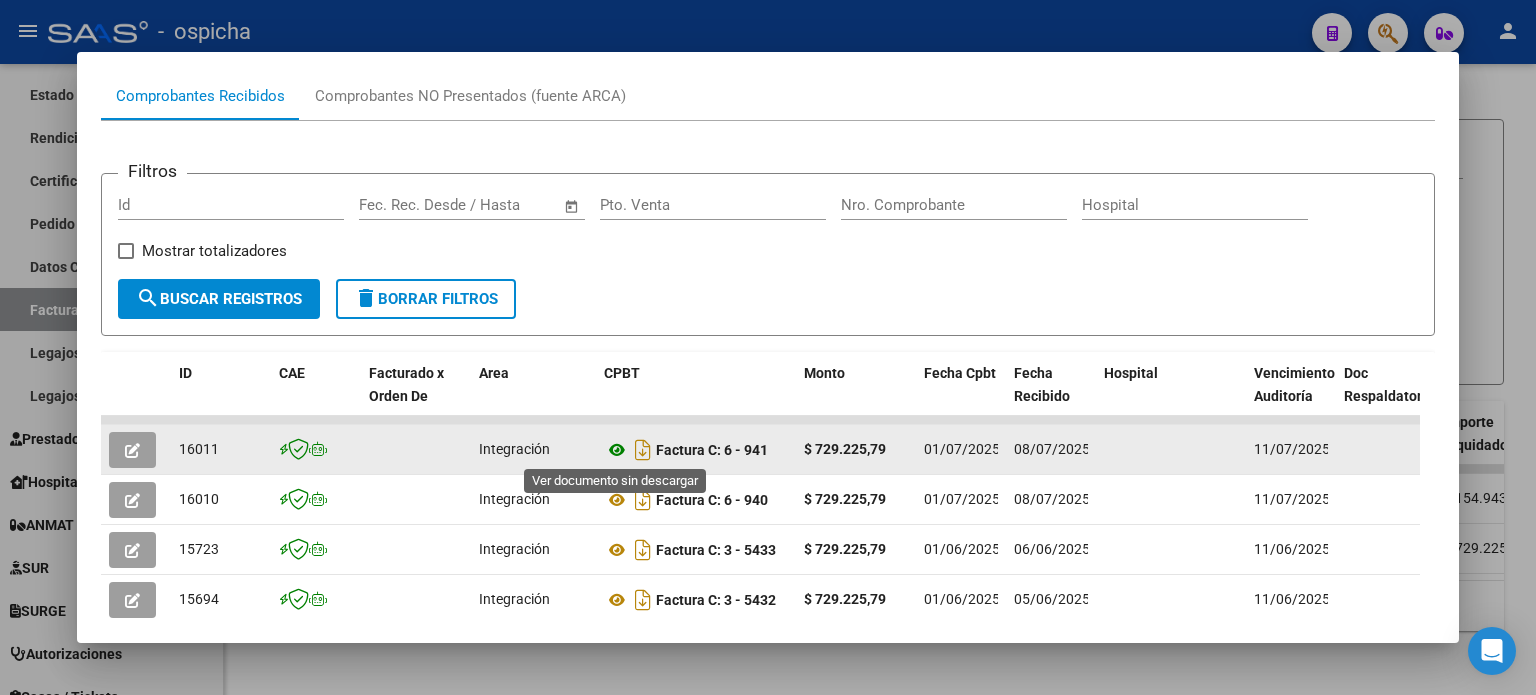 click 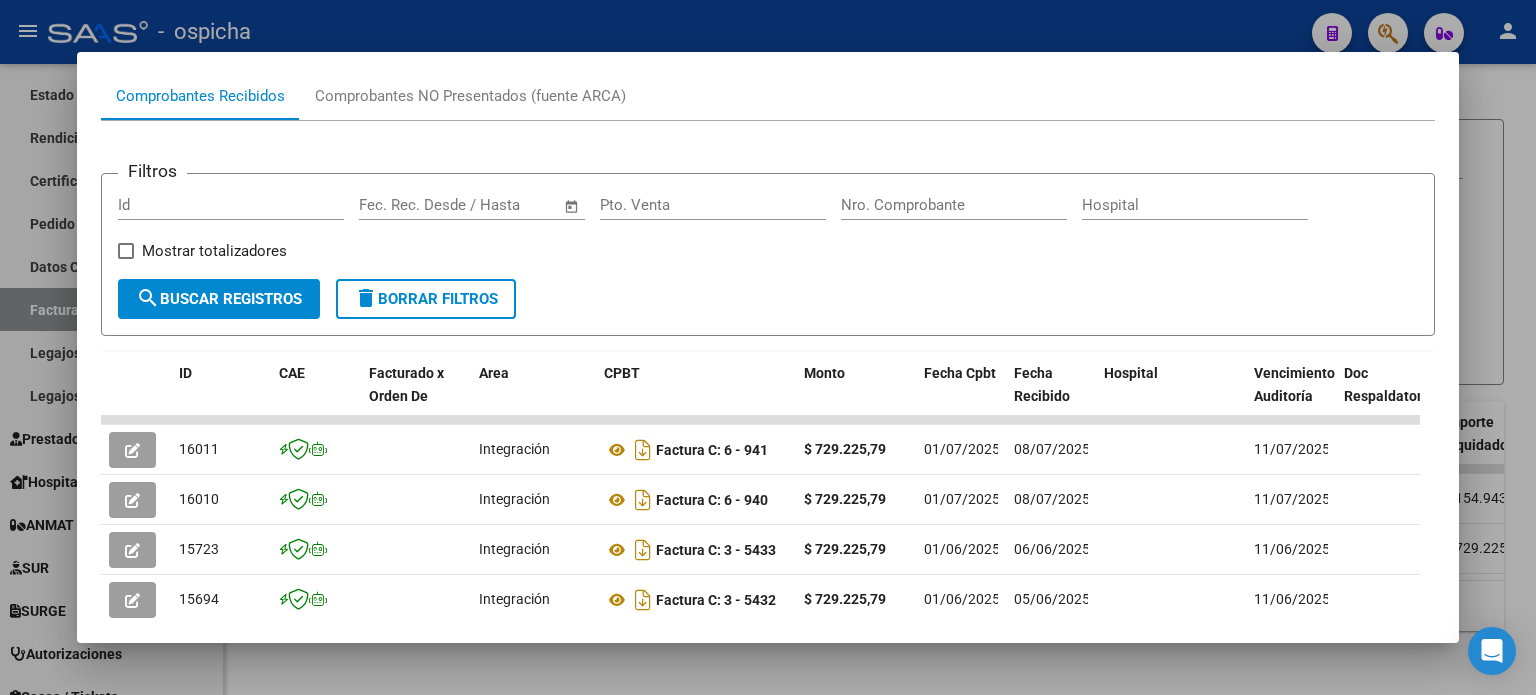 scroll, scrollTop: 0, scrollLeft: 0, axis: both 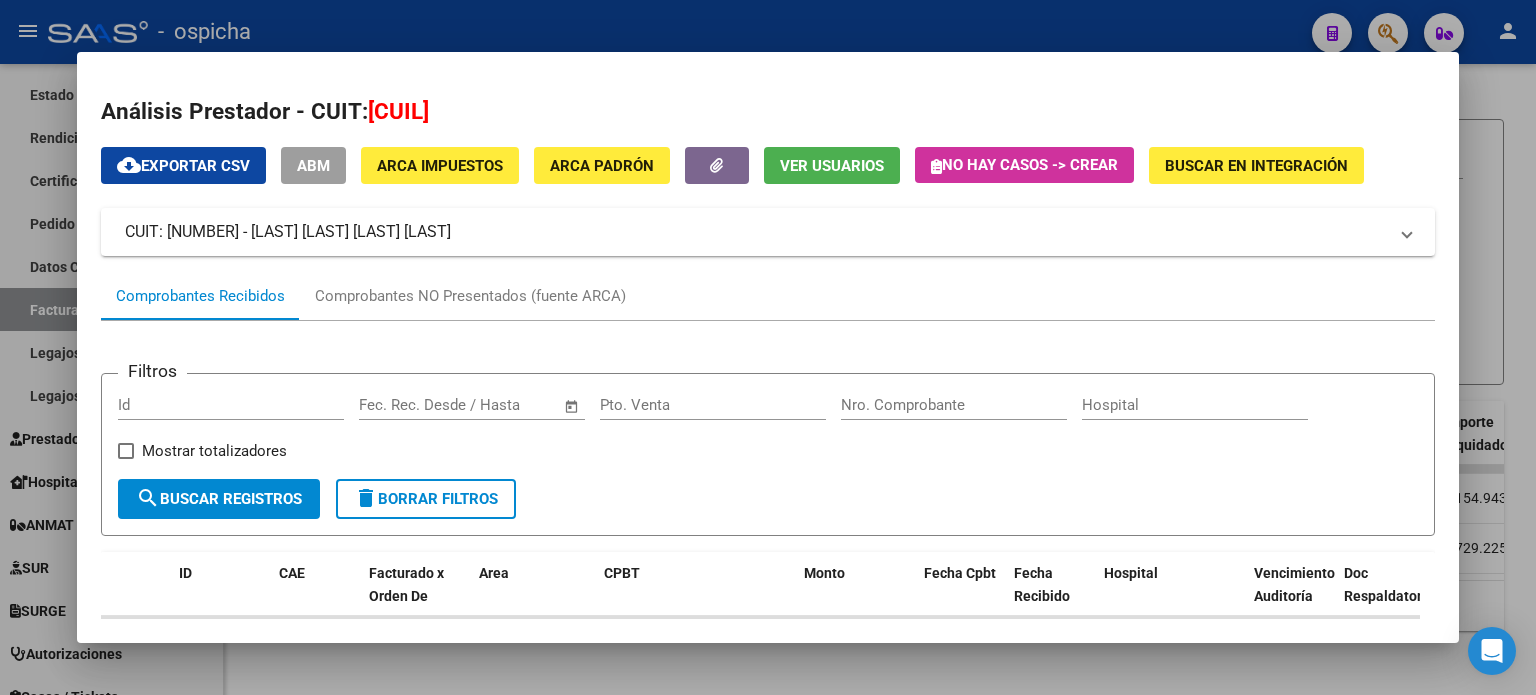click at bounding box center [768, 347] 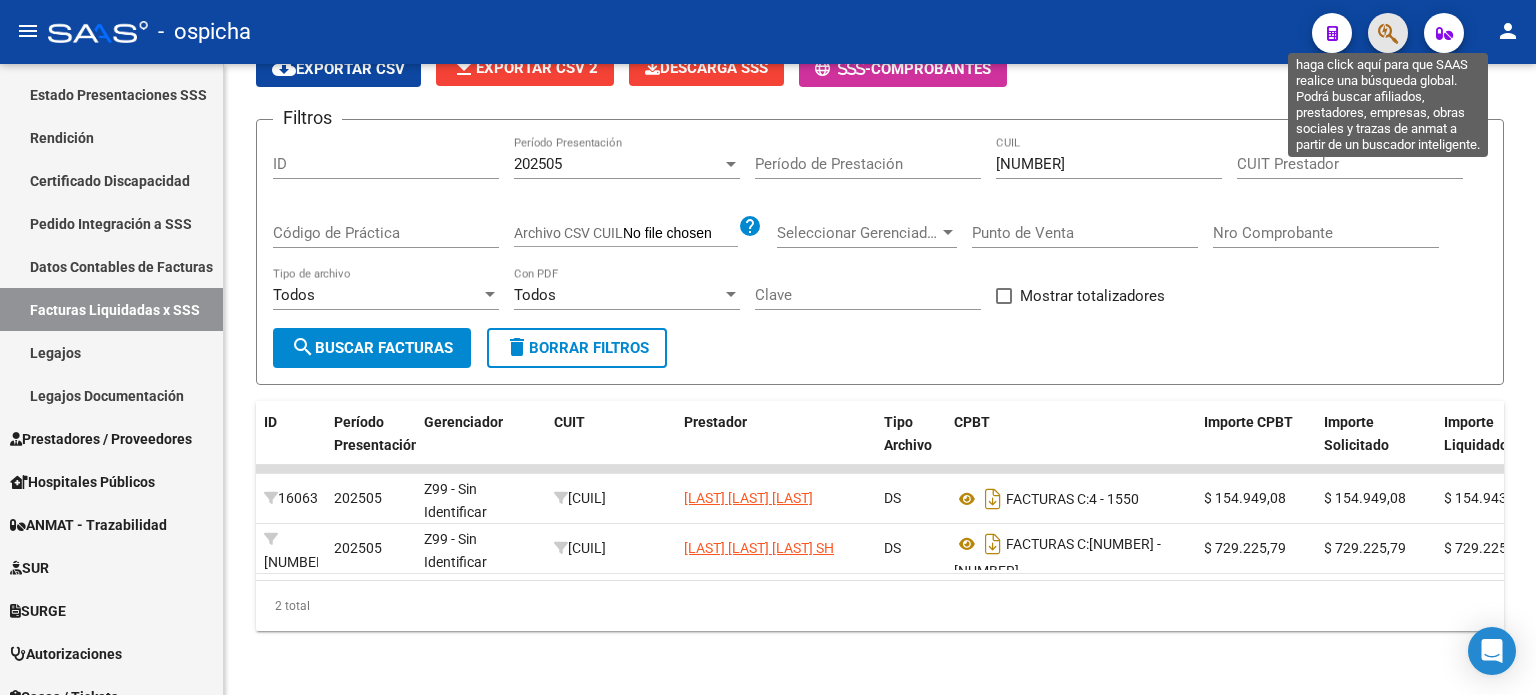 click 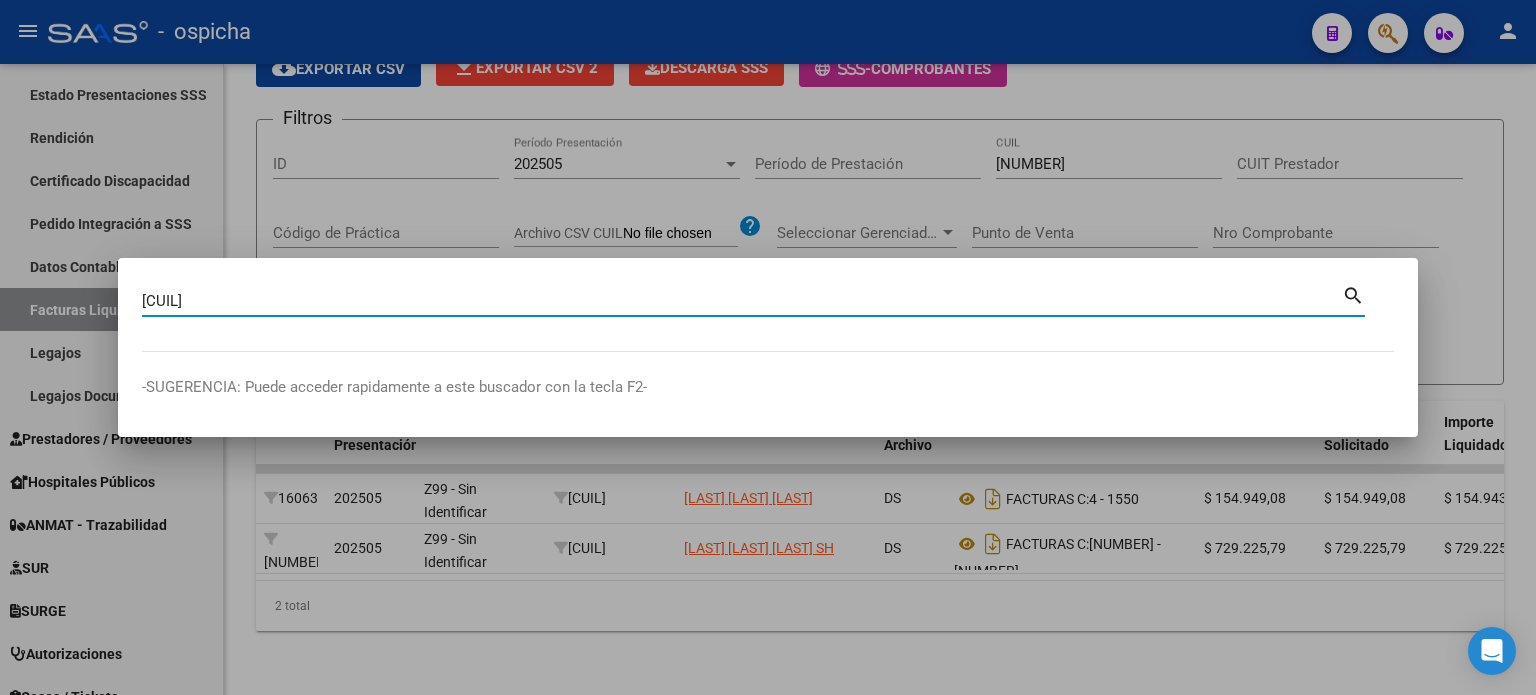 type on "[CUIL]" 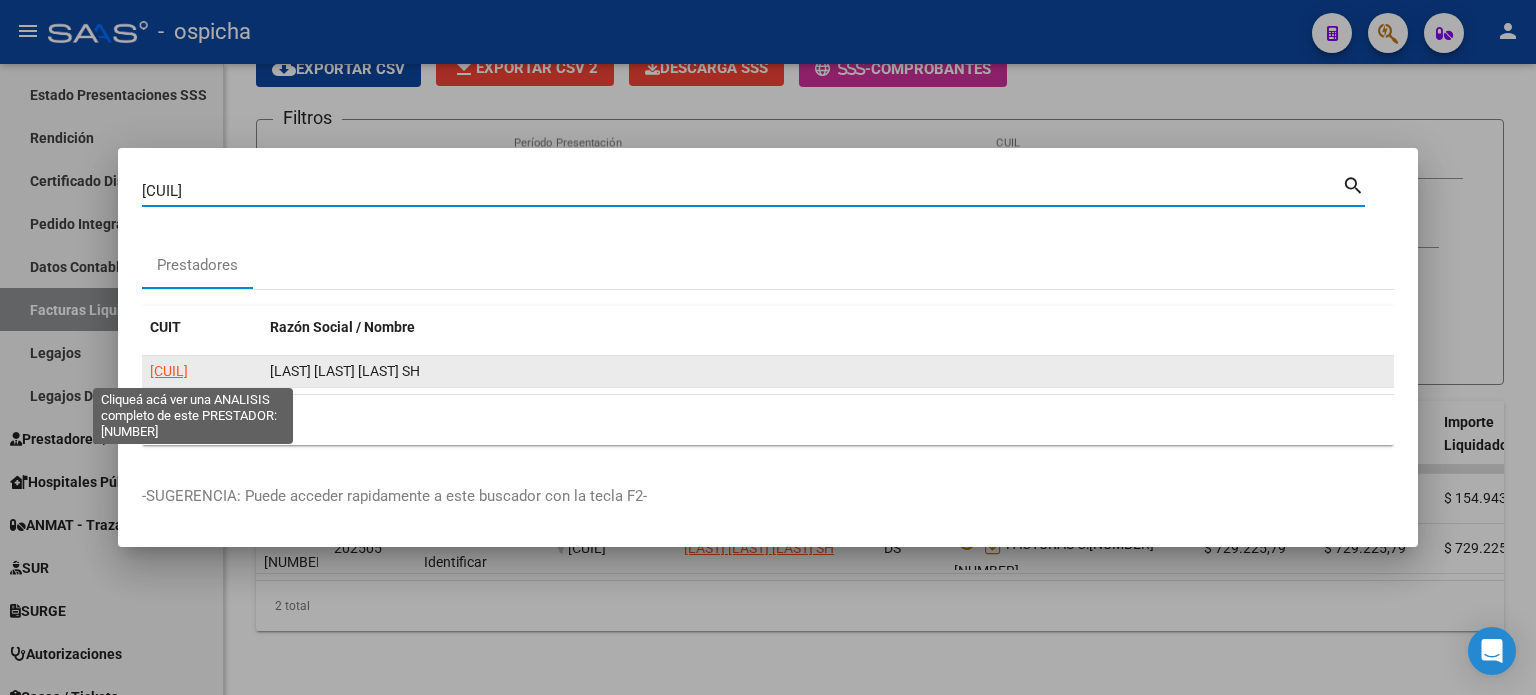 click on "[CUIL]" 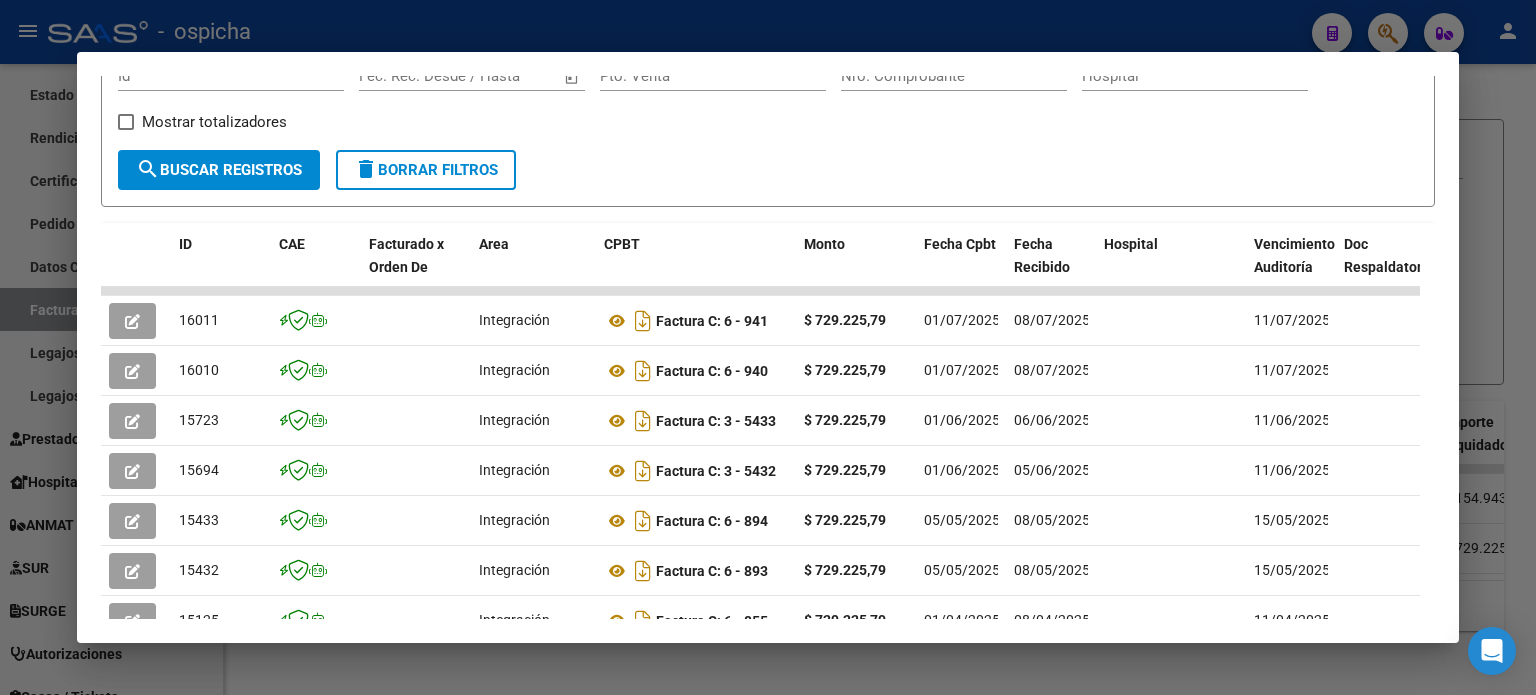 scroll, scrollTop: 415, scrollLeft: 0, axis: vertical 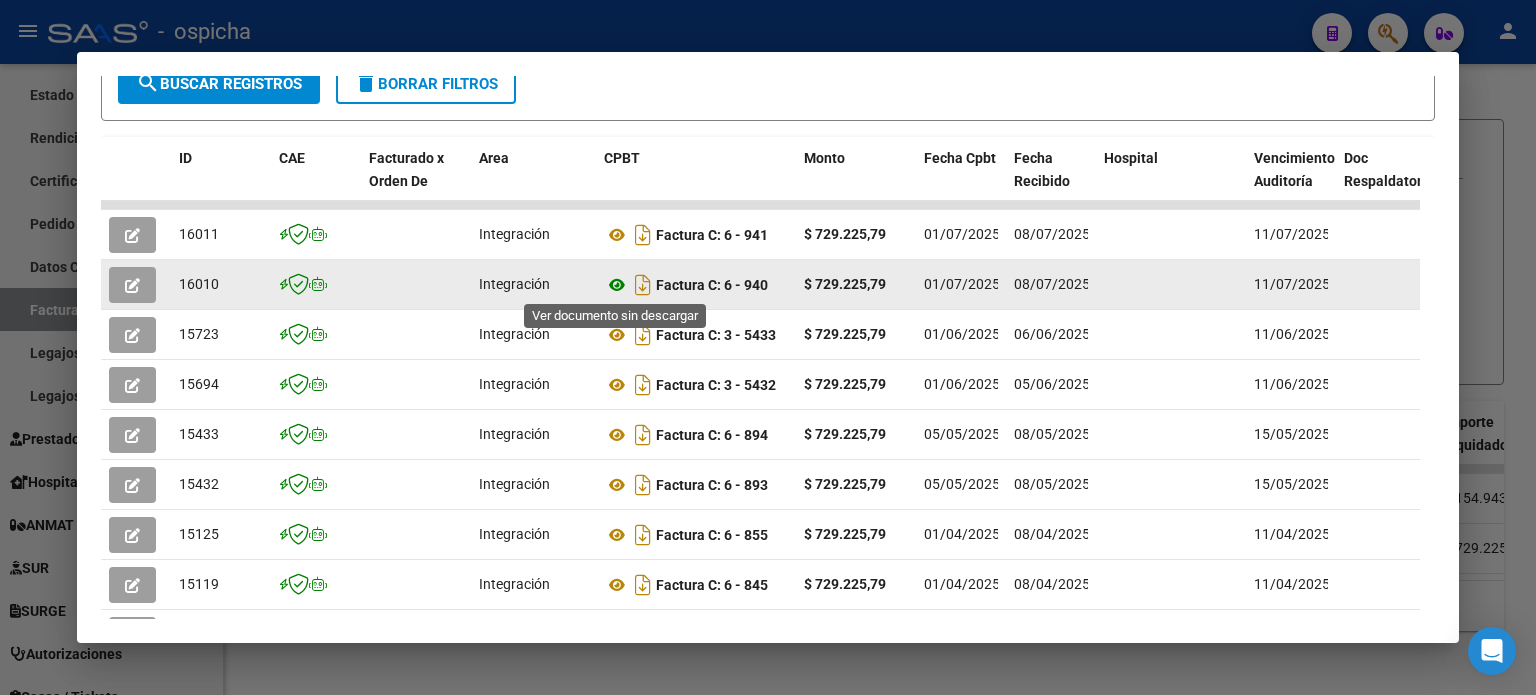 click 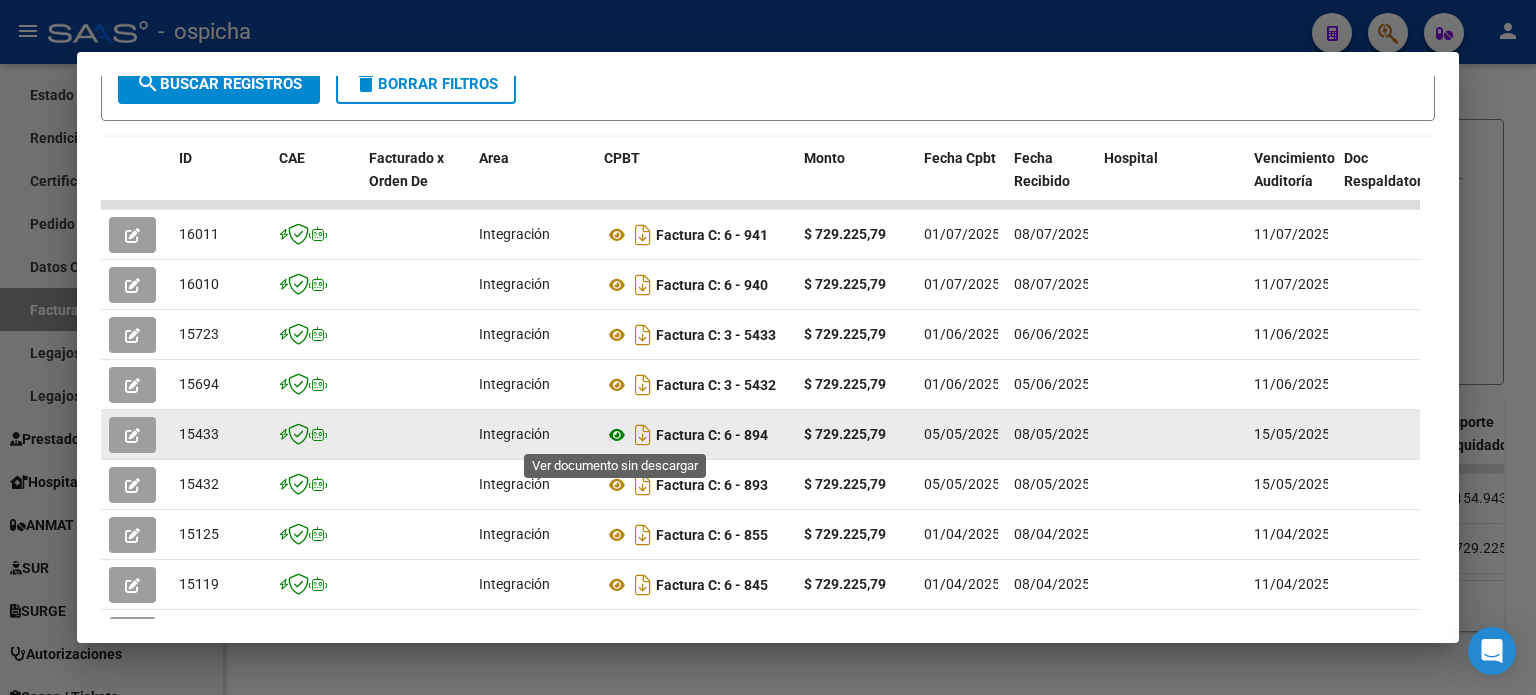 click 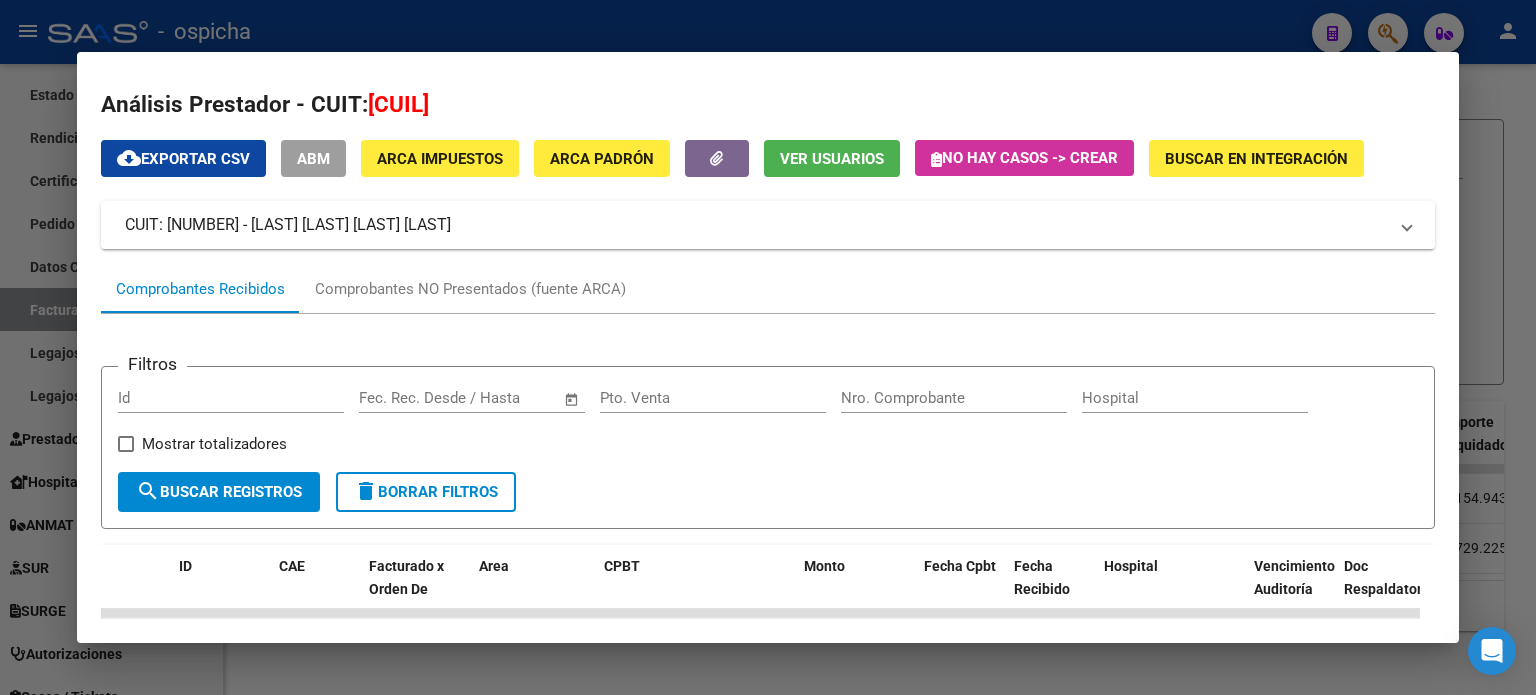scroll, scrollTop: 0, scrollLeft: 0, axis: both 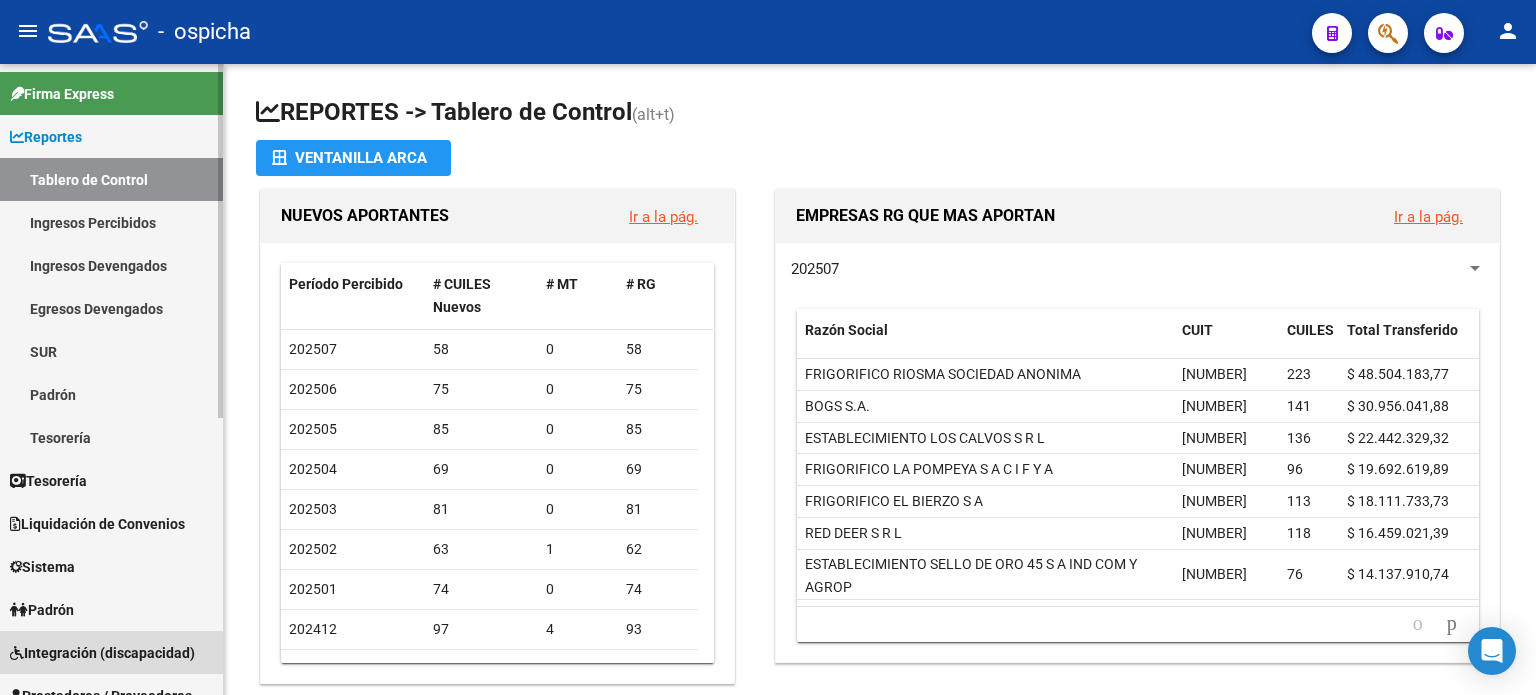 click on "Integración (discapacidad)" at bounding box center [102, 653] 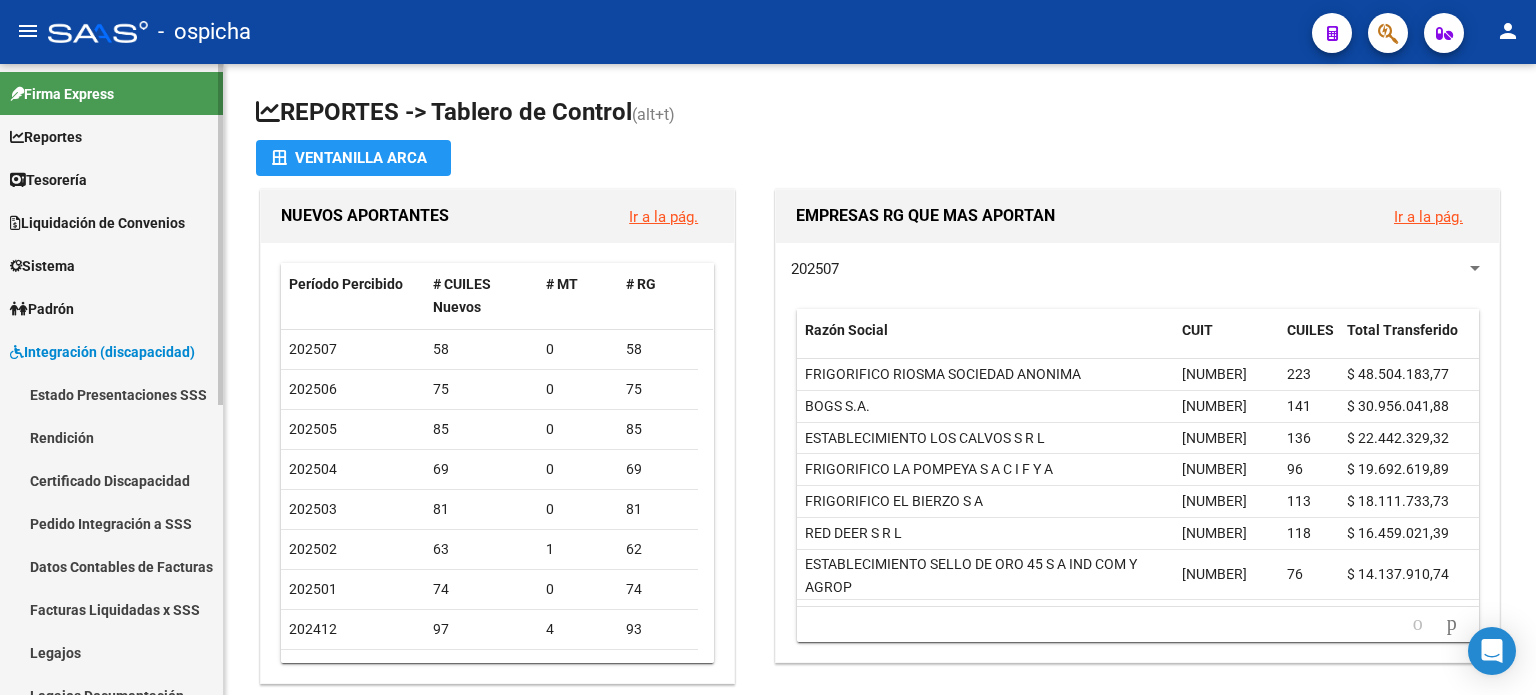 click on "Facturas Liquidadas x SSS" at bounding box center (111, 609) 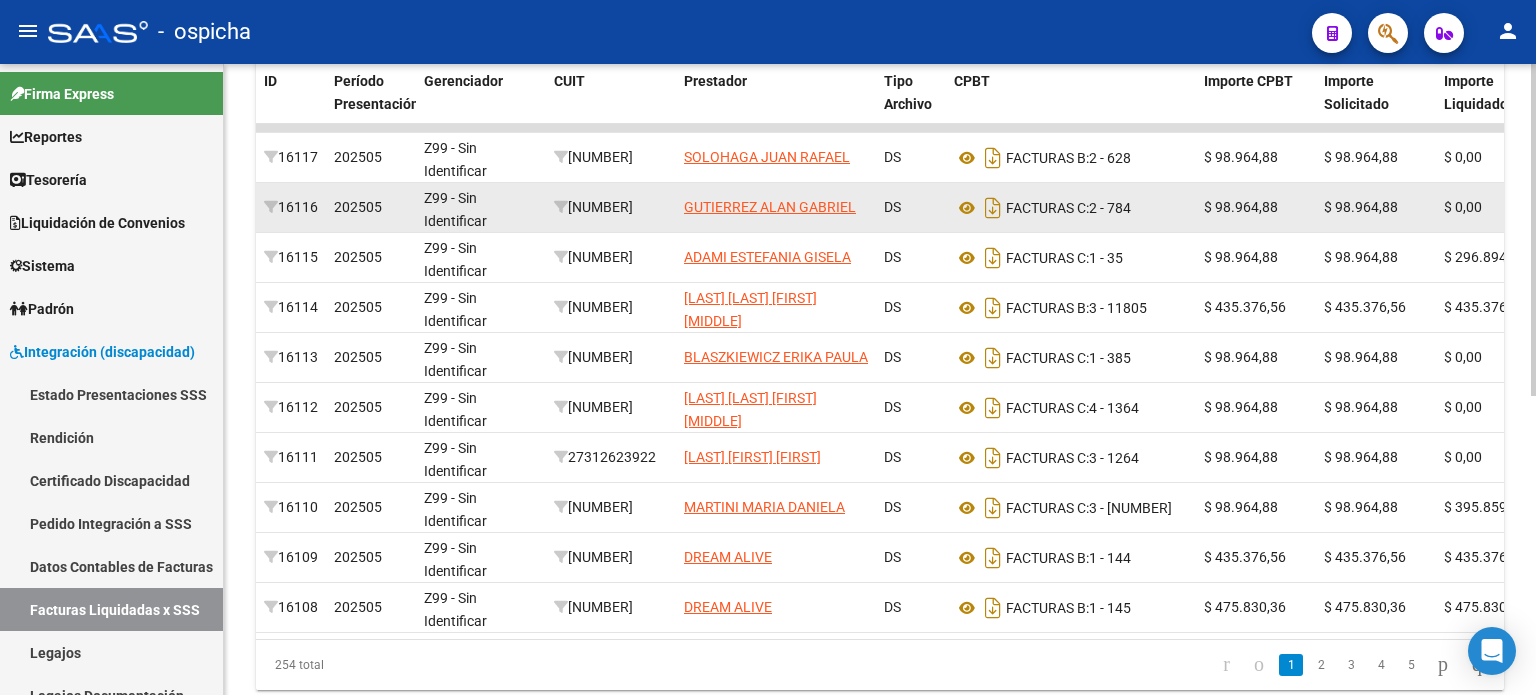 scroll, scrollTop: 500, scrollLeft: 0, axis: vertical 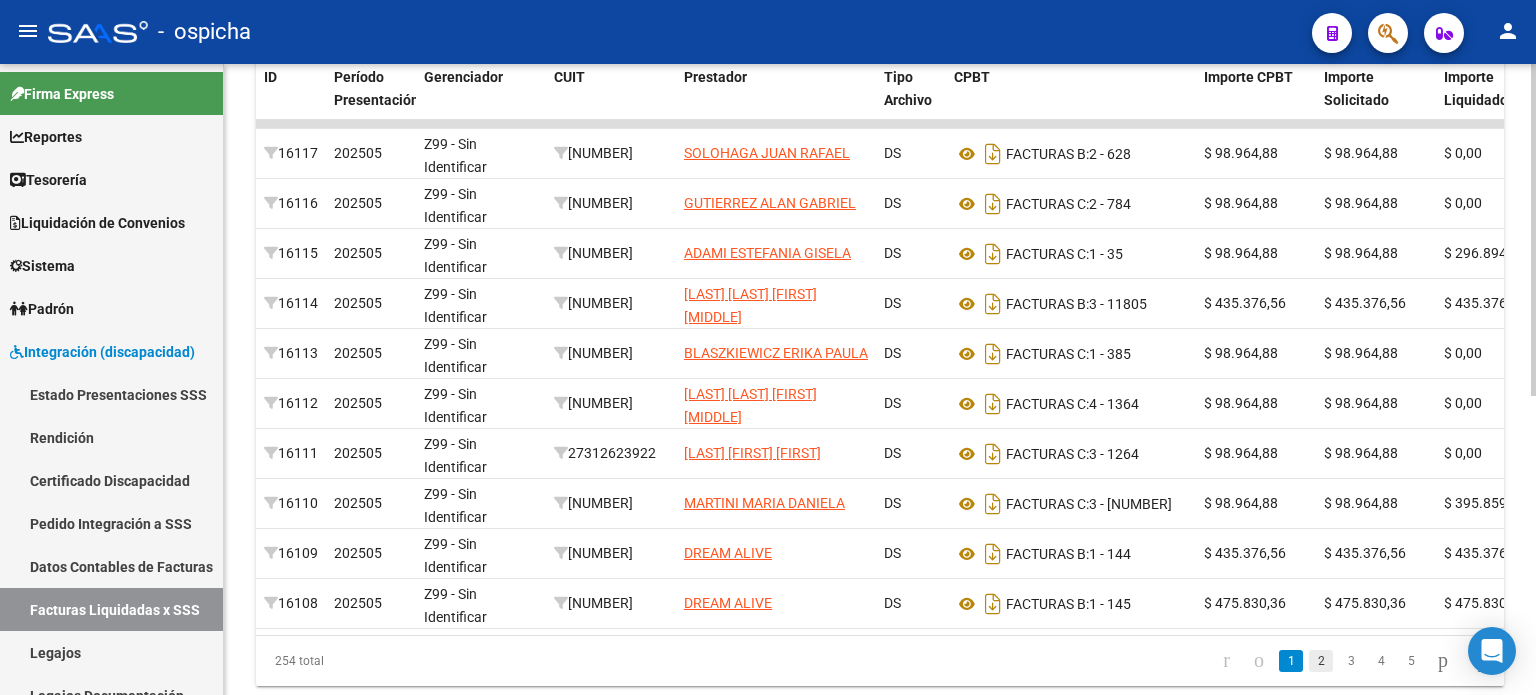 click on "2" 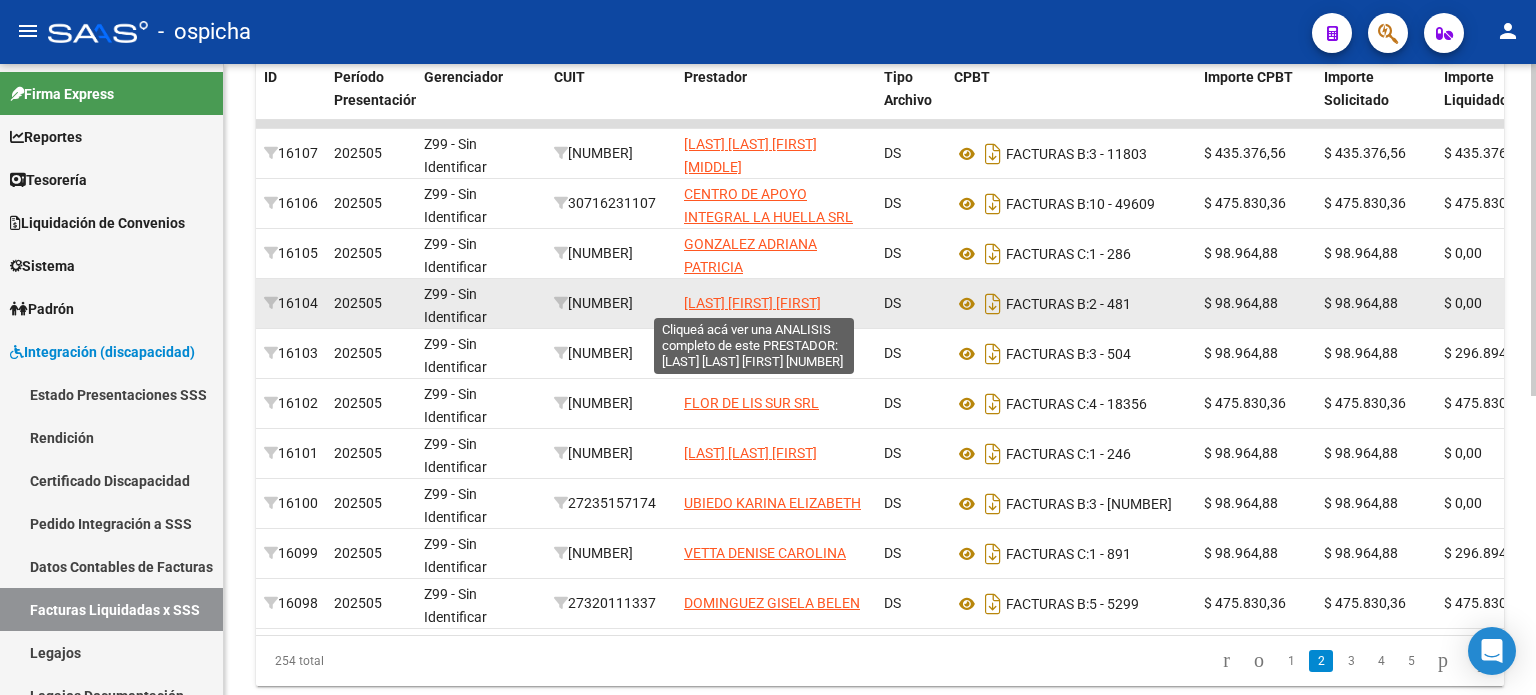 click on "CRUZ NOELIA DAIANA" 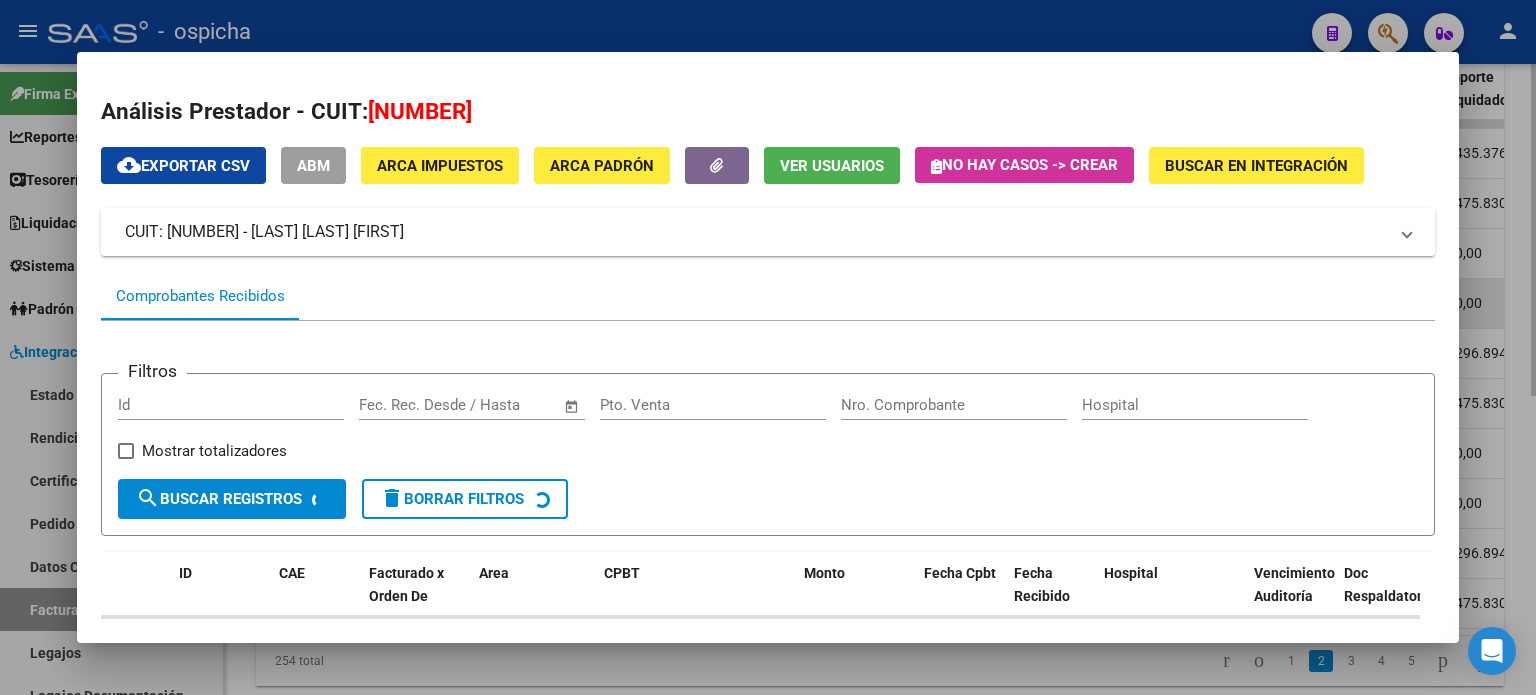 scroll, scrollTop: 190, scrollLeft: 0, axis: vertical 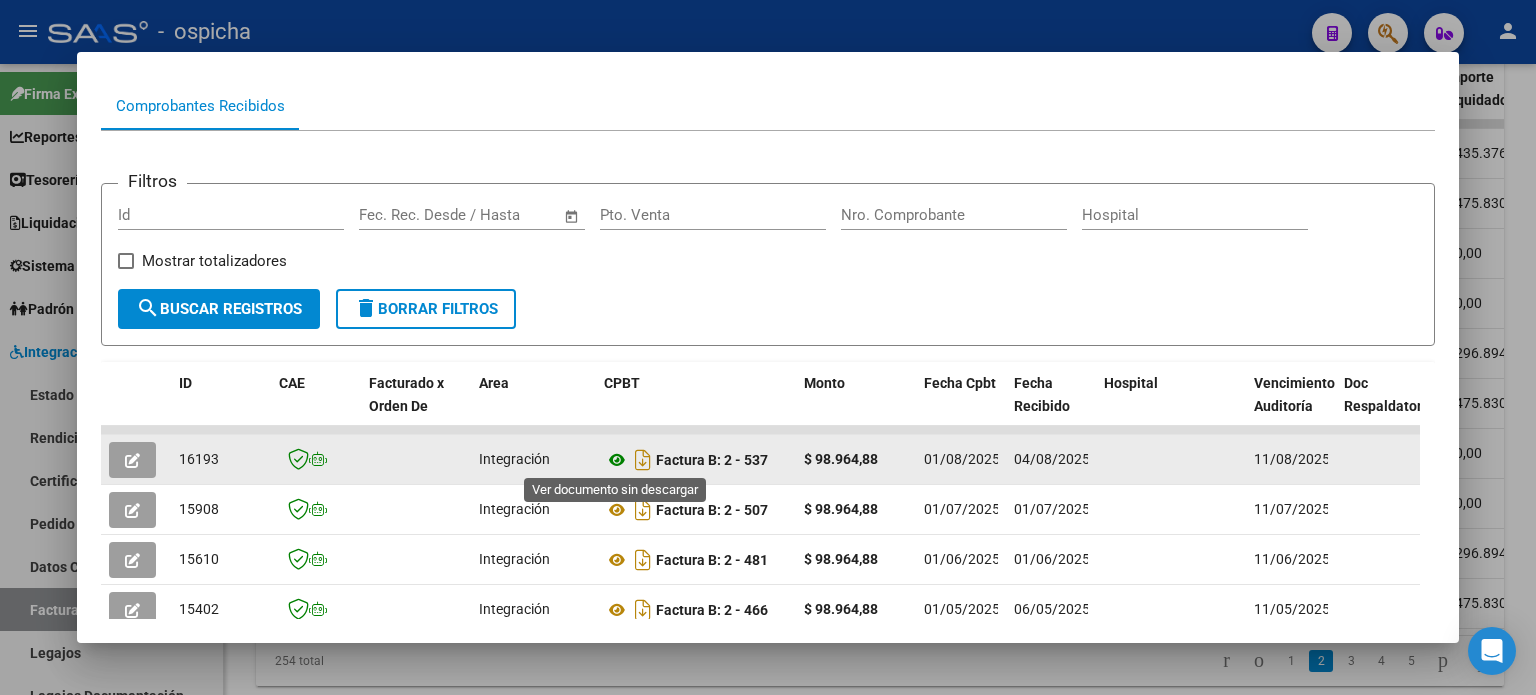 click 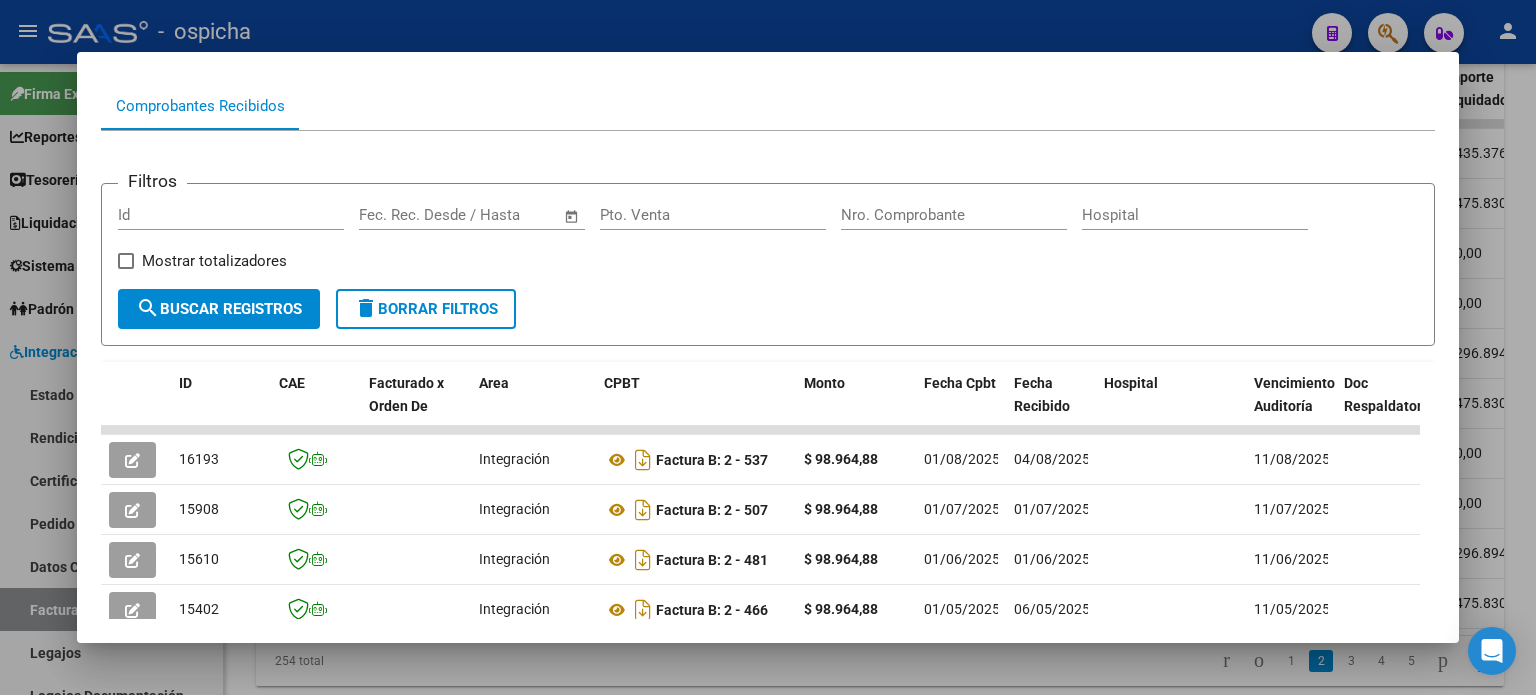 click at bounding box center (768, 347) 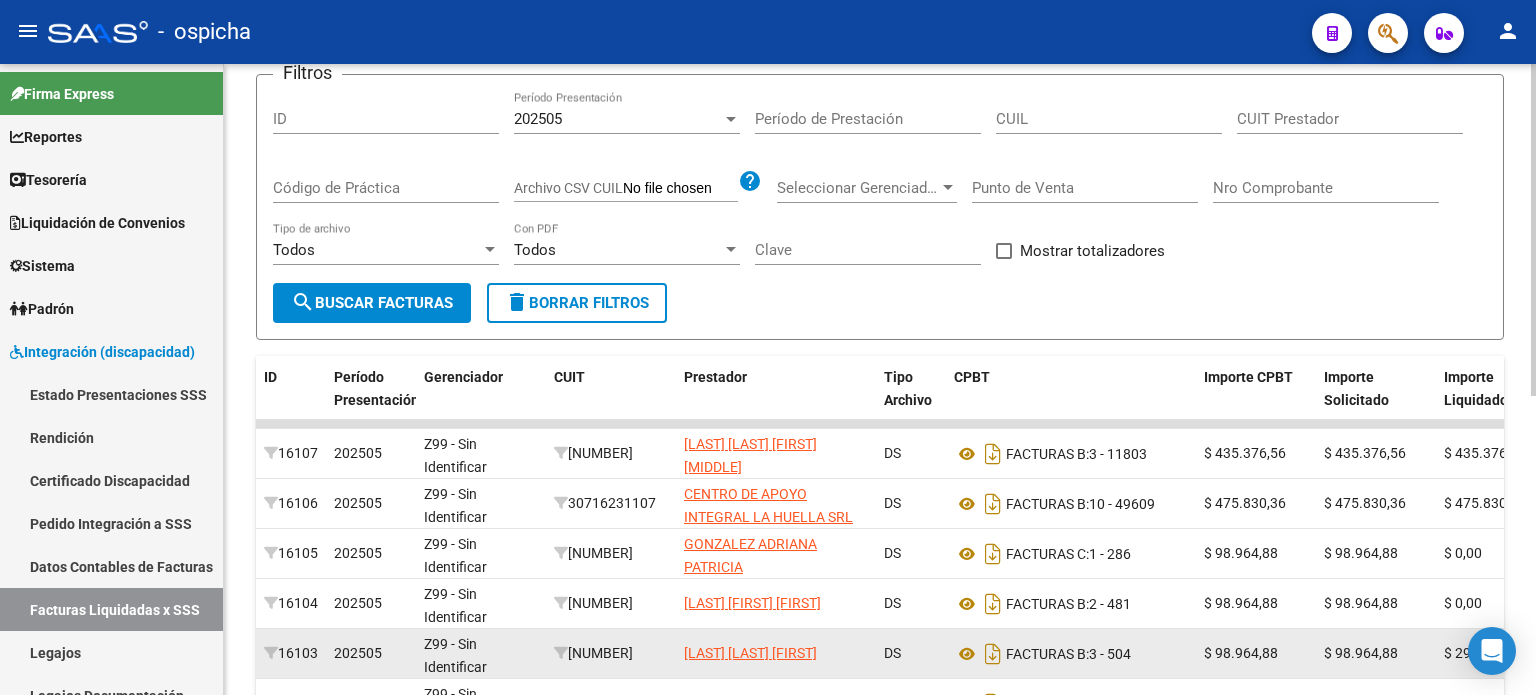 scroll, scrollTop: 0, scrollLeft: 0, axis: both 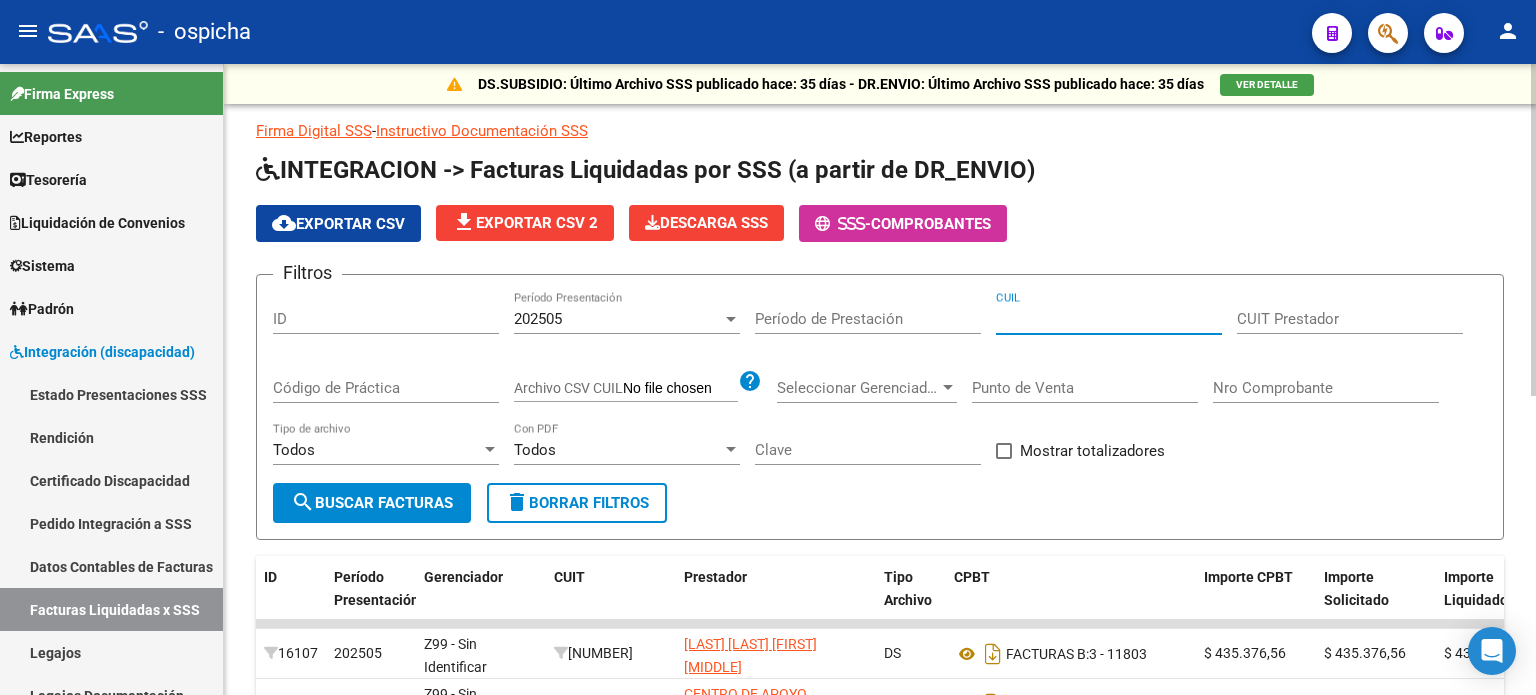 click on "CUIL" at bounding box center (1109, 319) 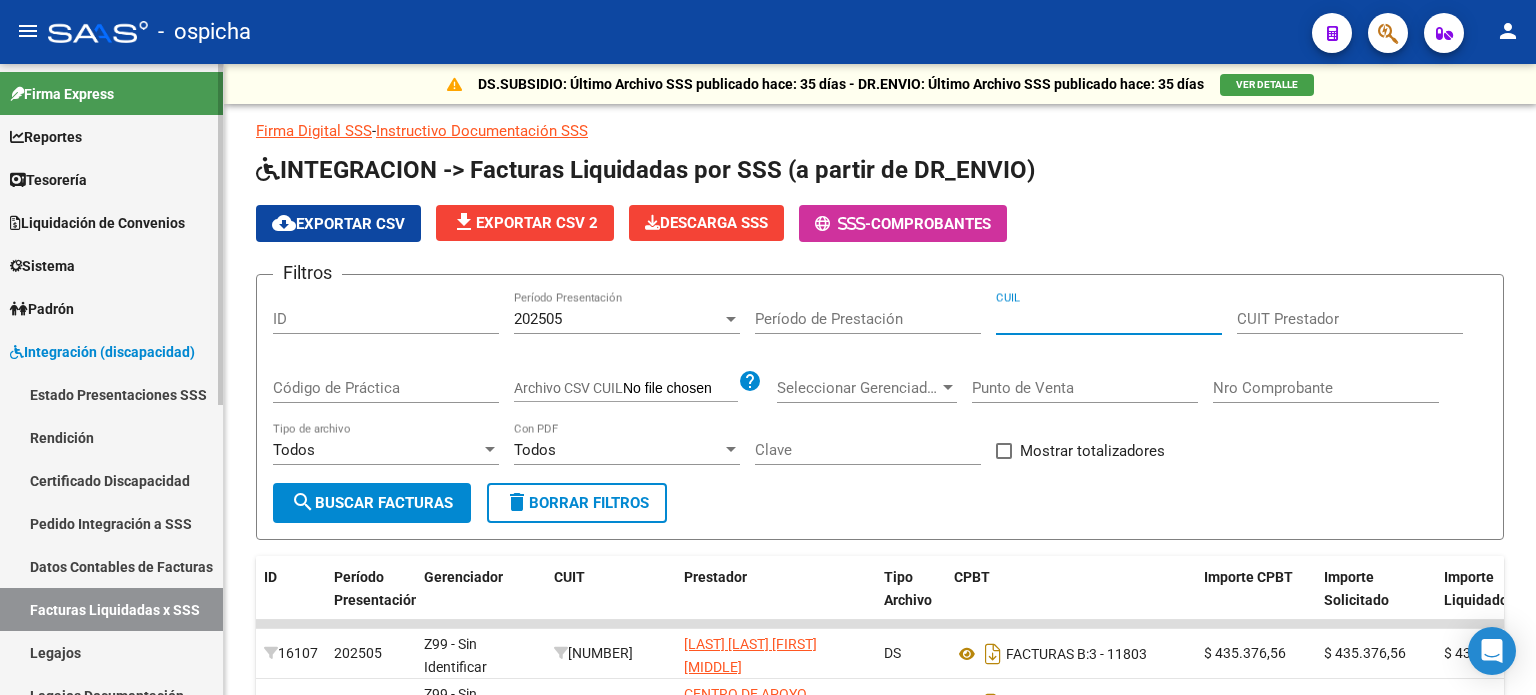 click on "Legajos" at bounding box center (111, 652) 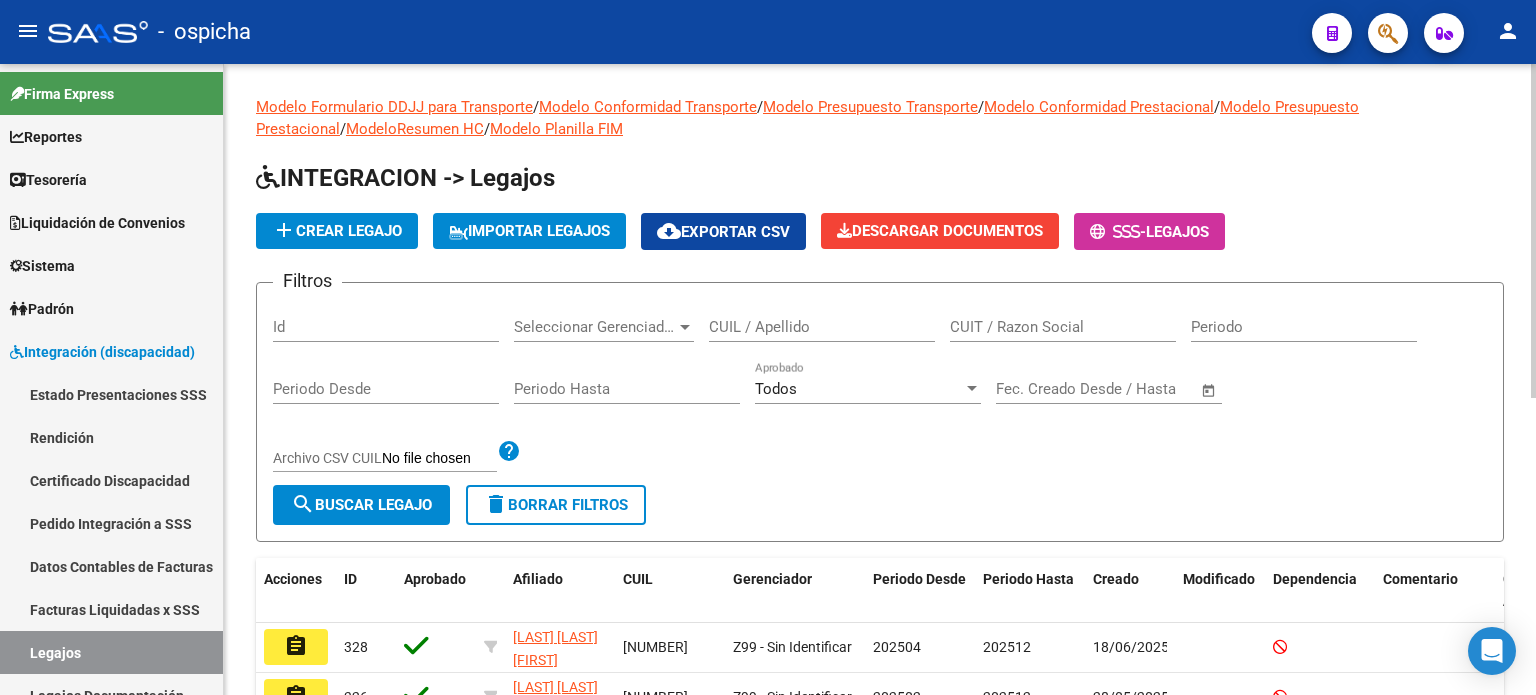 click on "CUIL / Apellido" 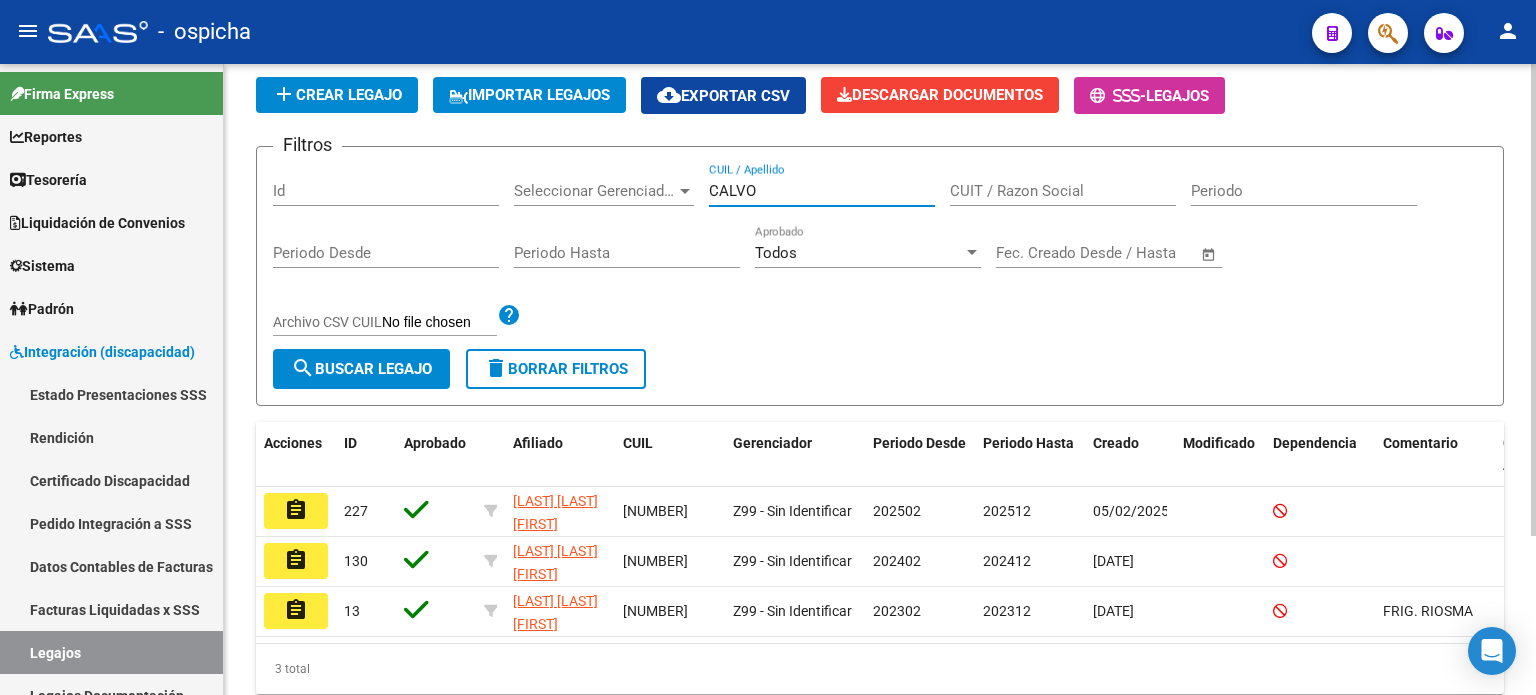 scroll, scrollTop: 200, scrollLeft: 0, axis: vertical 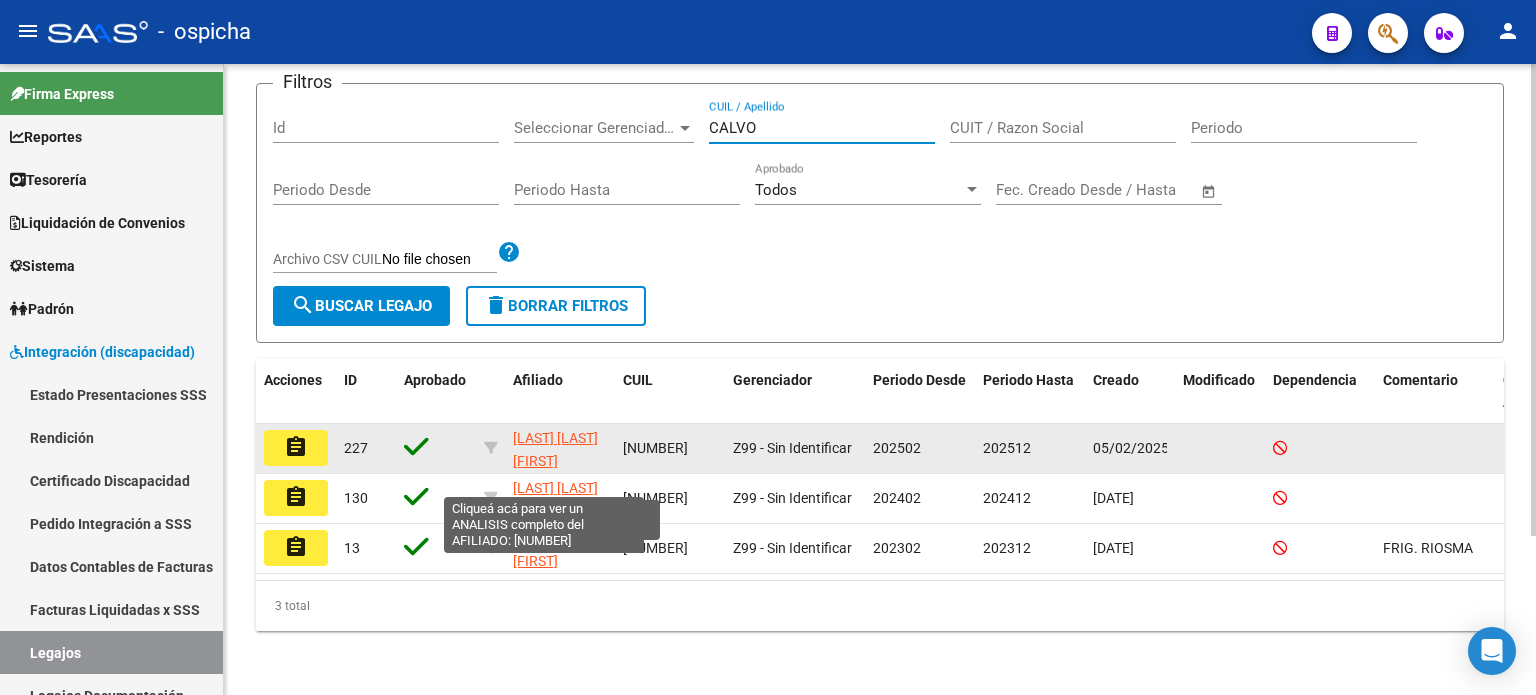 type on "CALVO" 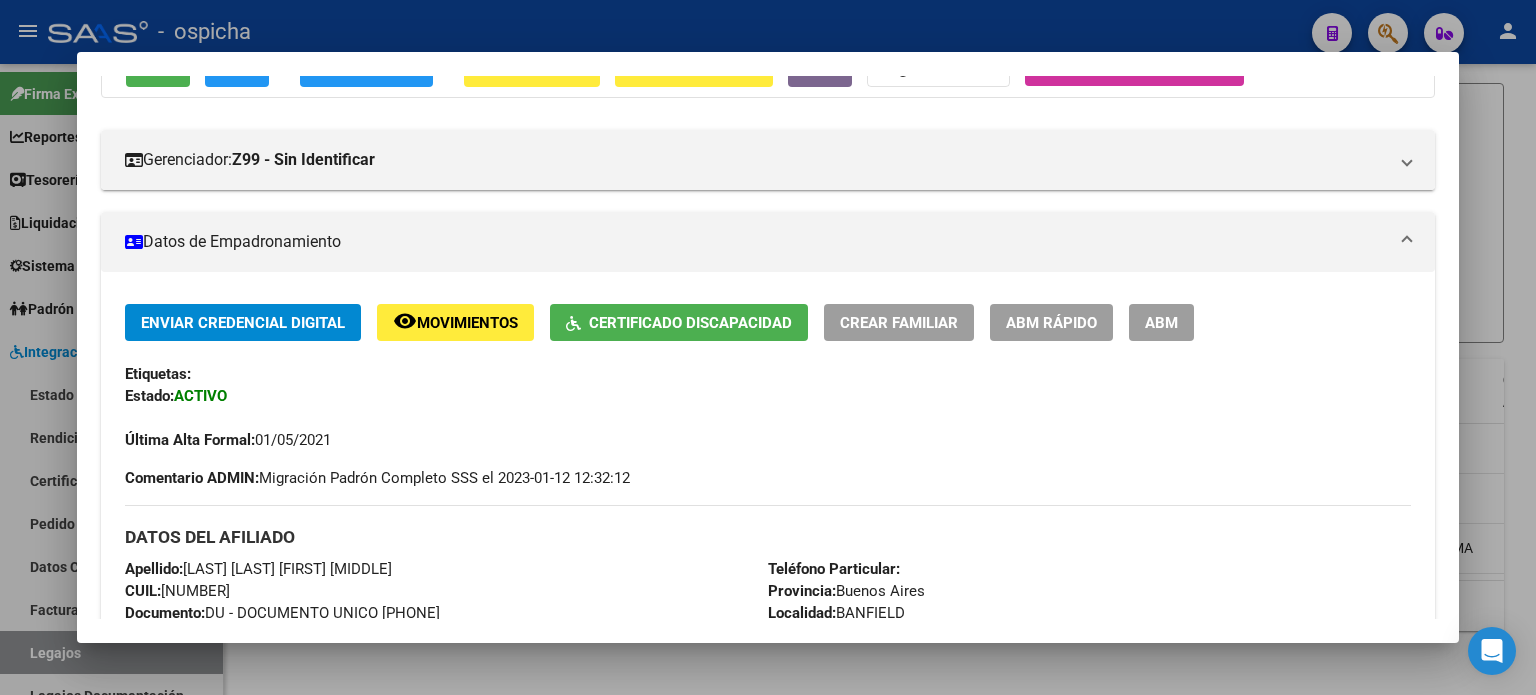 scroll, scrollTop: 200, scrollLeft: 0, axis: vertical 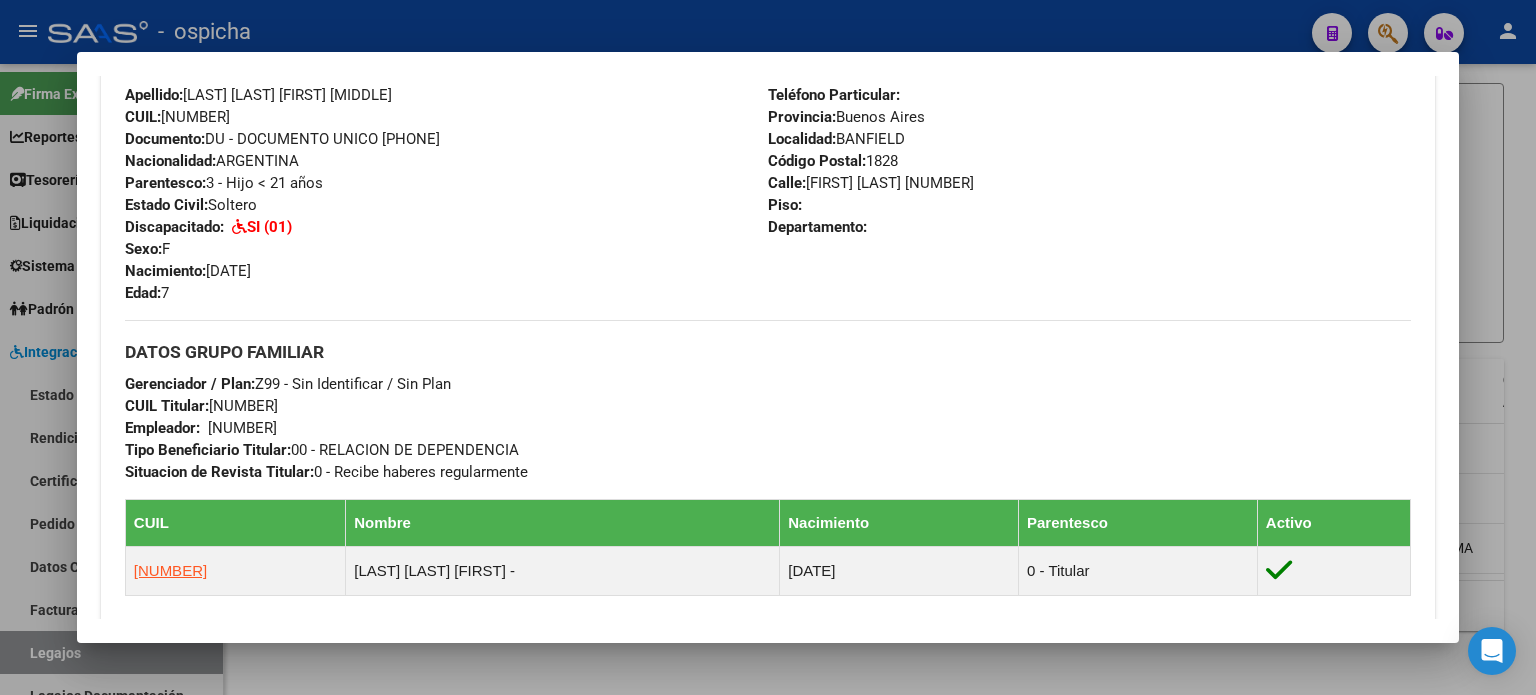 drag, startPoint x: 119, startPoint y: 367, endPoint x: 1398, endPoint y: 469, distance: 1283.0608 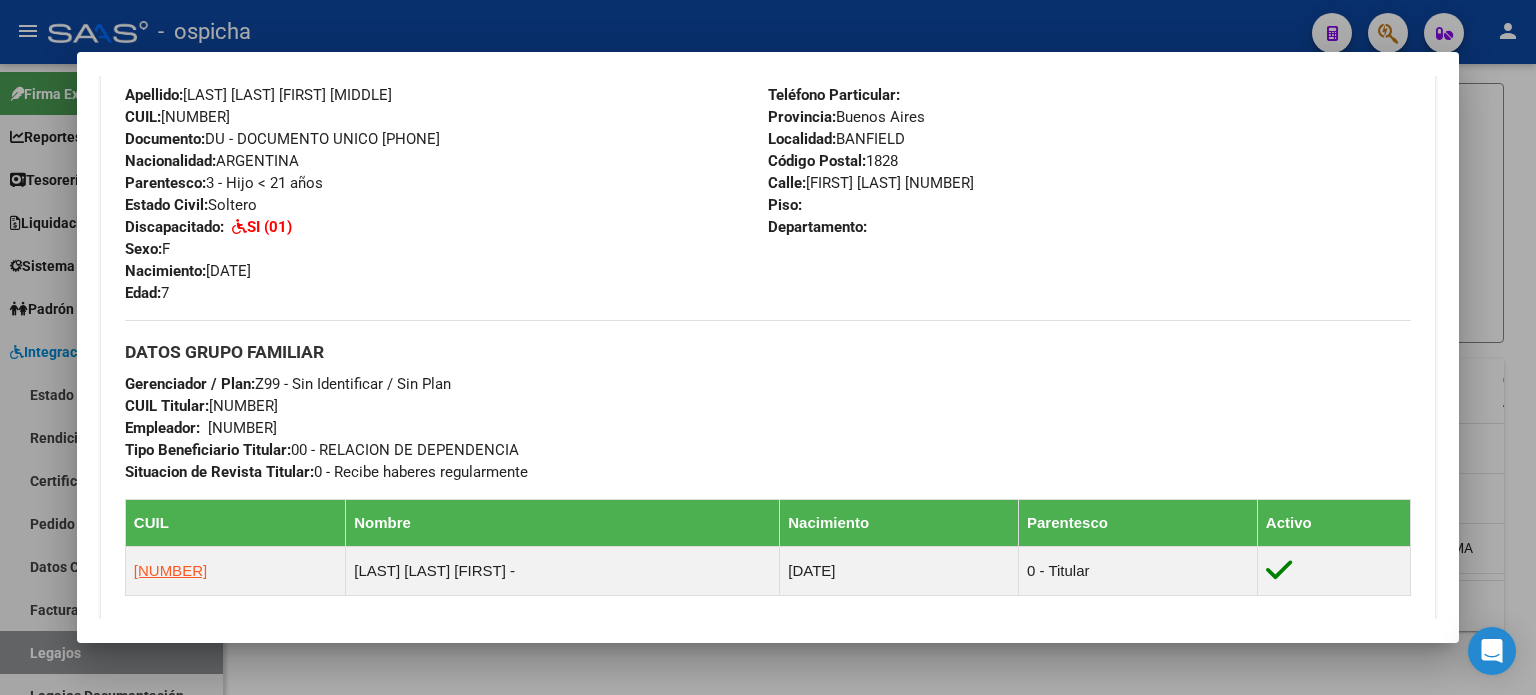 copy on "Etiquetas: Estado: ACTIVO Última Alta Formal:  01/05/2021 Comentario ADMIN:  Migración Padrón Completo SSS el 2023-01-12 12:32:12 DATOS DEL AFILIADO Apellido:   CALVO ISABELLA VICTORIA        CUIL:  27567745800 Documento:  DU - DOCUMENTO UNICO 56774580  Nacionalidad:  ARGENTINA Parentesco:  3 - Hijo < 21 años Estado Civil:  Soltero Discapacitado:     SI (01) Sexo:  F Nacimiento:  05/01/2018 Edad:  7  Teléfono Particular:                       Provincia:  Buenos Aires Localidad:  BANFIELD             Código Postal:  1828 Calle:  ANIBAL PONCE         1759  Piso:        Departamento:       DATOS GRUPO FAMILIAR Gerenciador / Plan:  Z99 - Sin Identificar / Sin Plan CUIL Titular:  20329934617  Empleador:    30504960559 Tipo Beneficiario Titular:   00 - RELACION DE DEPENDENCIA  Situacion de Revista Titular:  0 - Recibe haberes regularmente" 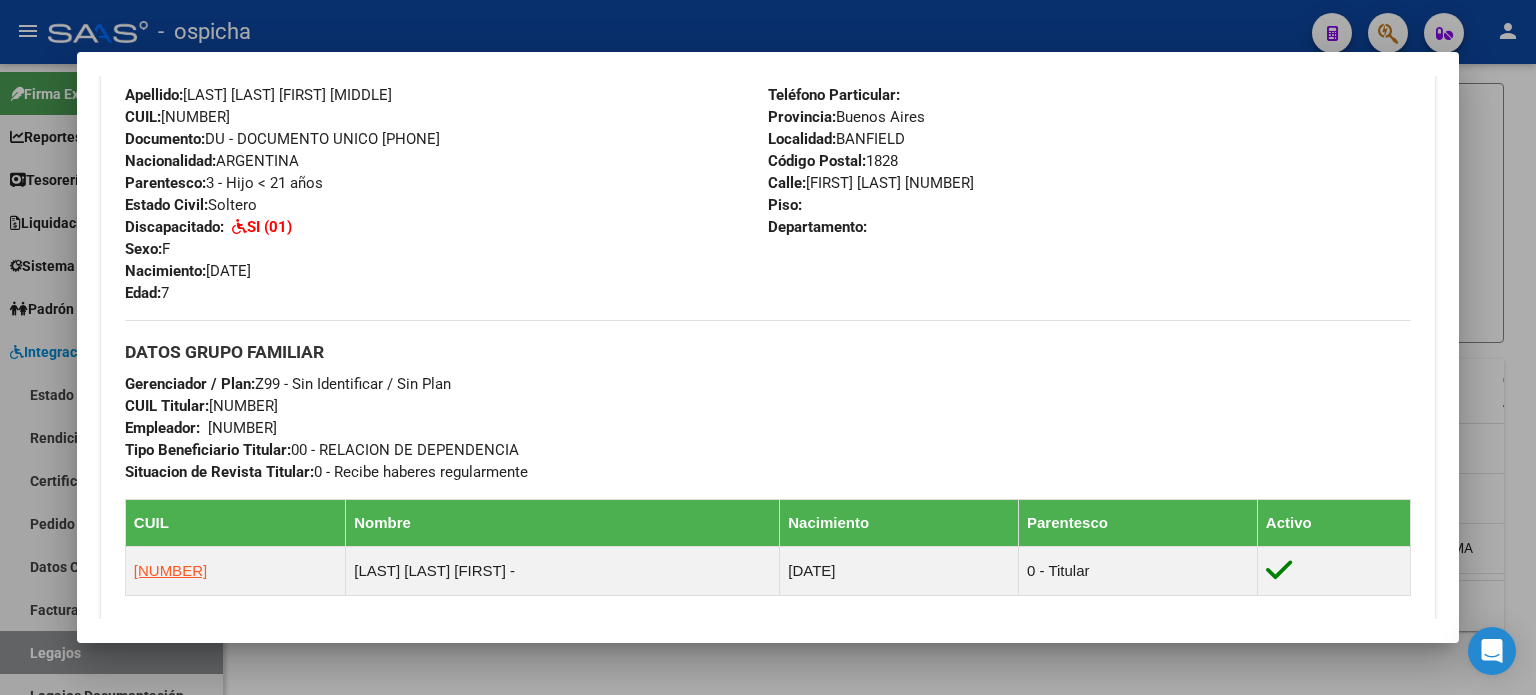 click on "DATOS GRUPO FAMILIAR Gerenciador / Plan:  Z99 - Sin Identificar / Sin Plan CUIL Titular:  20329934617  Empleador:    30504960559 Tipo Beneficiario Titular:   00 - RELACION DE DEPENDENCIA  Situacion de Revista Titular:  0 - Recibe haberes regularmente" at bounding box center (768, 401) 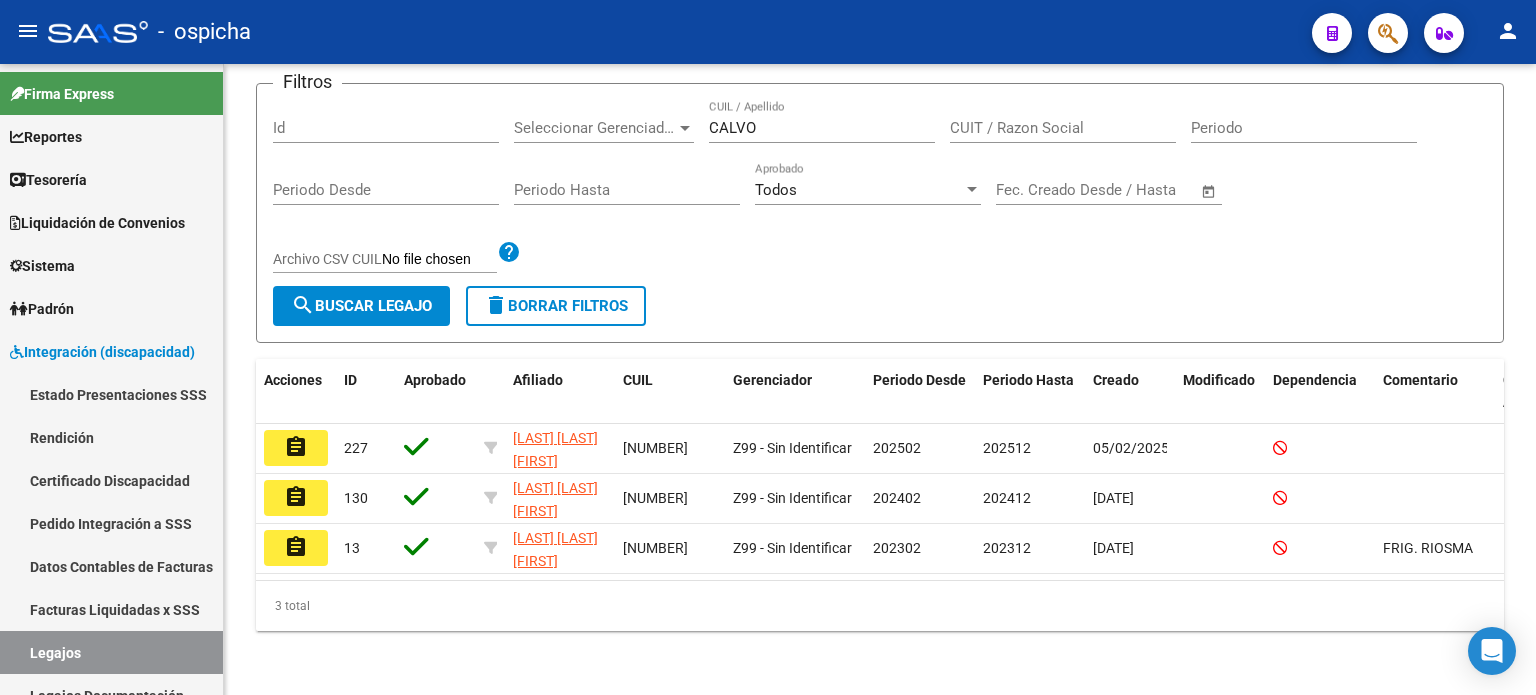 scroll, scrollTop: 0, scrollLeft: 0, axis: both 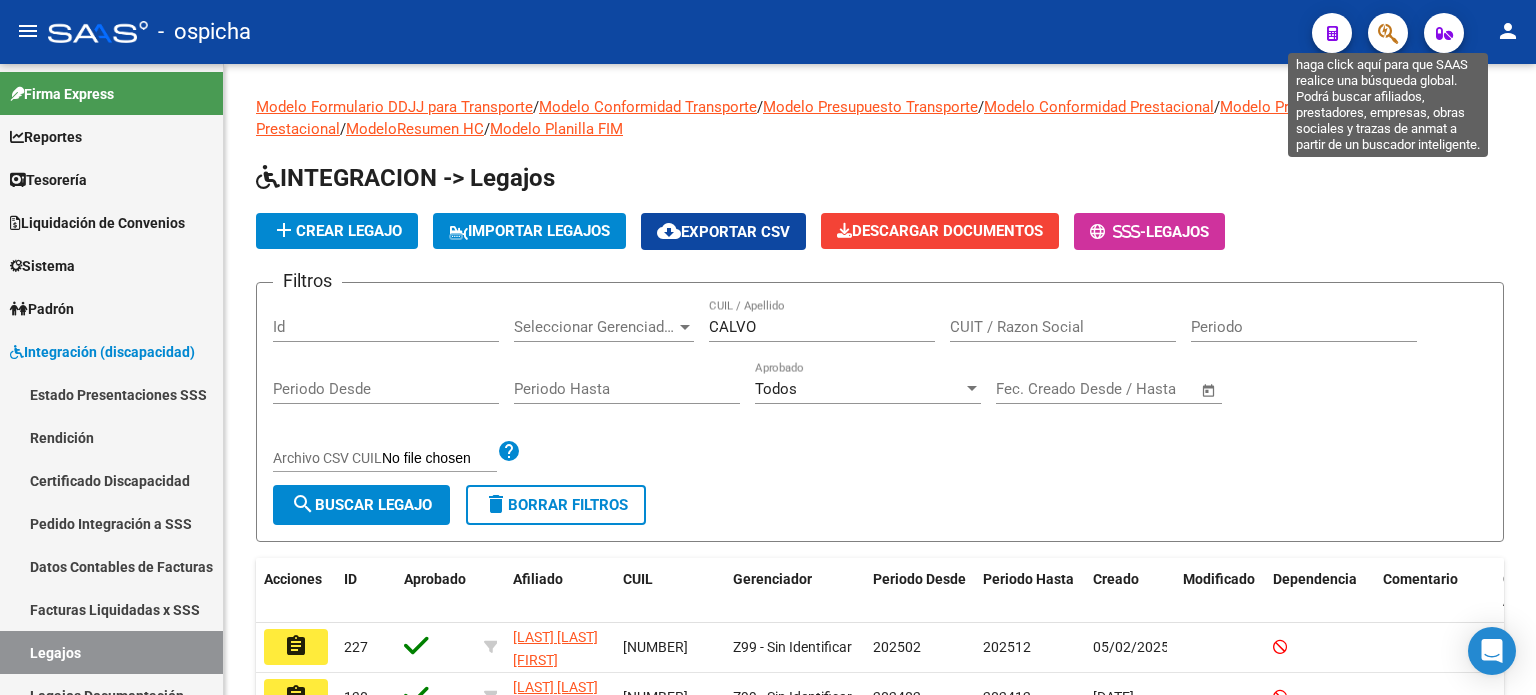 click 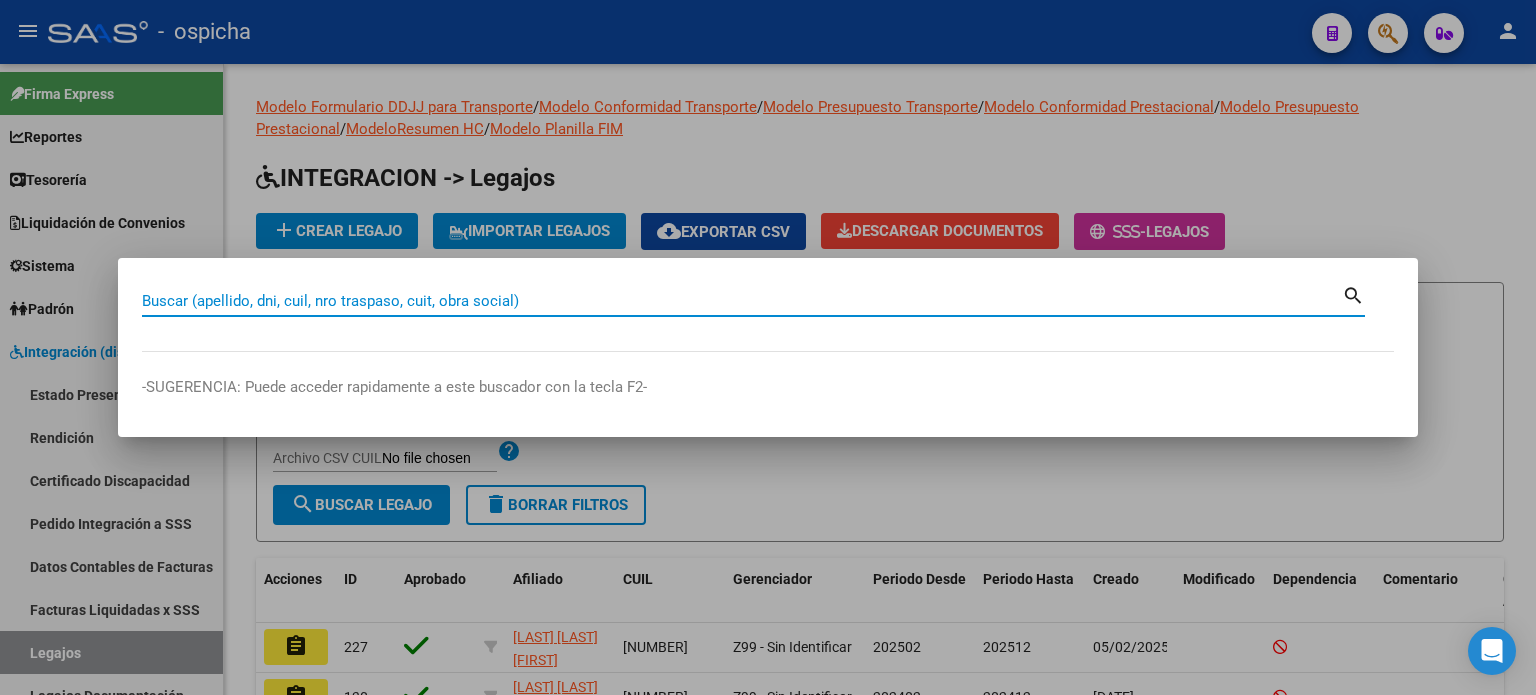 click on "Buscar (apellido, dni, cuil, nro traspaso, cuit, obra social)" at bounding box center (742, 301) 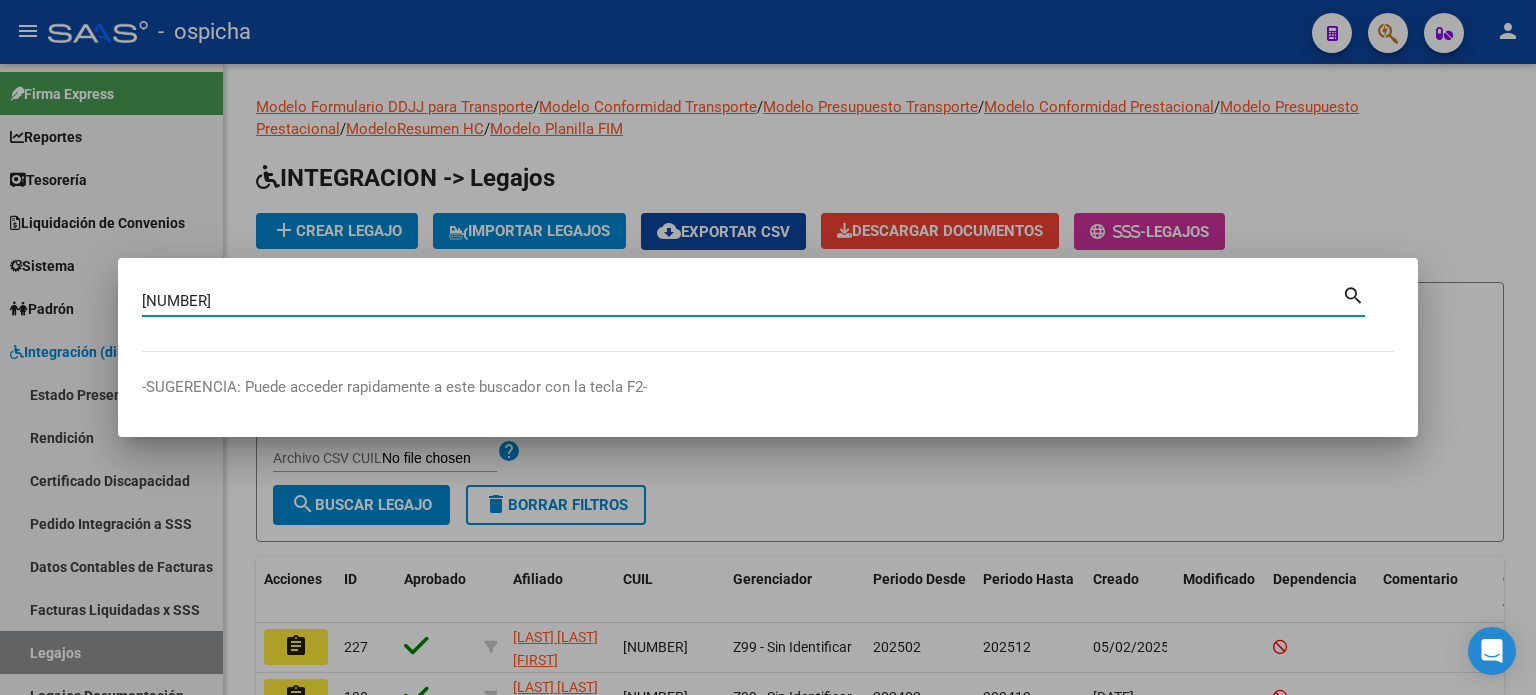 type on "27567745800" 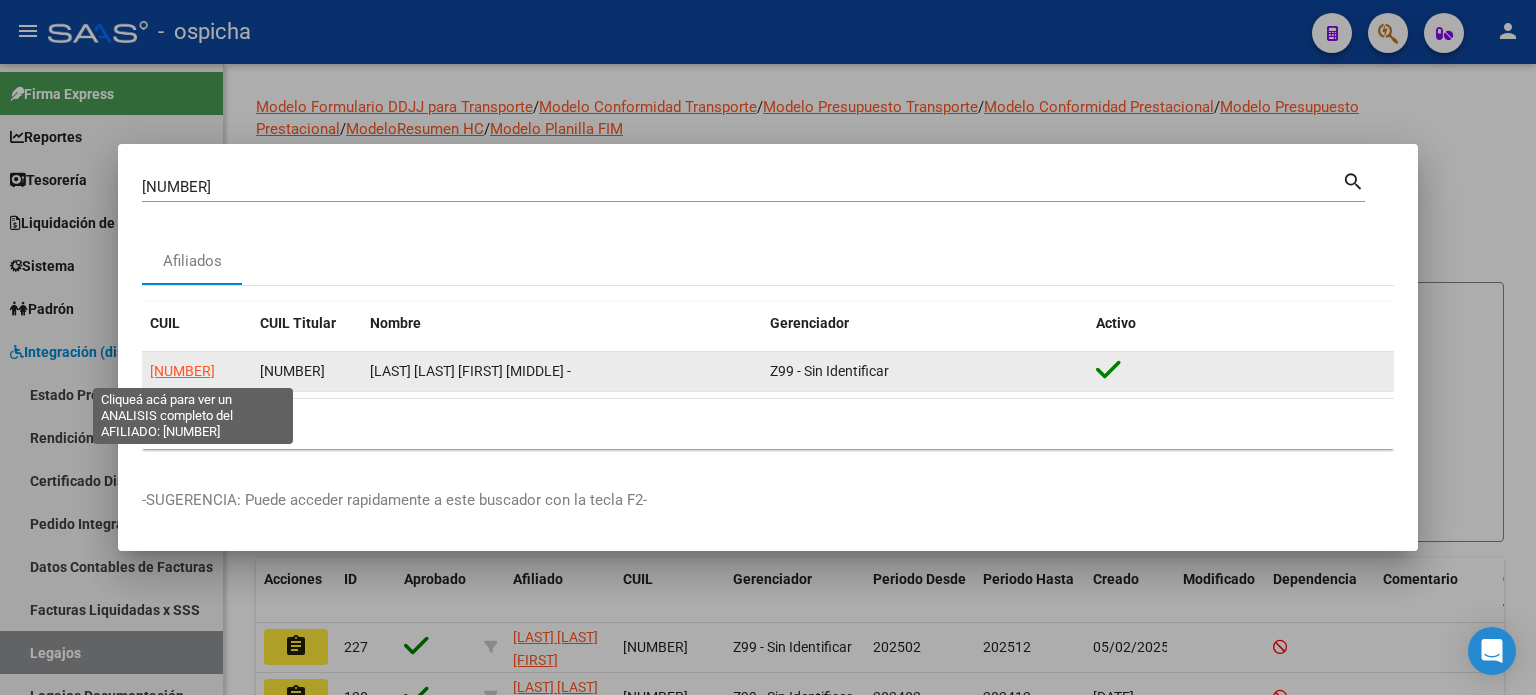 click on "27567745800" 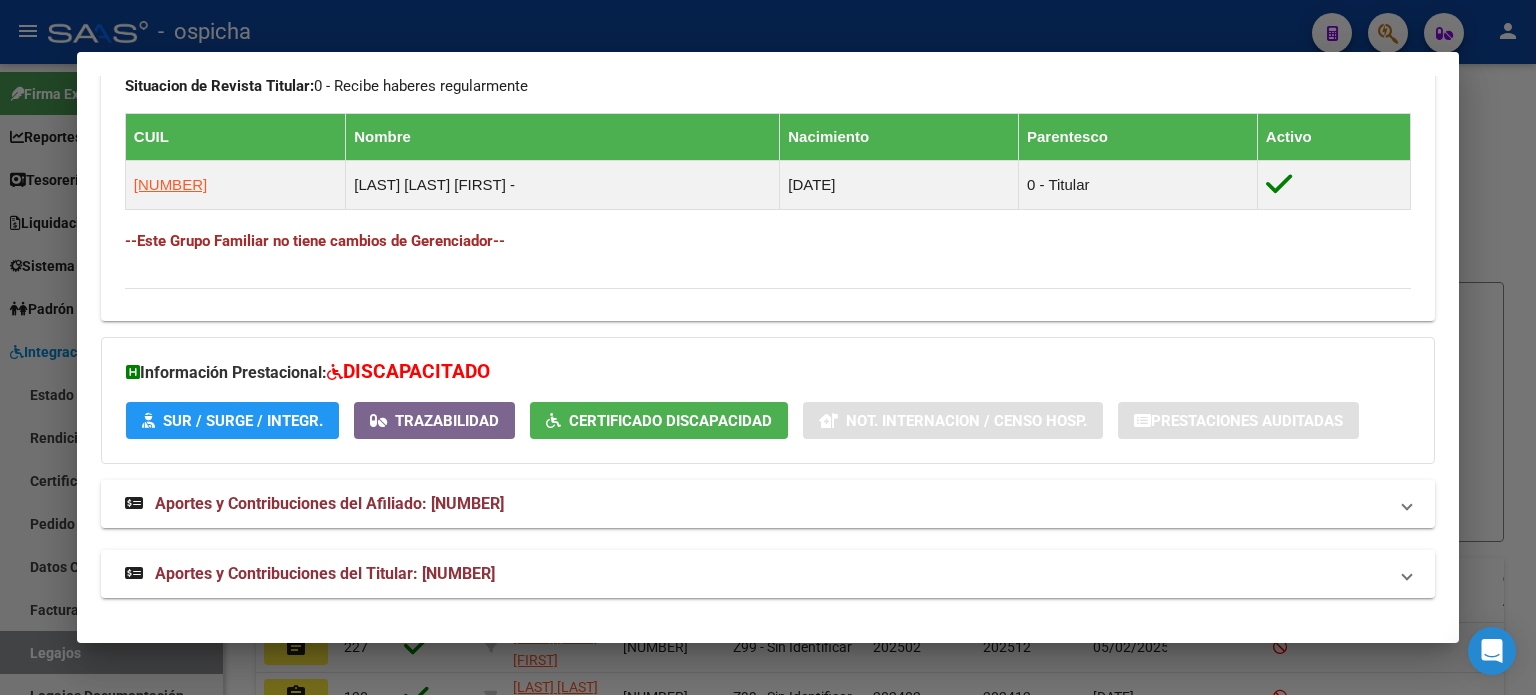 scroll, scrollTop: 556, scrollLeft: 0, axis: vertical 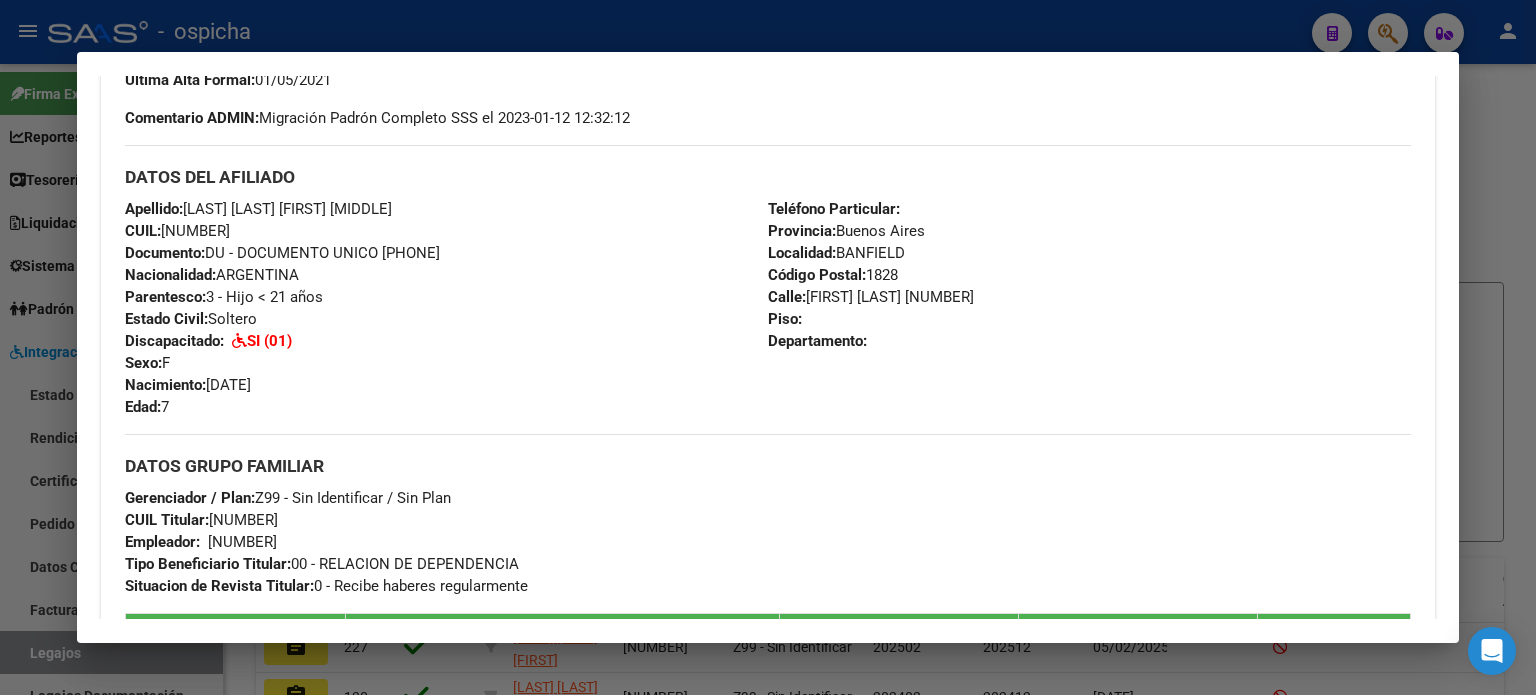 click at bounding box center (768, 347) 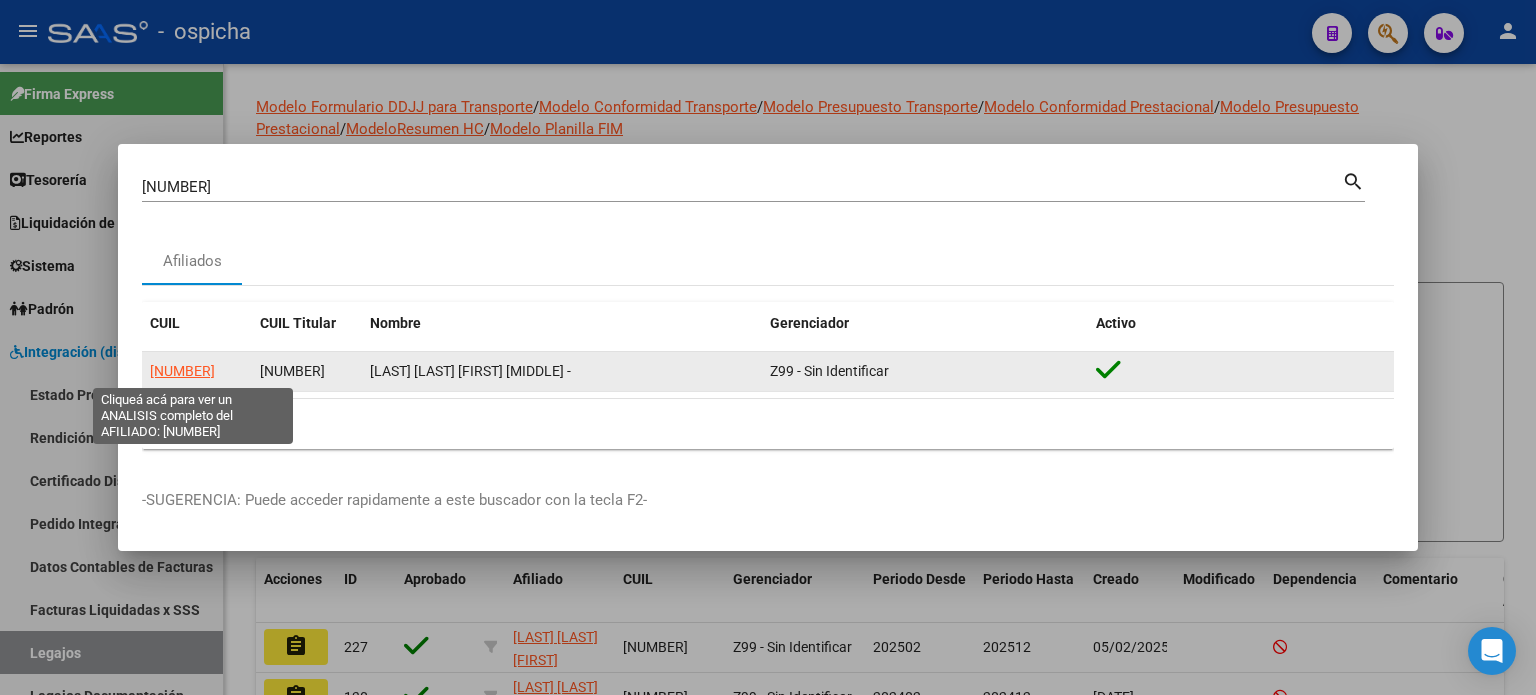 click on "27567745800" 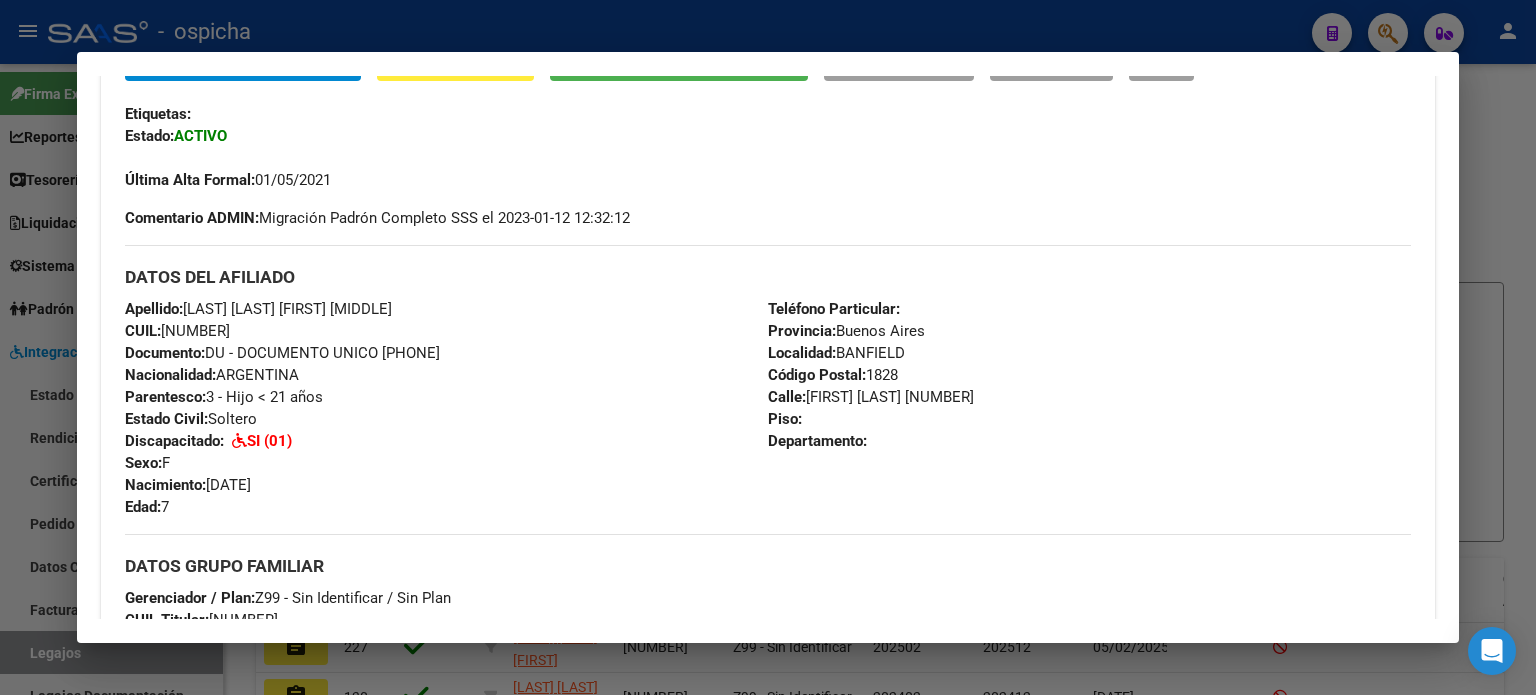 scroll, scrollTop: 0, scrollLeft: 0, axis: both 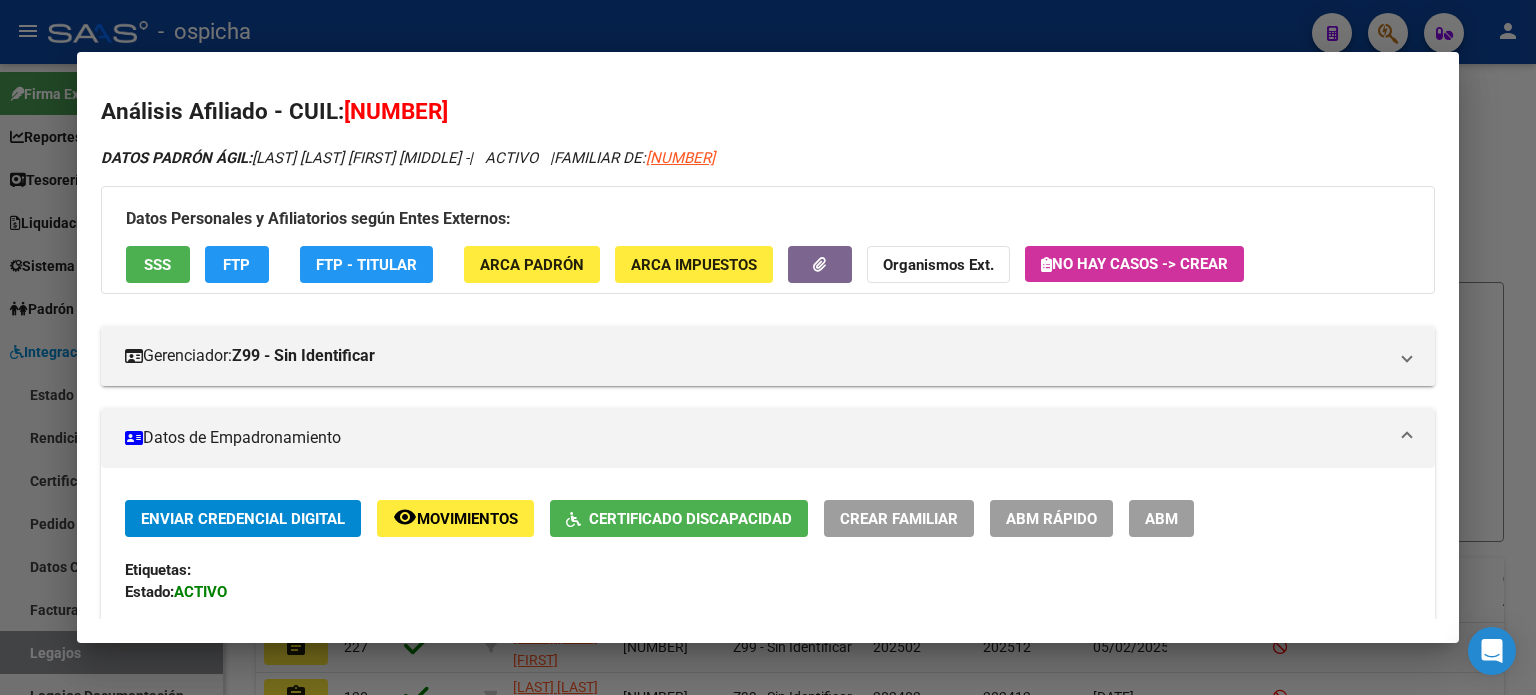 click at bounding box center [768, 347] 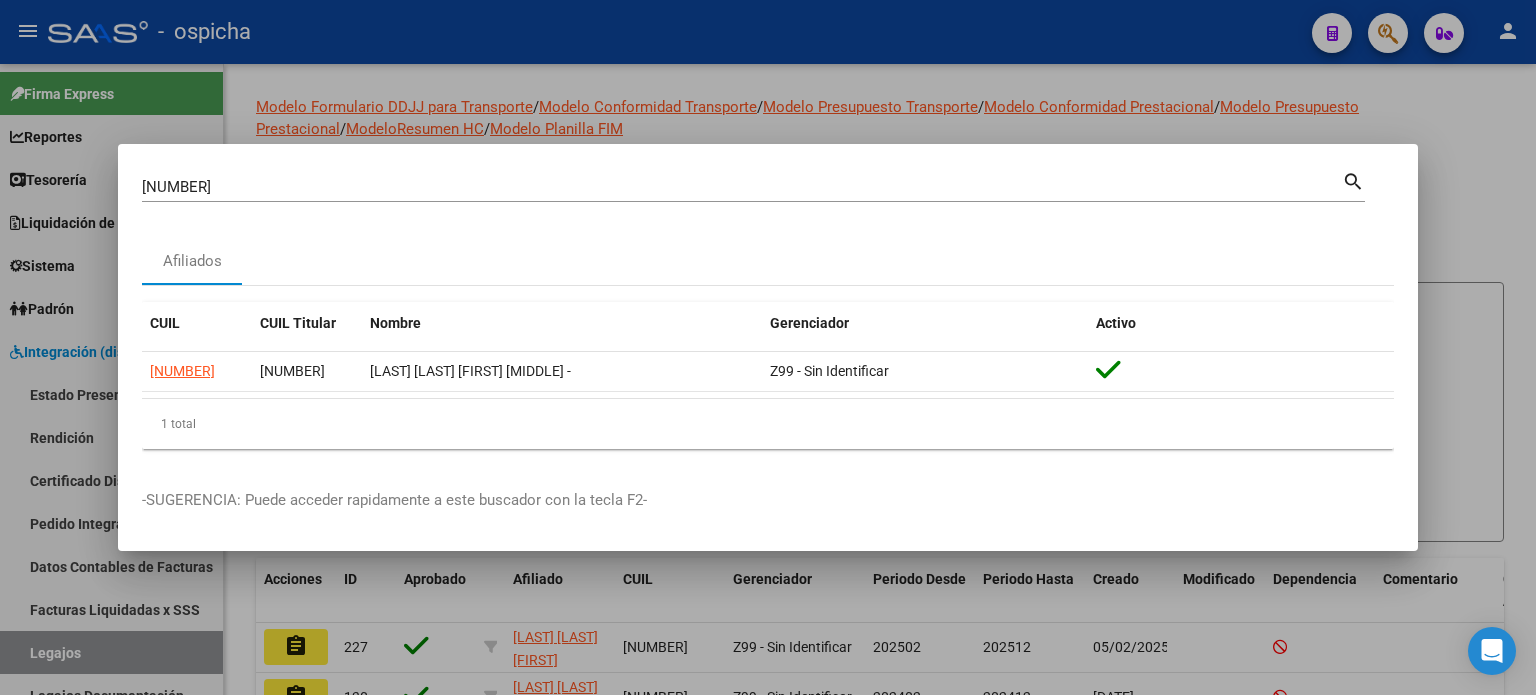 click on "search" at bounding box center (1353, 180) 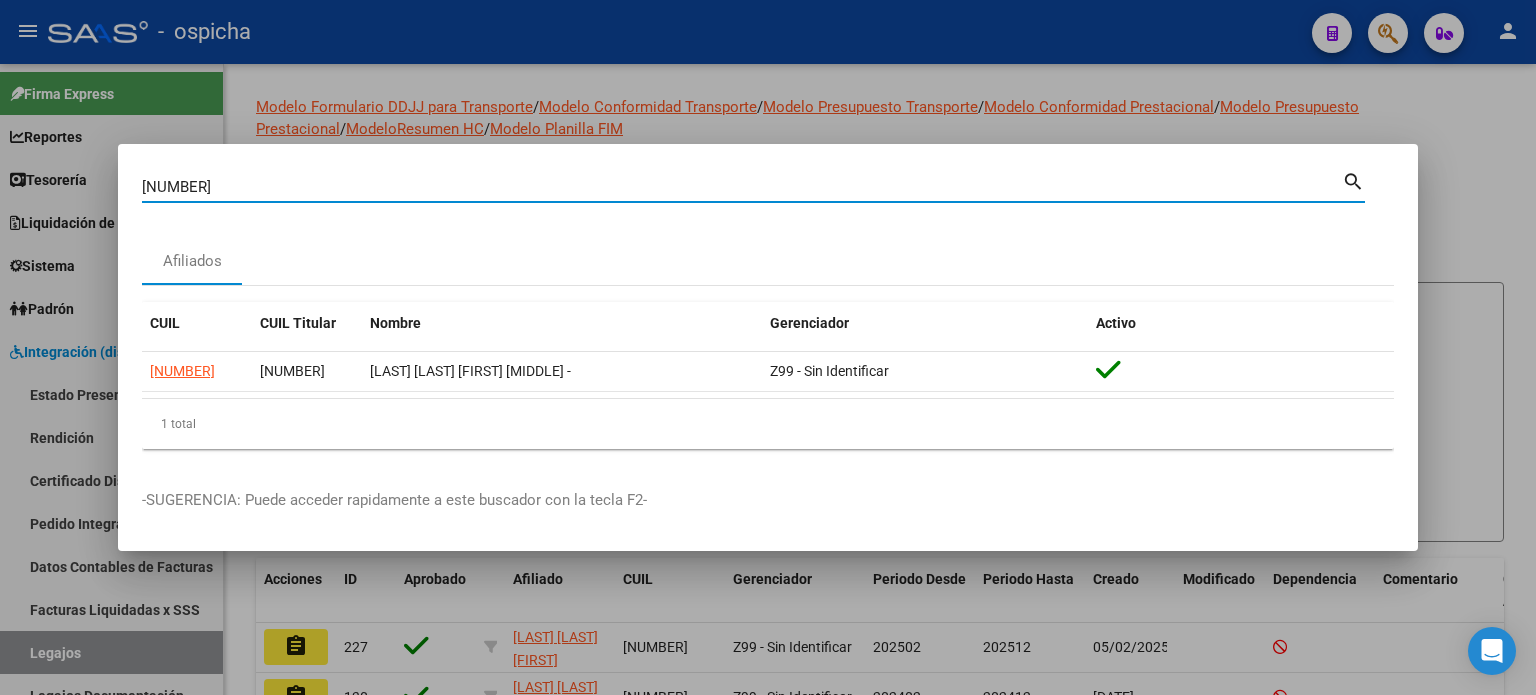 click at bounding box center [768, 347] 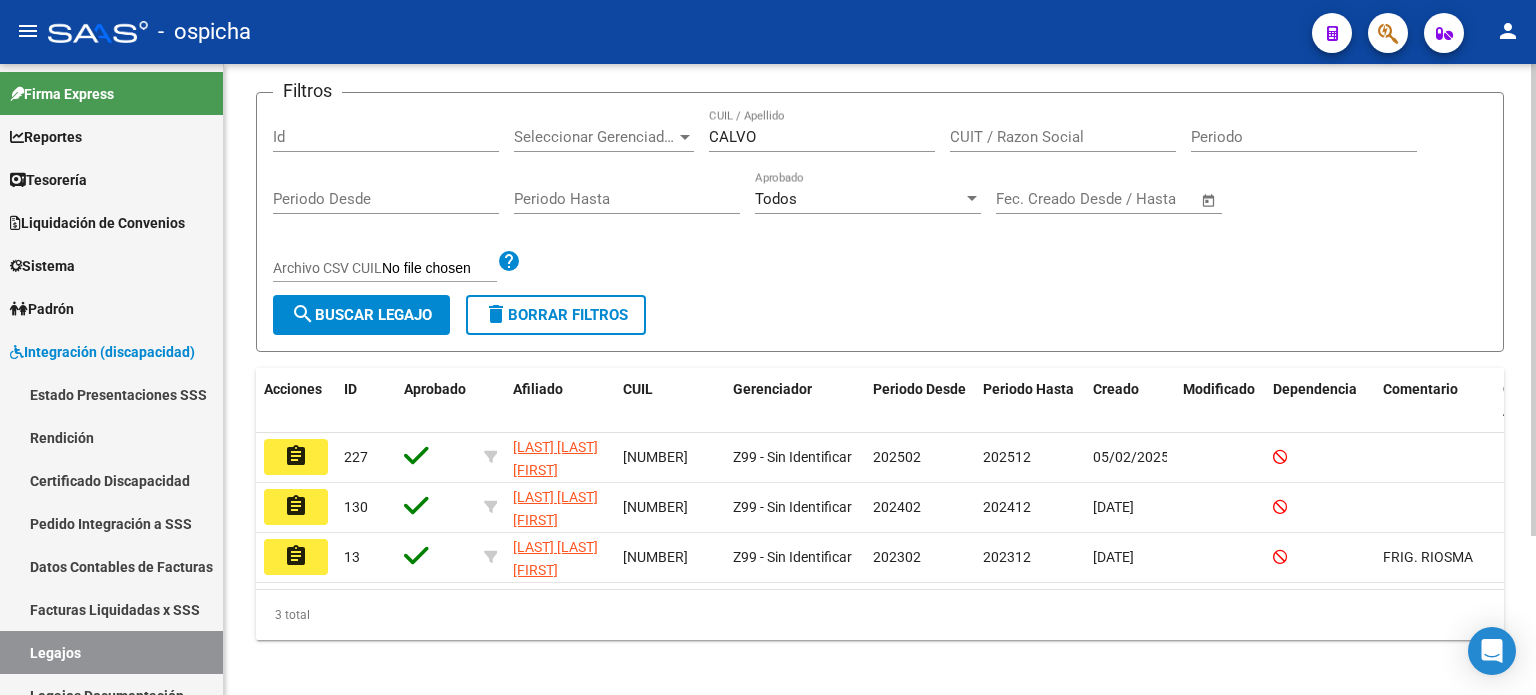 scroll, scrollTop: 200, scrollLeft: 0, axis: vertical 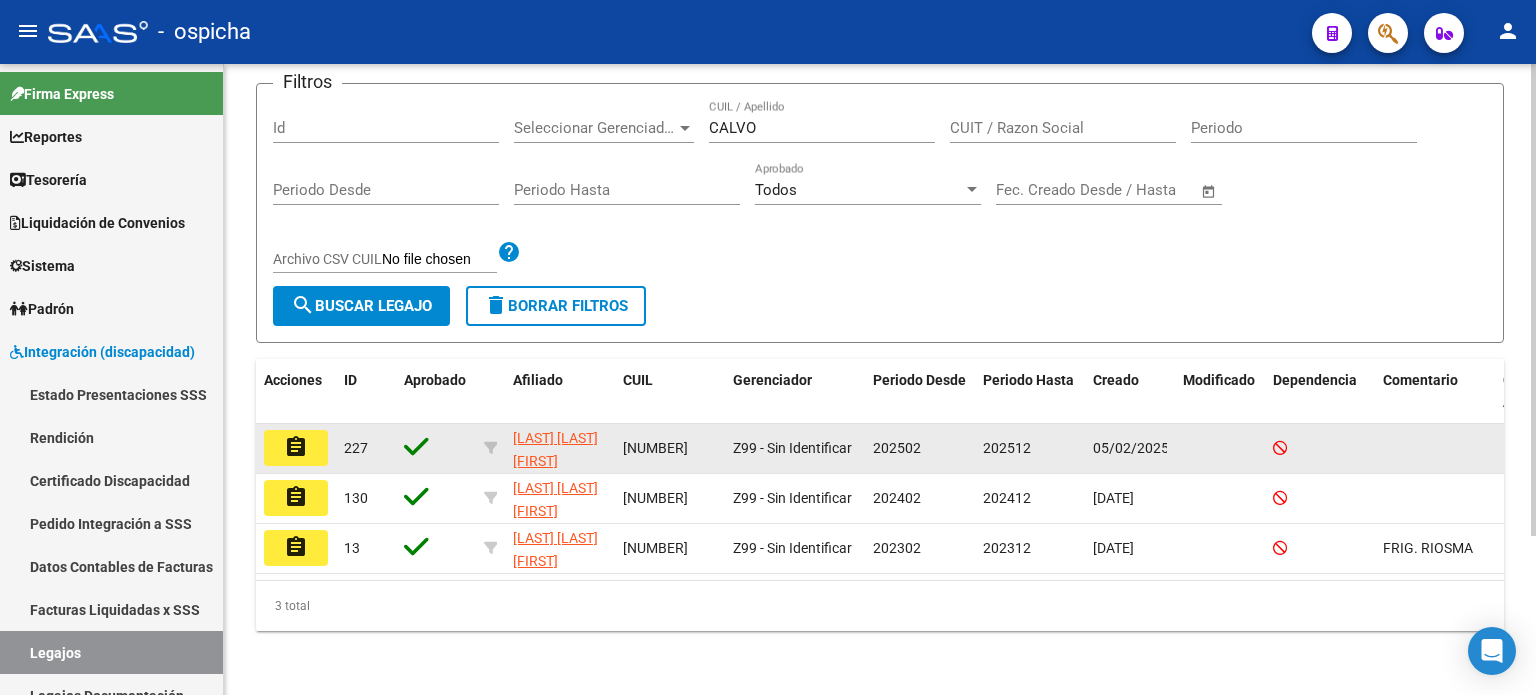 click on "assignment" 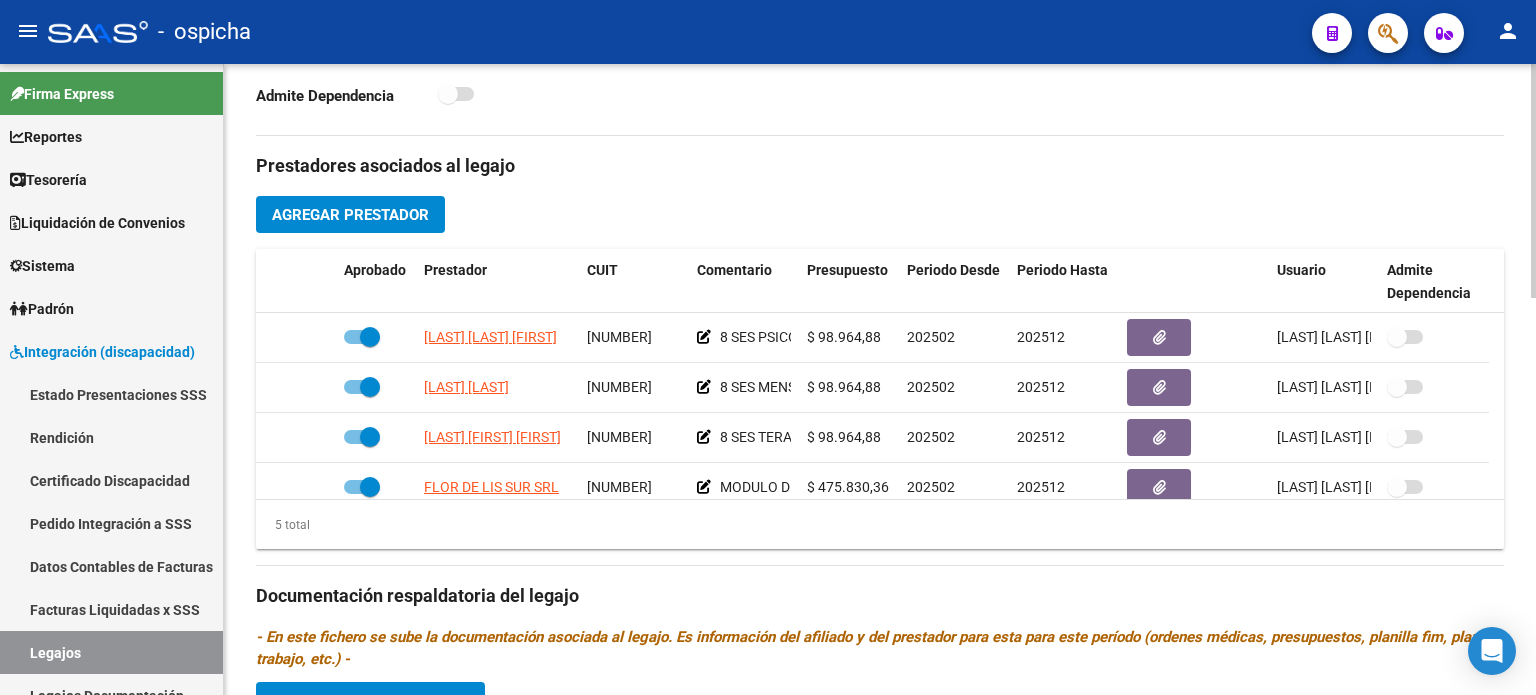 scroll, scrollTop: 700, scrollLeft: 0, axis: vertical 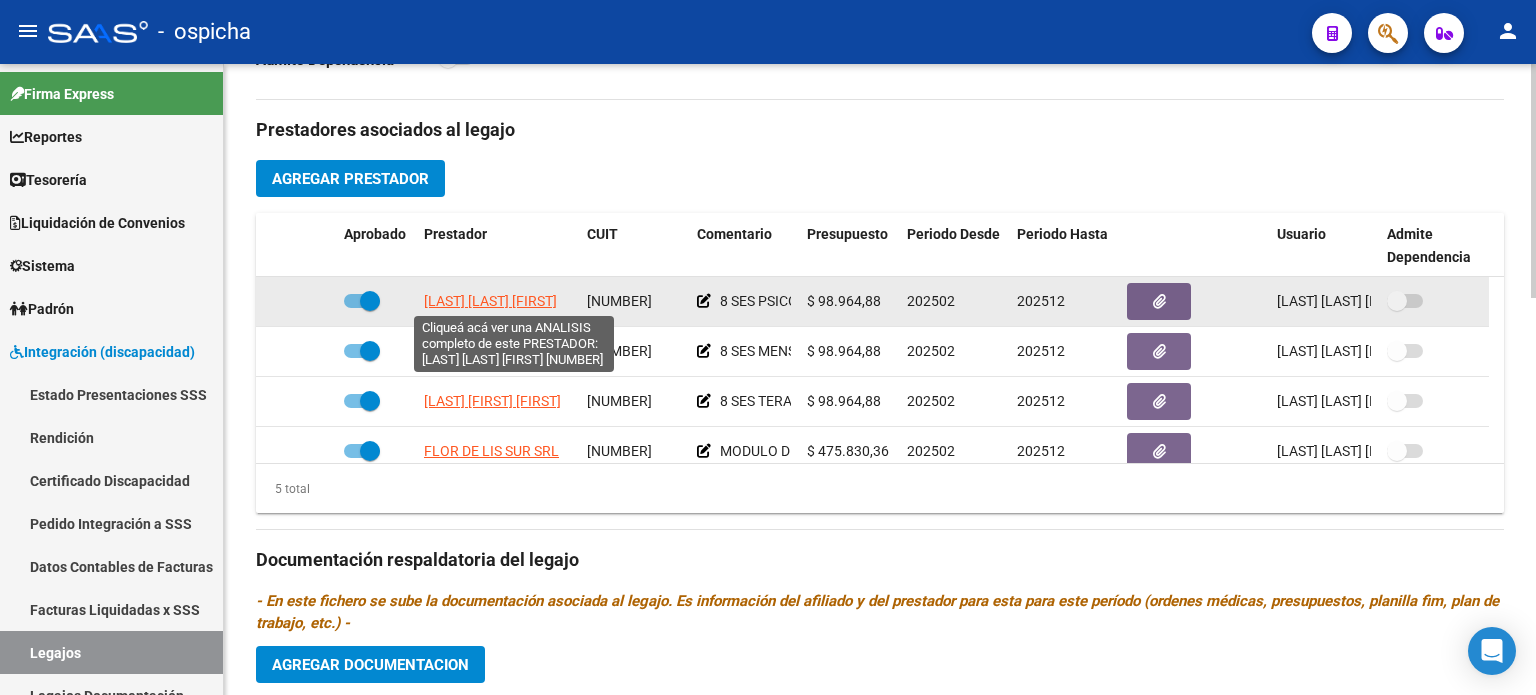 click on "BENITEZ CAROLINA AYELEN" 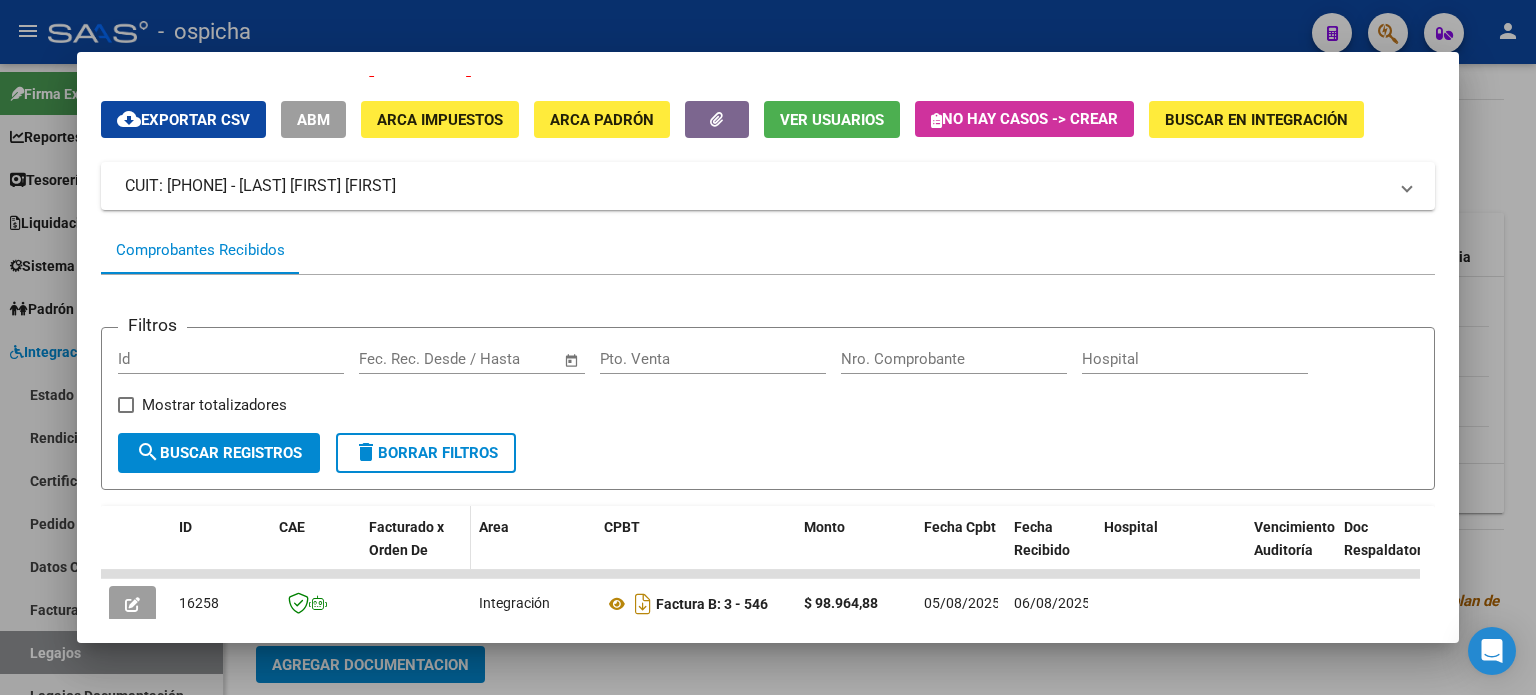 scroll, scrollTop: 0, scrollLeft: 0, axis: both 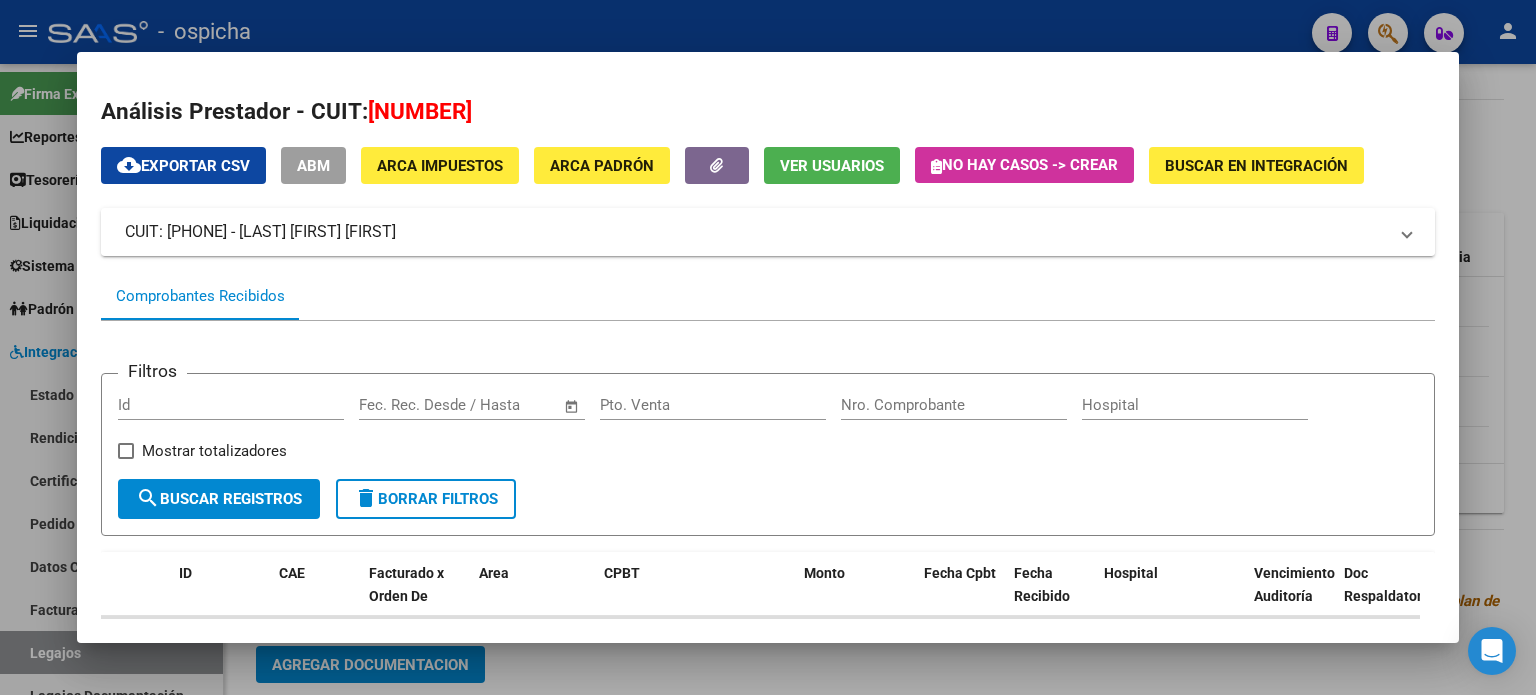 drag, startPoint x: 122, startPoint y: 232, endPoint x: 507, endPoint y: 235, distance: 385.0117 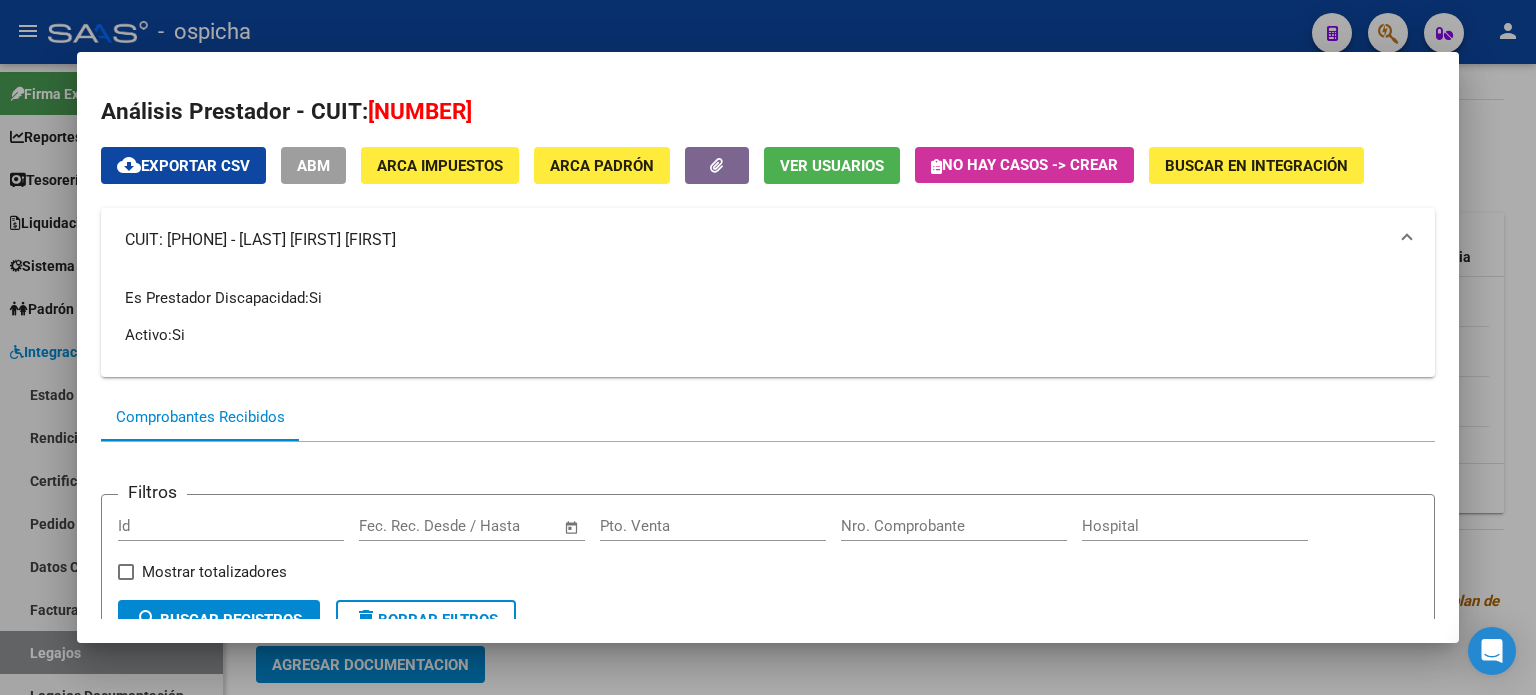 copy on "CUIT: 27407574201 - BENITEZ CAROLINA AYELEN" 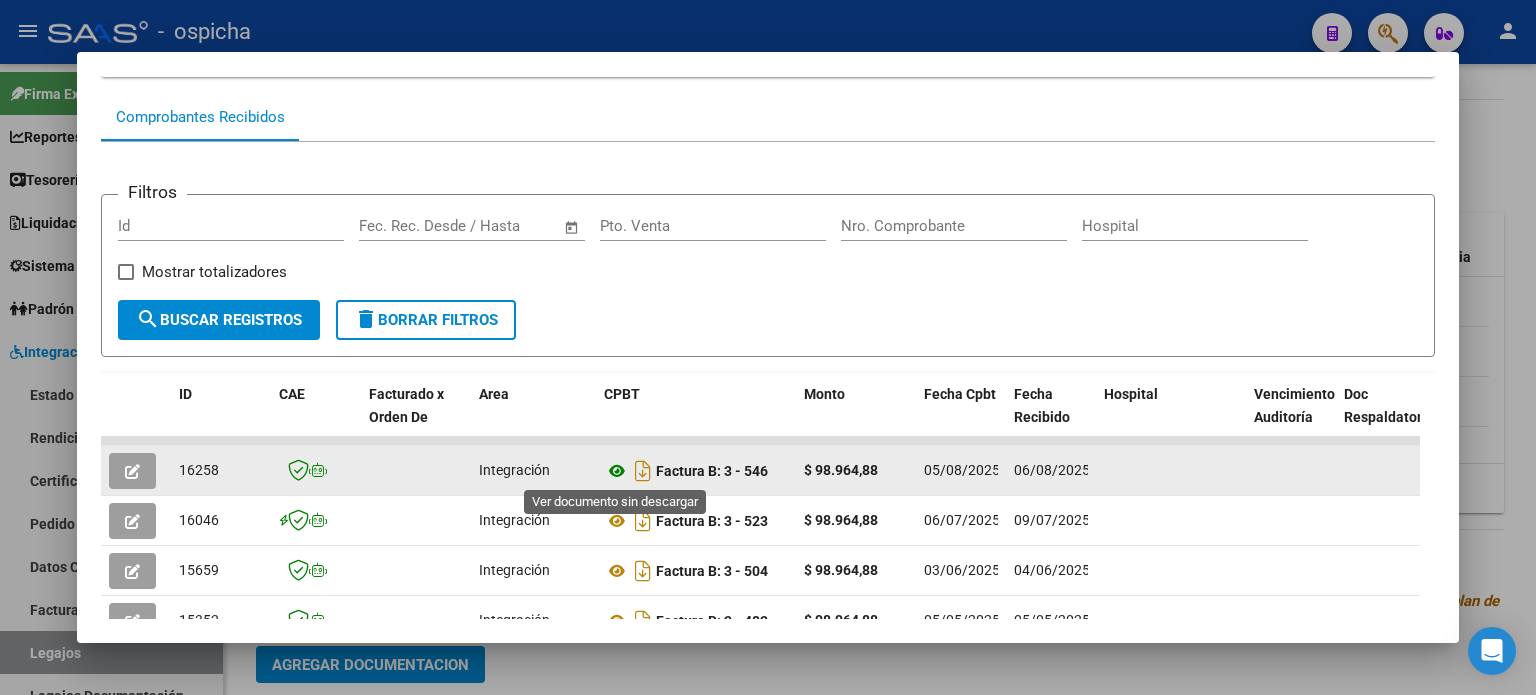 click 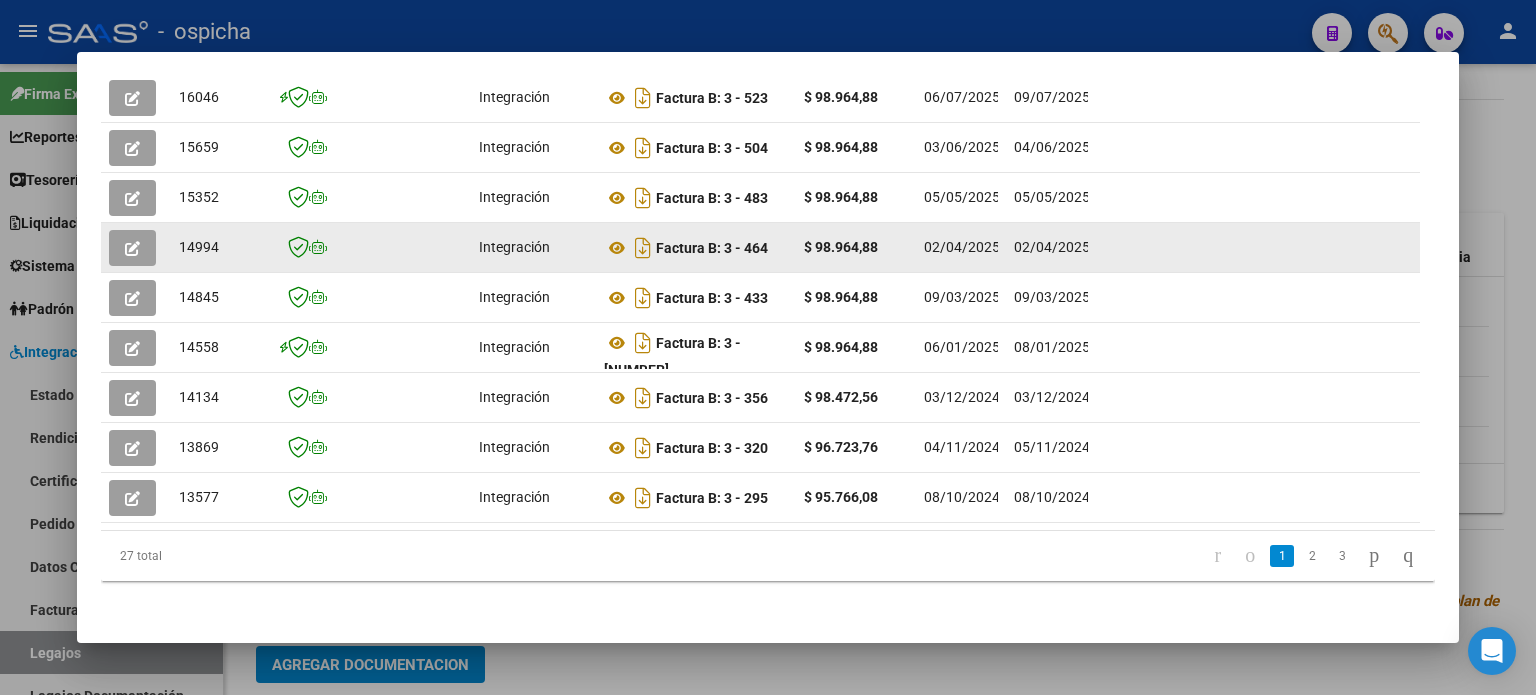 scroll, scrollTop: 236, scrollLeft: 0, axis: vertical 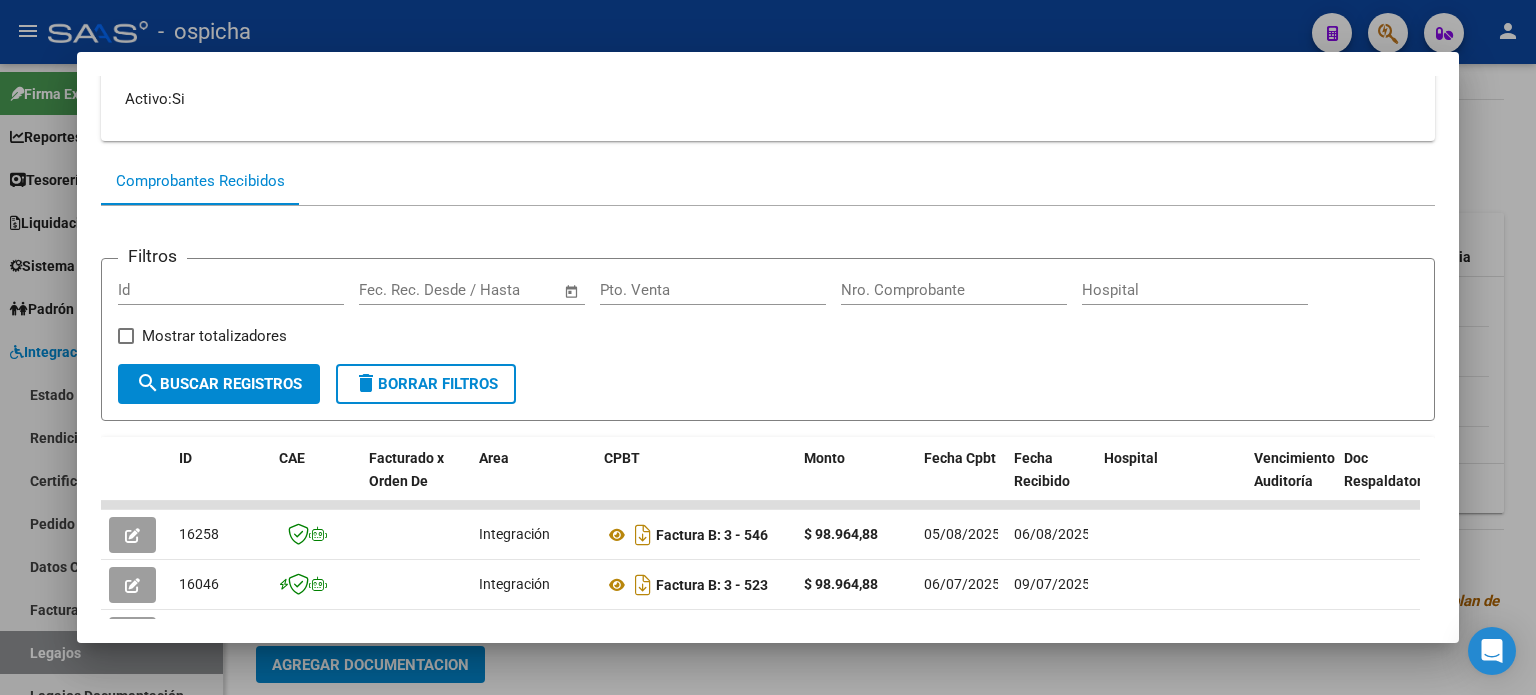 click on "delete  Borrar Filtros" at bounding box center [426, 384] 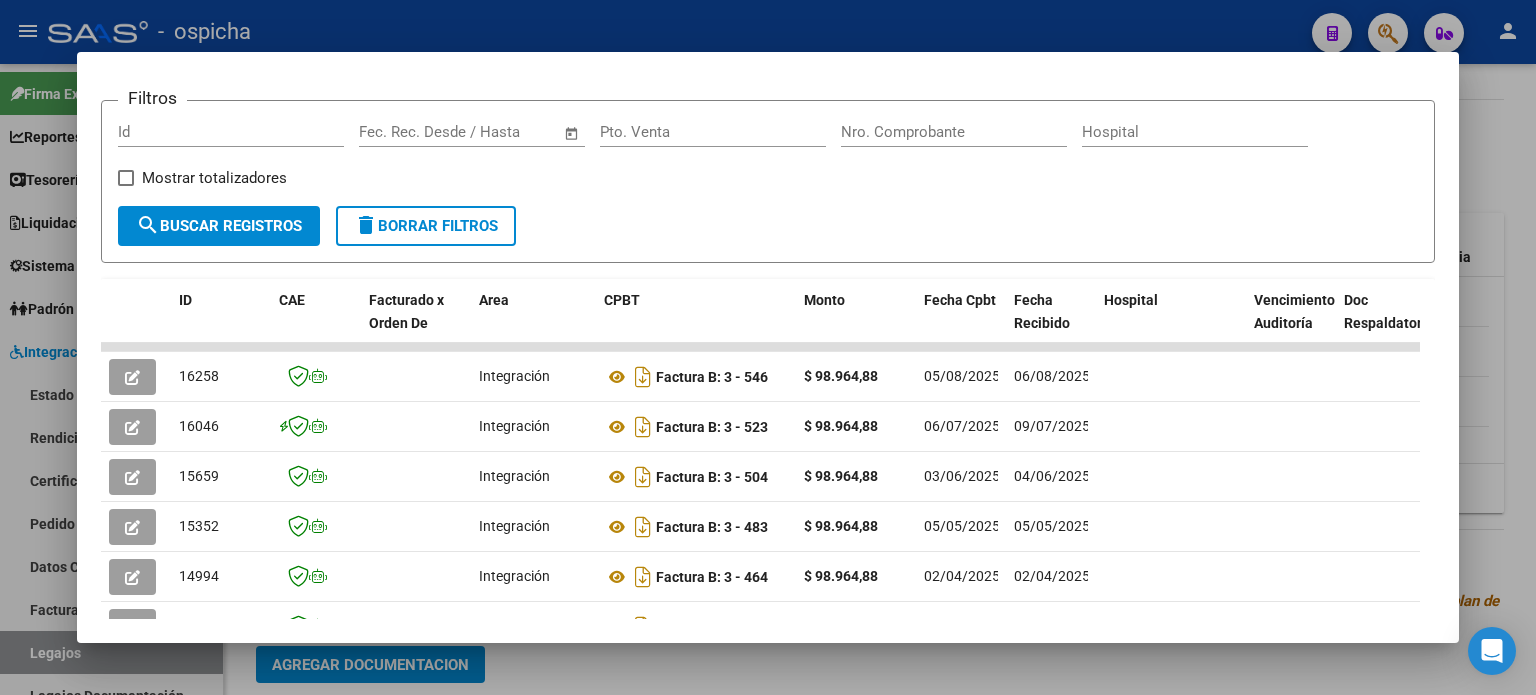 scroll, scrollTop: 136, scrollLeft: 0, axis: vertical 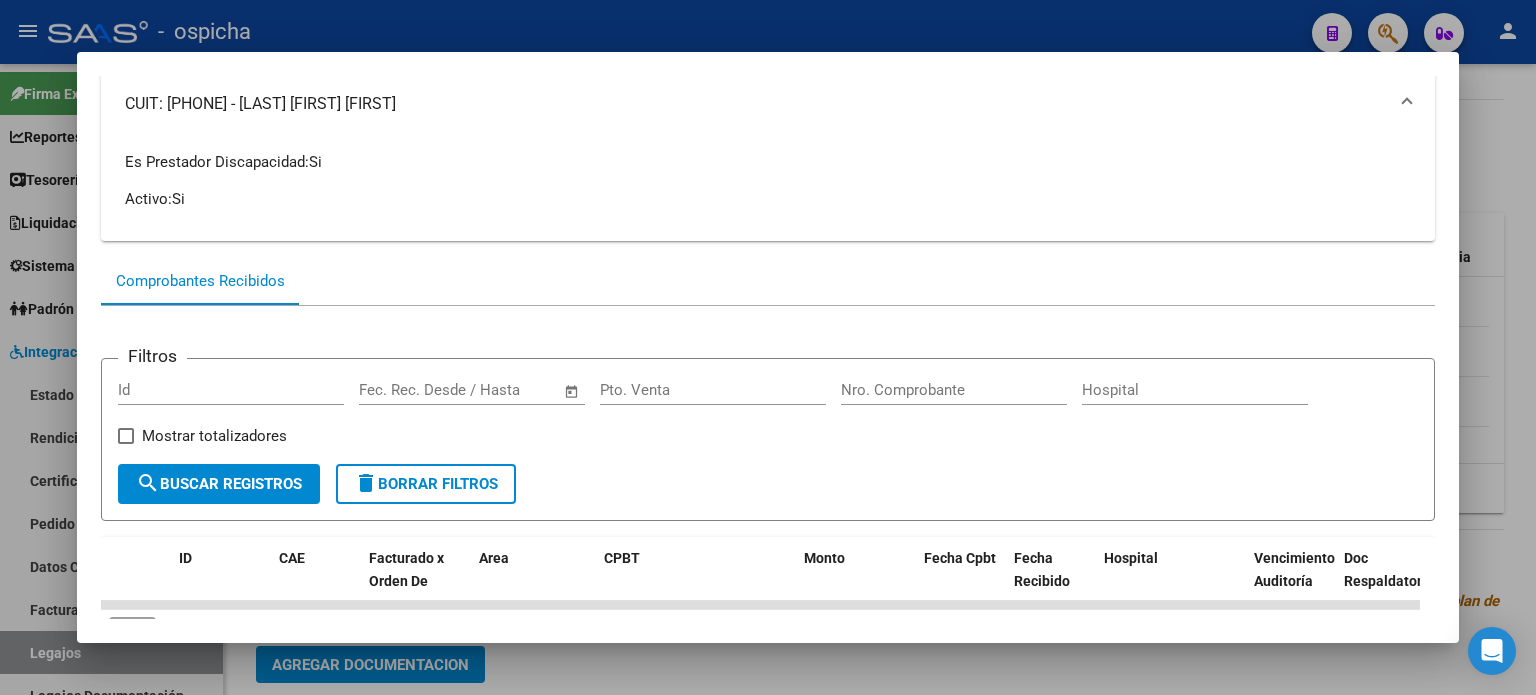 click at bounding box center (768, 347) 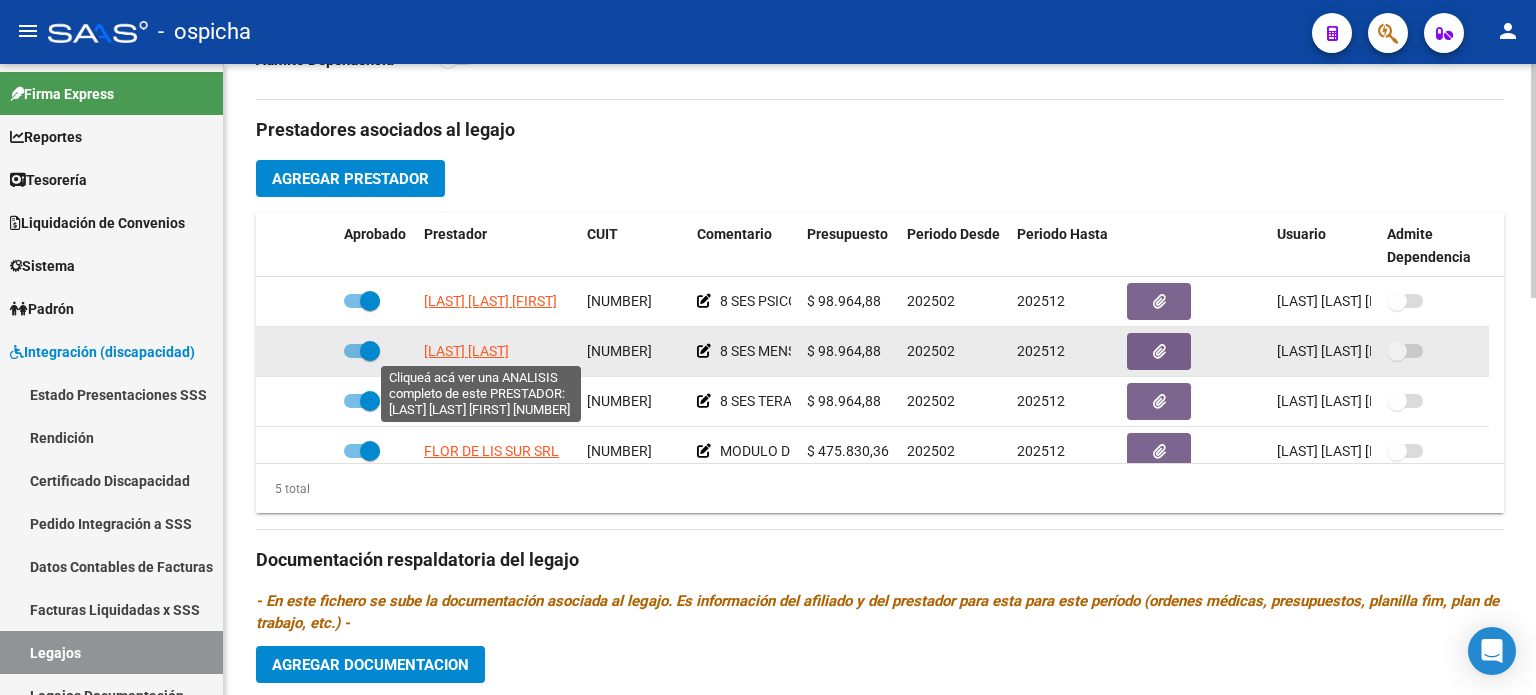 click on "CORRALES RAYMI" 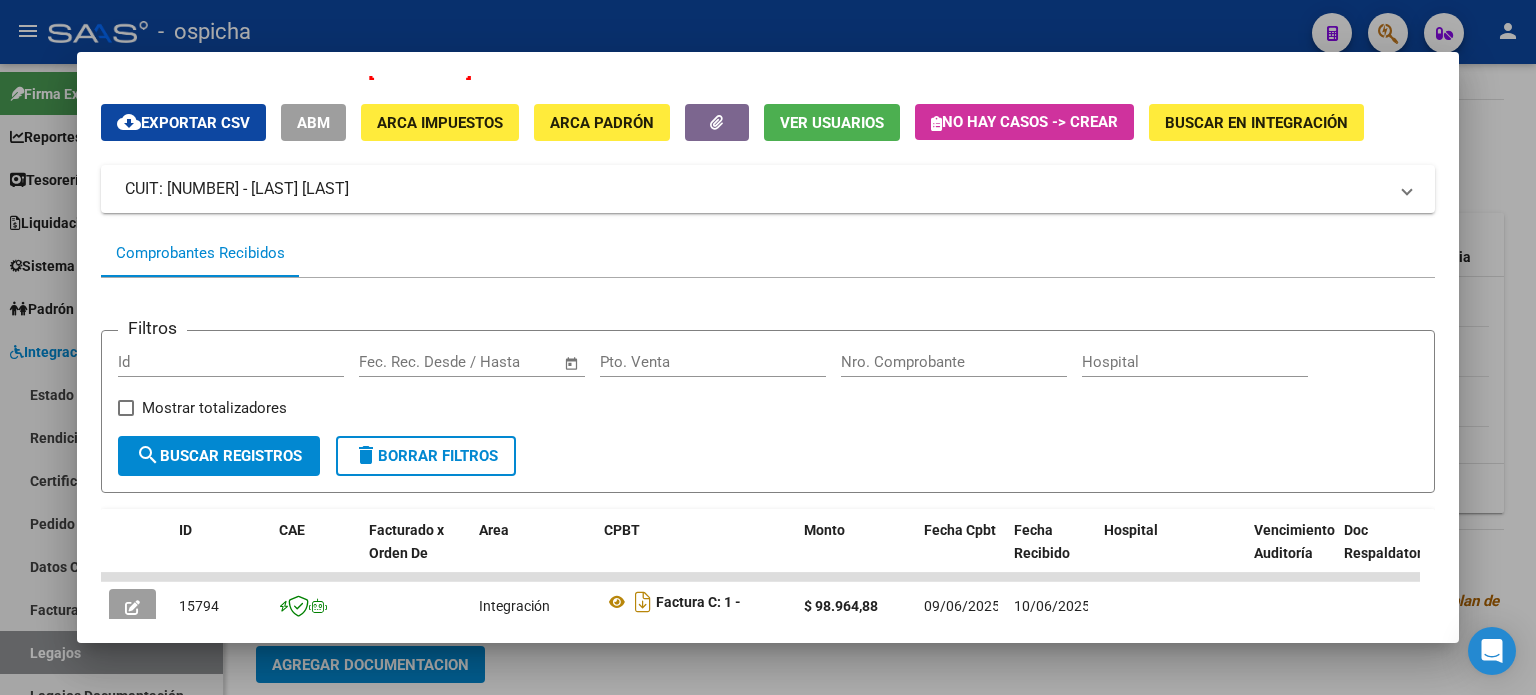 scroll, scrollTop: 0, scrollLeft: 0, axis: both 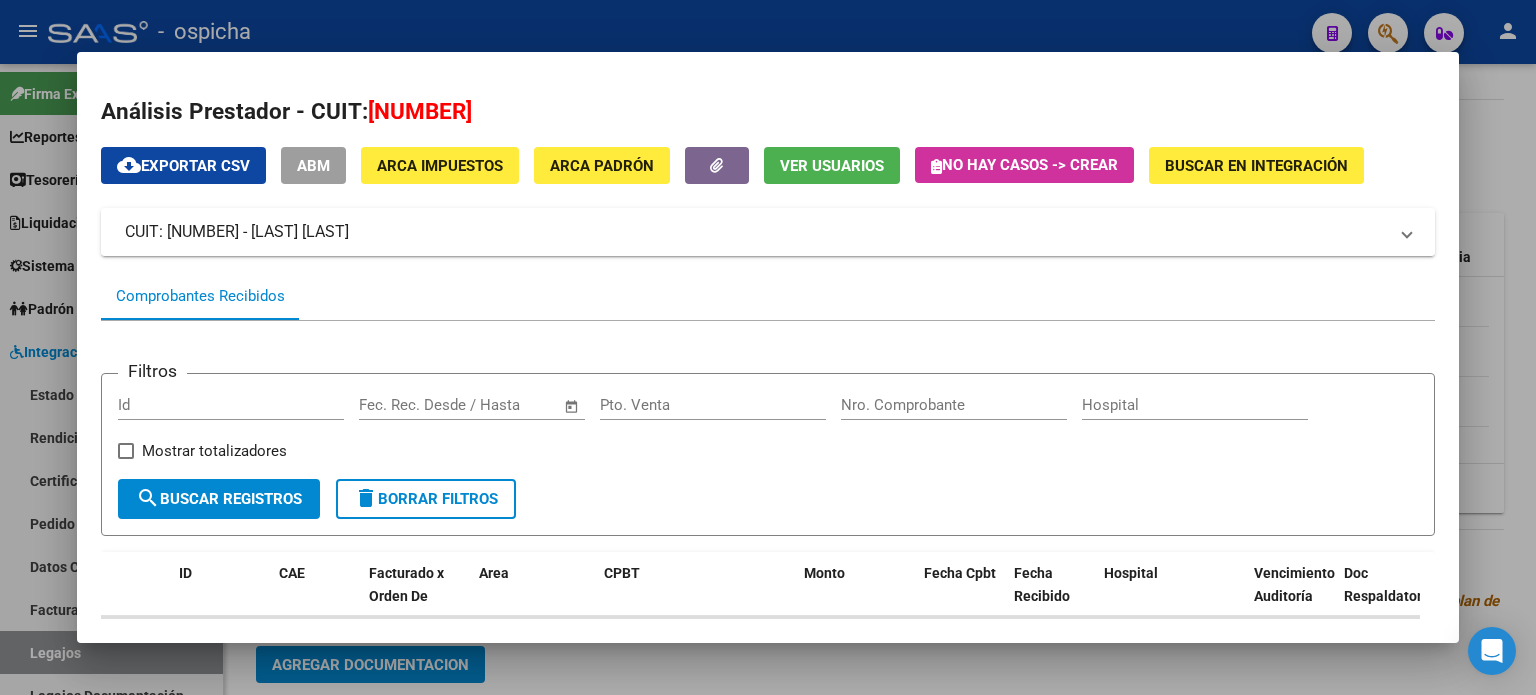 drag, startPoint x: 281, startPoint y: 223, endPoint x: 430, endPoint y: 225, distance: 149.01343 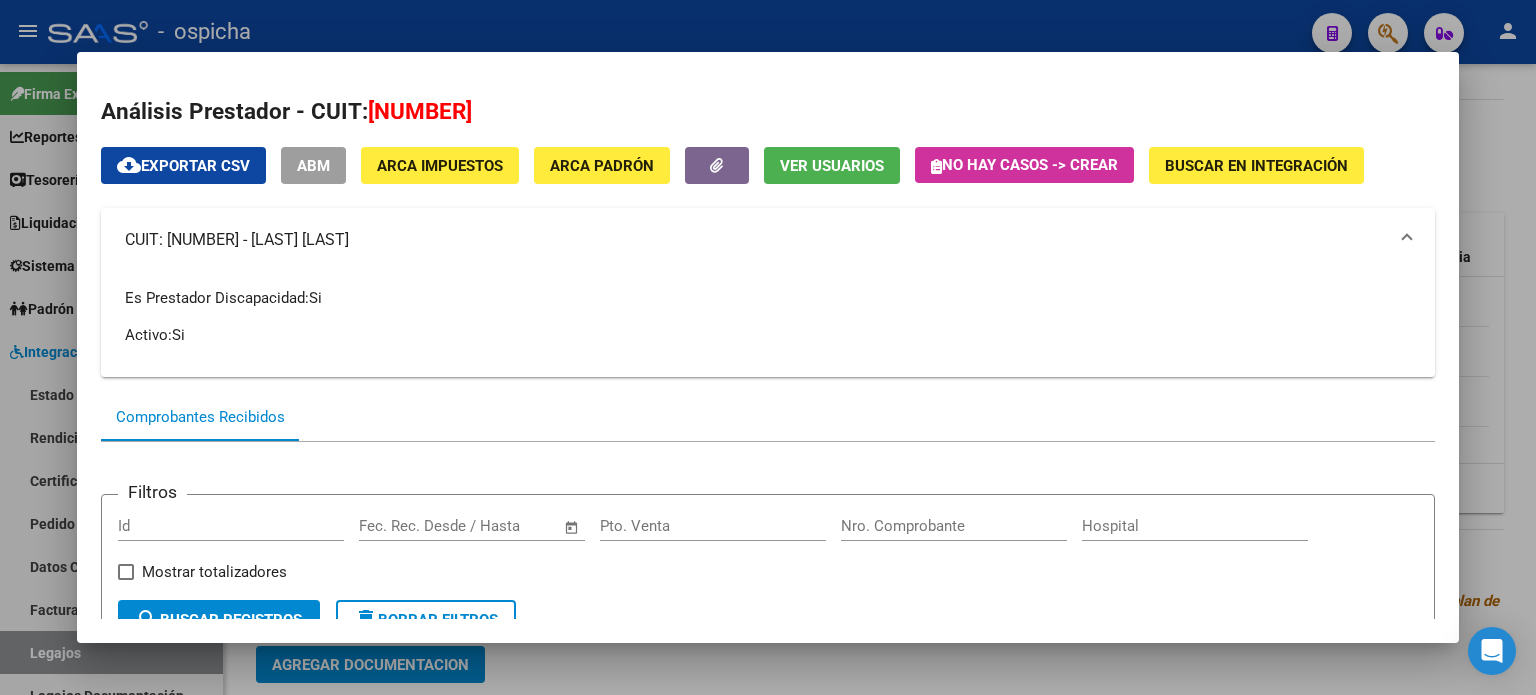 copy on "CORRALES RAYMI" 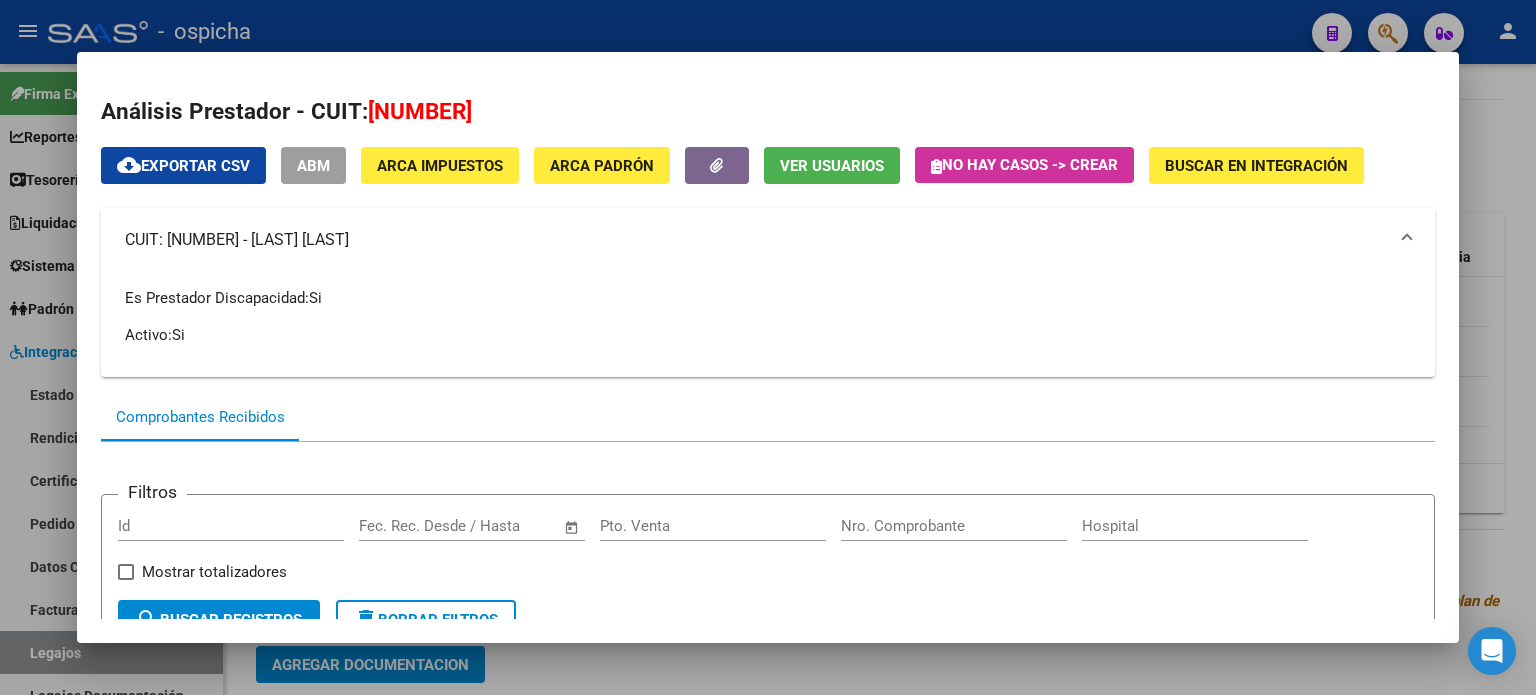 click on "CUIT: 27188448645 - CORRALES RAYMI" at bounding box center (768, 240) 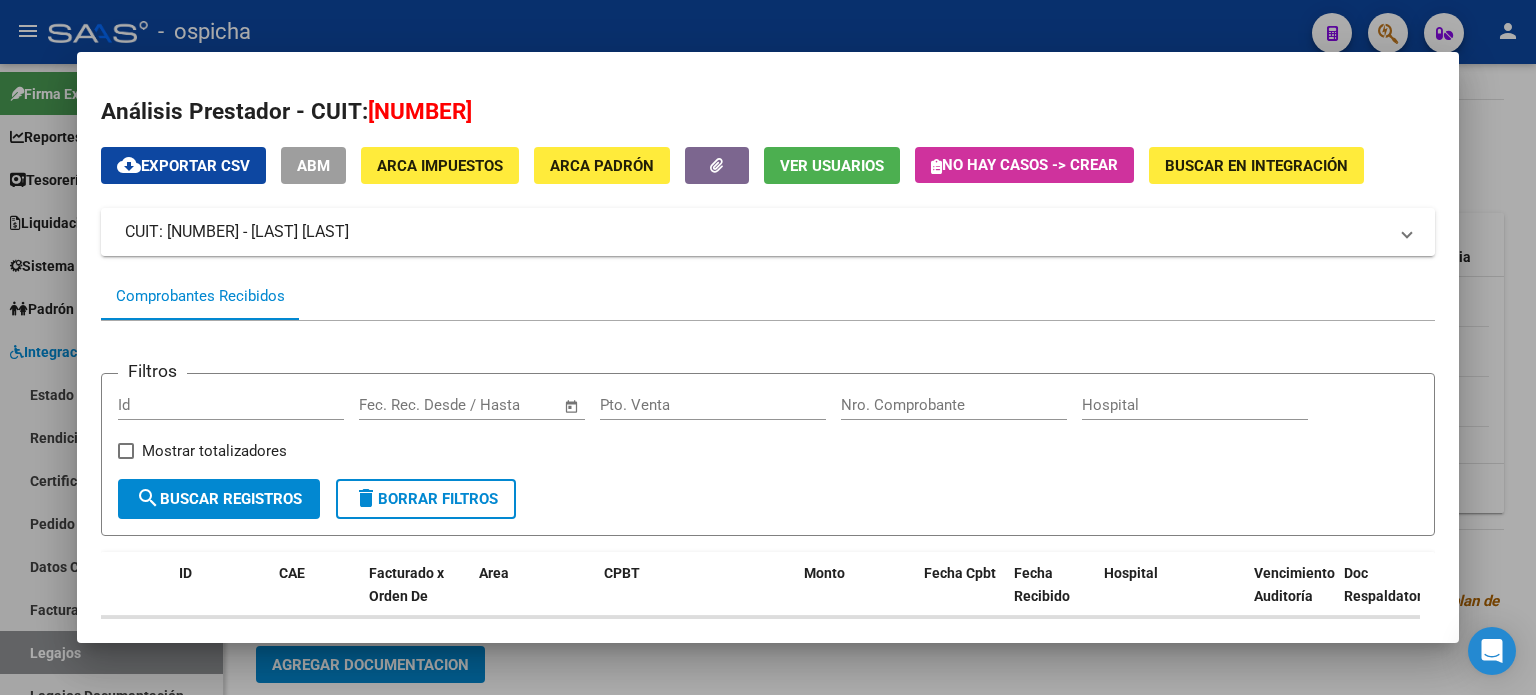 drag, startPoint x: 115, startPoint y: 224, endPoint x: 266, endPoint y: 239, distance: 151.74321 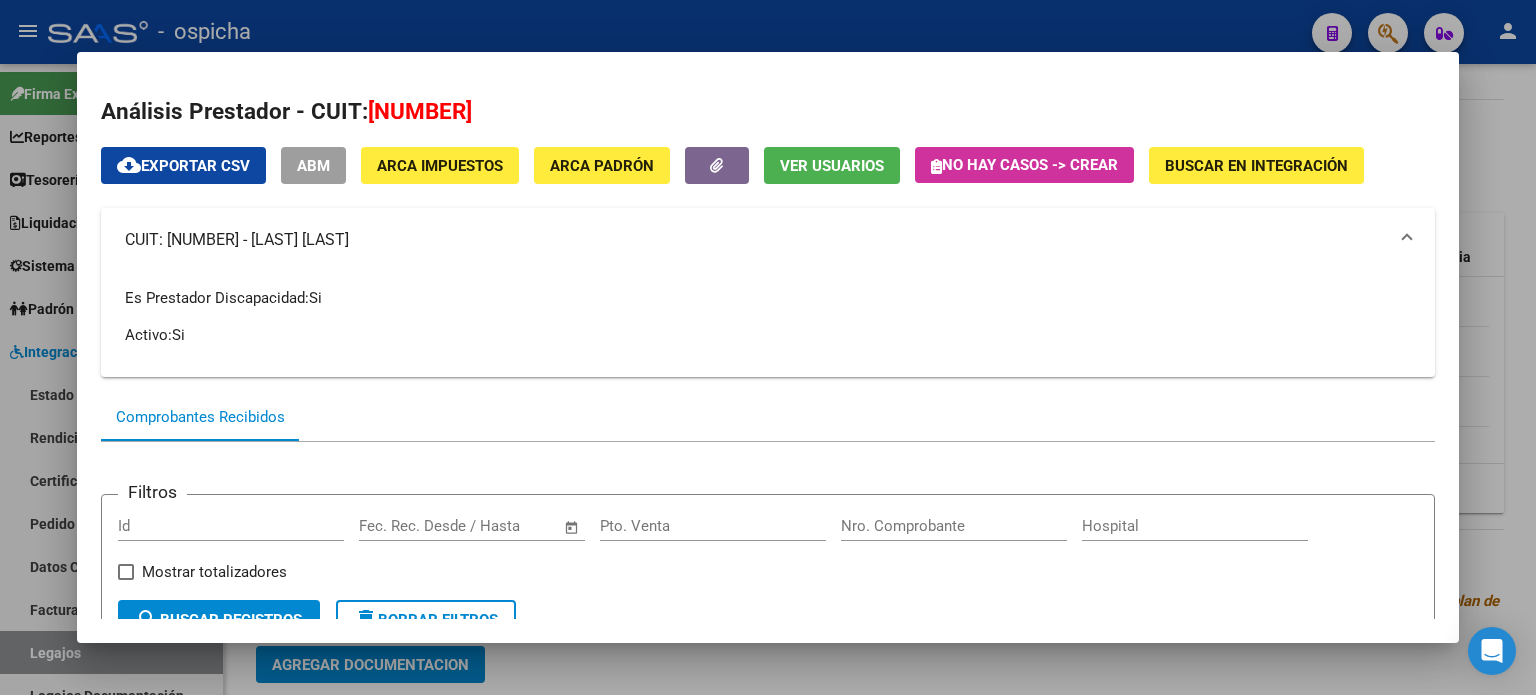 copy on "CUIT: 27188448645" 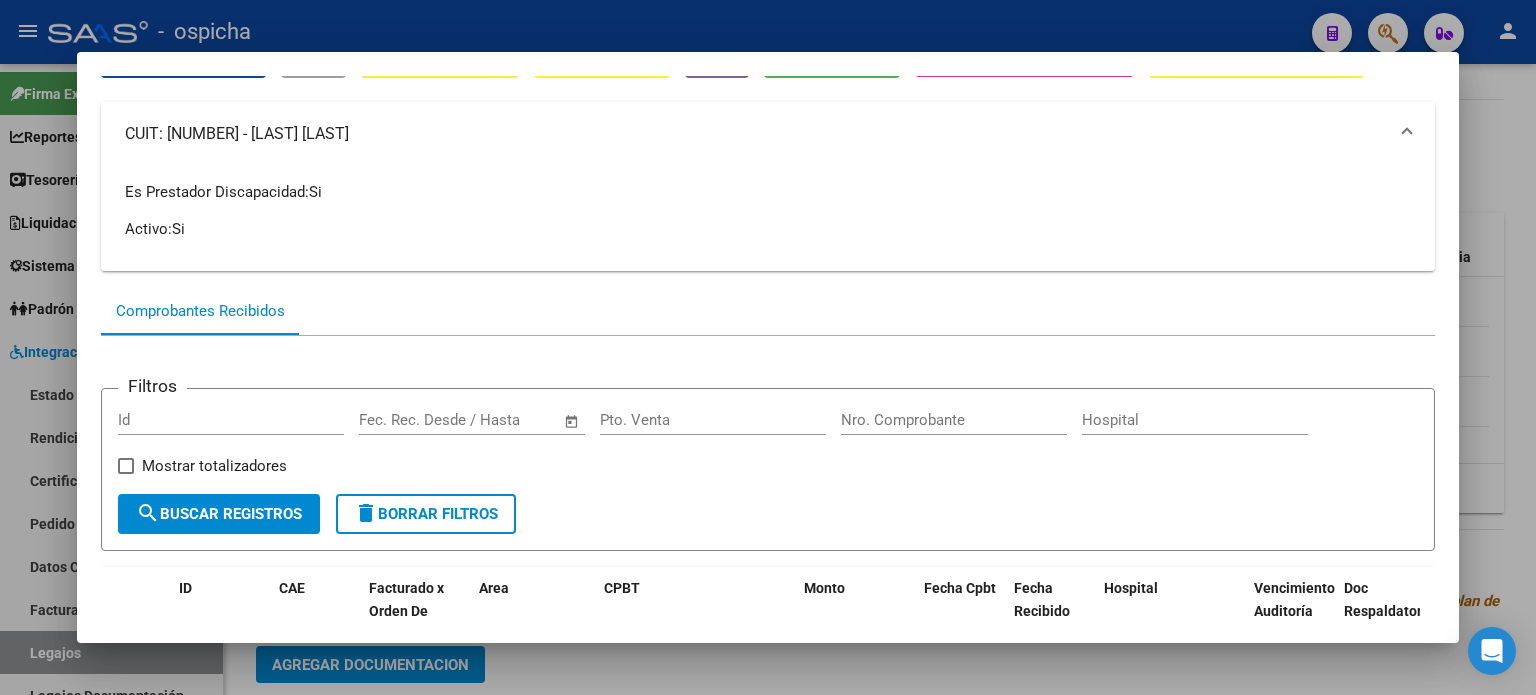 scroll, scrollTop: 300, scrollLeft: 0, axis: vertical 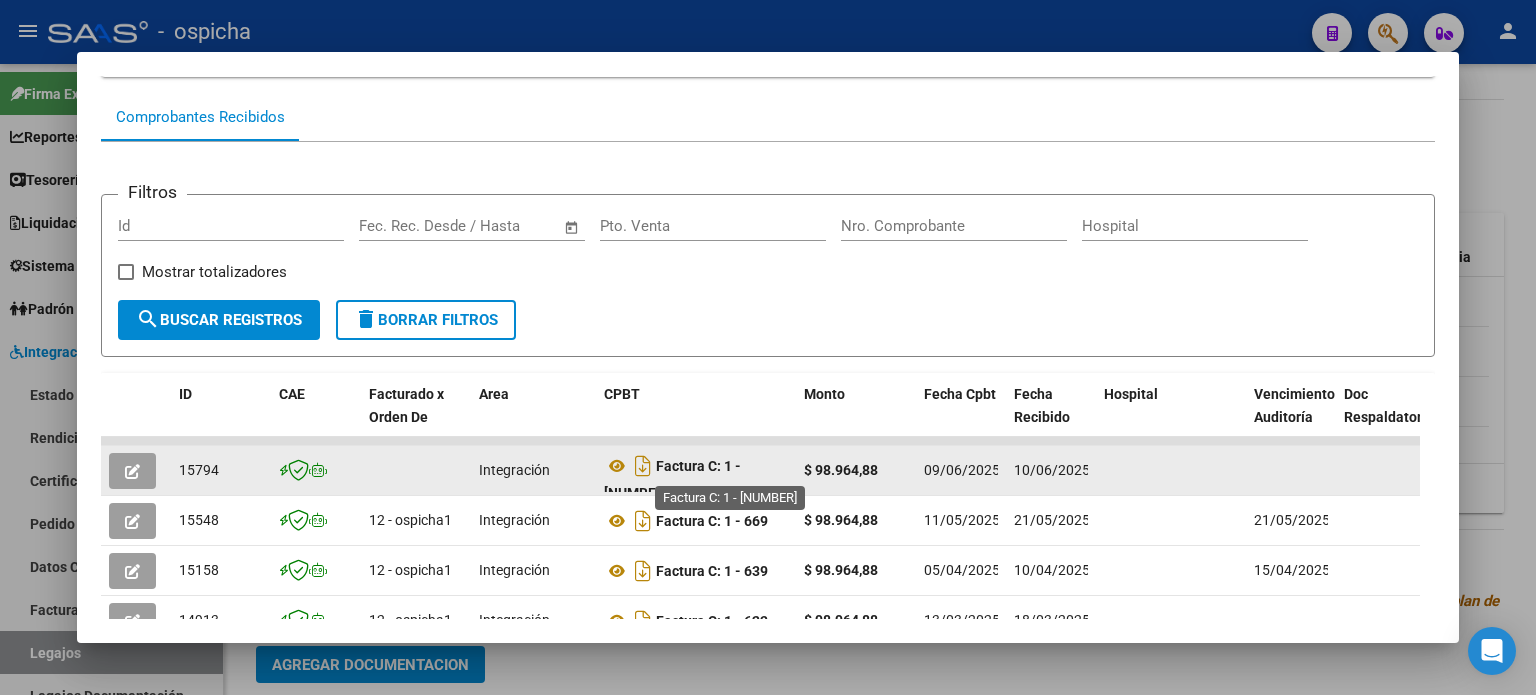 click on "Factura C: [NUMBER] - [NUMBER]" 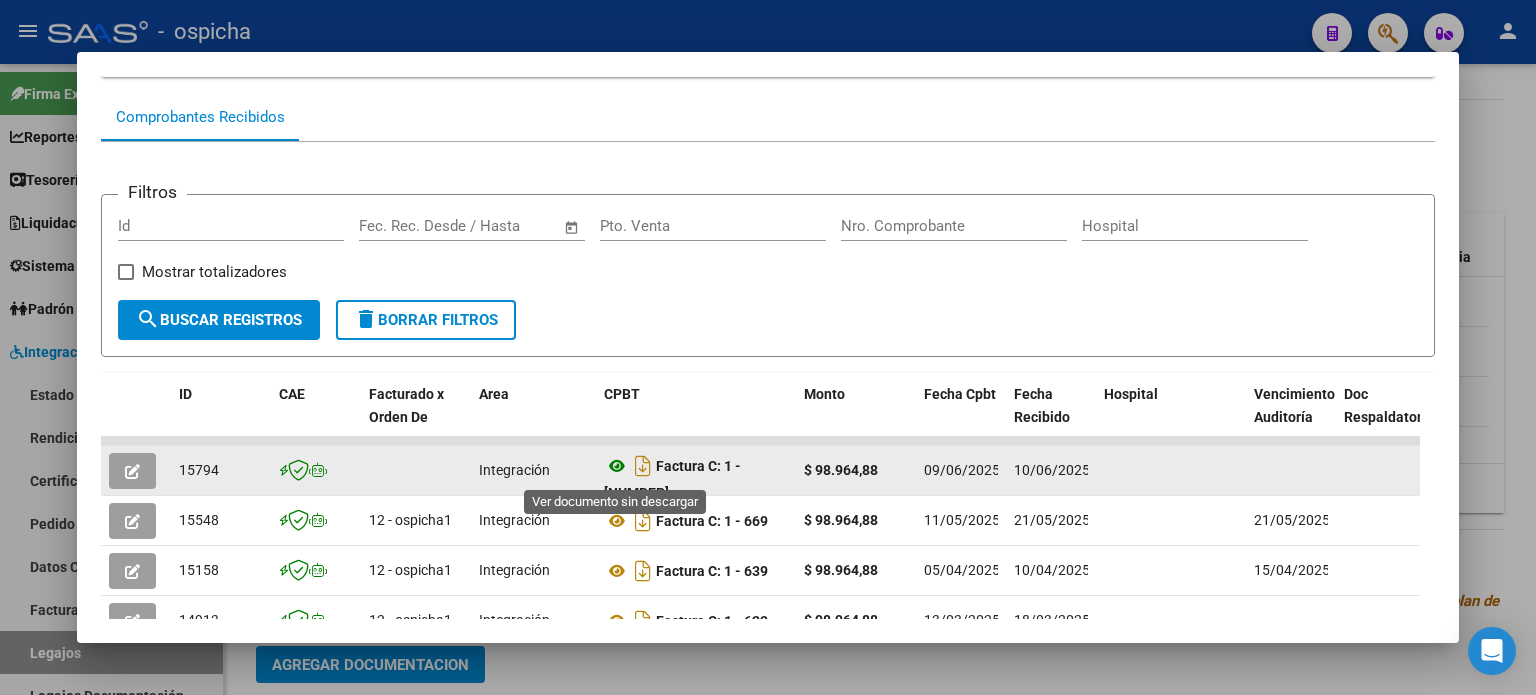 click 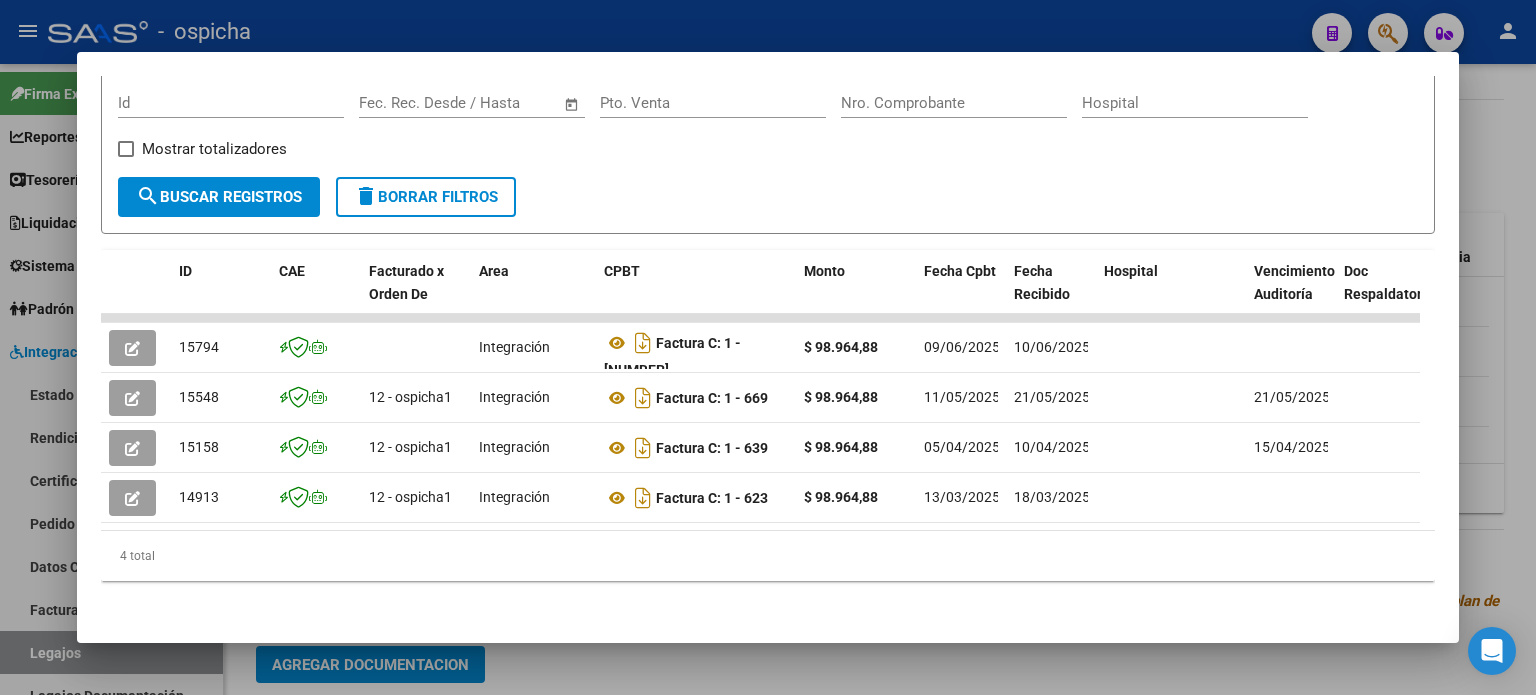 scroll, scrollTop: 436, scrollLeft: 0, axis: vertical 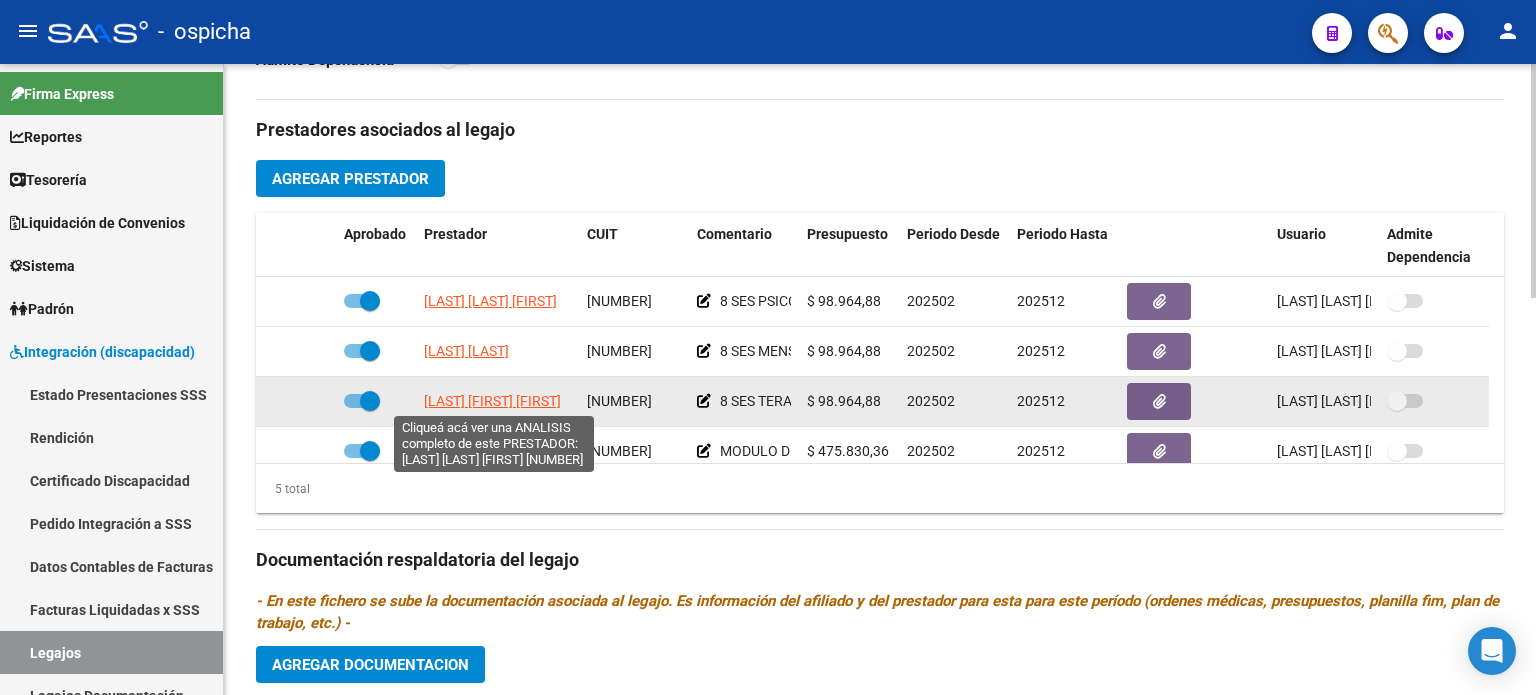 click on "CRUZ NOELIA DAIANA" 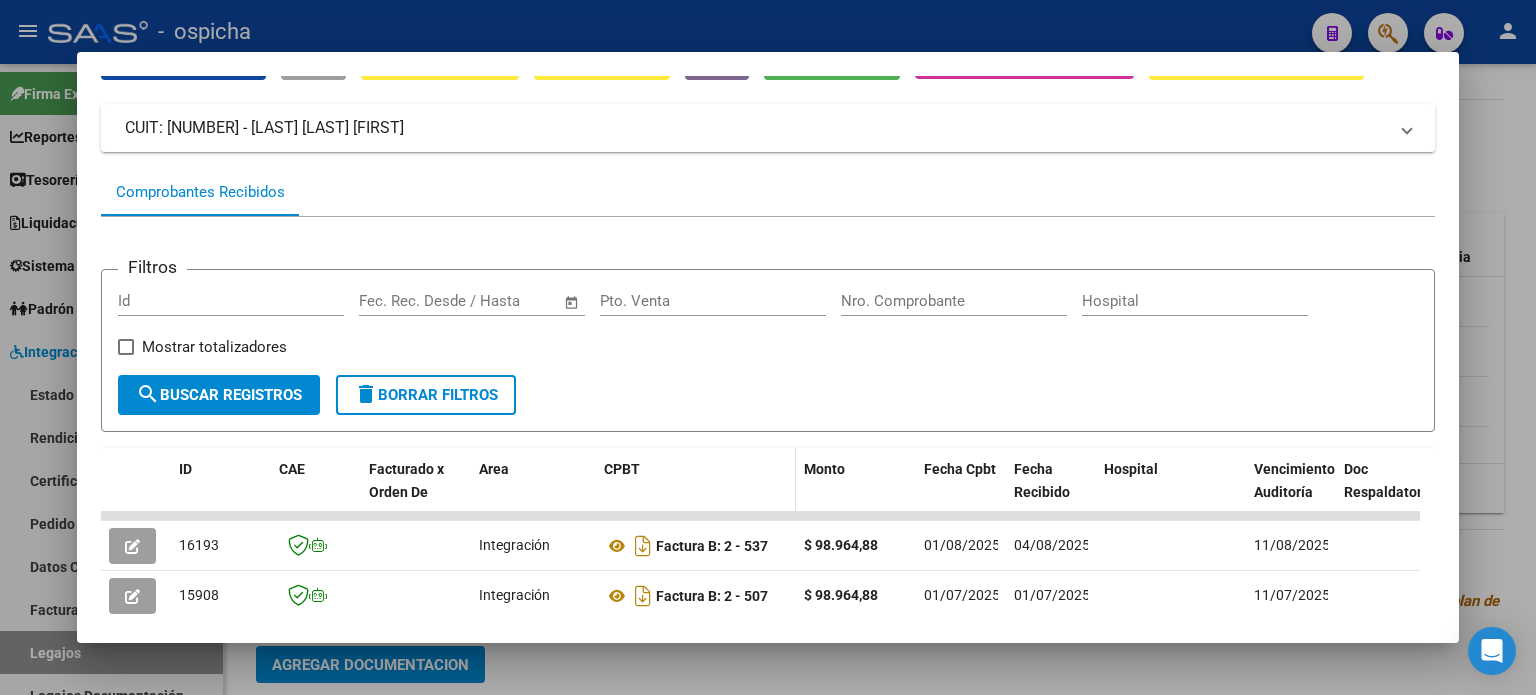 scroll, scrollTop: 0, scrollLeft: 0, axis: both 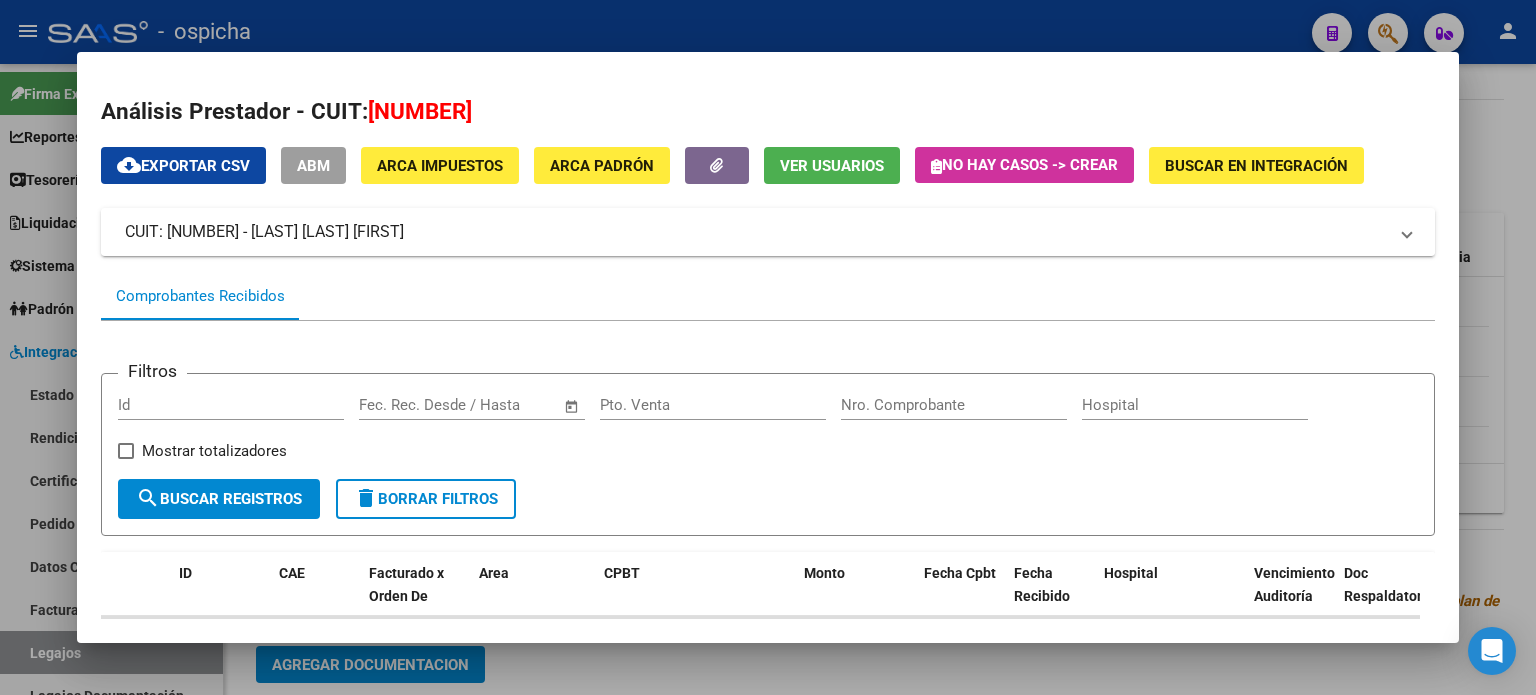 drag, startPoint x: 280, startPoint y: 231, endPoint x: 467, endPoint y: 231, distance: 187 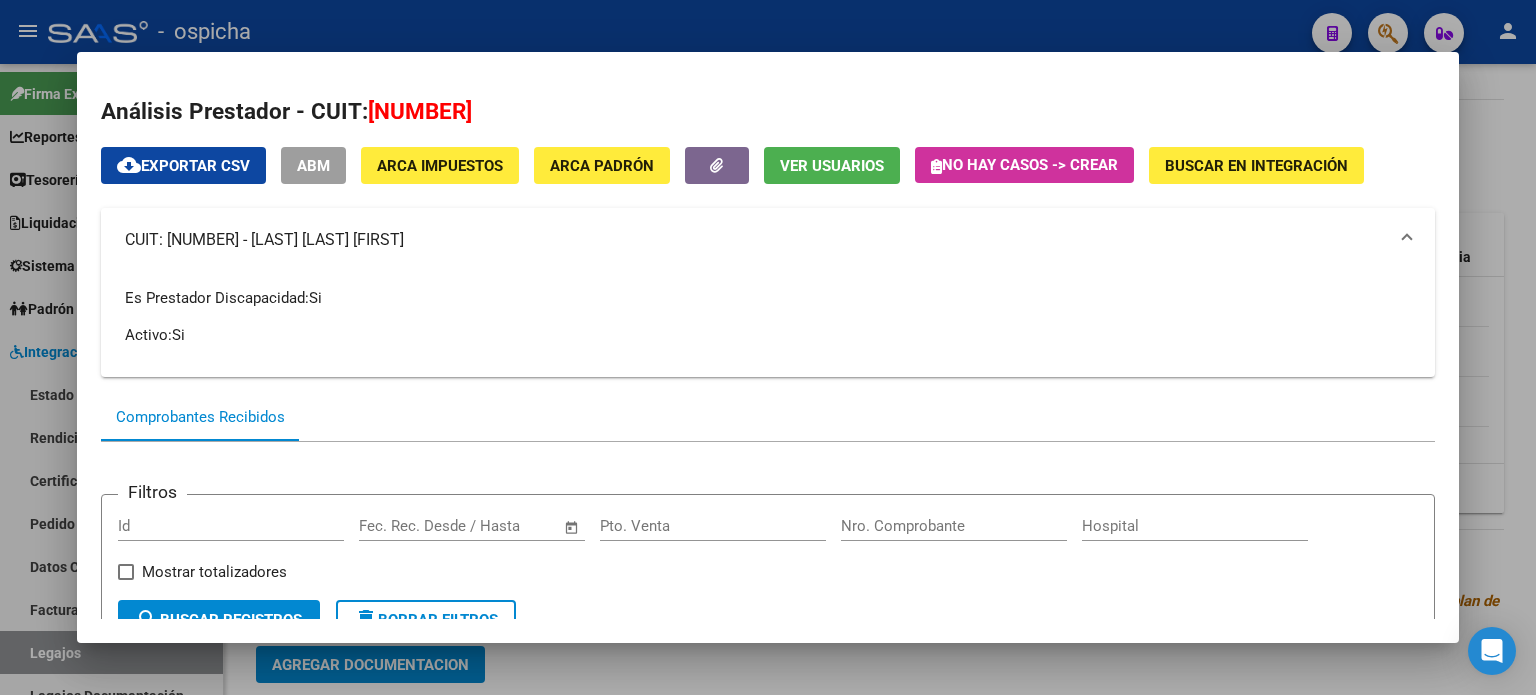 copy on "CRUZ NOELIA DAIANA" 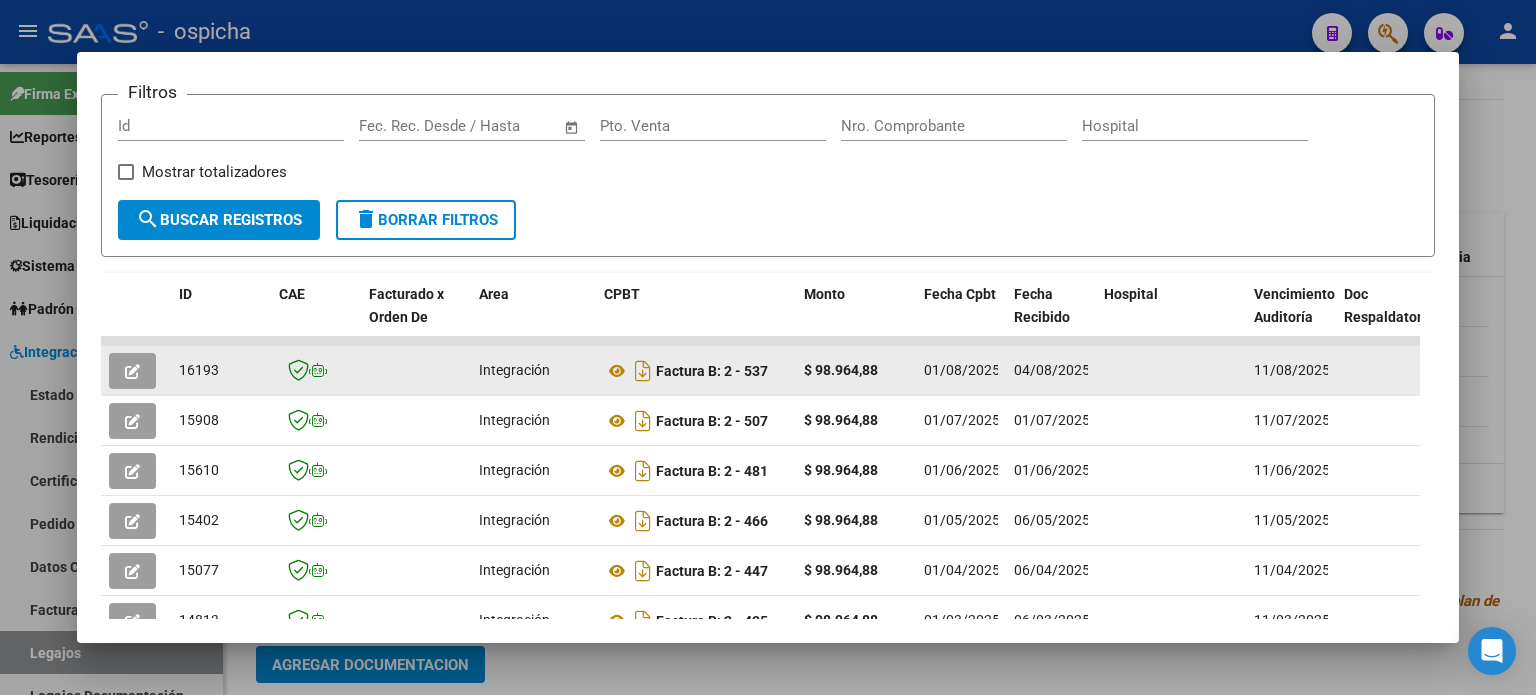 scroll, scrollTop: 0, scrollLeft: 0, axis: both 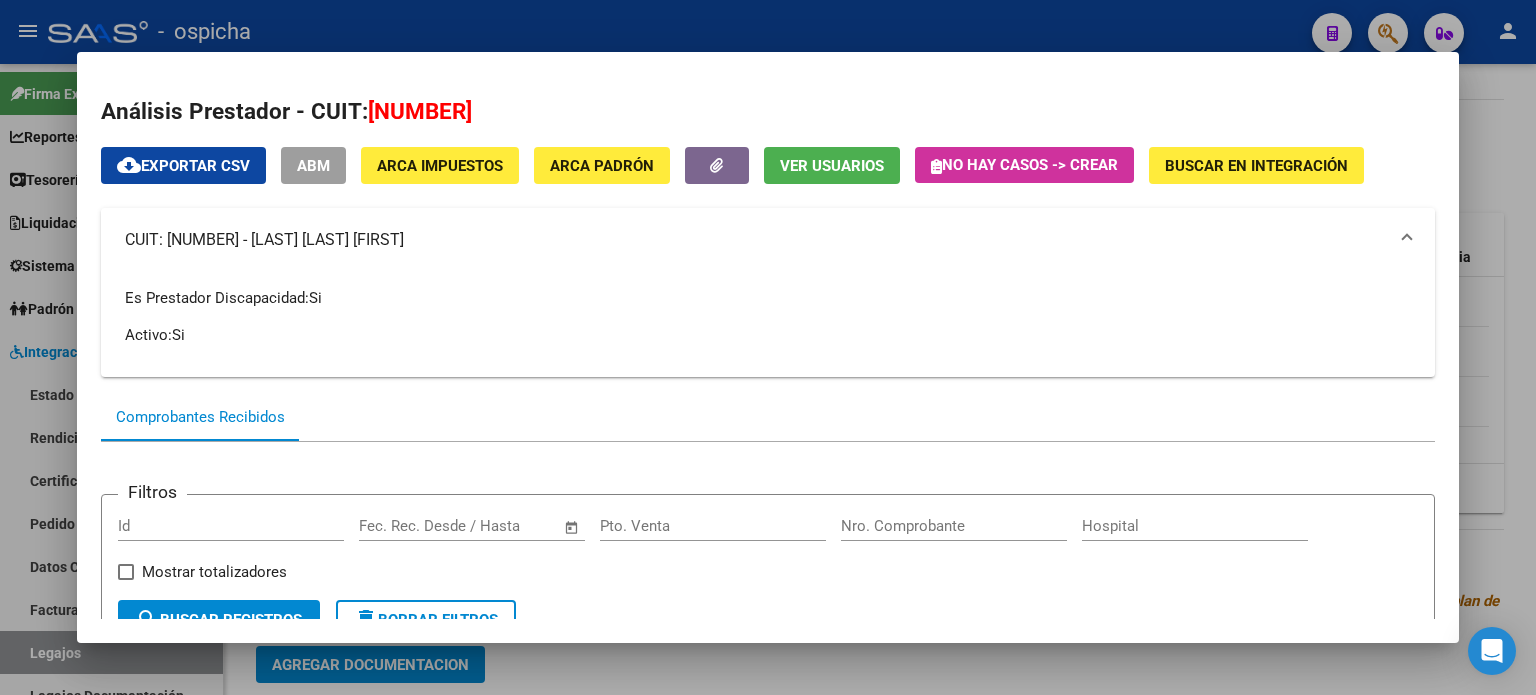 drag, startPoint x: 120, startPoint y: 237, endPoint x: 270, endPoint y: 247, distance: 150.33296 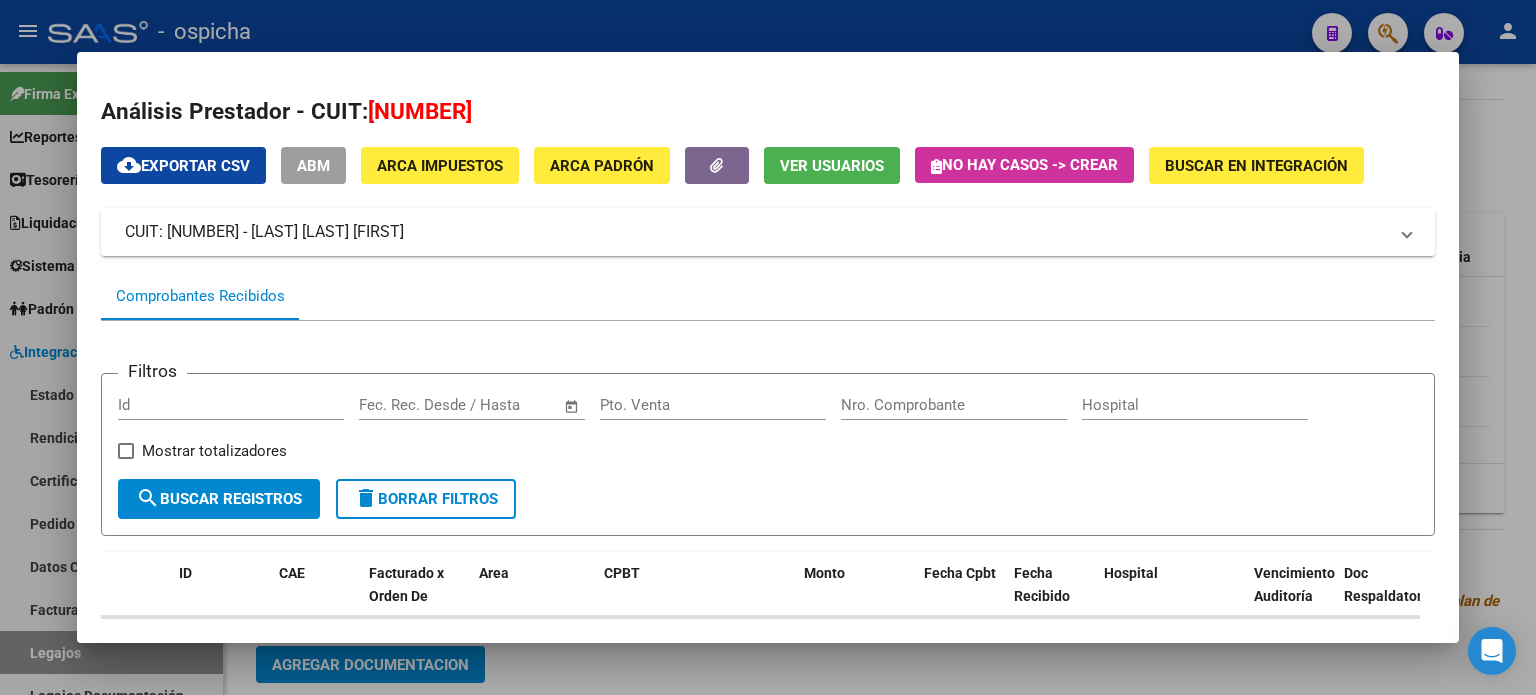 copy on "CUIT: 27351131611" 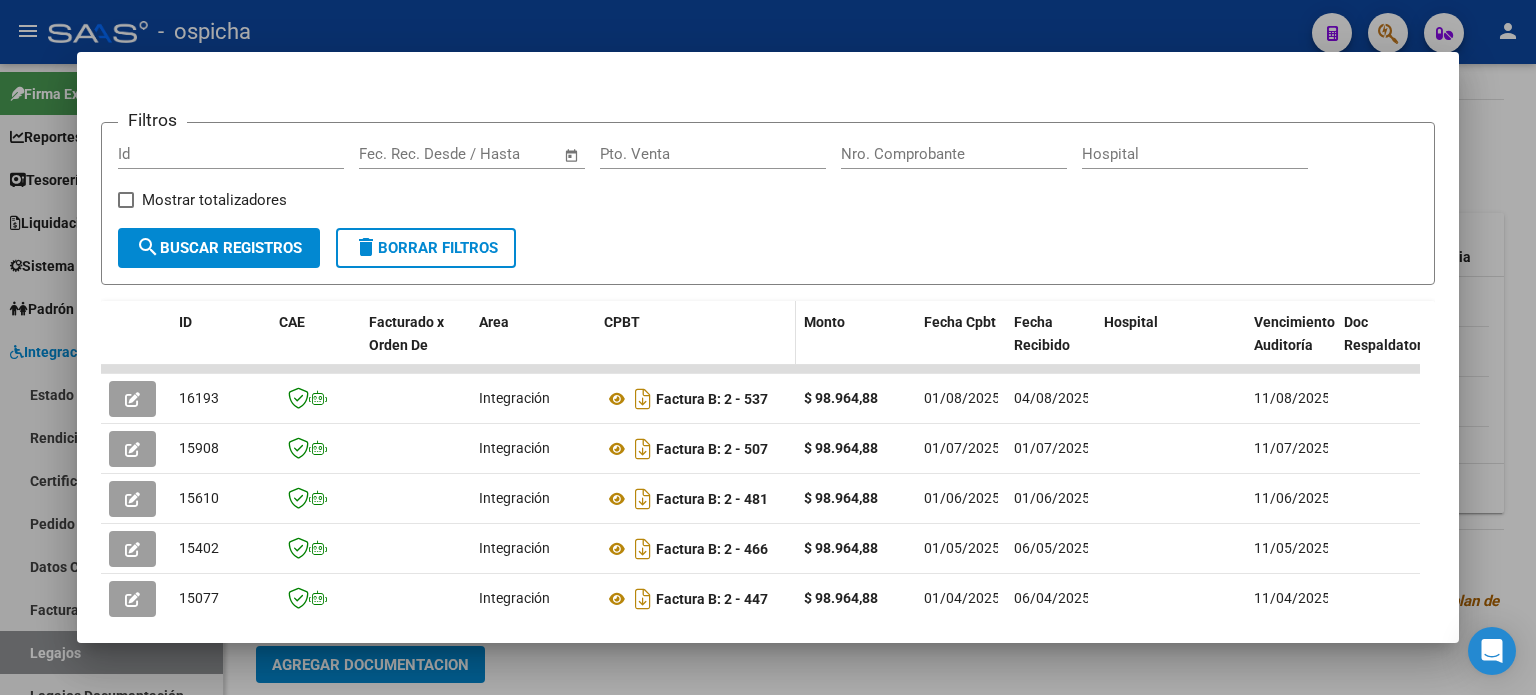 scroll, scrollTop: 215, scrollLeft: 0, axis: vertical 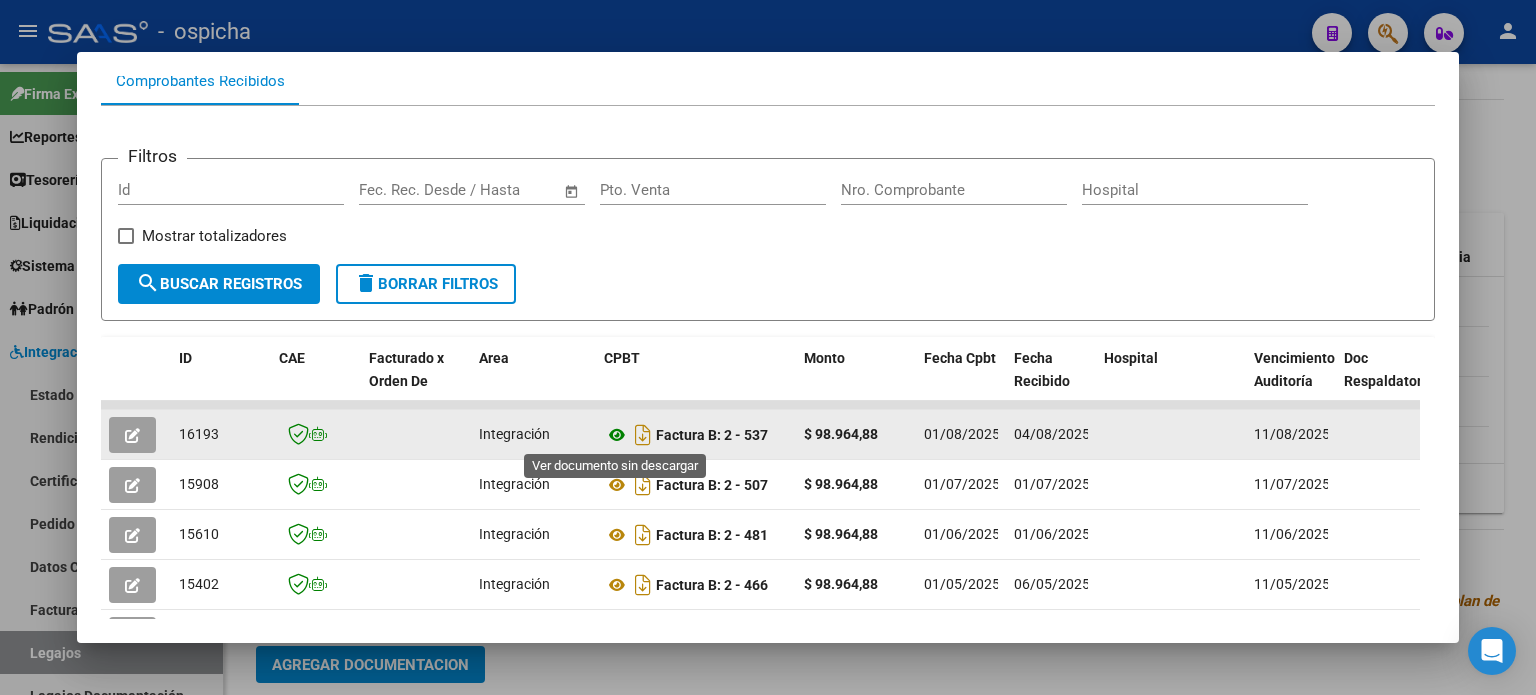 click 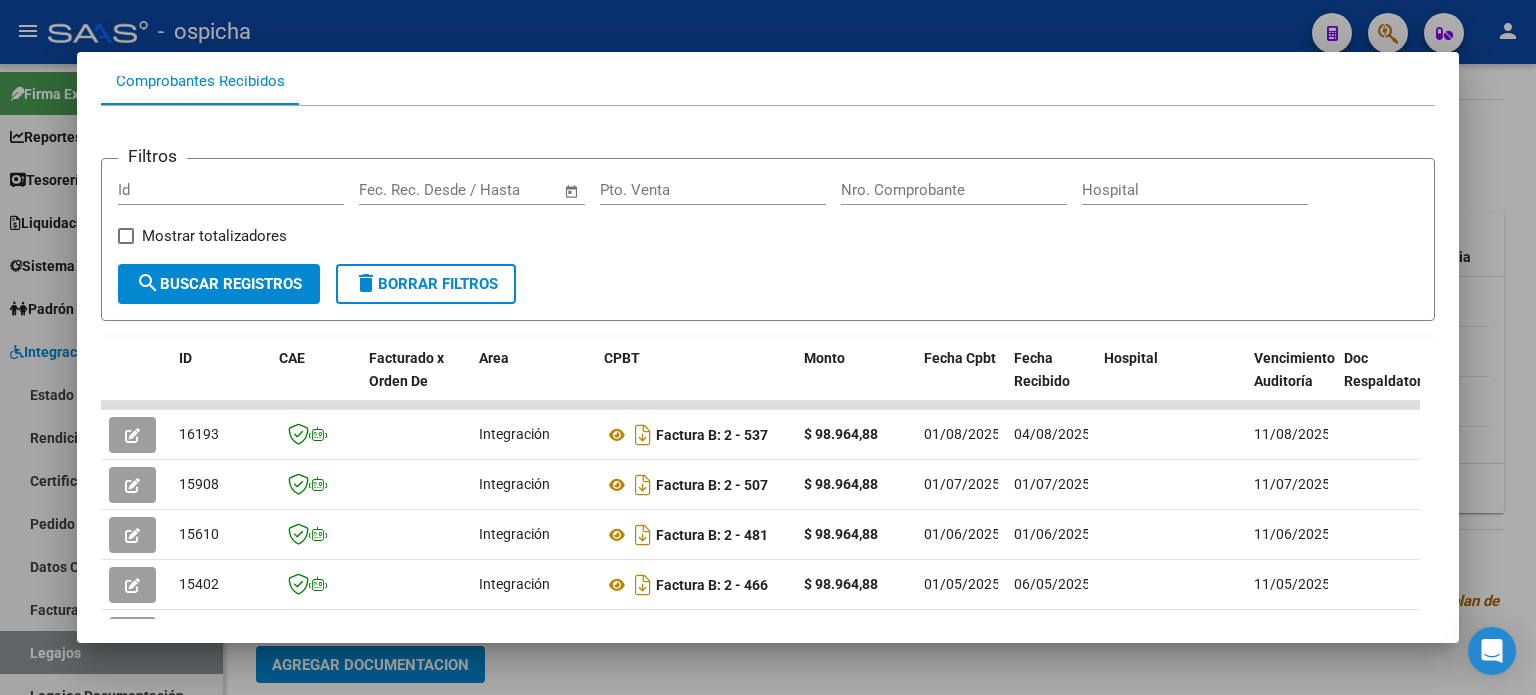 click at bounding box center [768, 347] 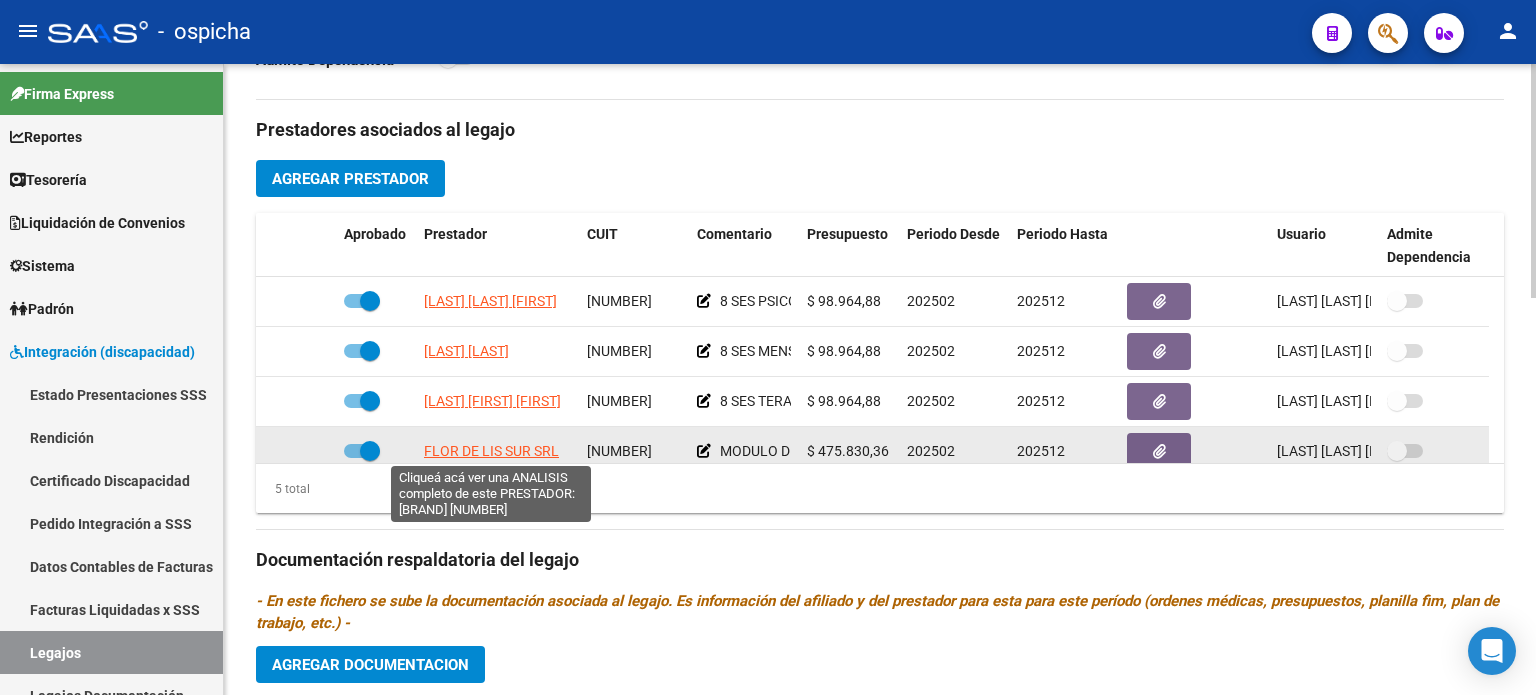 click on "FLOR DE LIS SUR SRL" 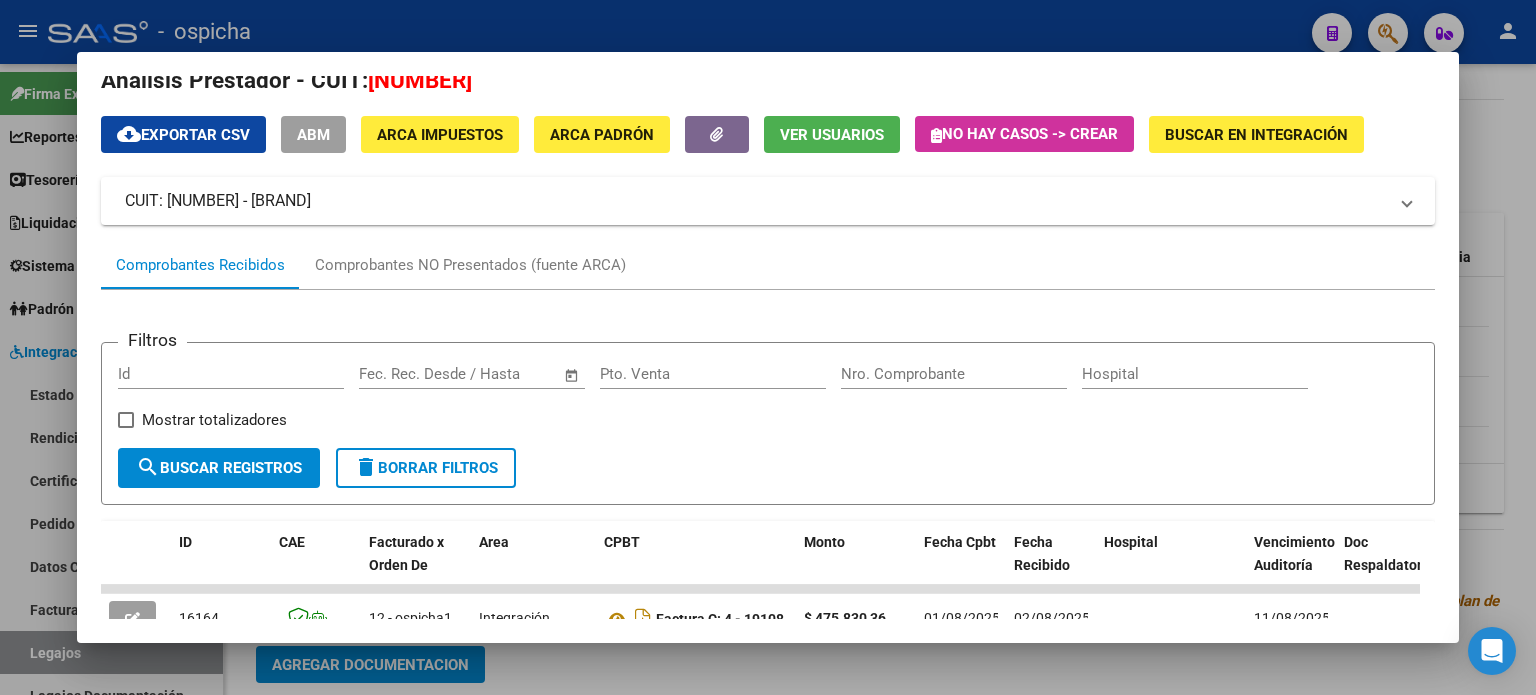 scroll, scrollTop: 0, scrollLeft: 0, axis: both 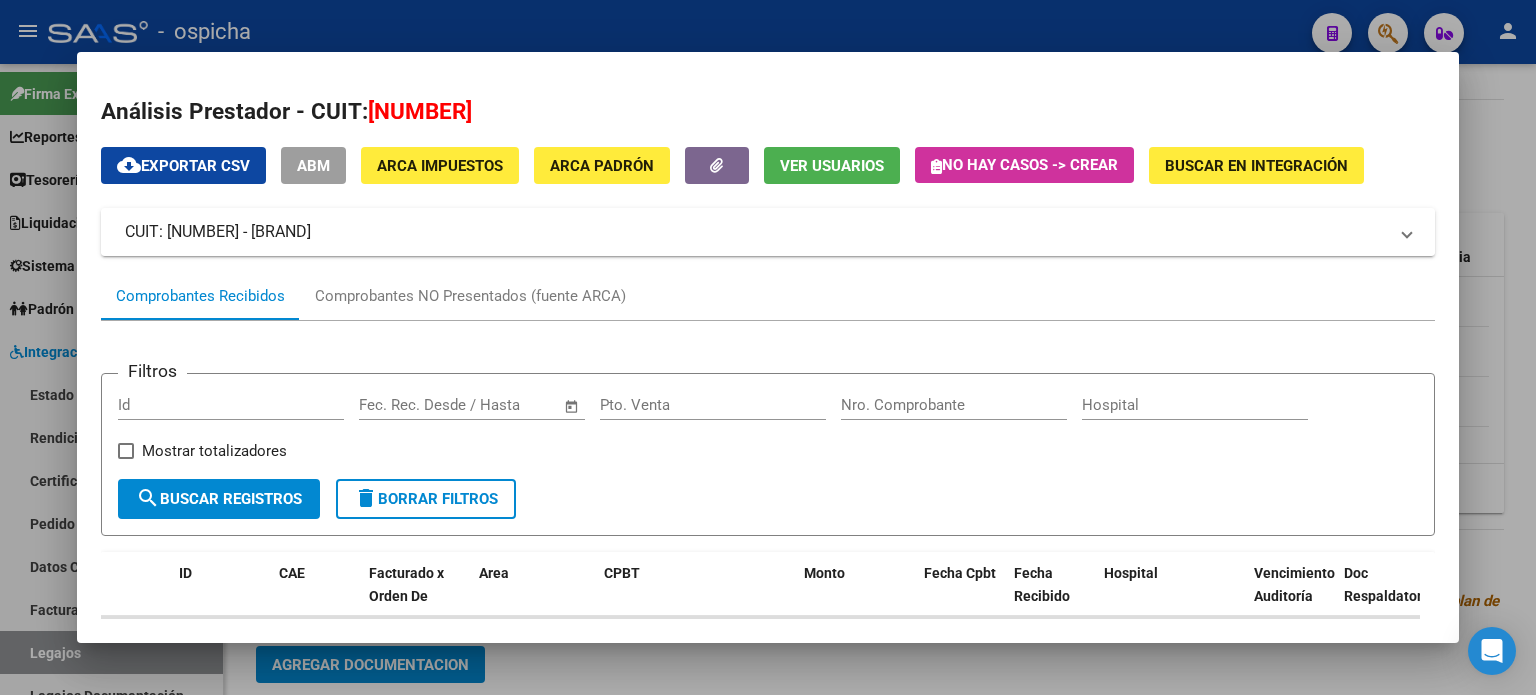 drag, startPoint x: 284, startPoint y: 231, endPoint x: 457, endPoint y: 234, distance: 173.02602 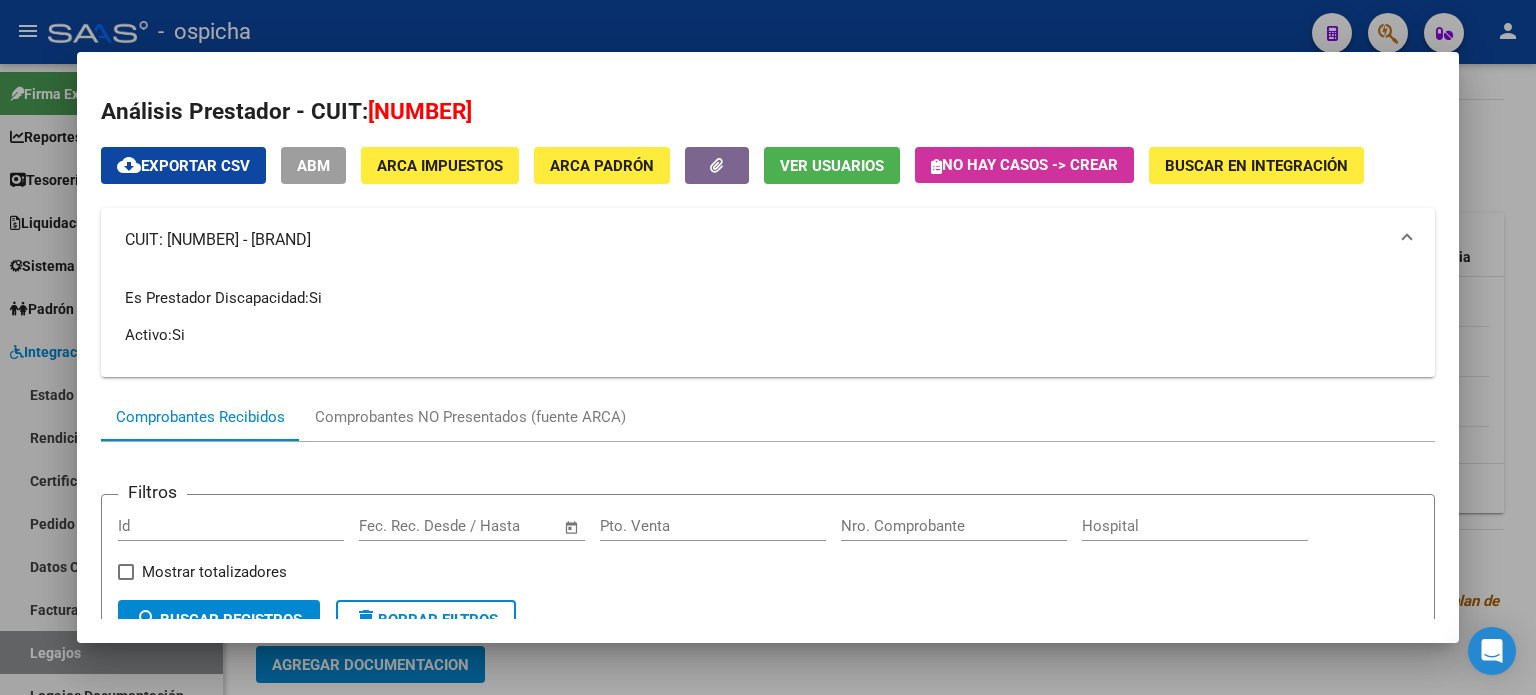 click on "CUIT: 30715123815 - FLOR DE LIS SUR SRL" at bounding box center (756, 240) 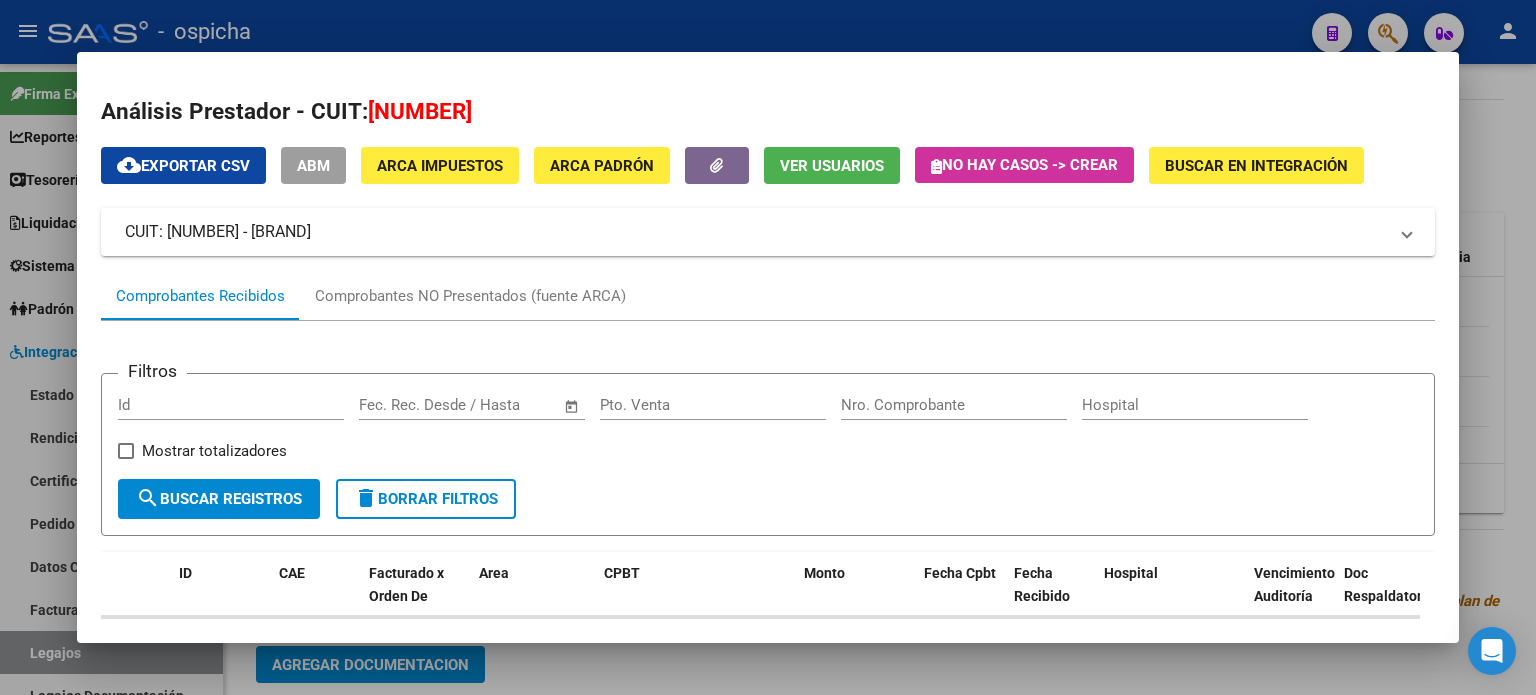 drag, startPoint x: 276, startPoint y: 228, endPoint x: 442, endPoint y: 233, distance: 166.07529 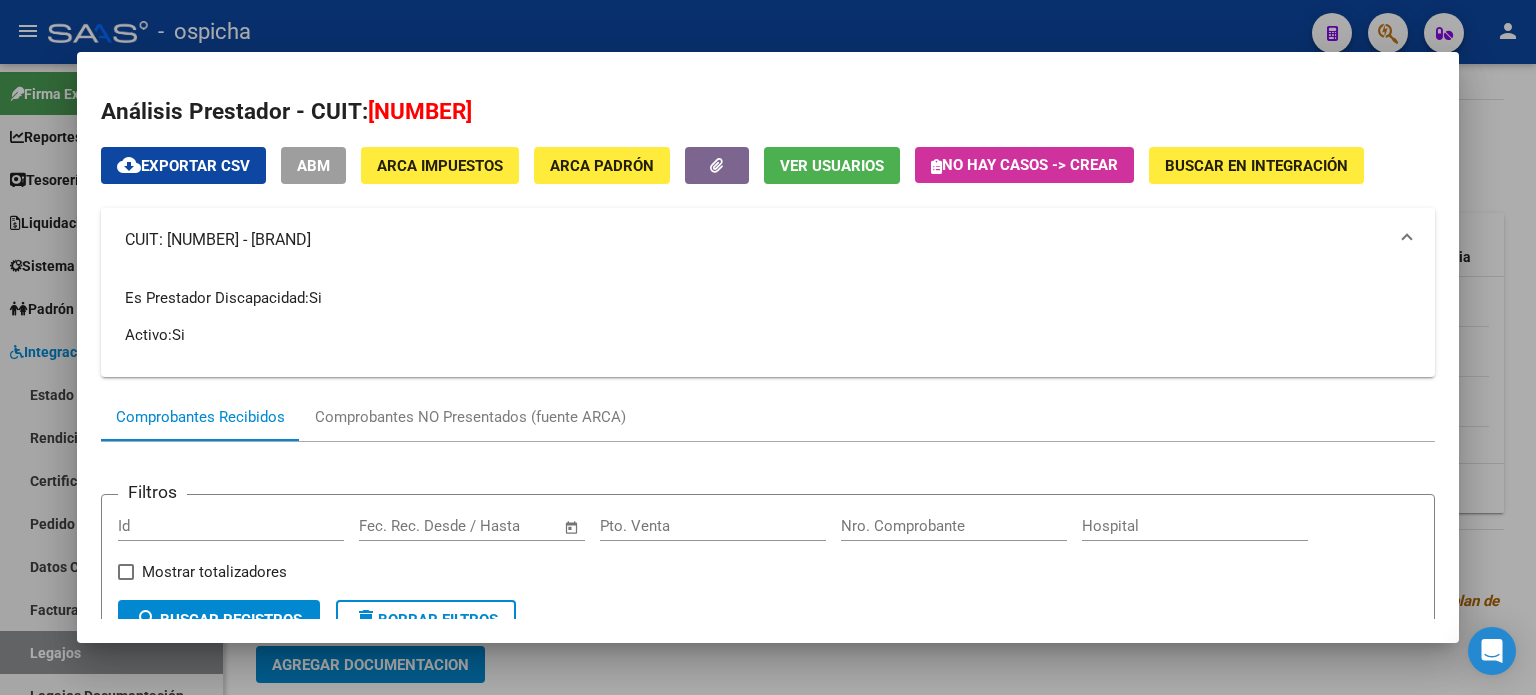 copy on "FLOR DE LIS SUR SRL" 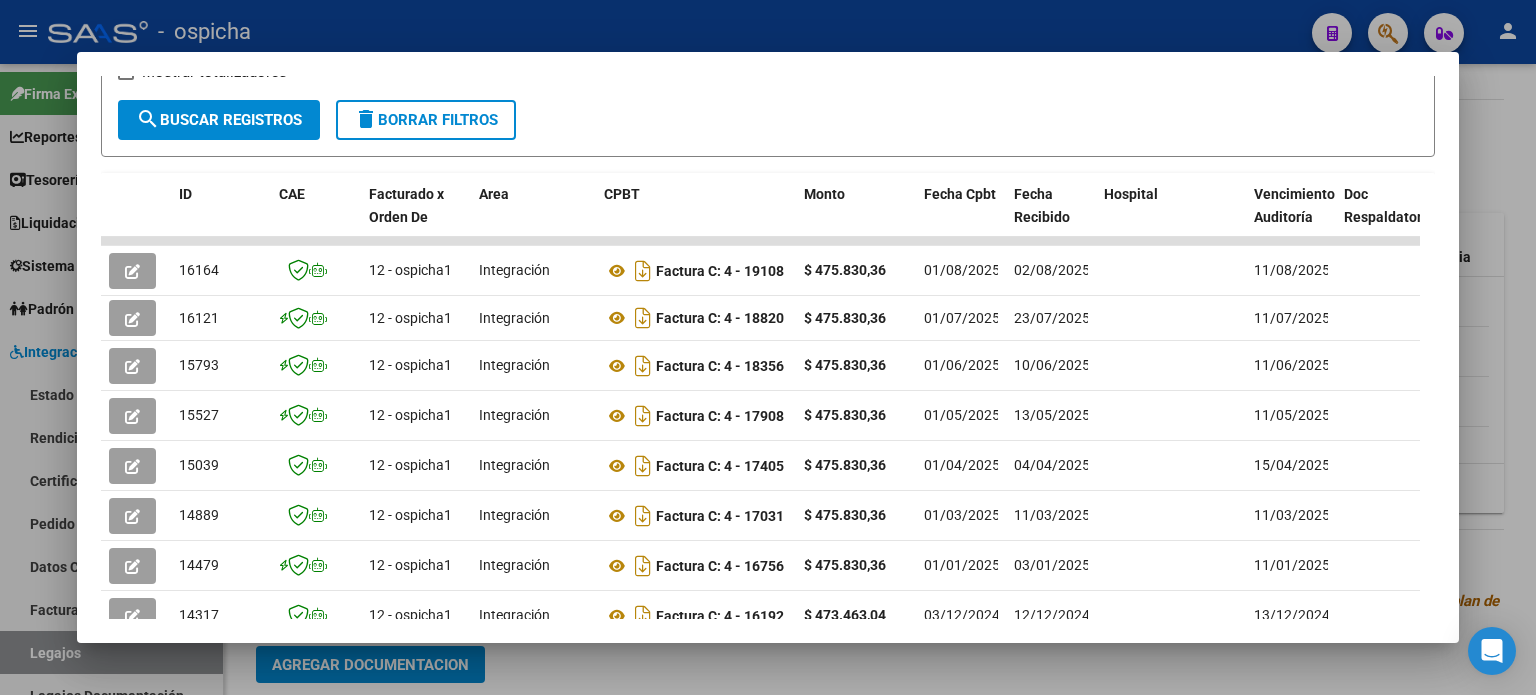scroll, scrollTop: 0, scrollLeft: 0, axis: both 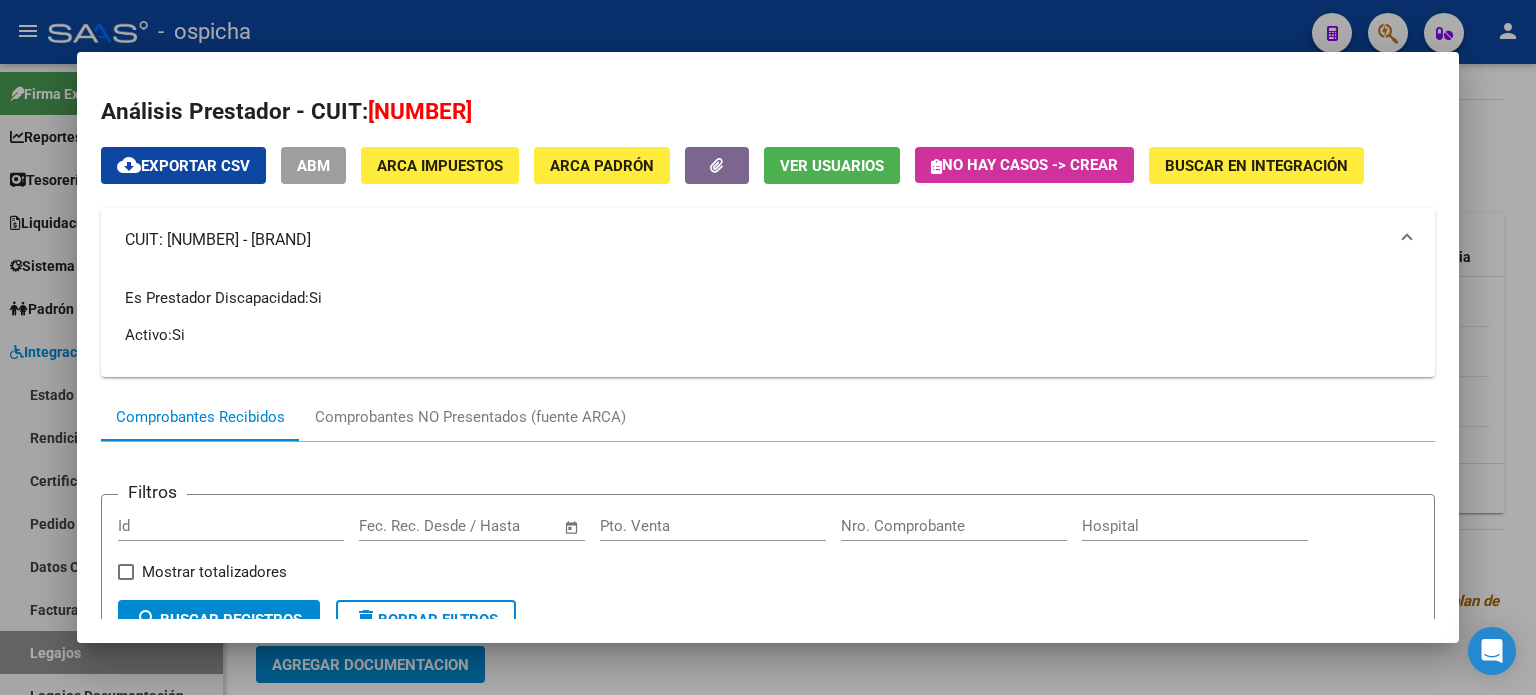 drag, startPoint x: 121, startPoint y: 235, endPoint x: 268, endPoint y: 241, distance: 147.12239 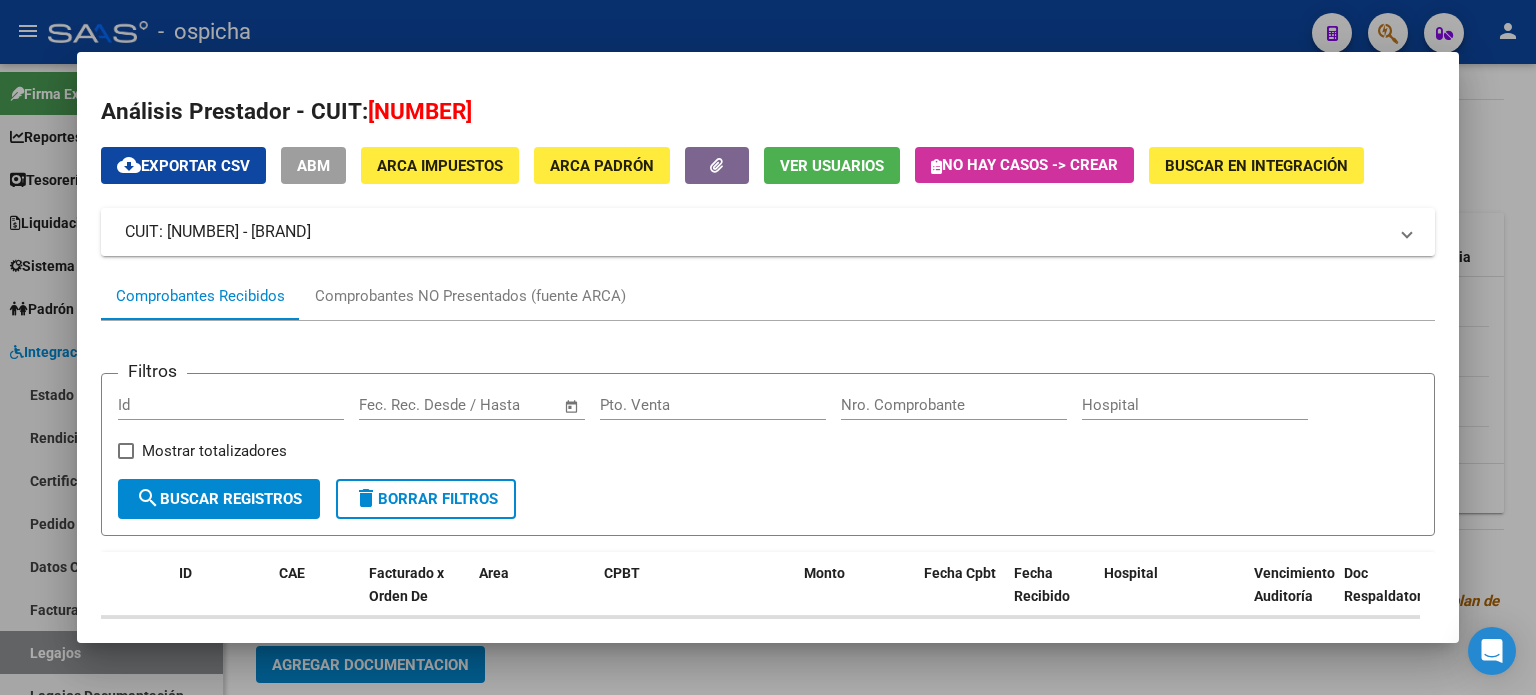 copy on "CUIT: 30715123815" 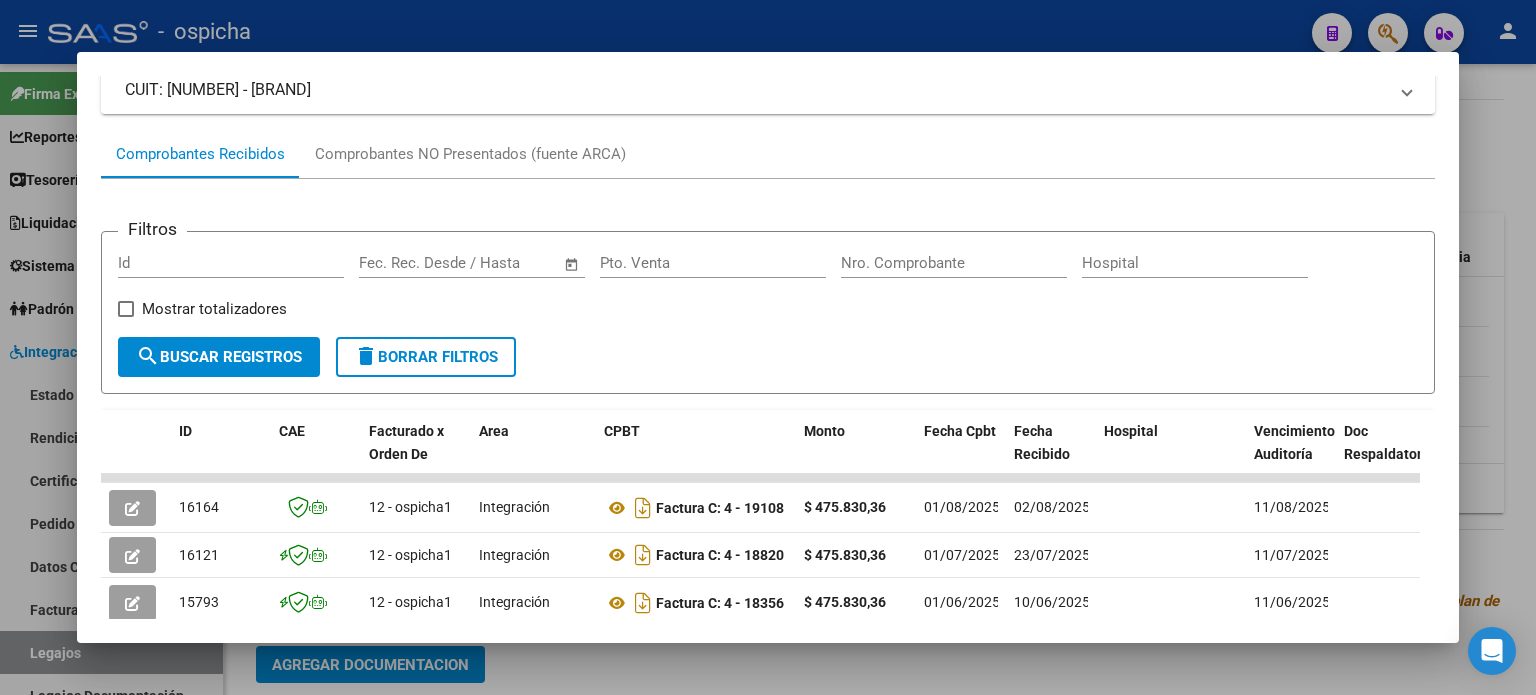 scroll, scrollTop: 400, scrollLeft: 0, axis: vertical 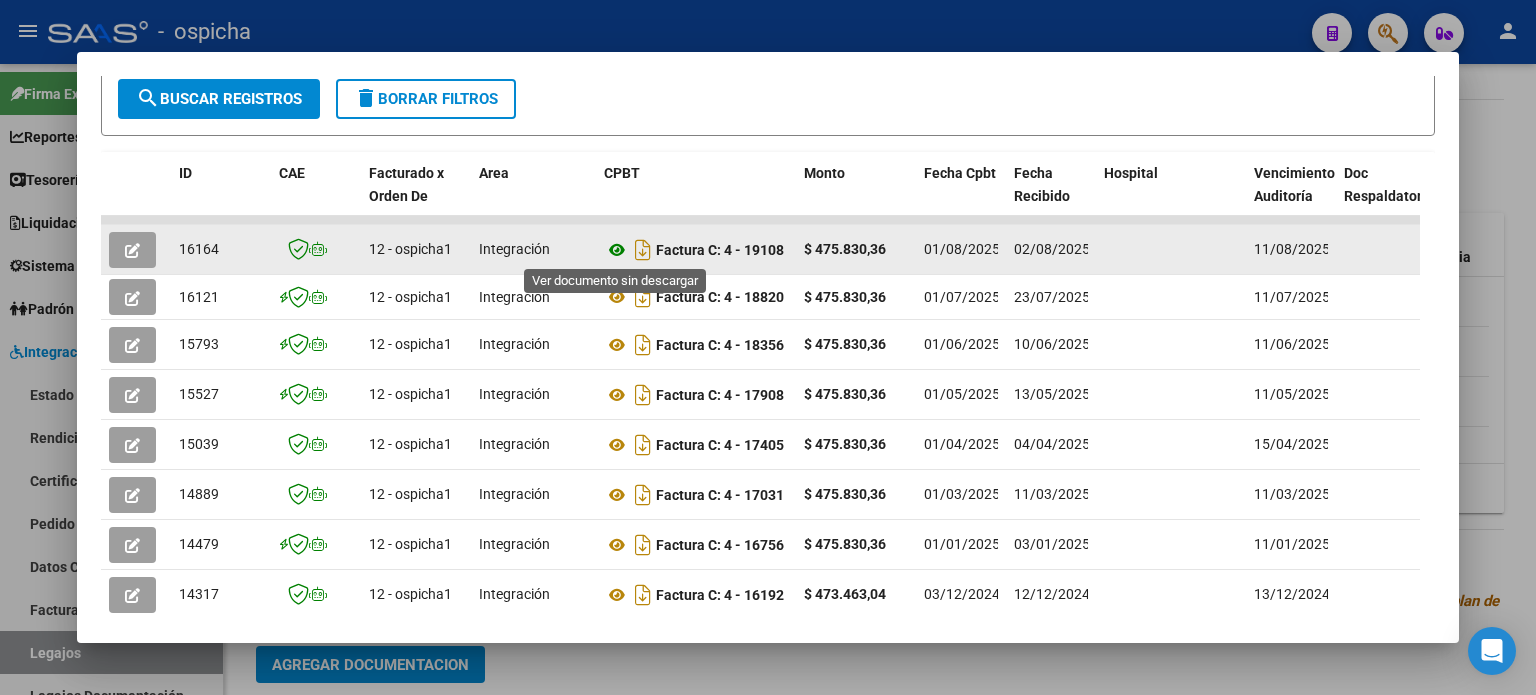 click 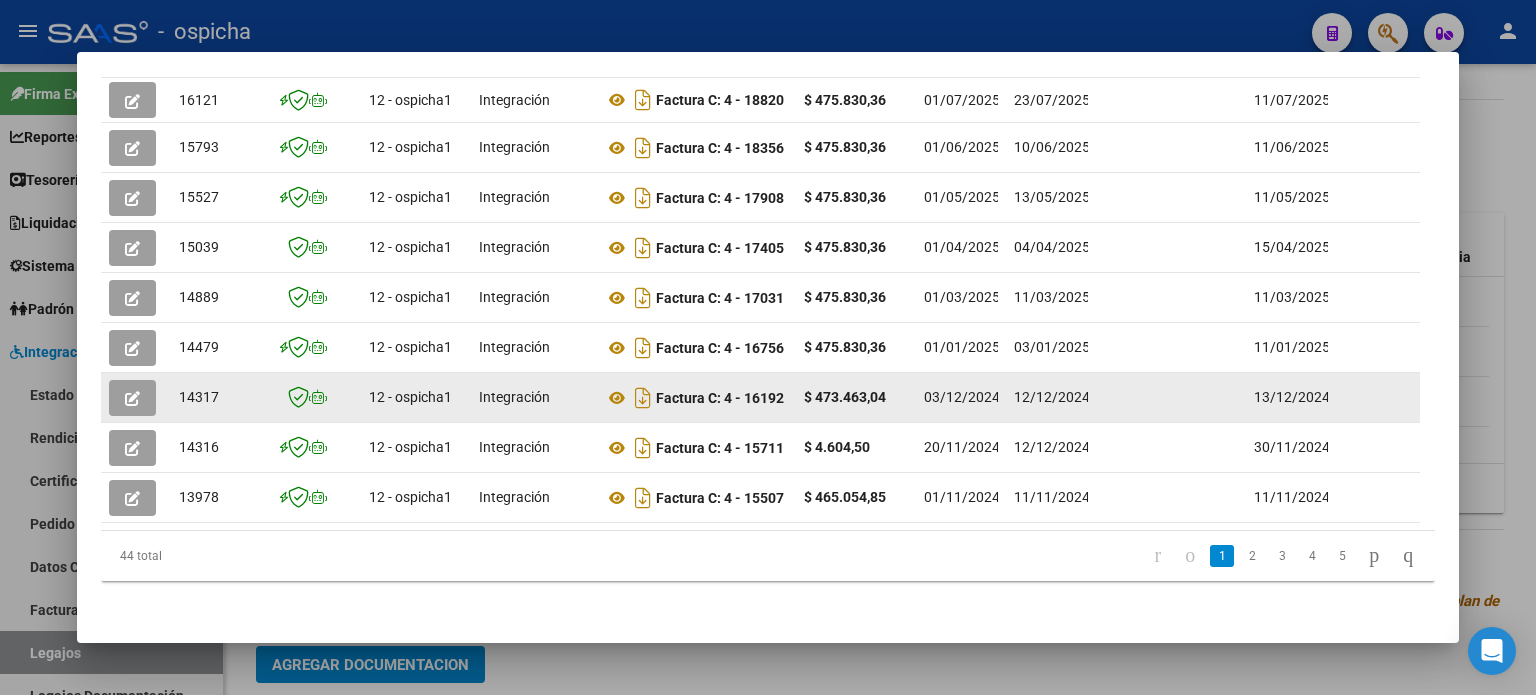 scroll, scrollTop: 110, scrollLeft: 0, axis: vertical 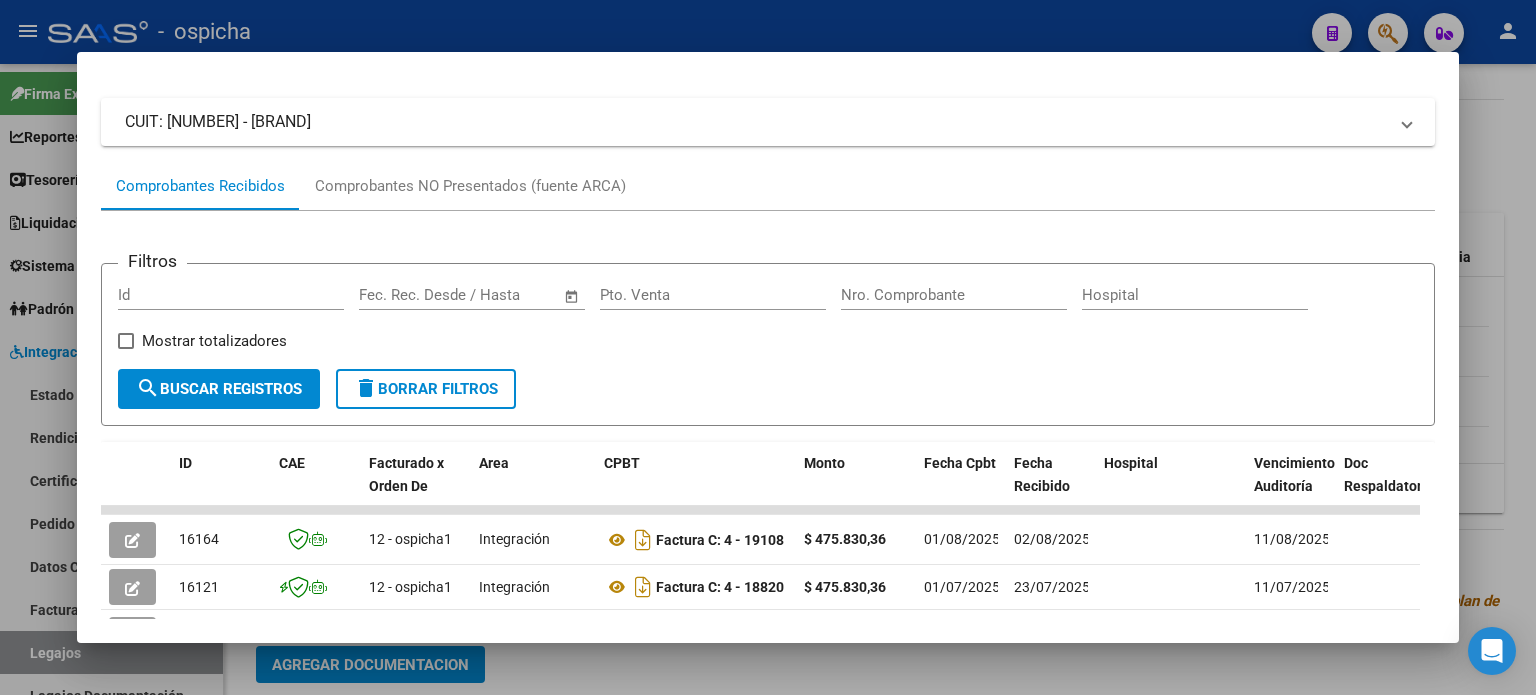 click at bounding box center (768, 347) 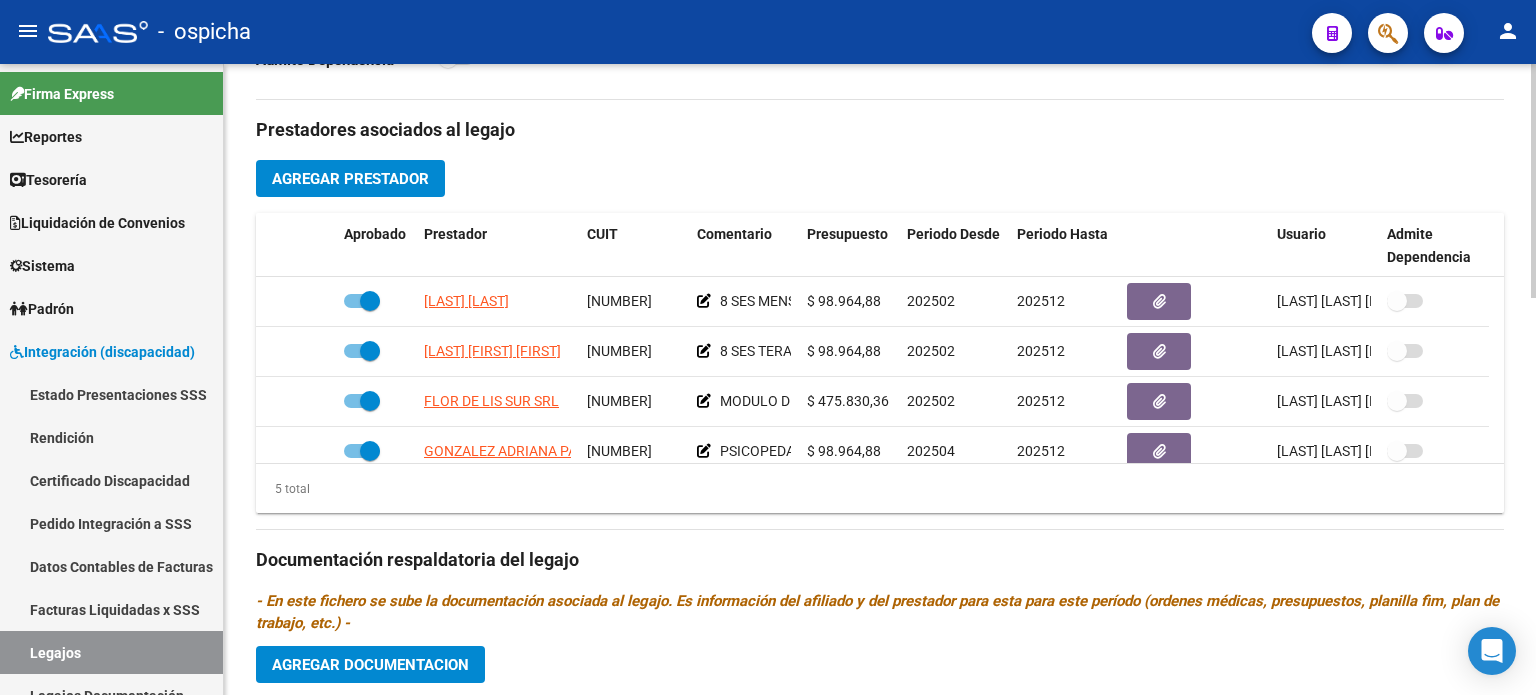 scroll, scrollTop: 69, scrollLeft: 0, axis: vertical 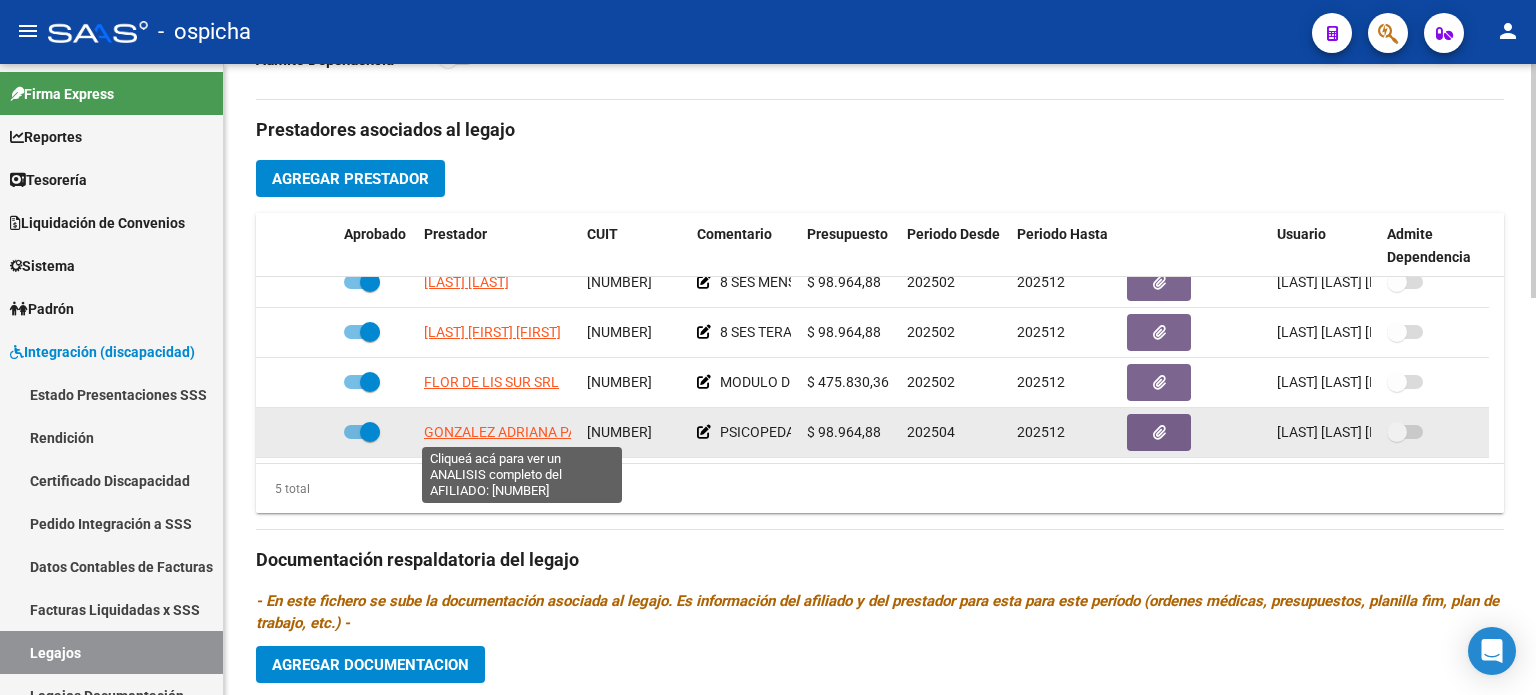 click on "GONZALEZ ADRIANA PATRICIA" 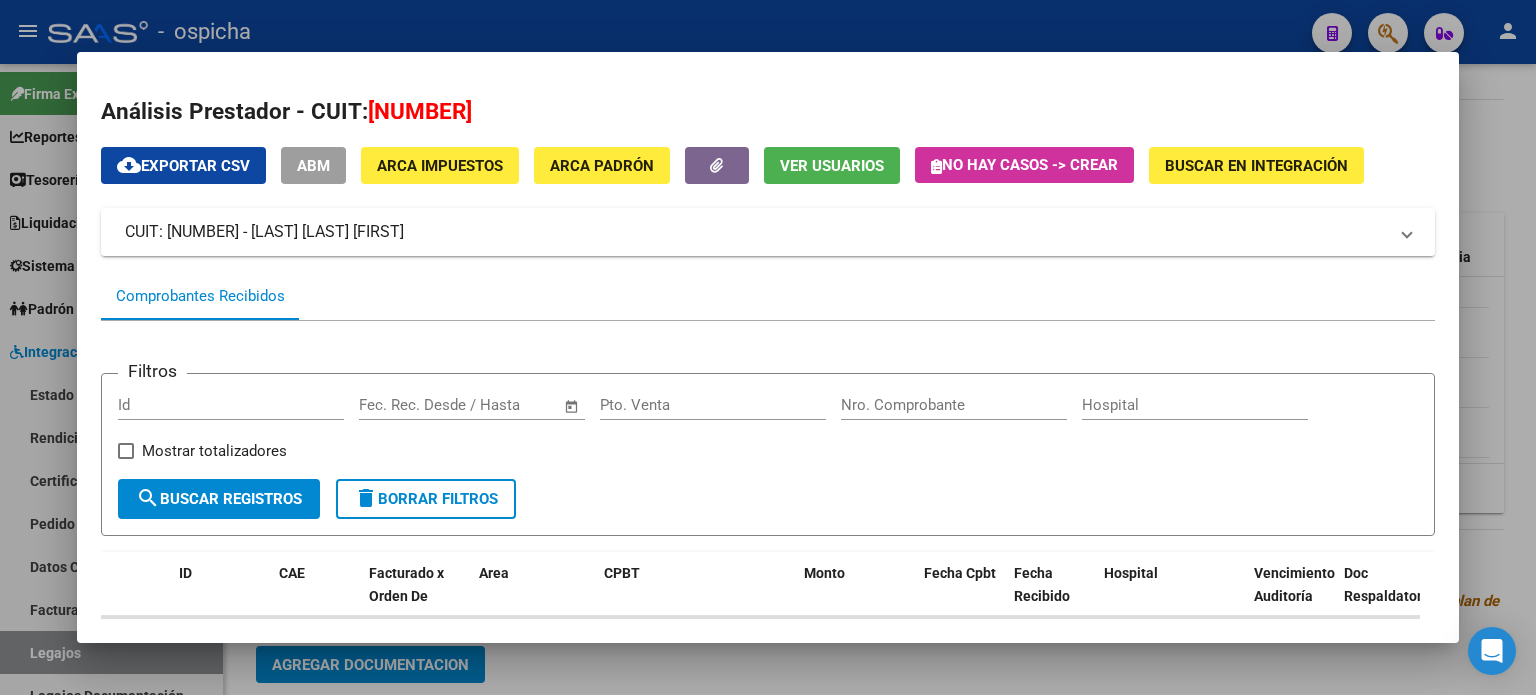drag, startPoint x: 276, startPoint y: 225, endPoint x: 560, endPoint y: 232, distance: 284.08624 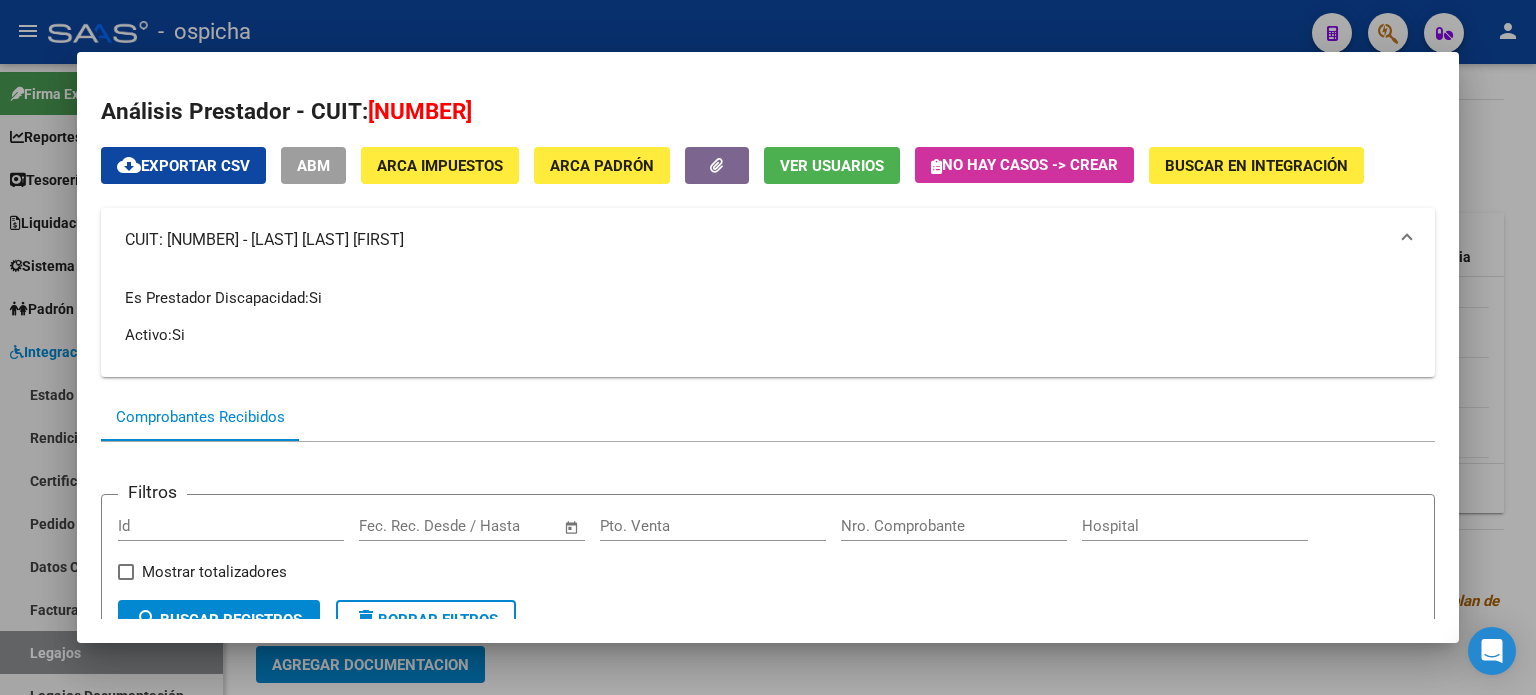 copy on "GONZALEZ ADRIANA PATRICIA" 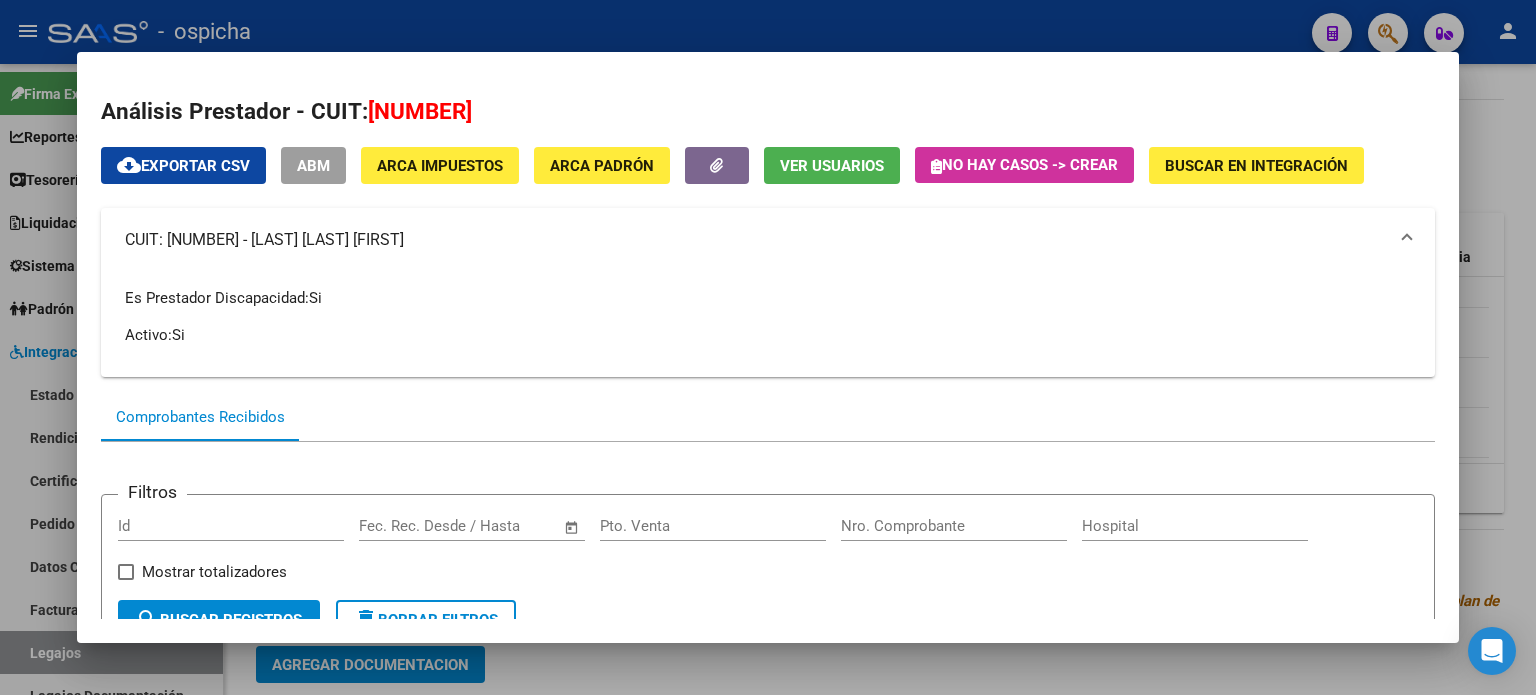 click on "Es Prestador Discapacidad:  Si Activo:  Si" at bounding box center (768, 316) 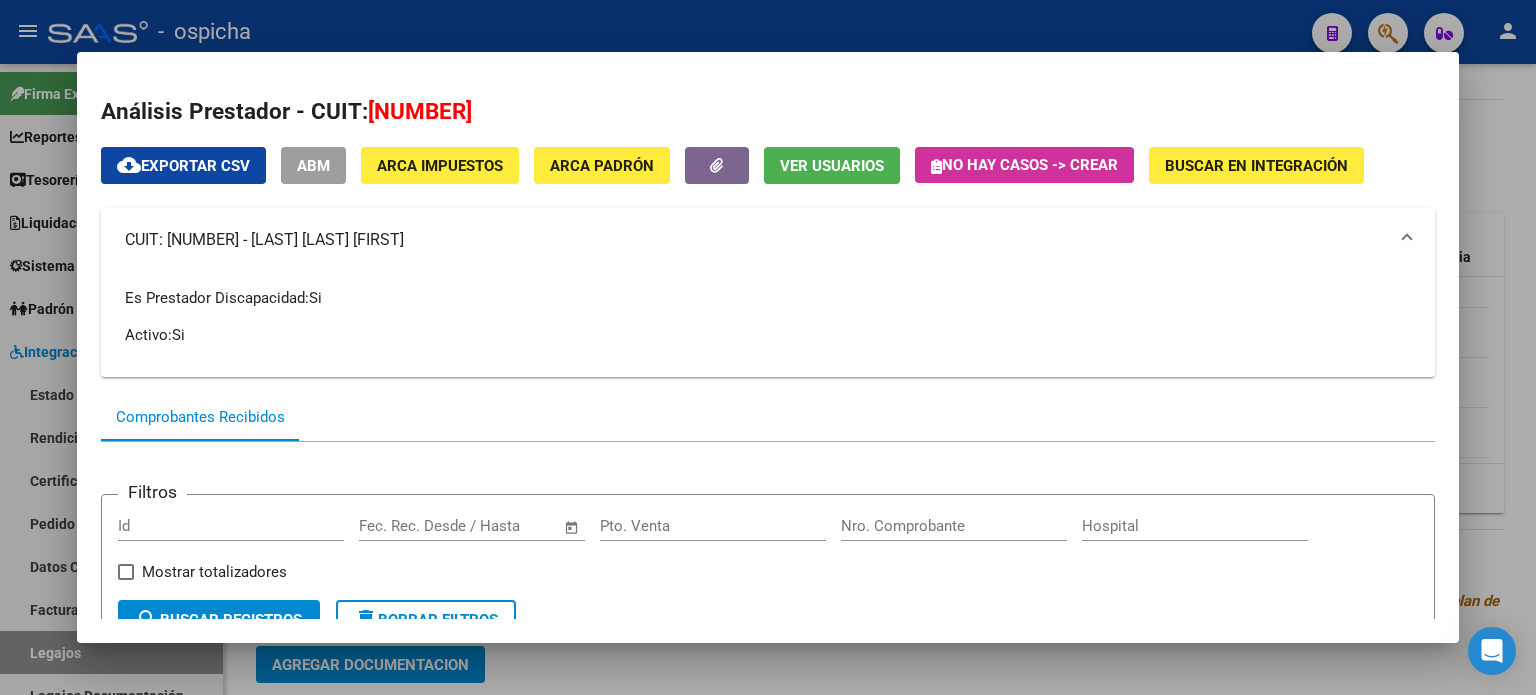 drag, startPoint x: 120, startPoint y: 233, endPoint x: 265, endPoint y: 239, distance: 145.12408 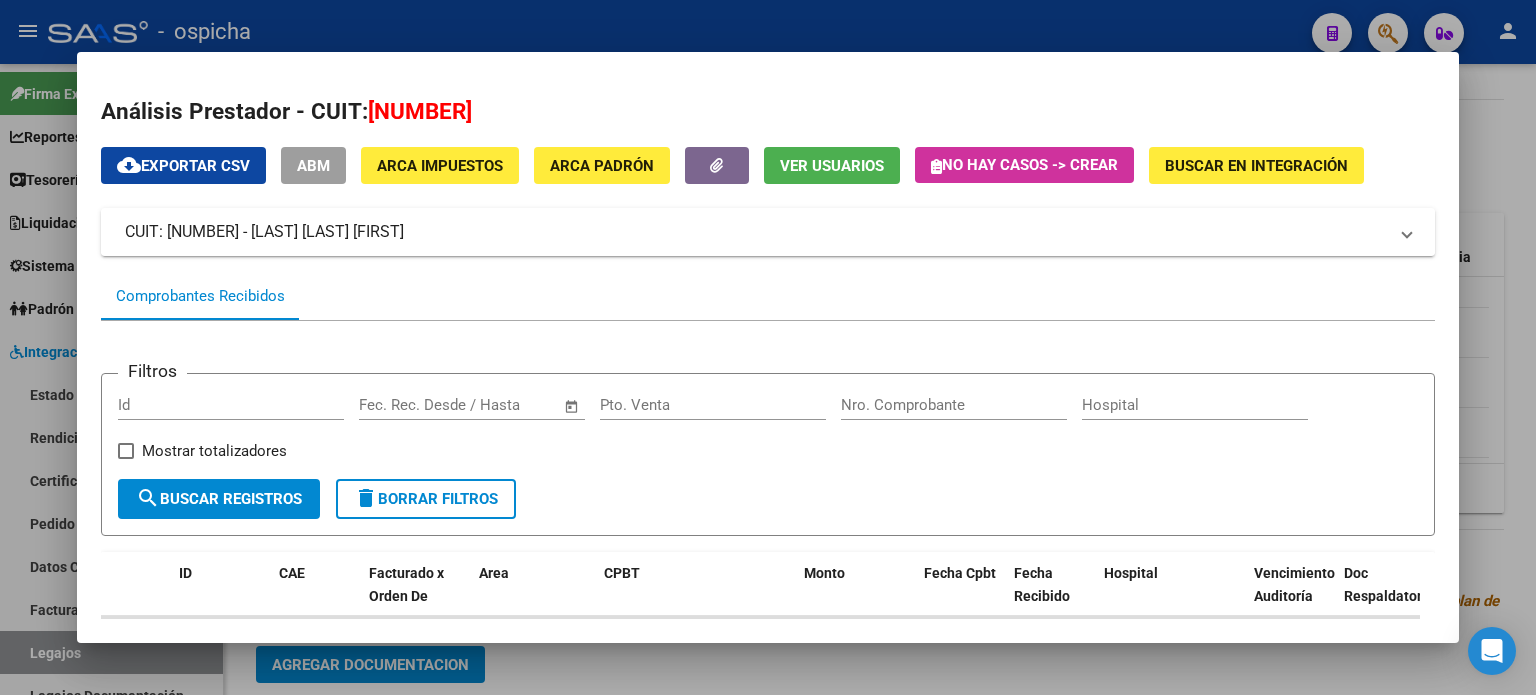 copy on "CUIT: 27226303265" 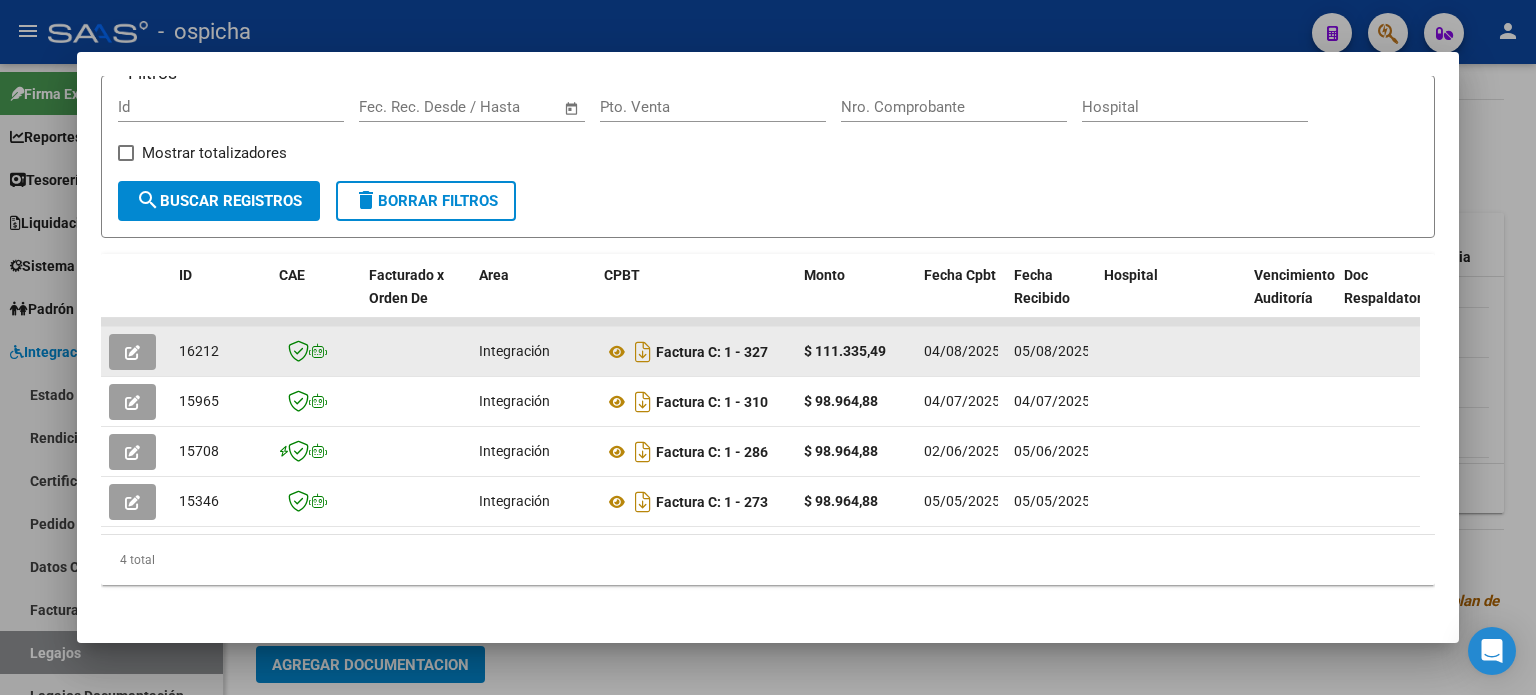 scroll, scrollTop: 300, scrollLeft: 0, axis: vertical 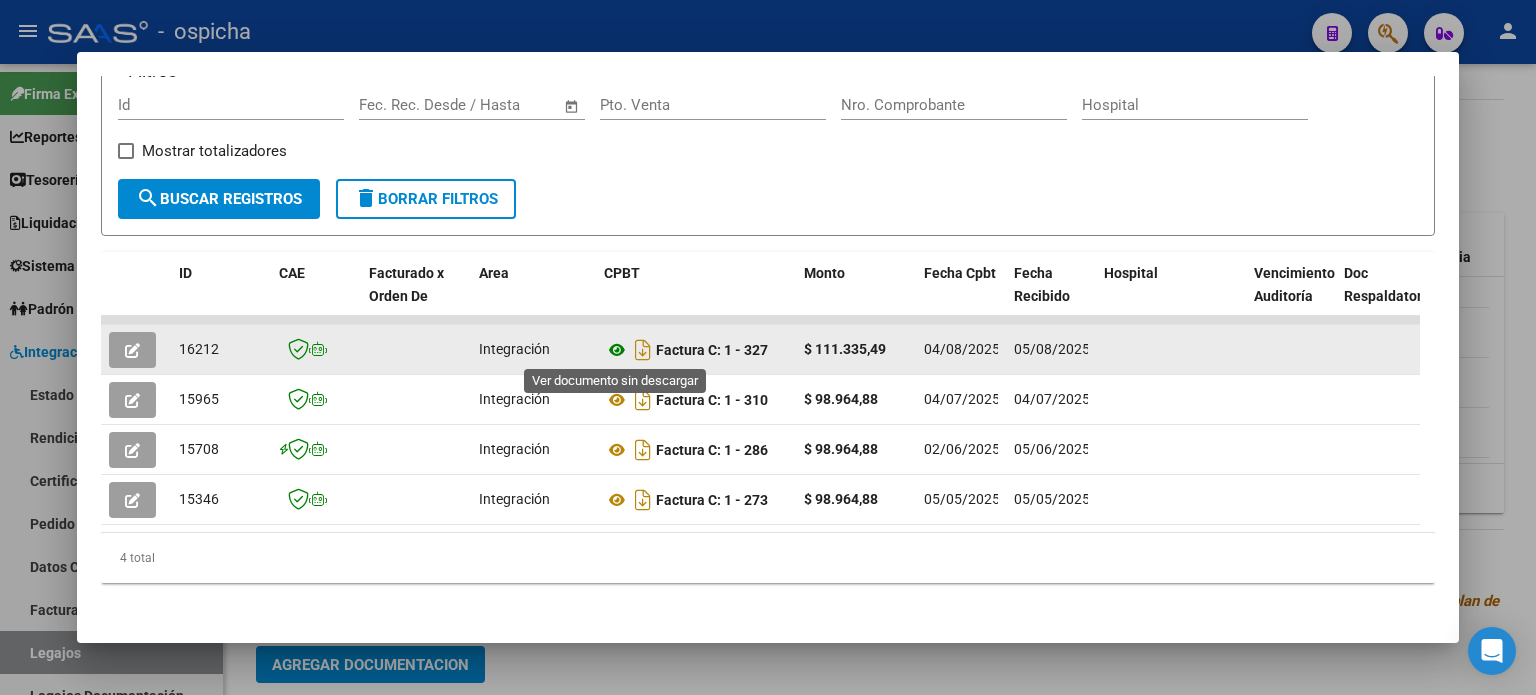 click 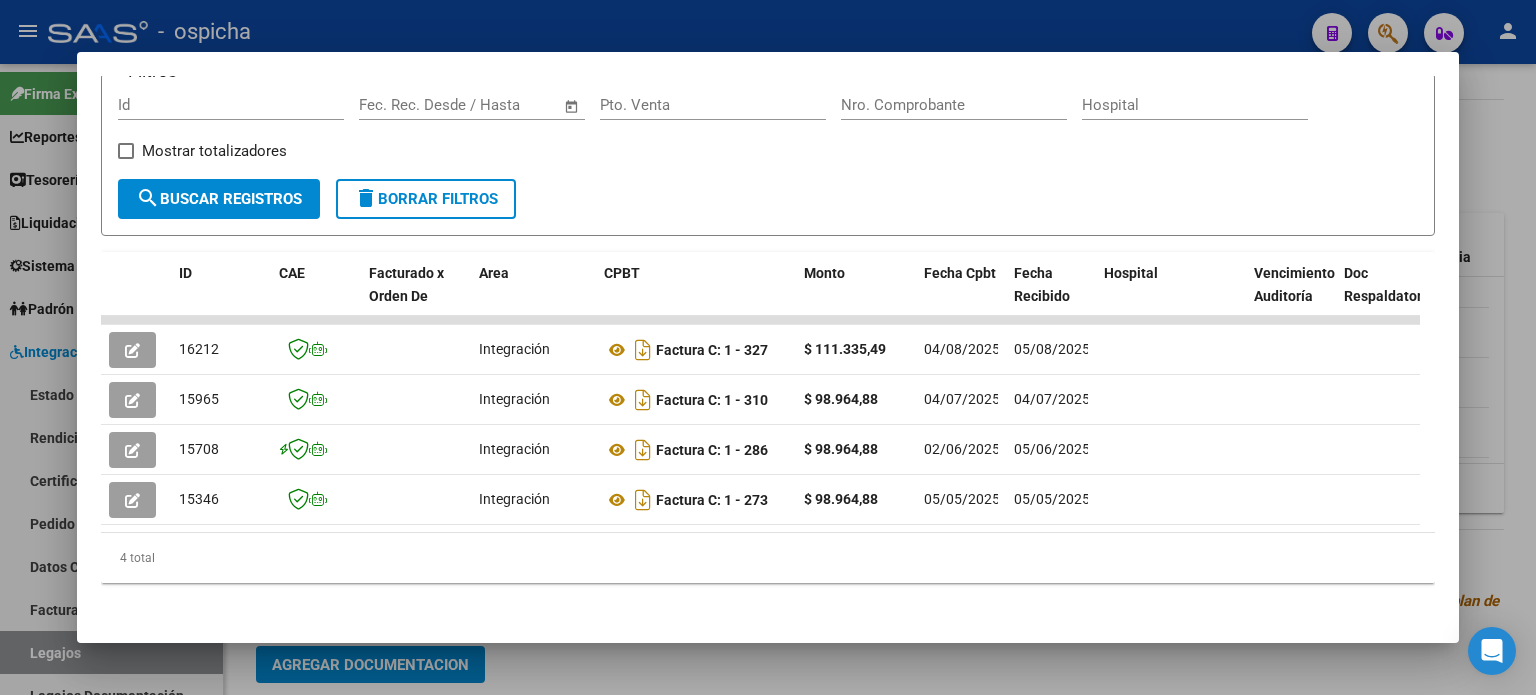 click at bounding box center [768, 347] 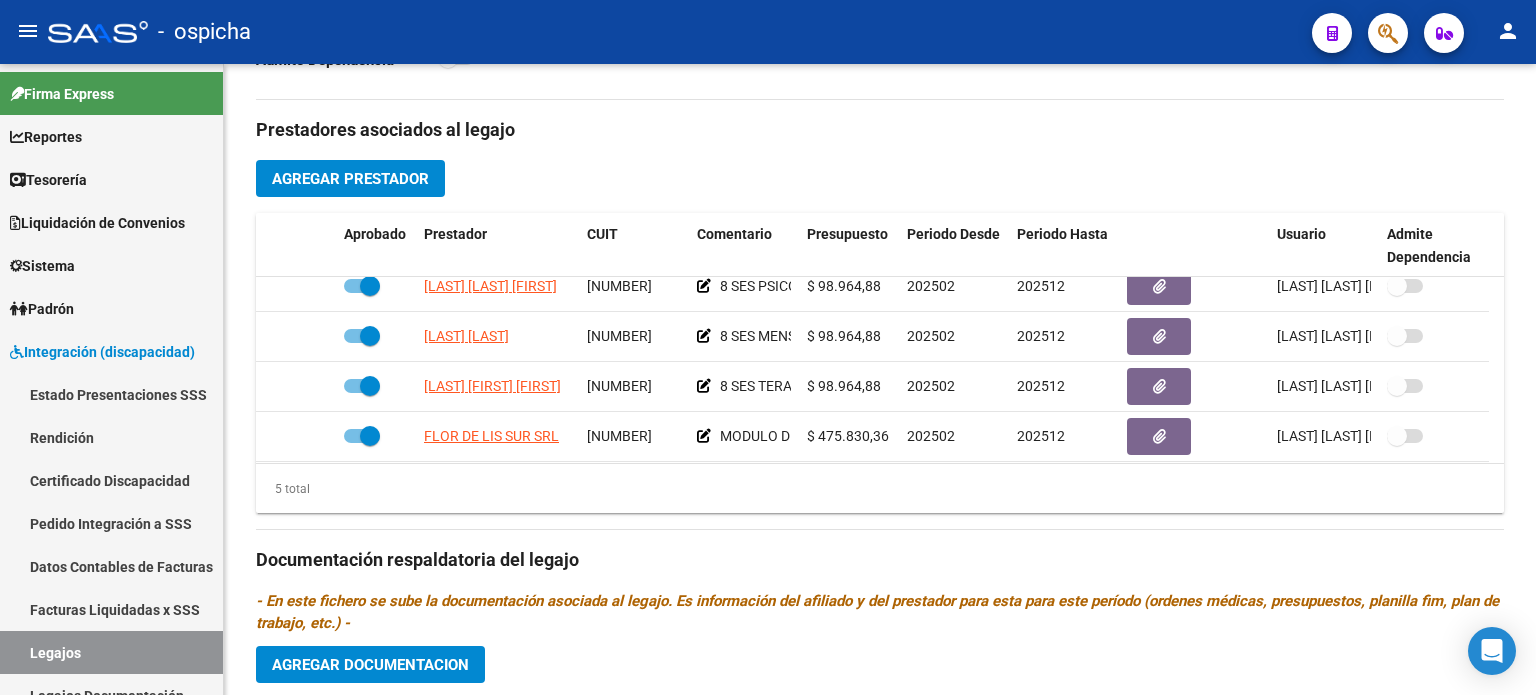 scroll, scrollTop: 0, scrollLeft: 0, axis: both 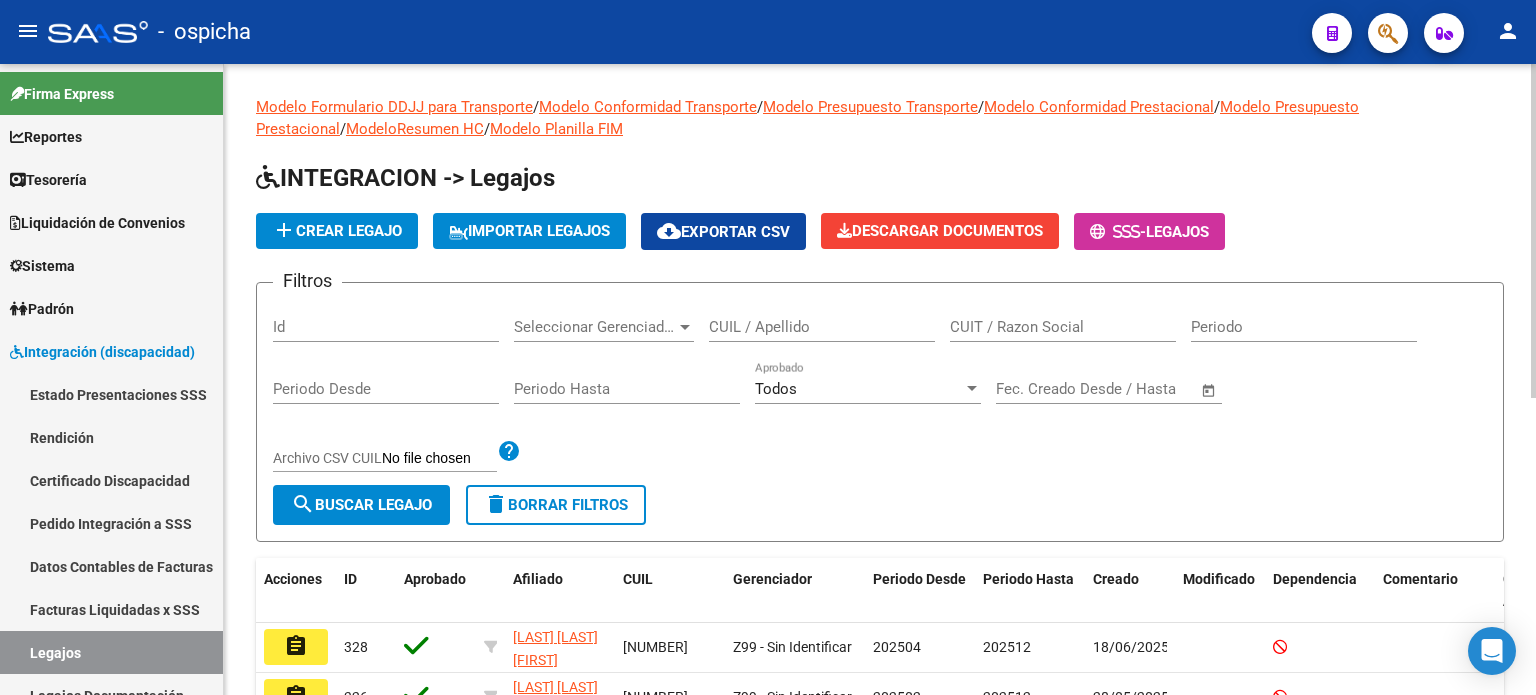 click on "CUIL / Apellido" at bounding box center (822, 327) 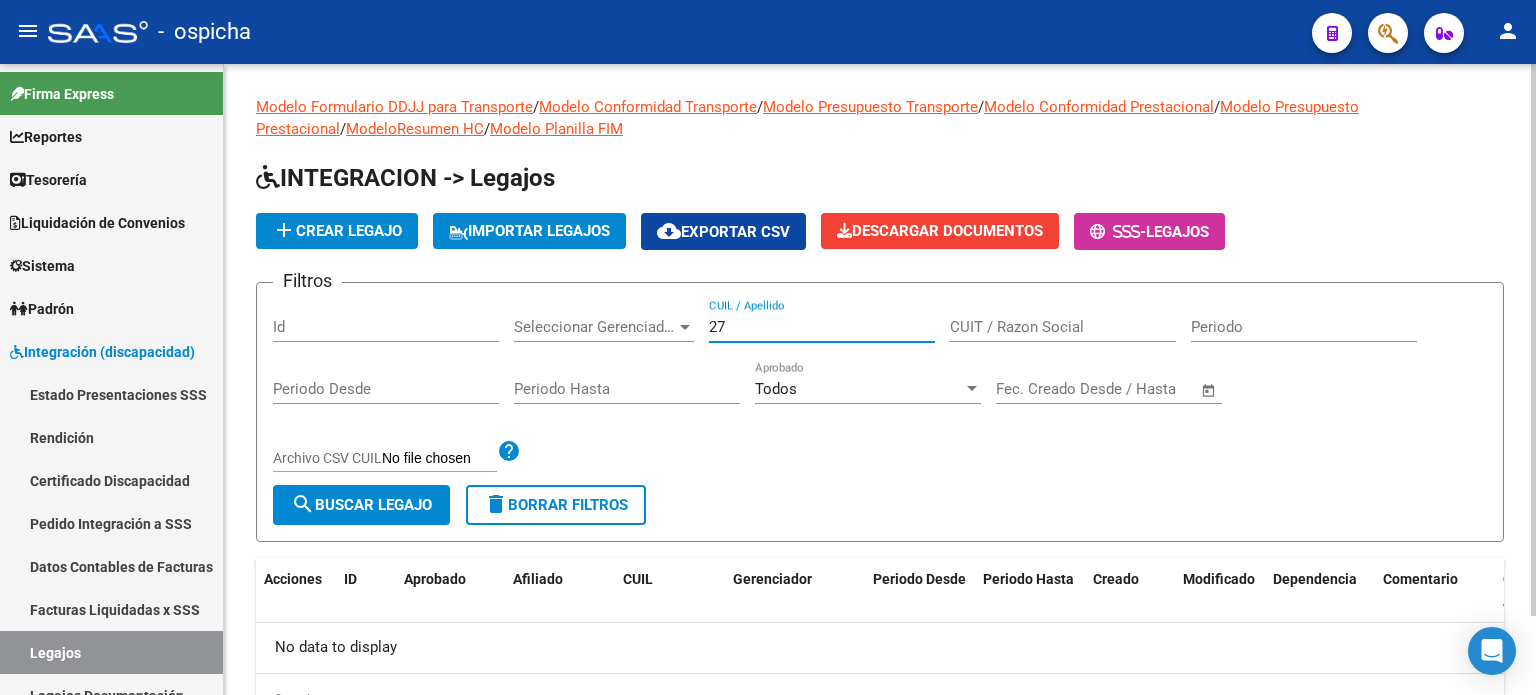 type on "2" 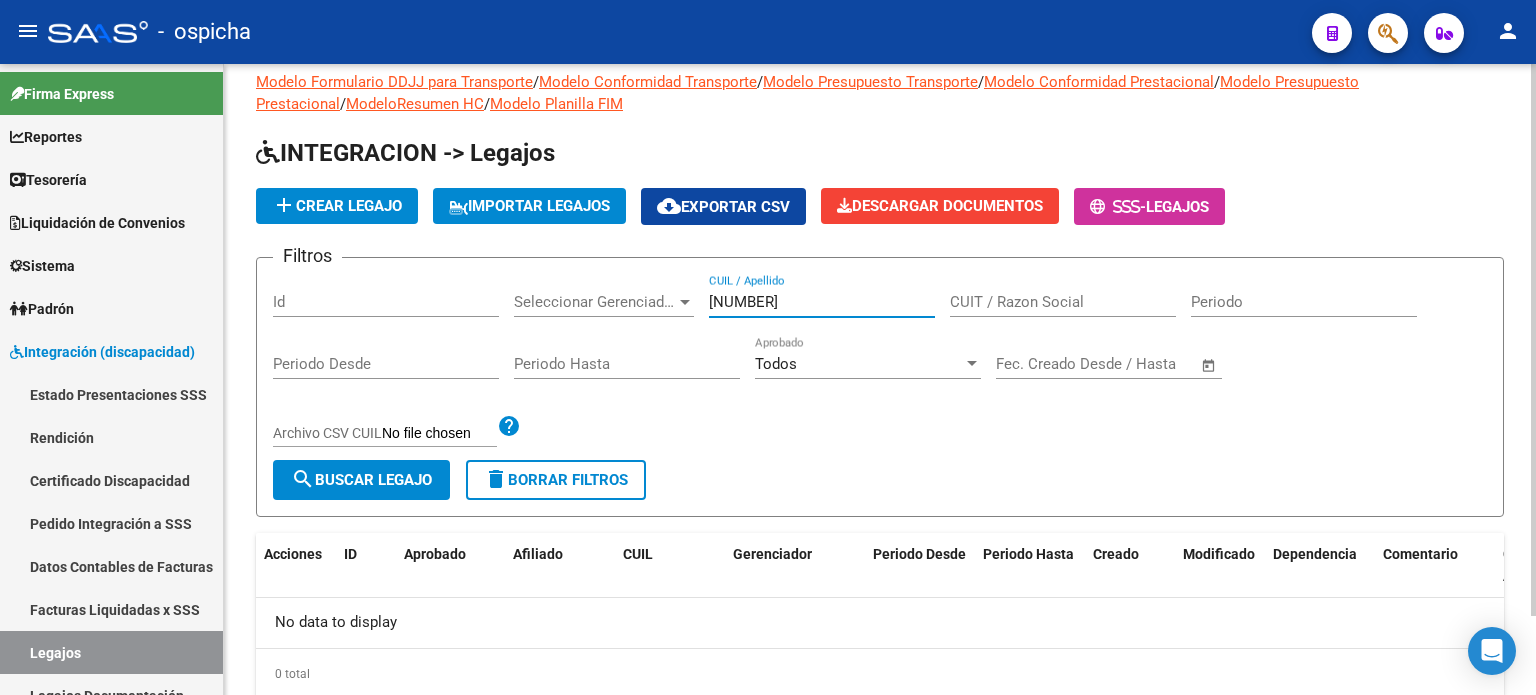 scroll, scrollTop: 0, scrollLeft: 0, axis: both 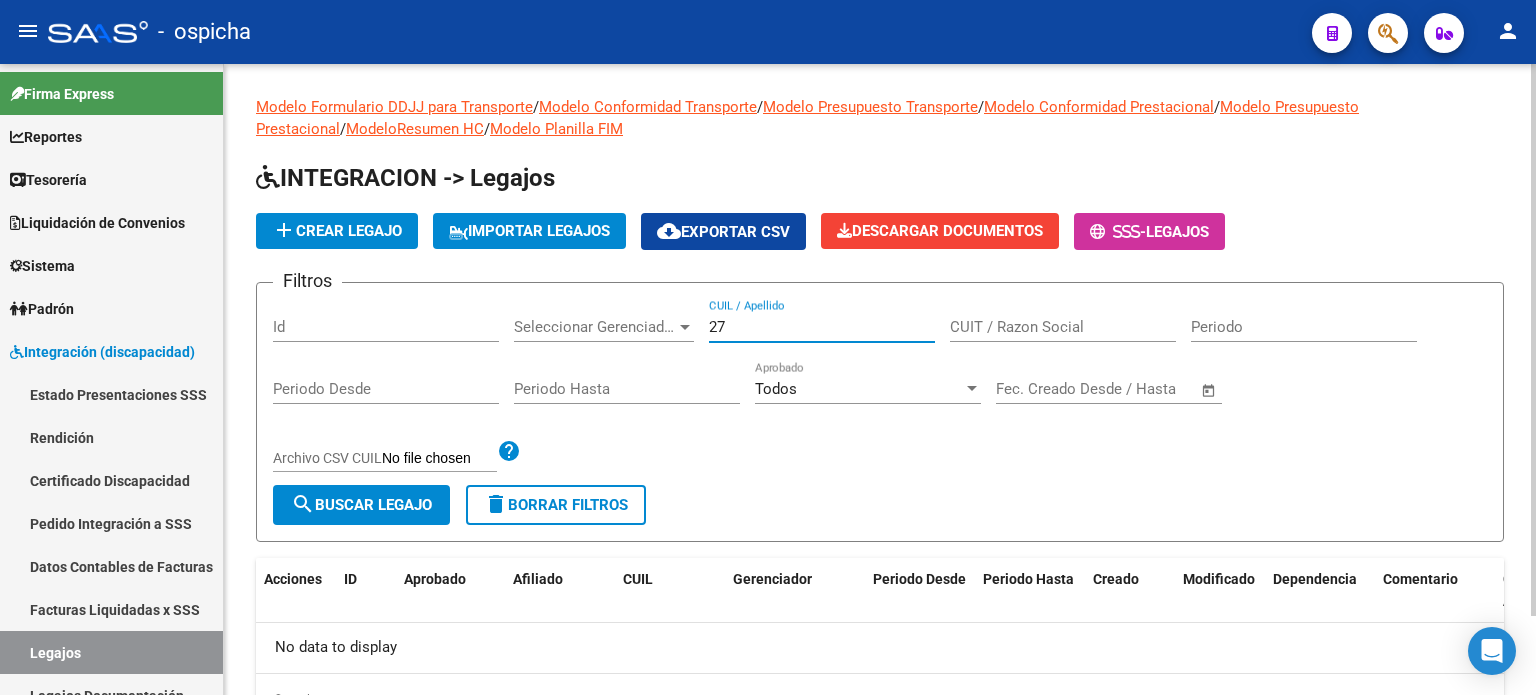type on "2" 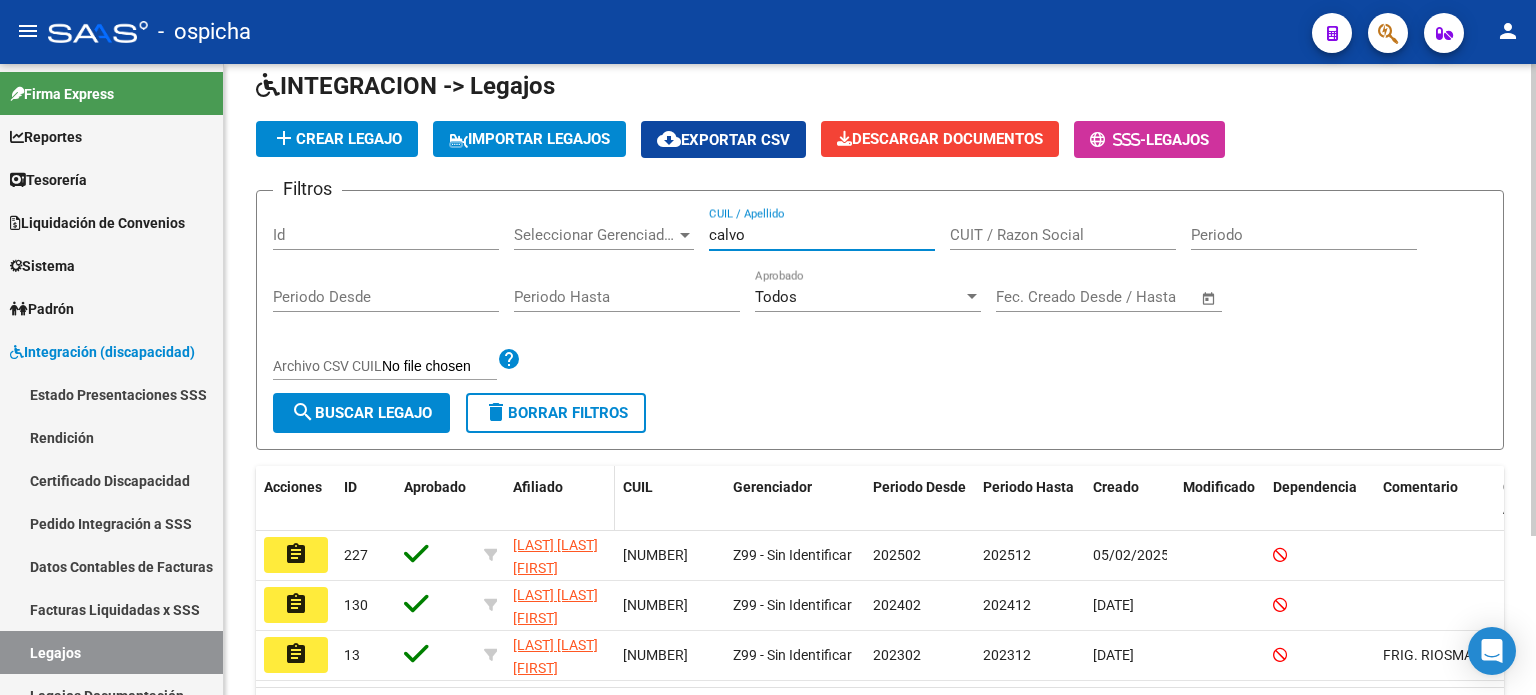 scroll, scrollTop: 200, scrollLeft: 0, axis: vertical 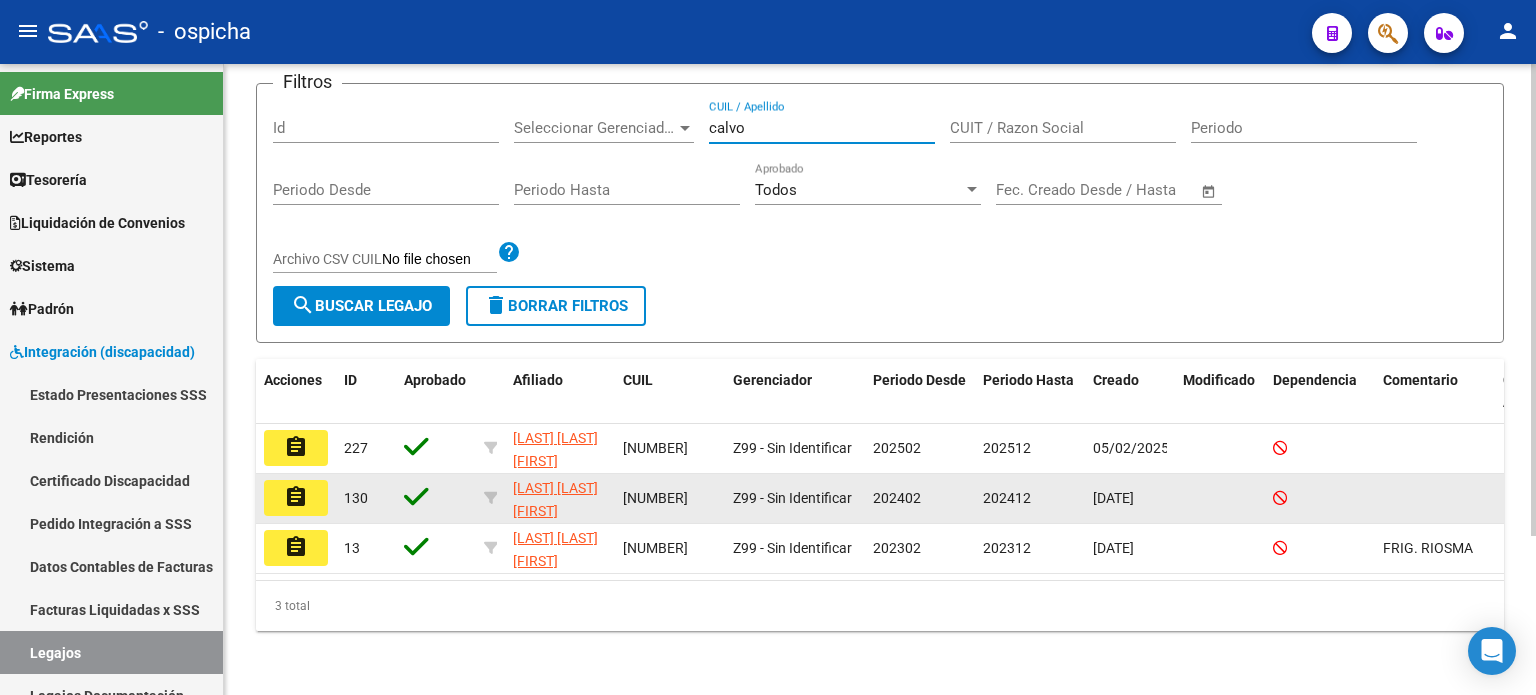 type on "calvo" 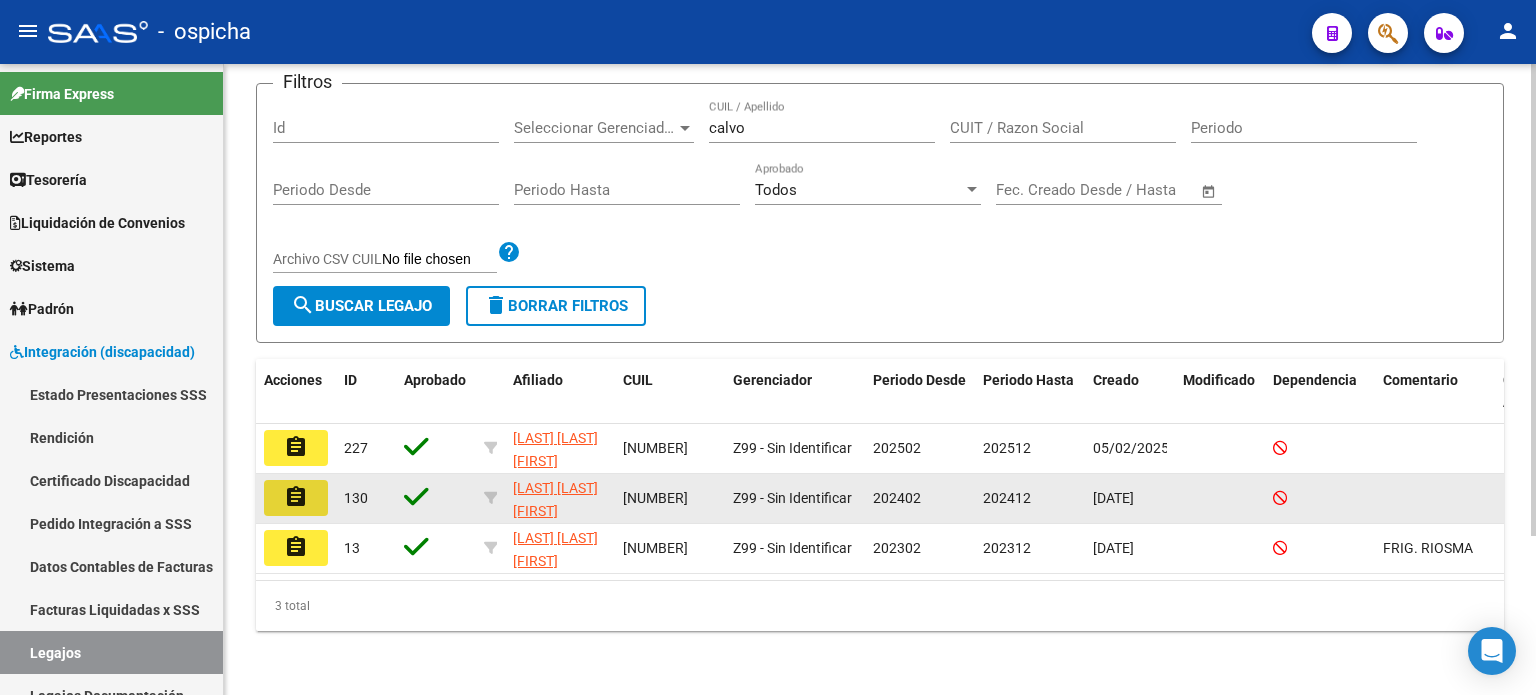 click on "assignment" 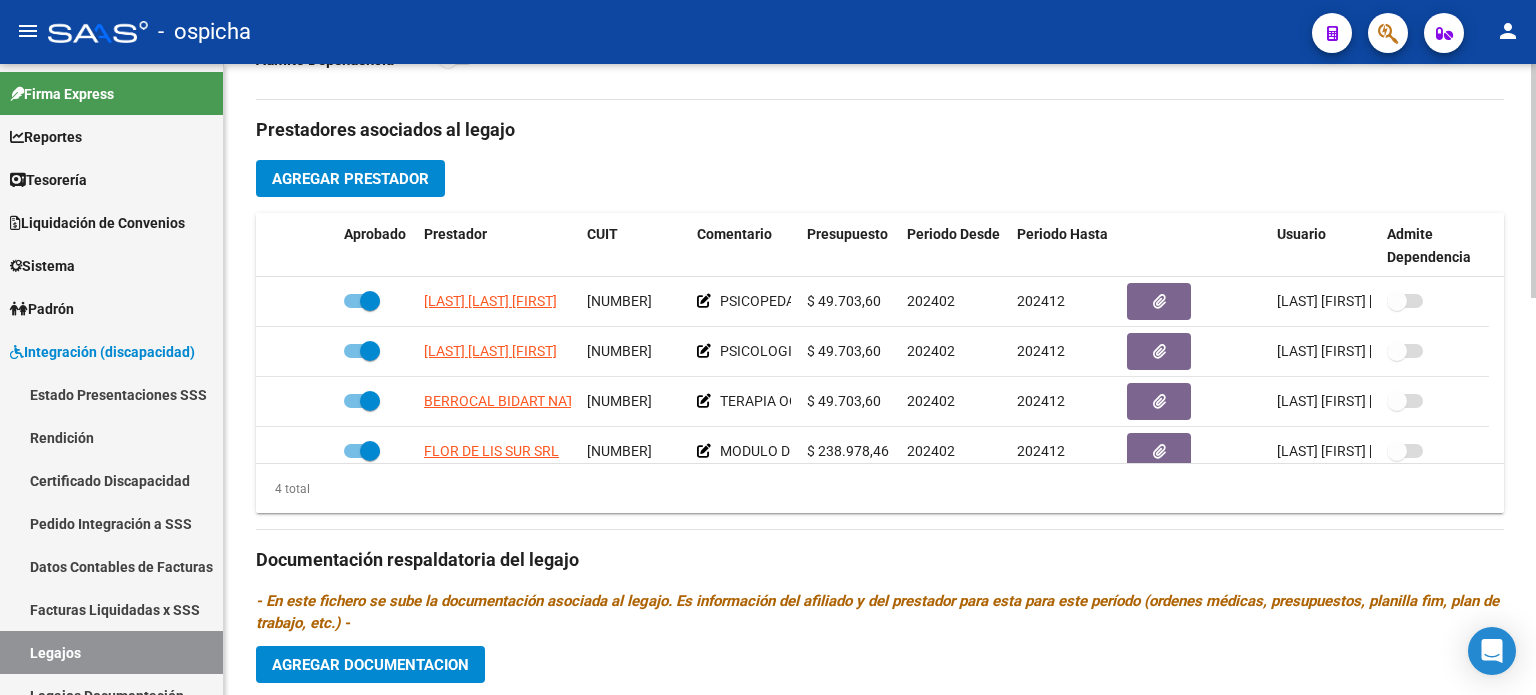 scroll, scrollTop: 100, scrollLeft: 0, axis: vertical 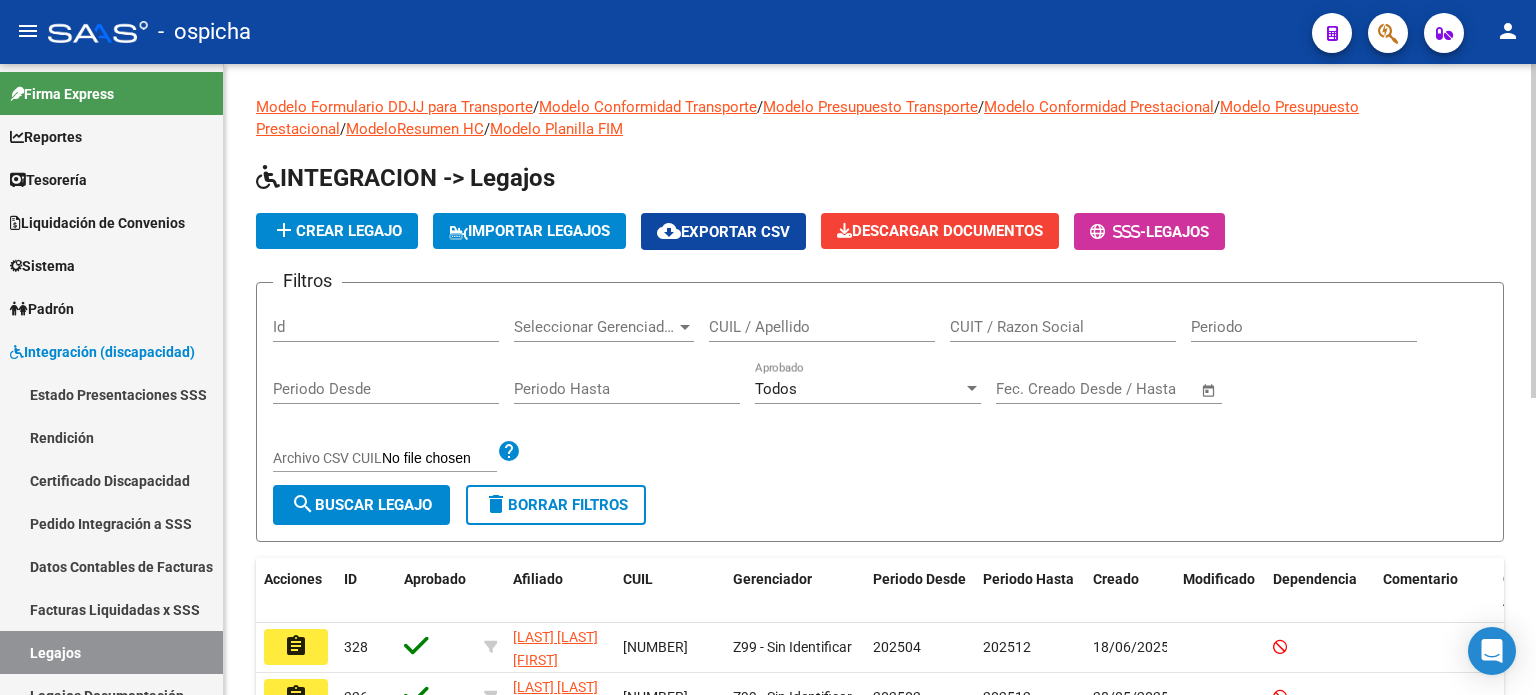 click on "CUIL / Apellido" at bounding box center [822, 327] 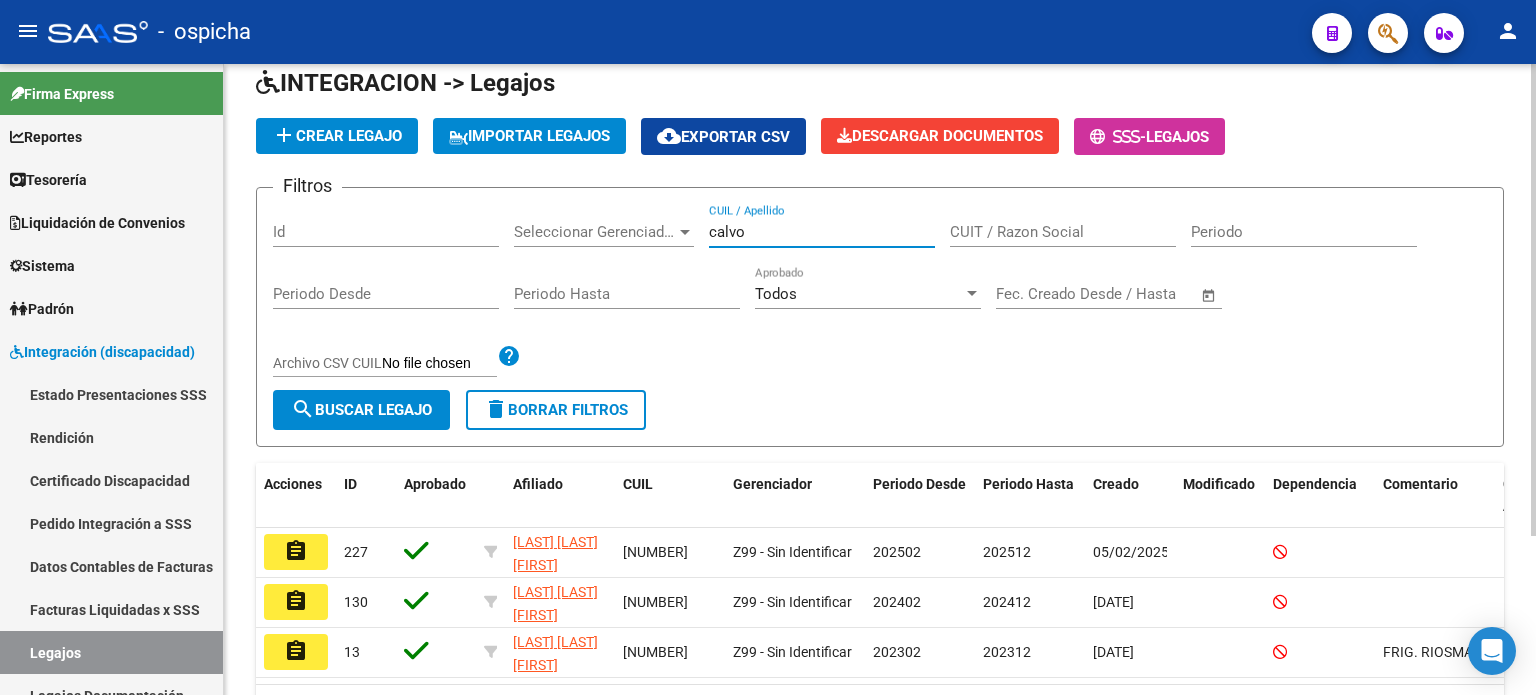 scroll, scrollTop: 211, scrollLeft: 0, axis: vertical 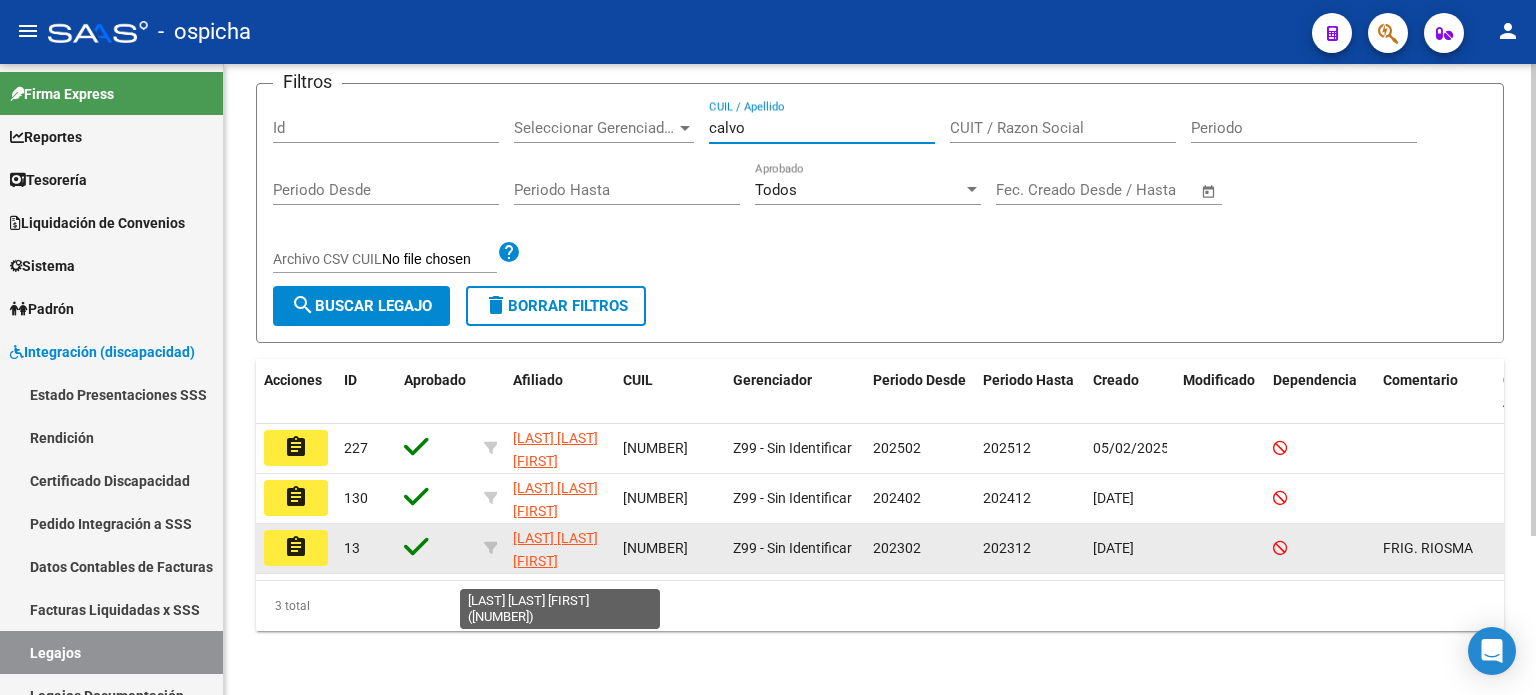 type on "calvo" 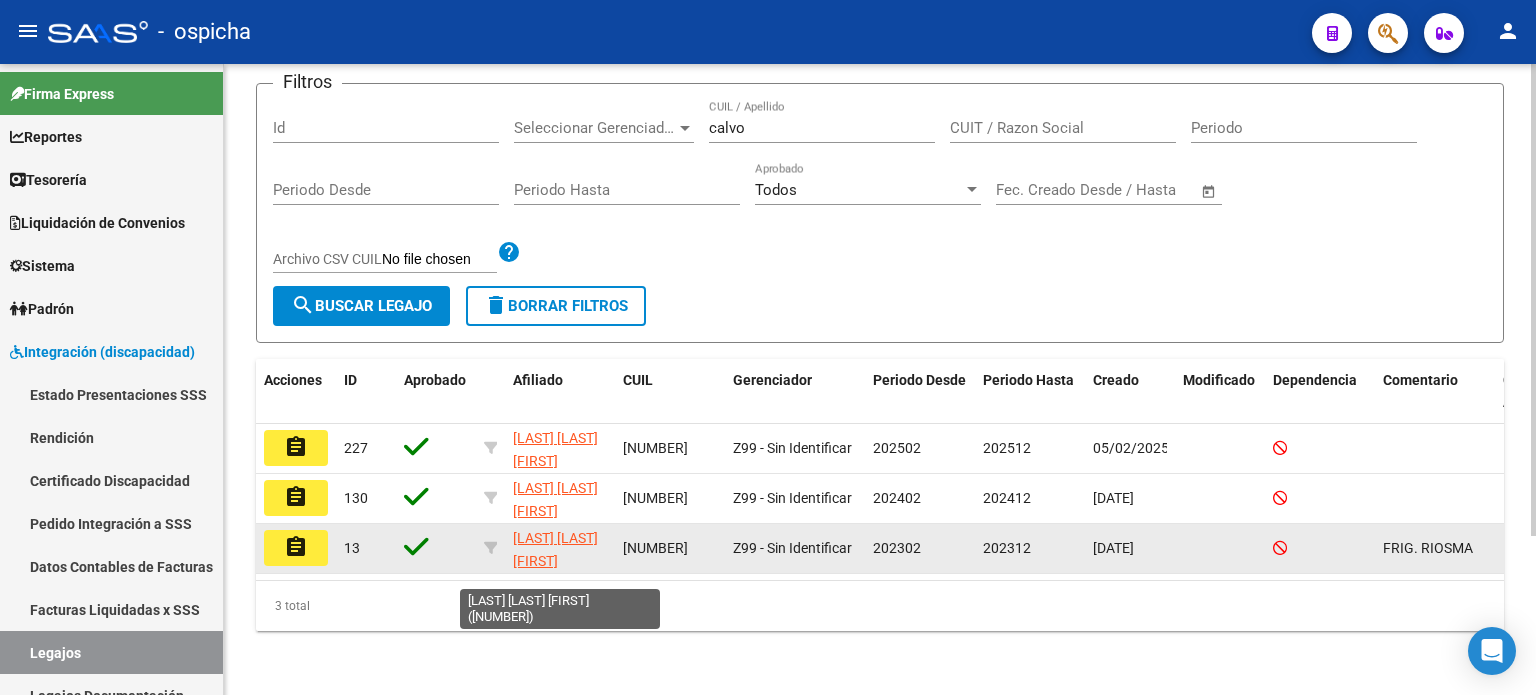 click on "CALVO ISABELLA VICTORIA" 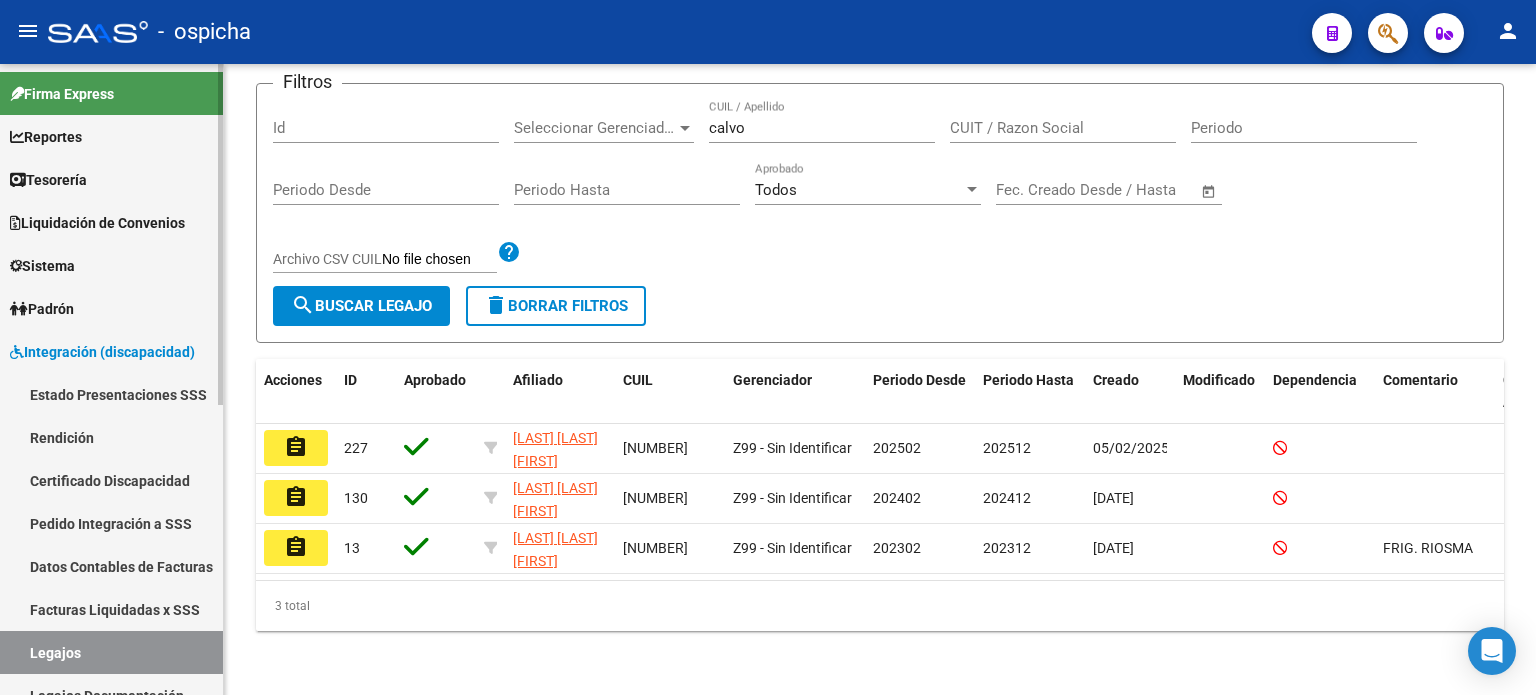 scroll, scrollTop: 0, scrollLeft: 0, axis: both 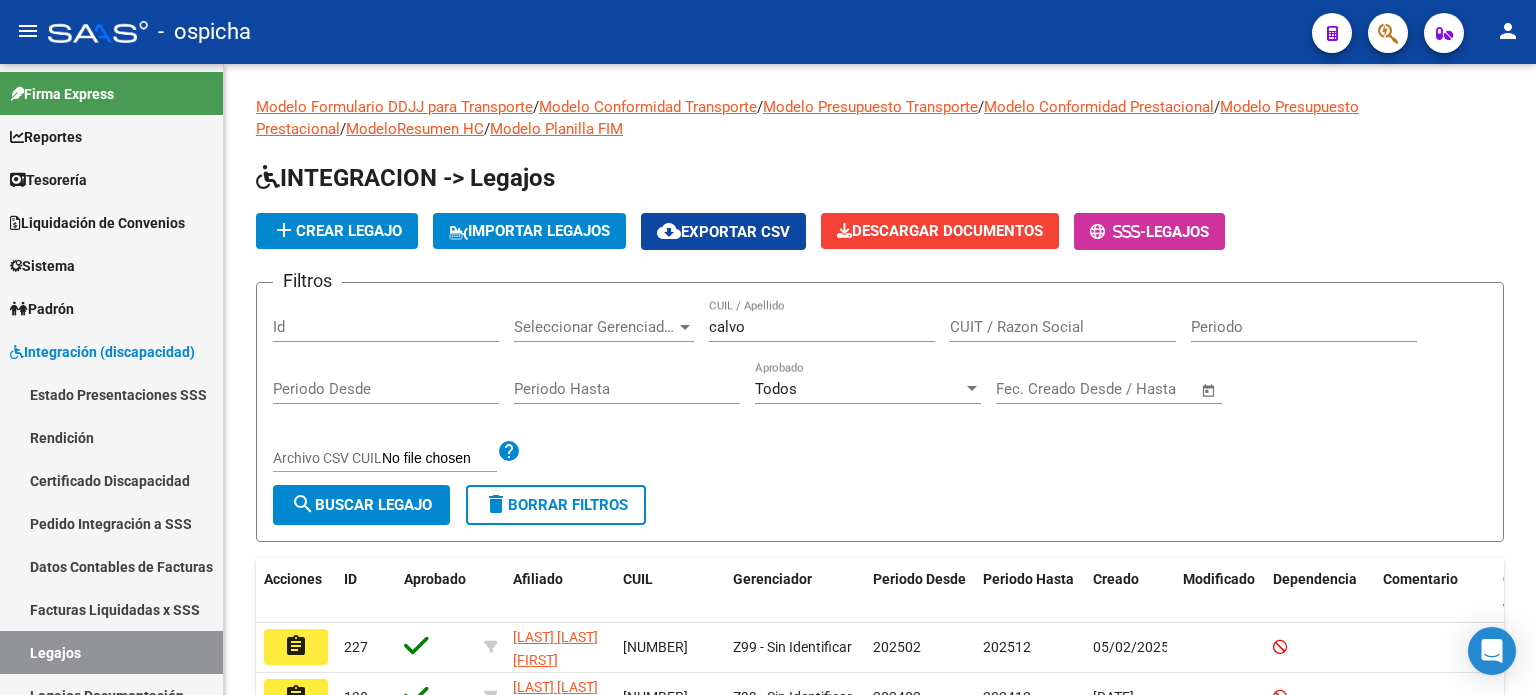 click on "person" 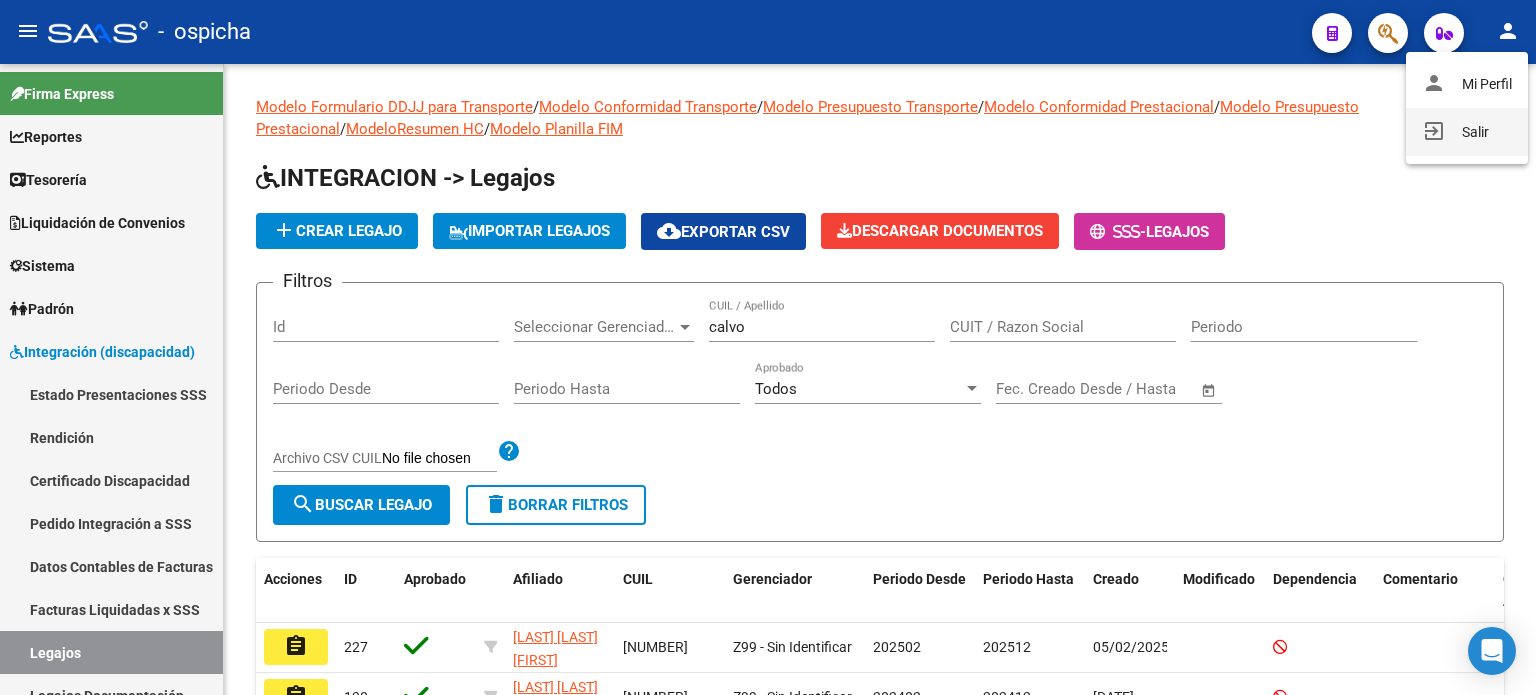 click on "exit_to_app  Salir" at bounding box center [1467, 132] 